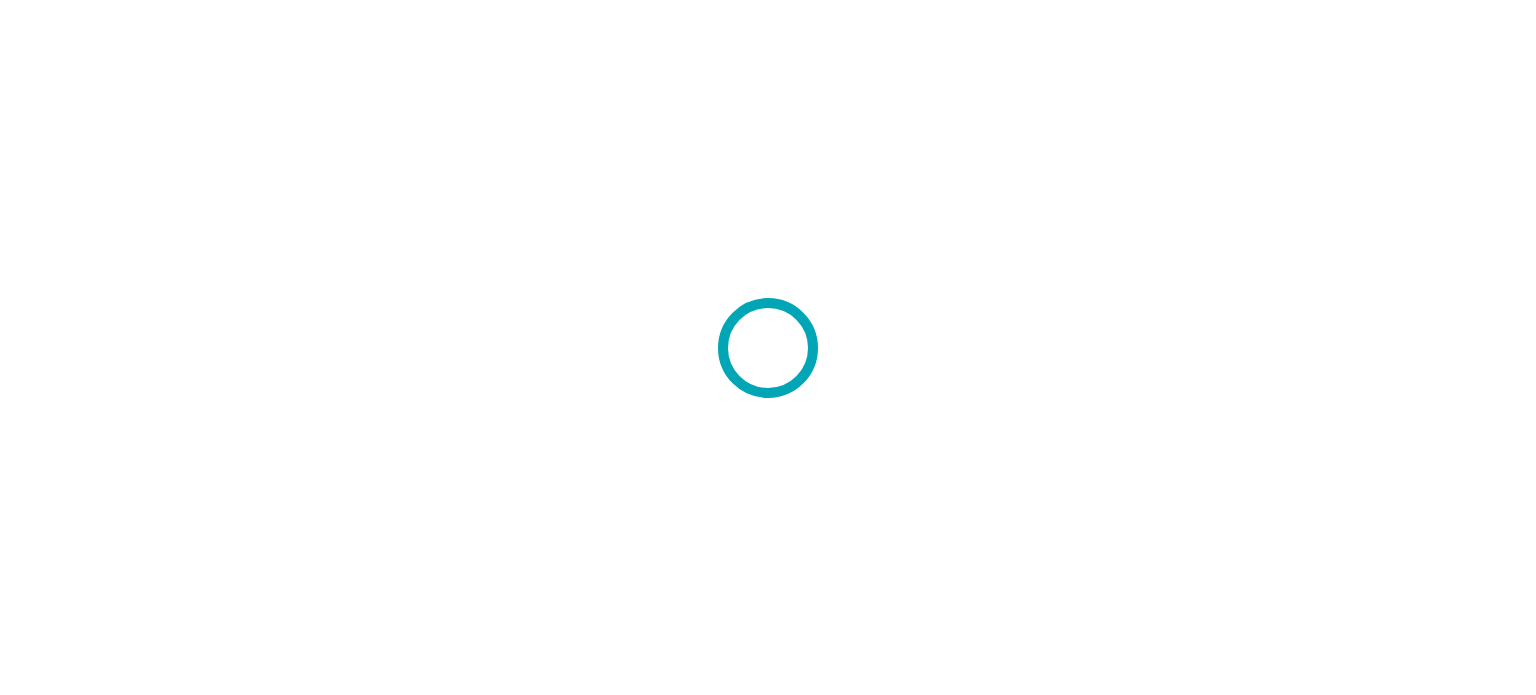 scroll, scrollTop: 0, scrollLeft: 0, axis: both 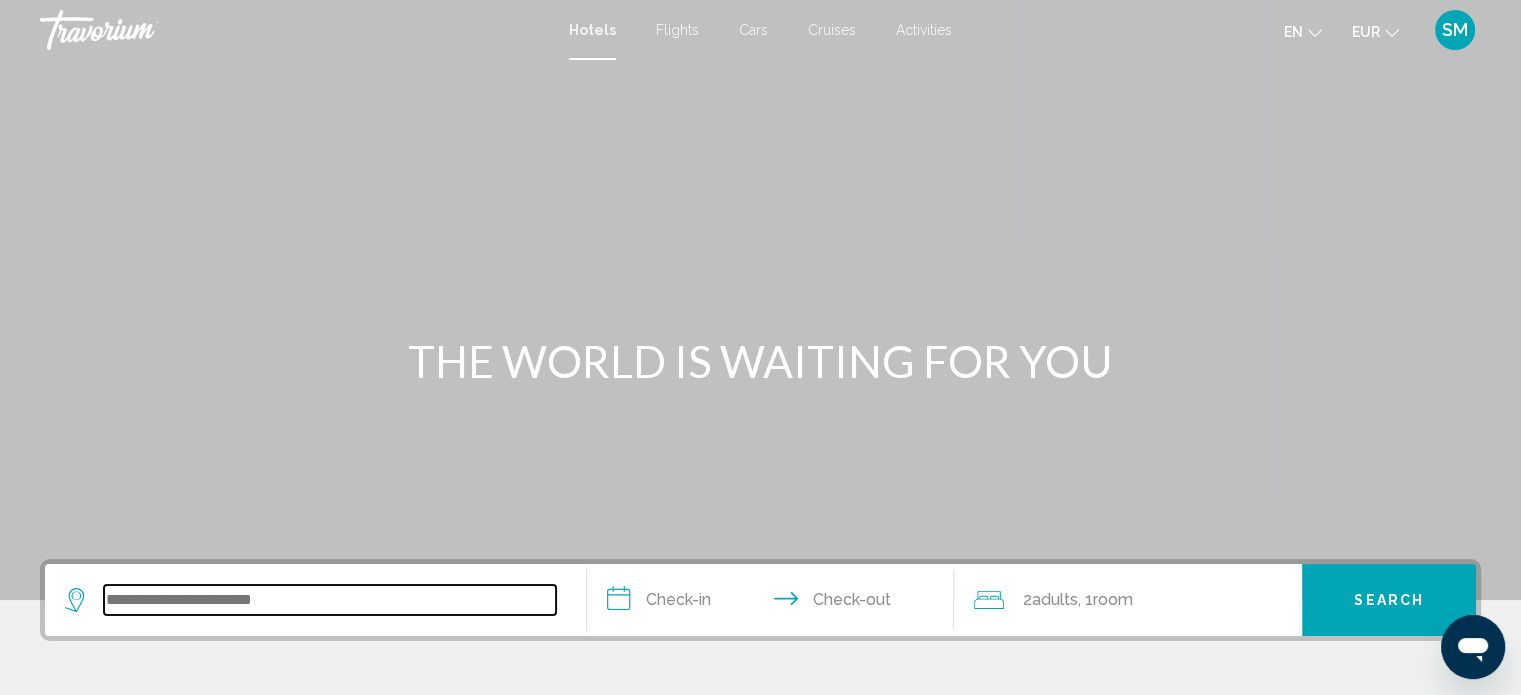 click at bounding box center [330, 600] 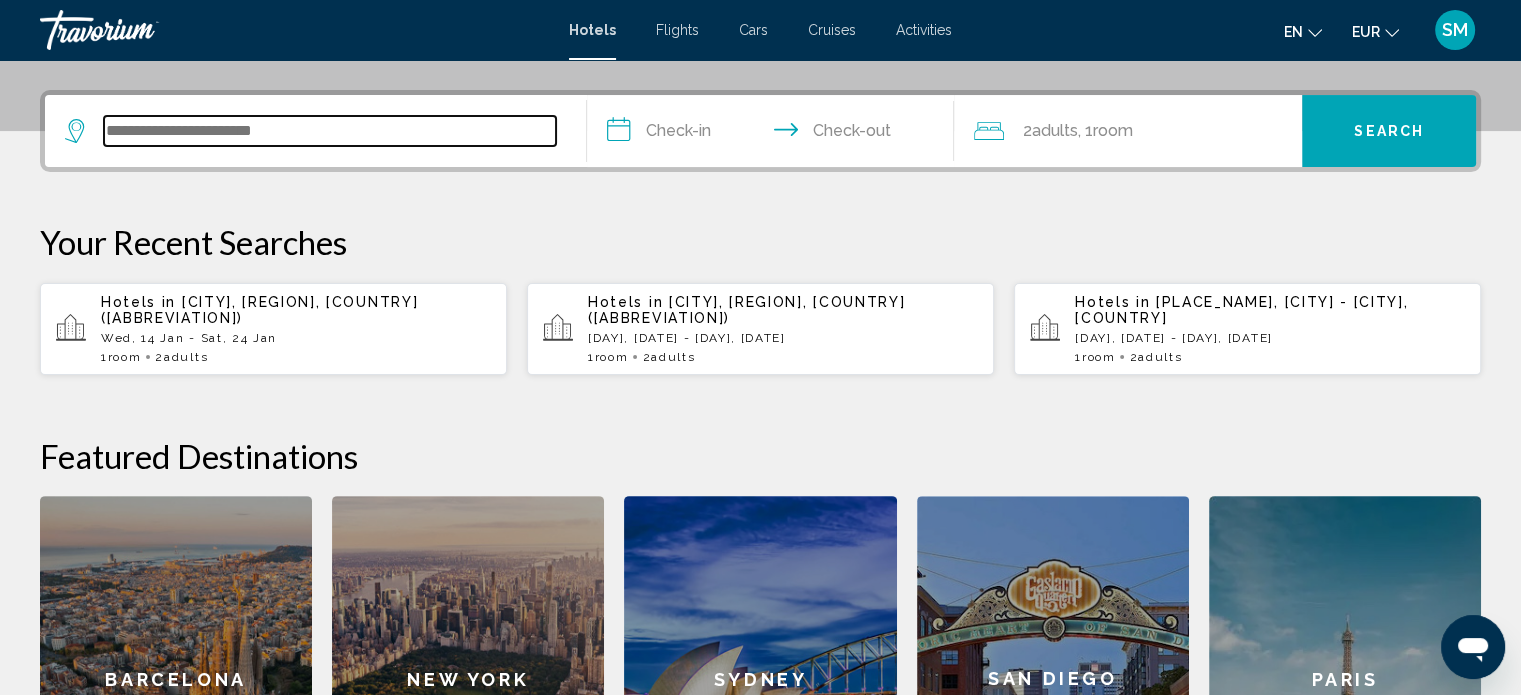 scroll, scrollTop: 493, scrollLeft: 0, axis: vertical 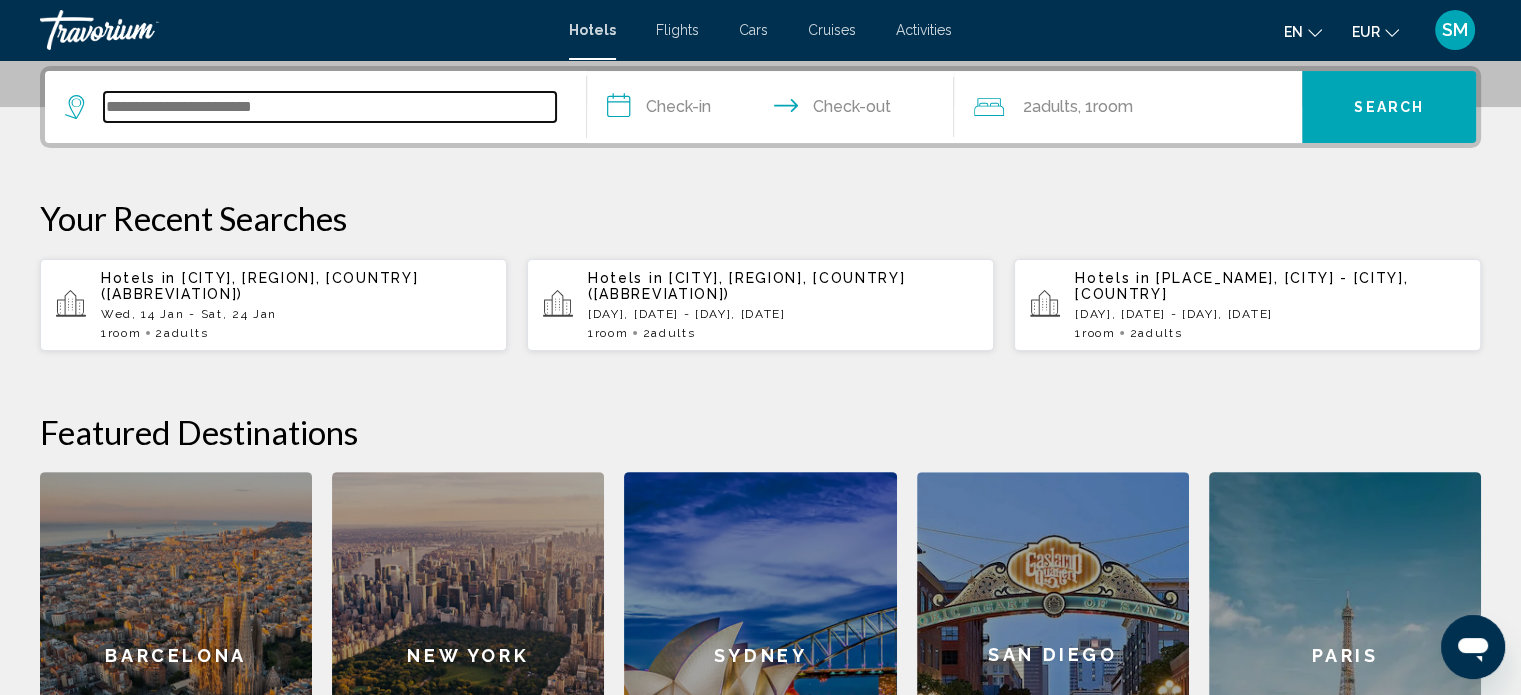 paste on "**********" 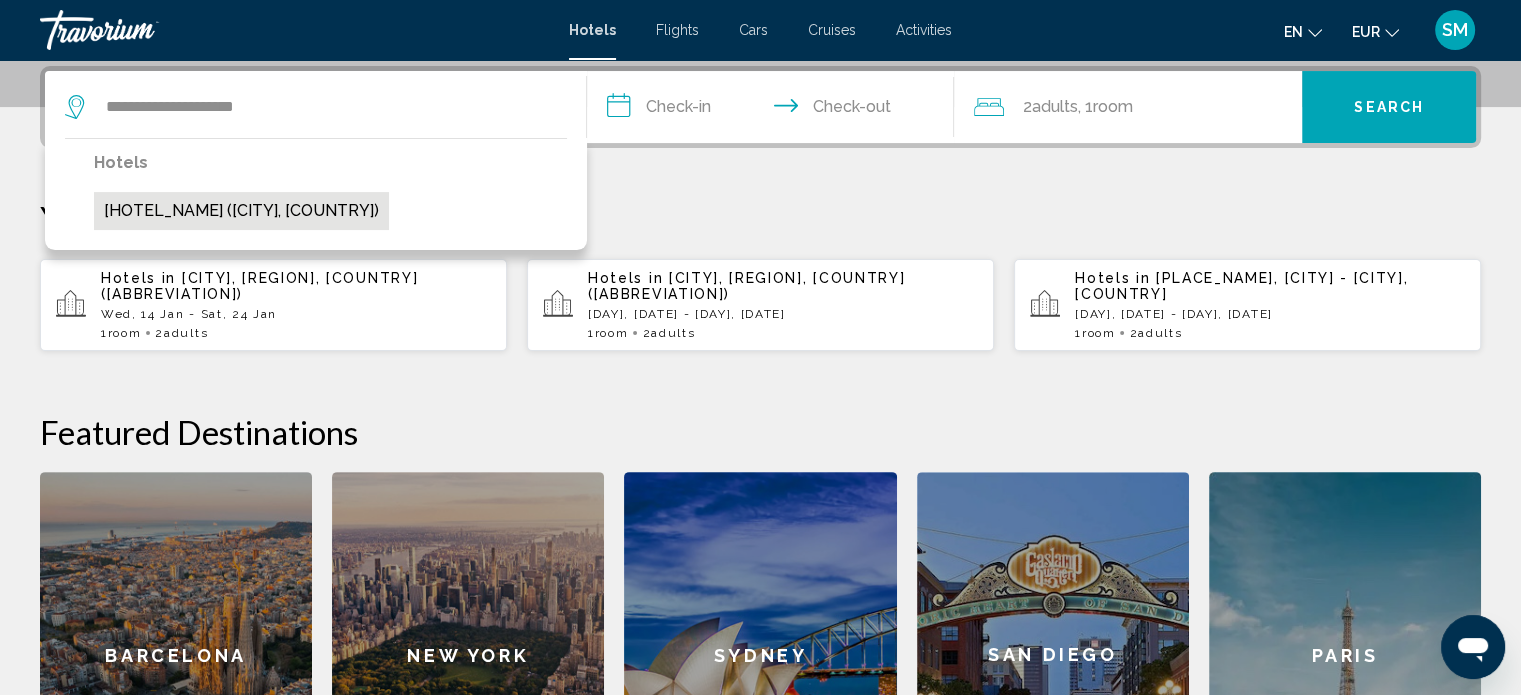 click on "[HOTEL_NAME] ([CITY], [COUNTRY])" at bounding box center [241, 211] 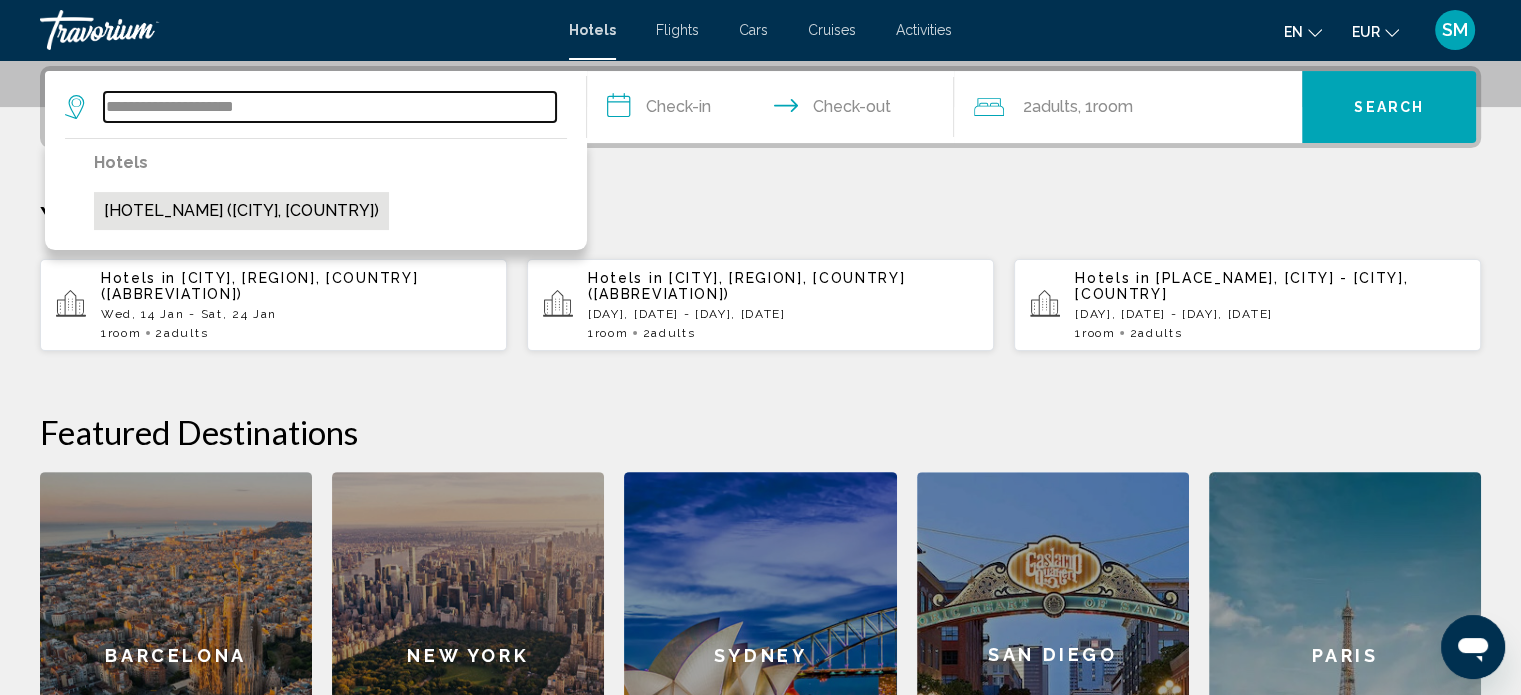 type on "**********" 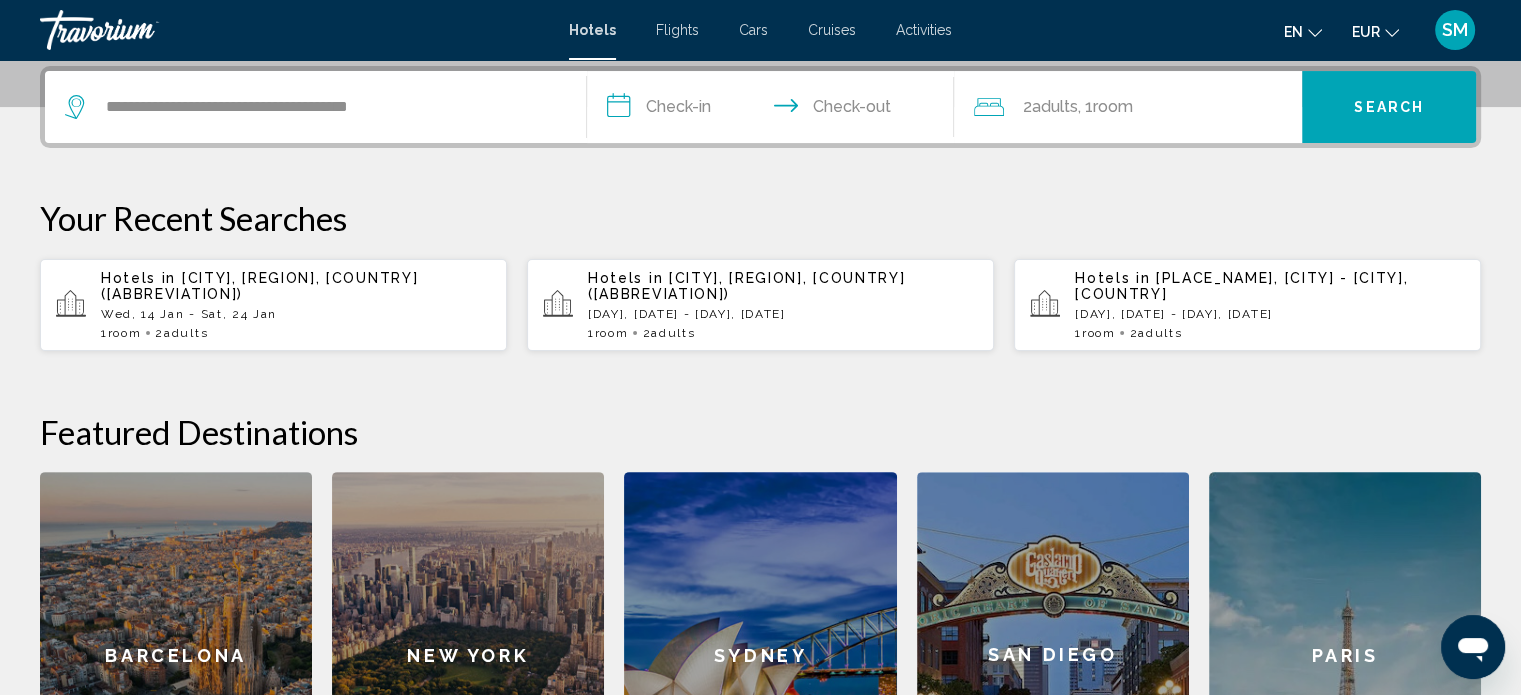 click on "**********" at bounding box center (775, 110) 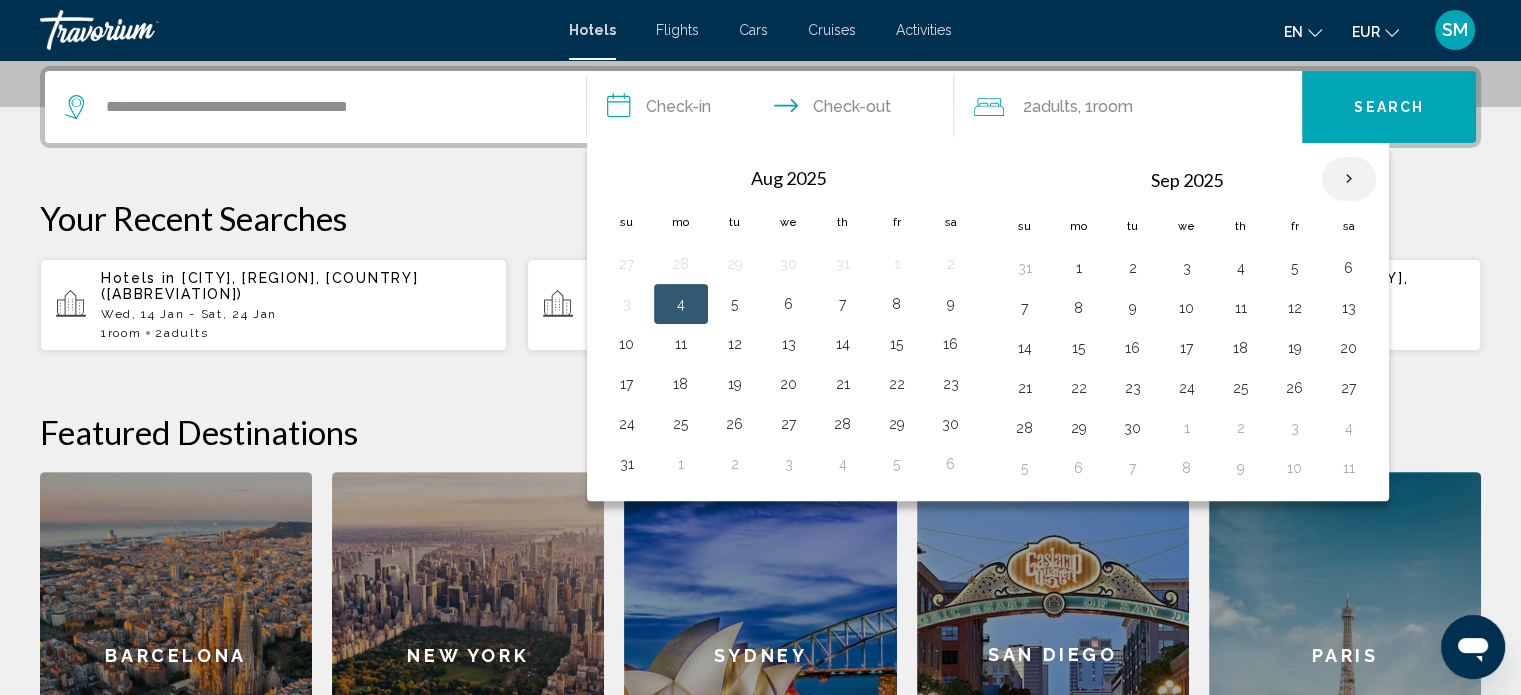 click at bounding box center [1349, 179] 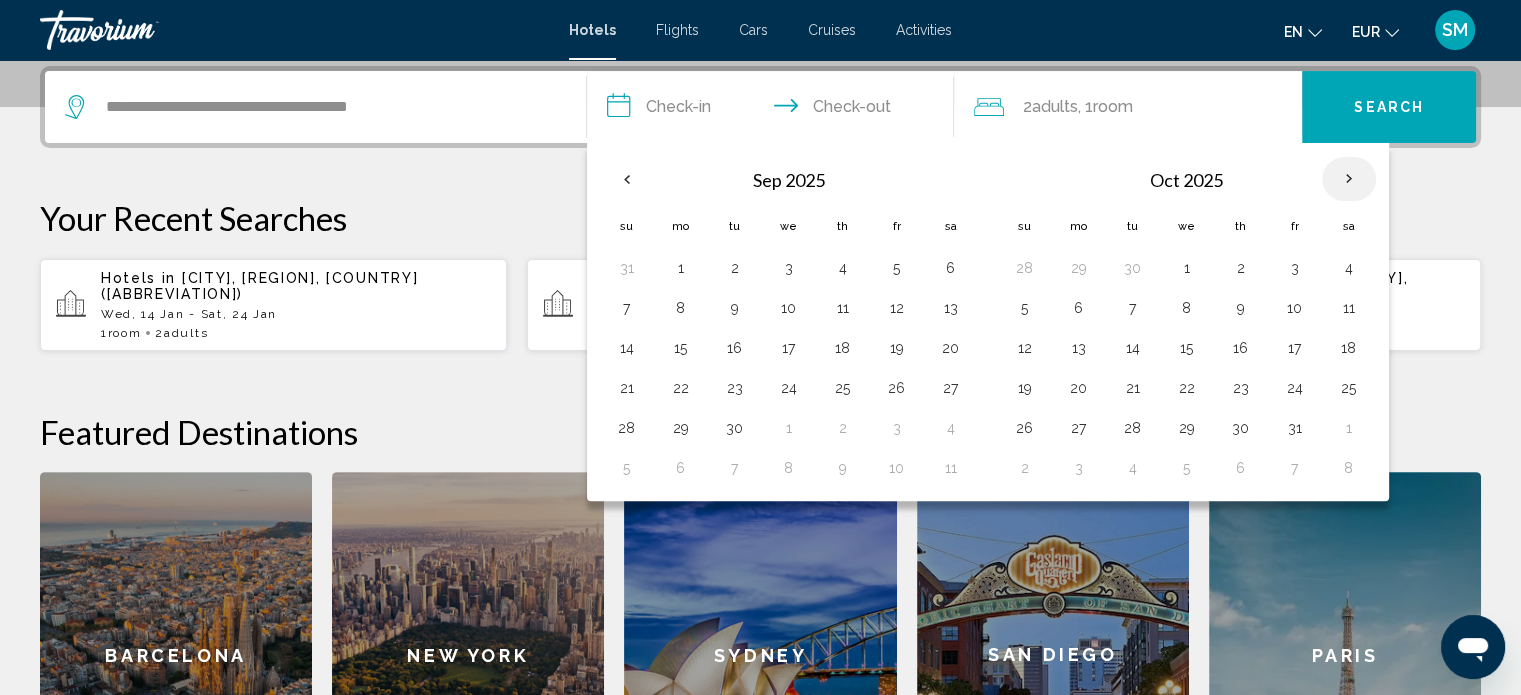 click at bounding box center [1349, 179] 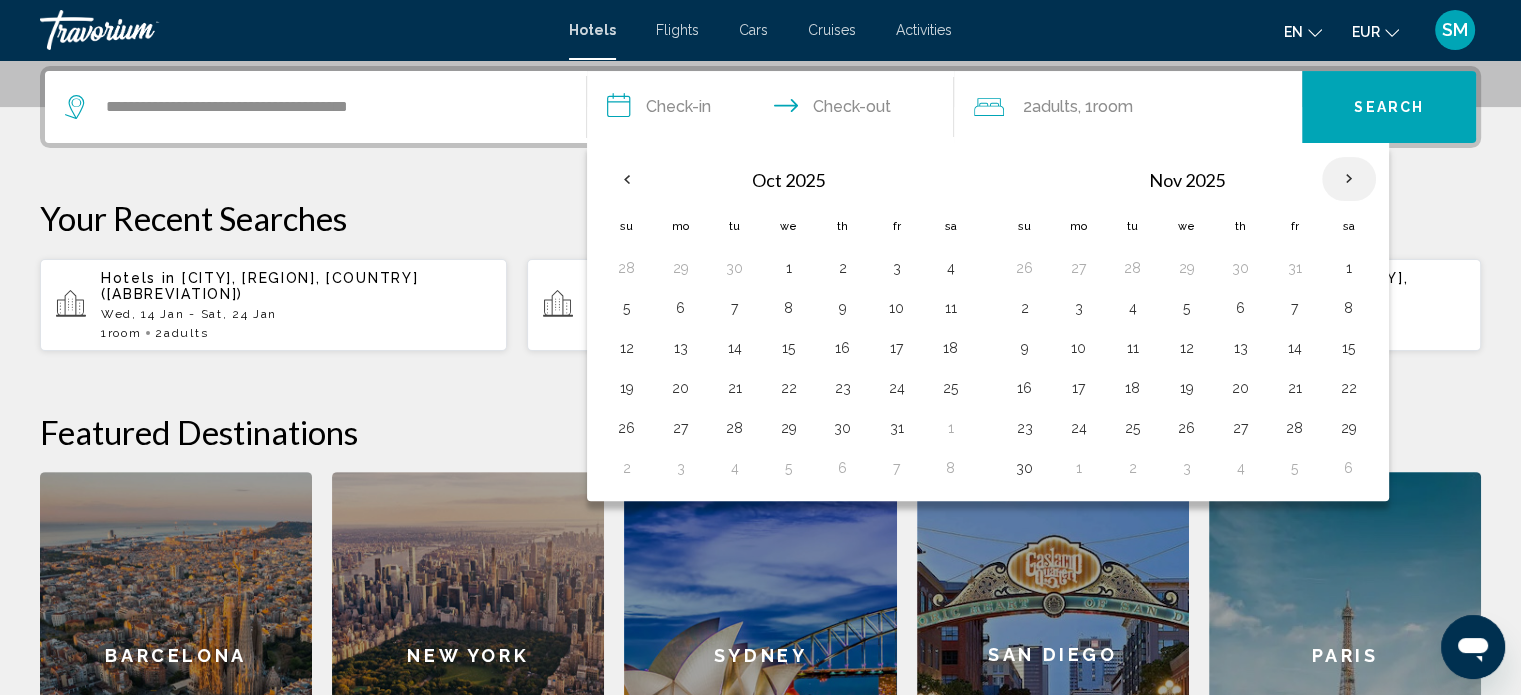 click at bounding box center (1349, 179) 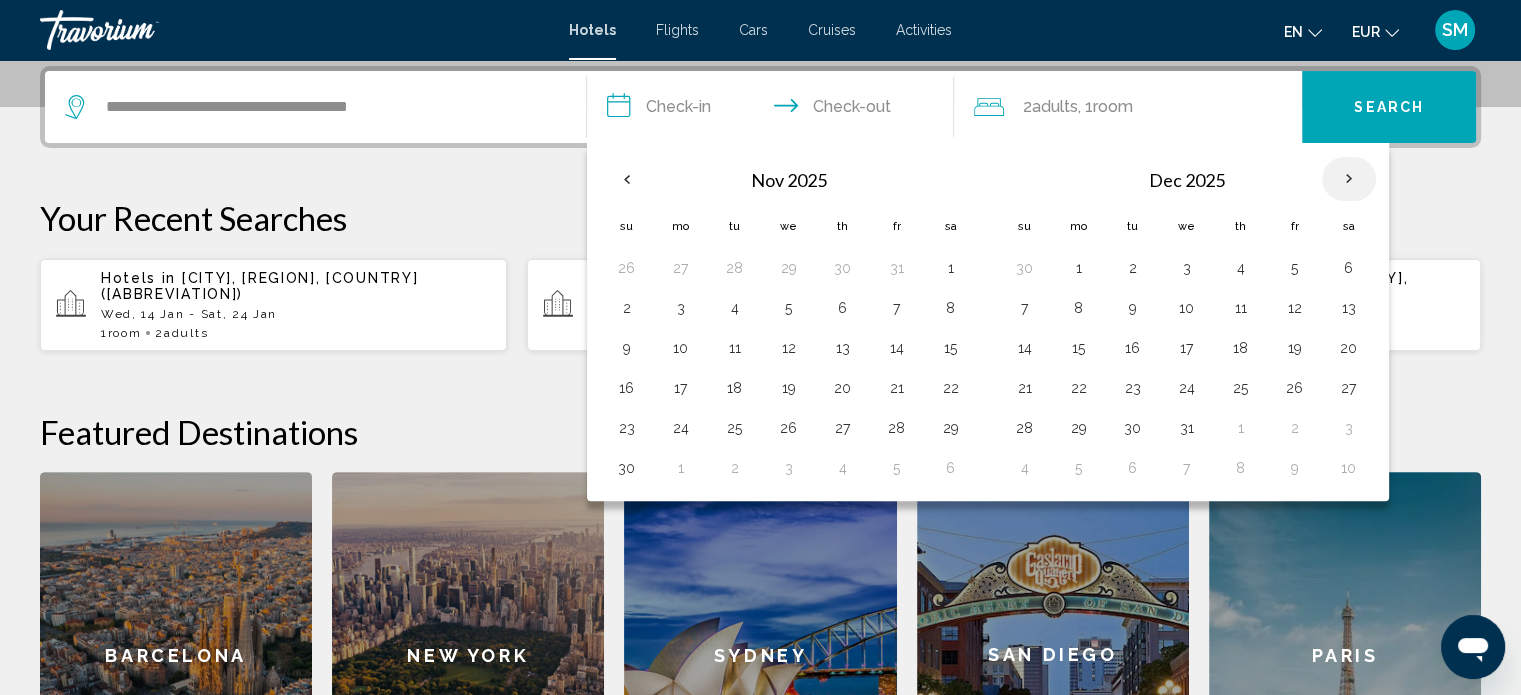 click at bounding box center (1349, 179) 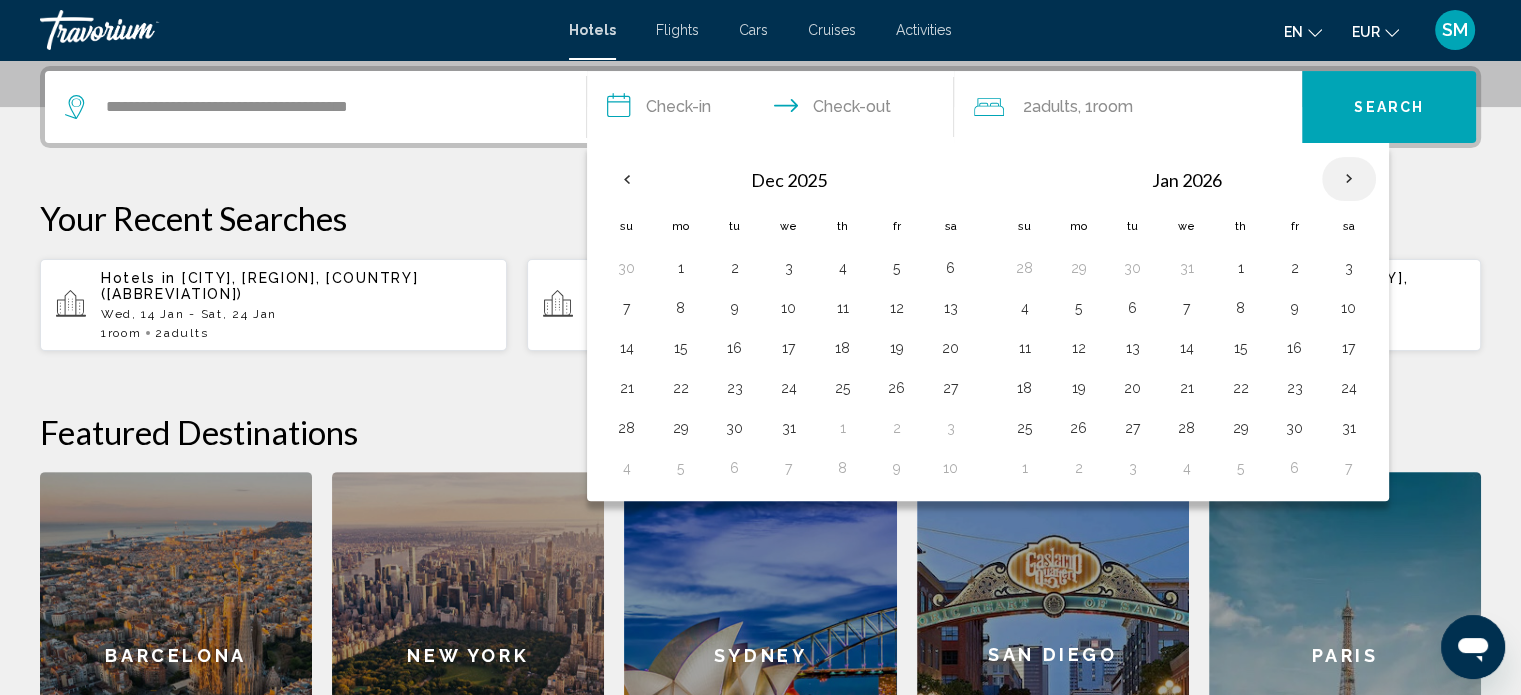 click at bounding box center [1349, 179] 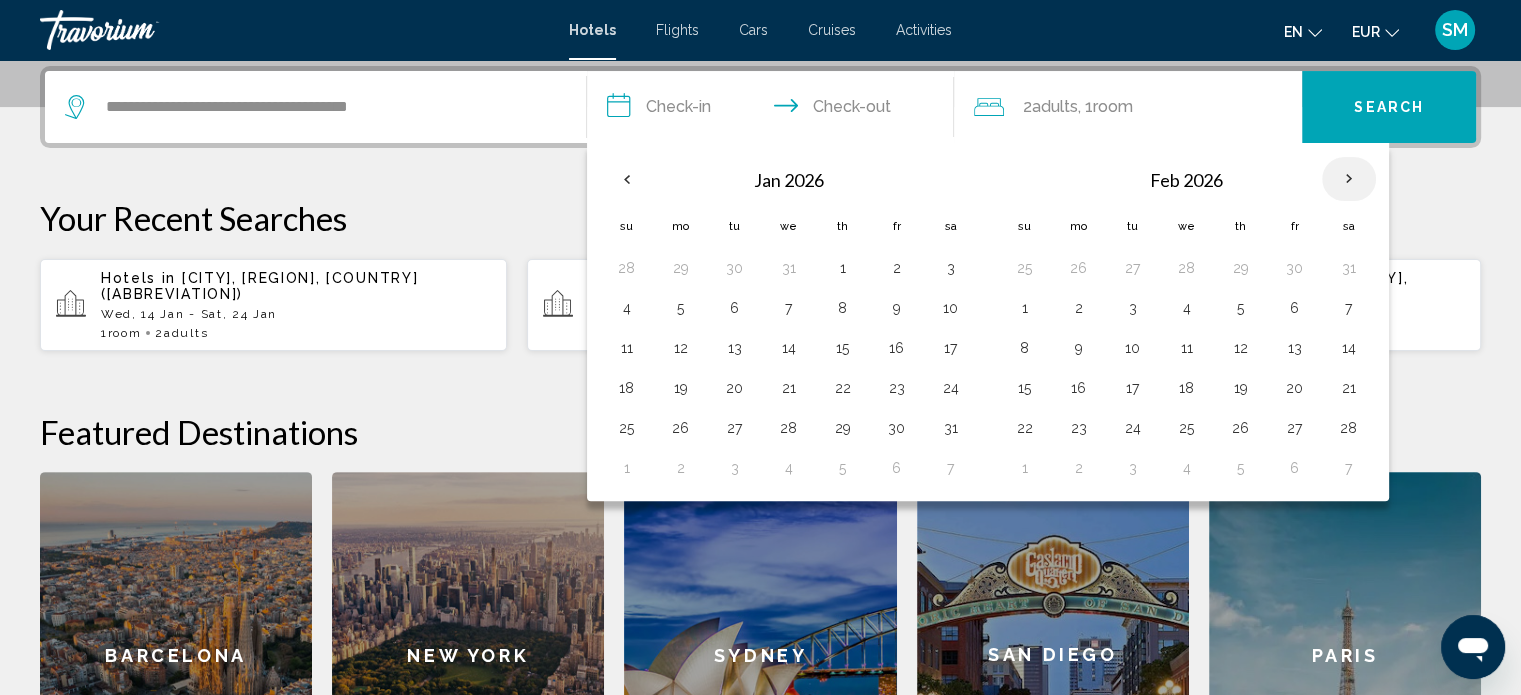 click at bounding box center (1349, 179) 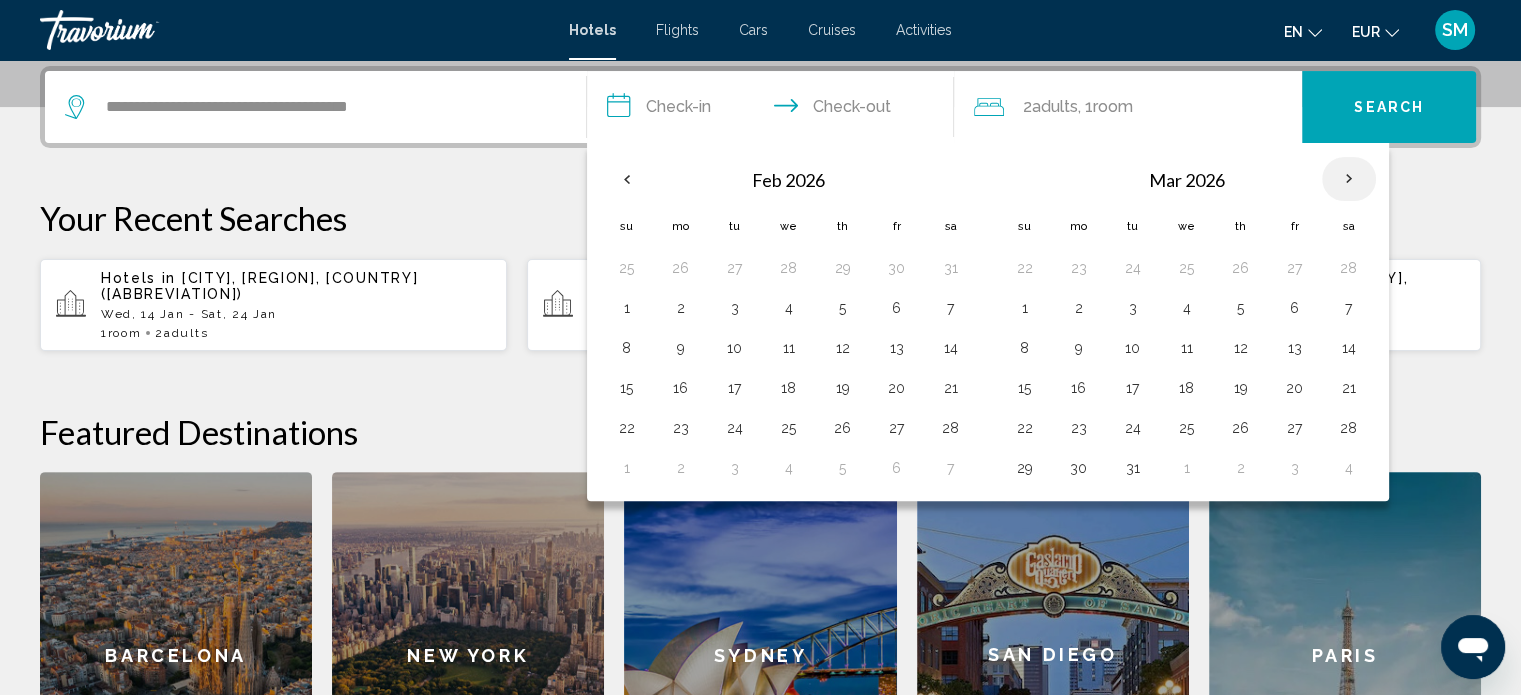 click at bounding box center (1349, 179) 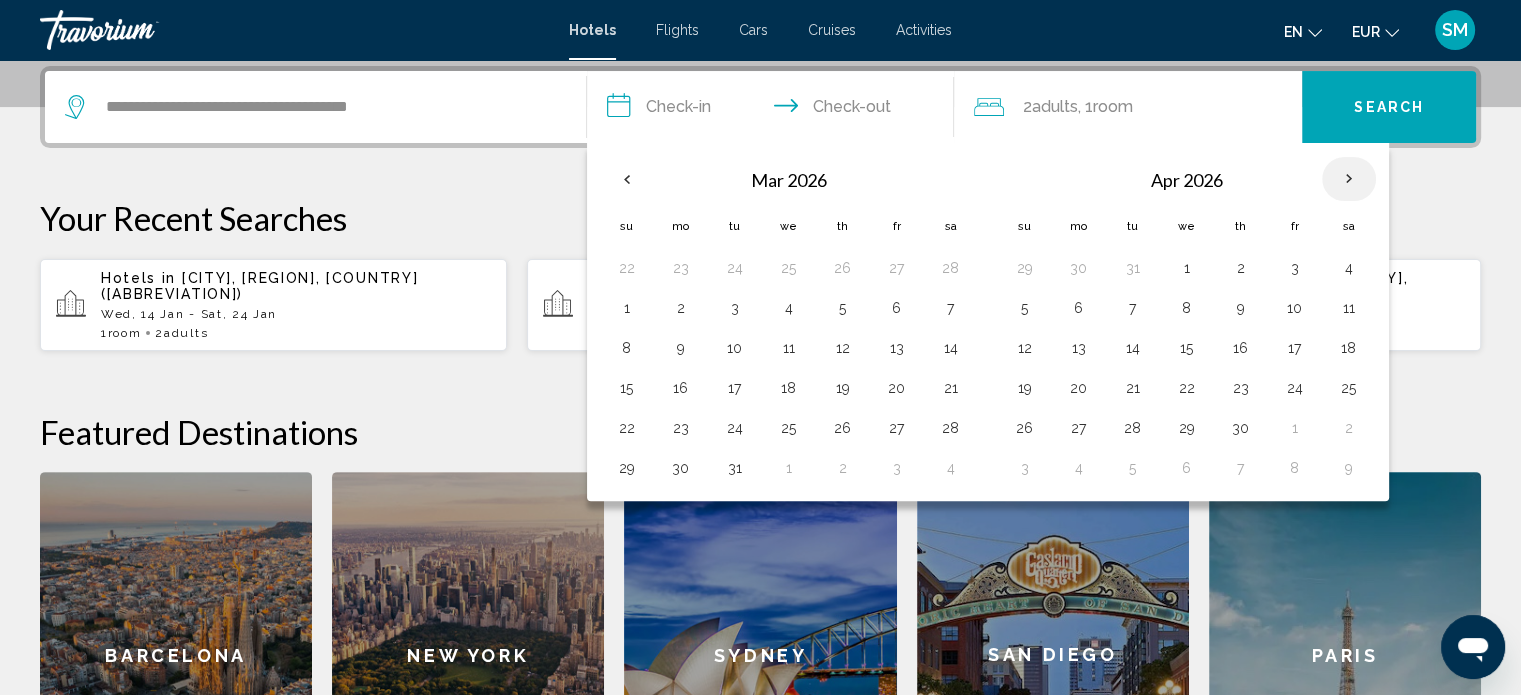 click at bounding box center (1349, 179) 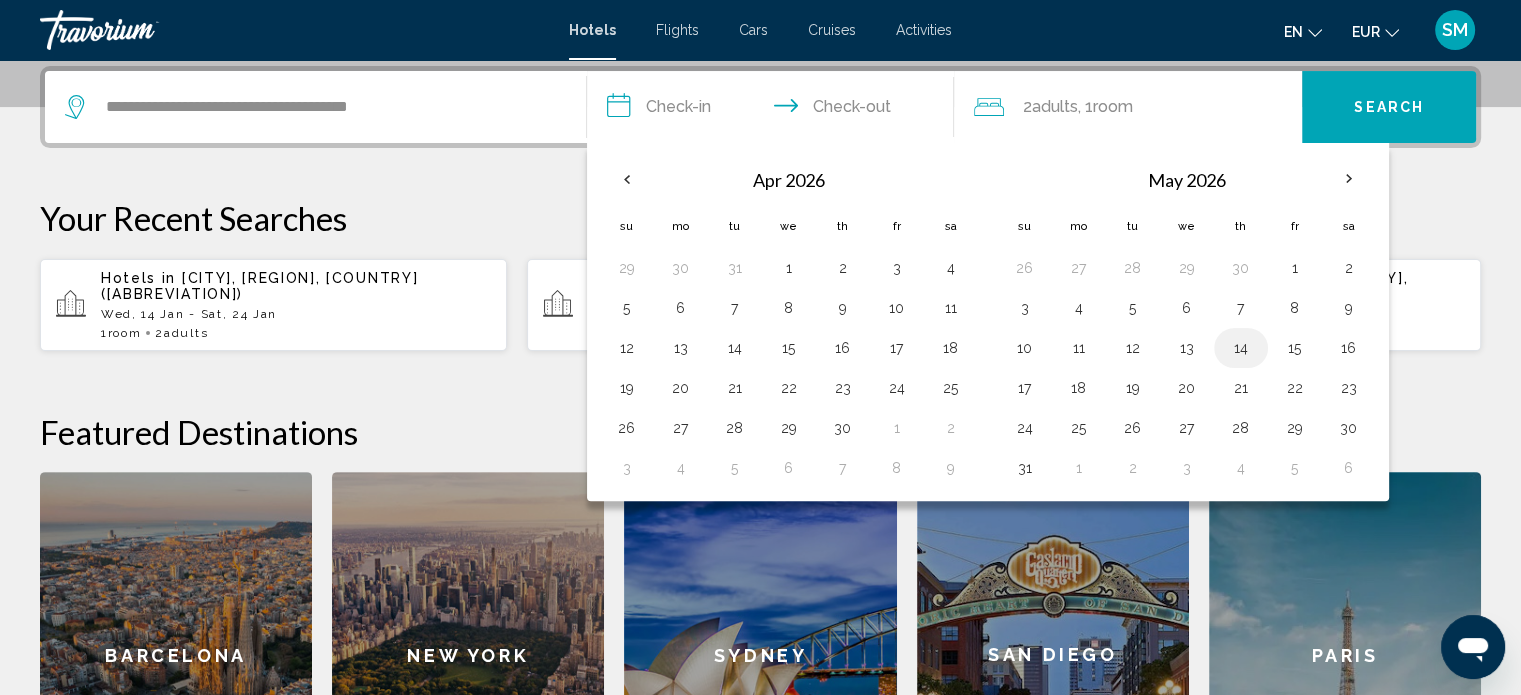 click on "14" at bounding box center (1241, 348) 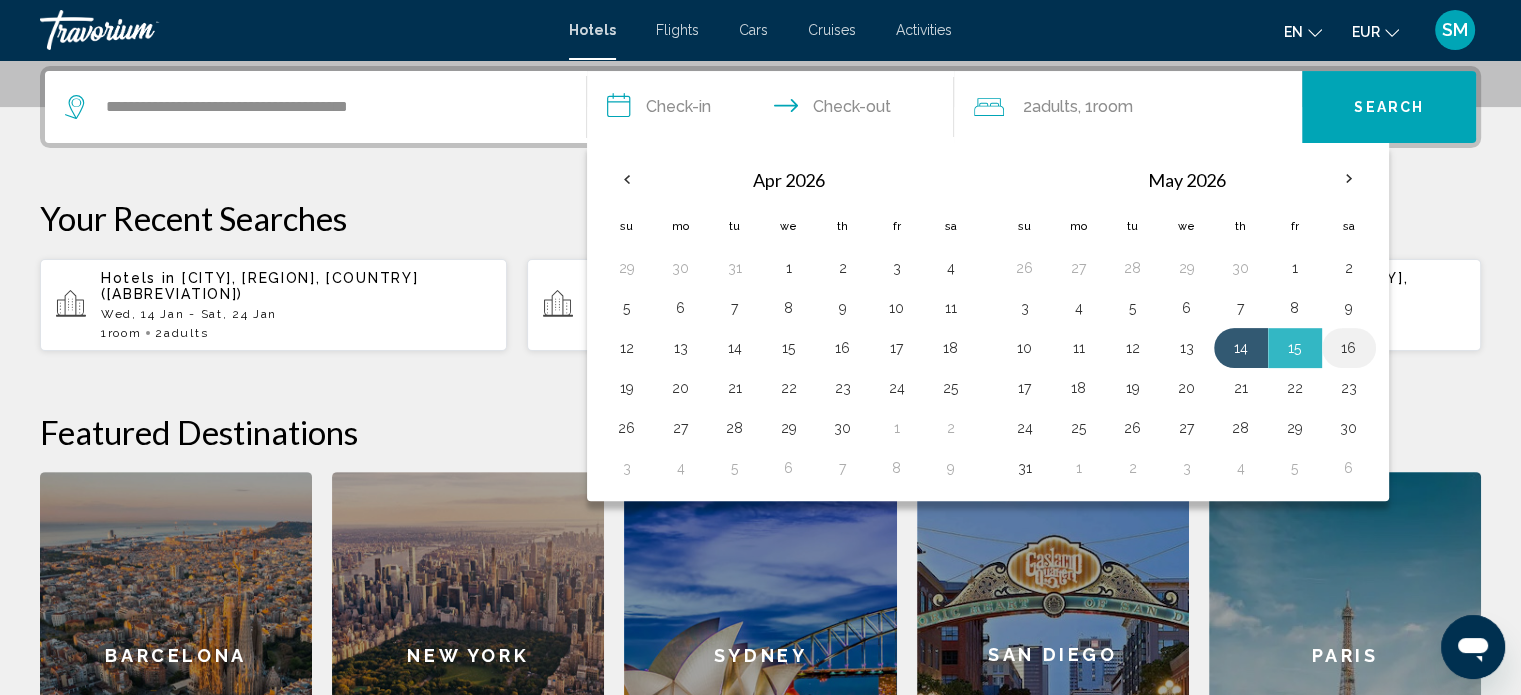 click on "16" at bounding box center (1349, 348) 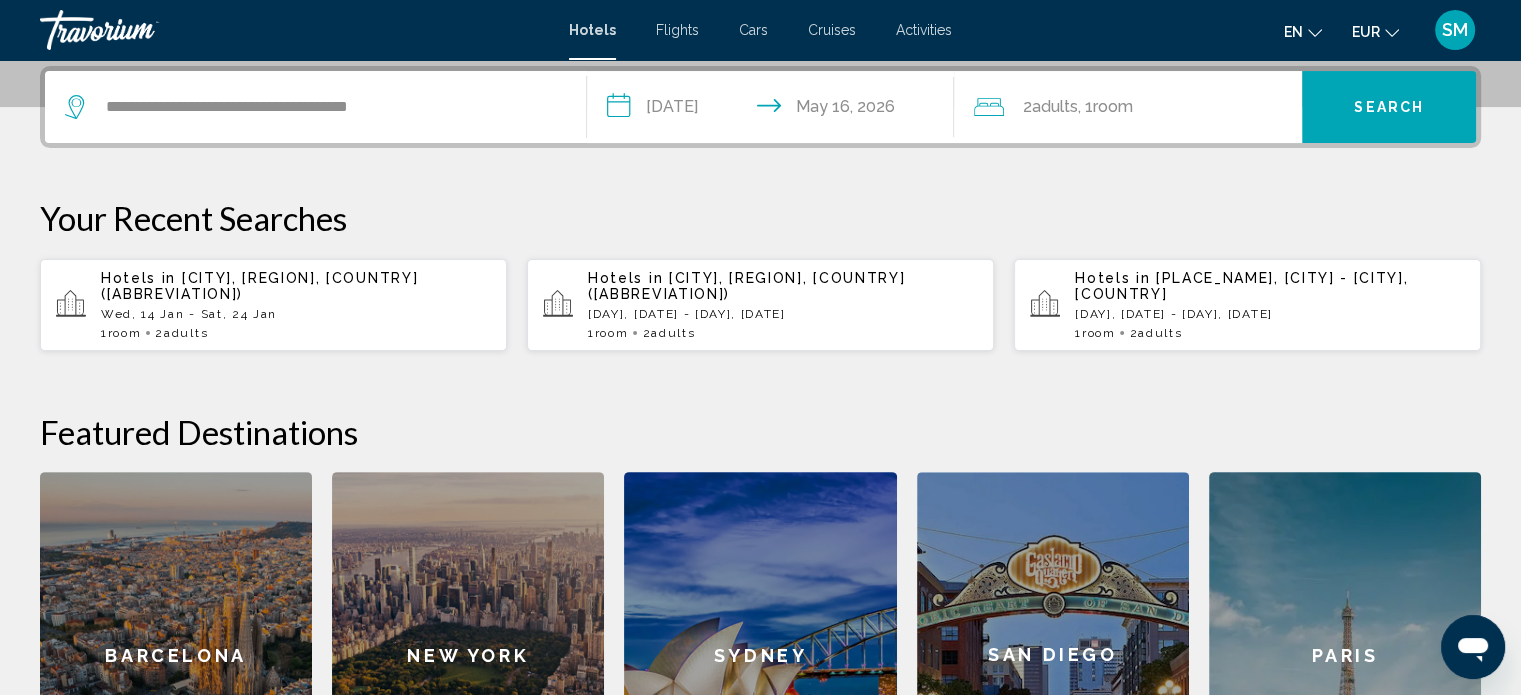 click on "Room" 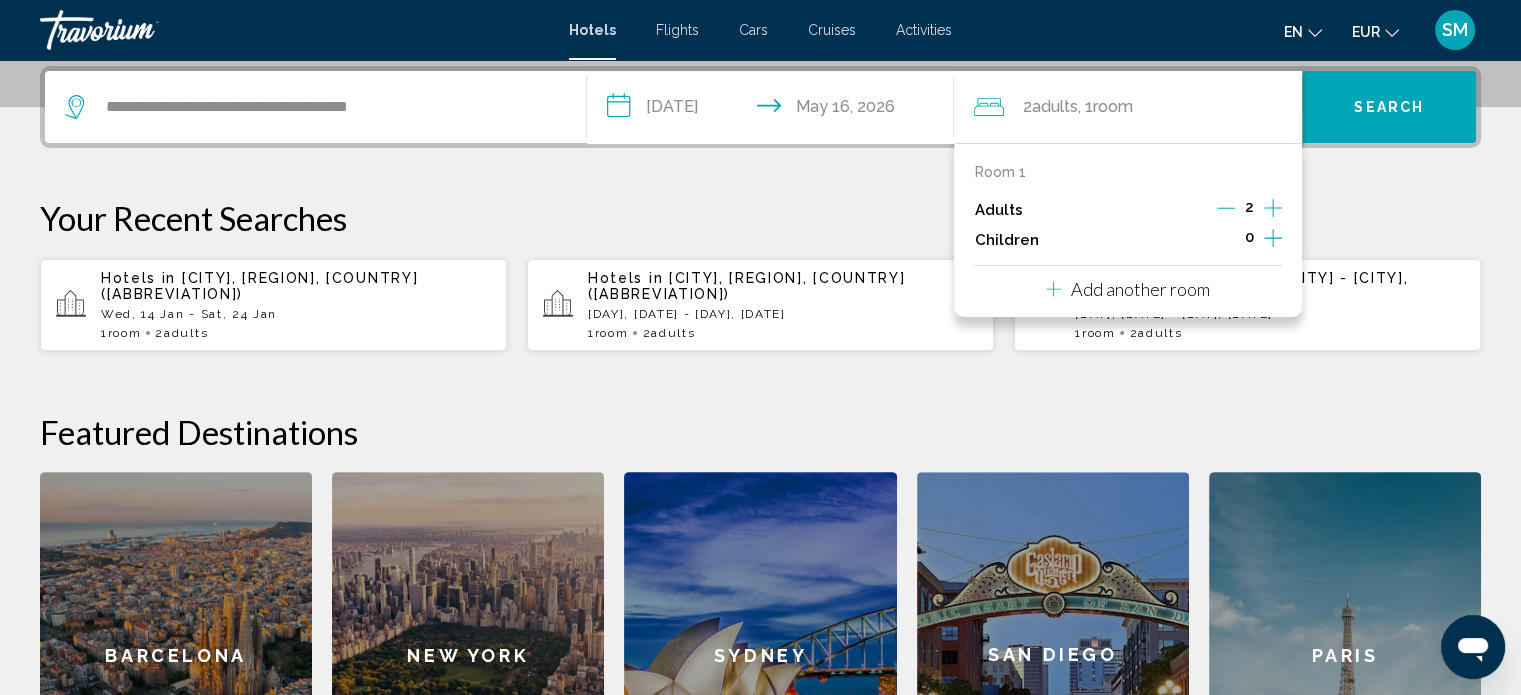 click 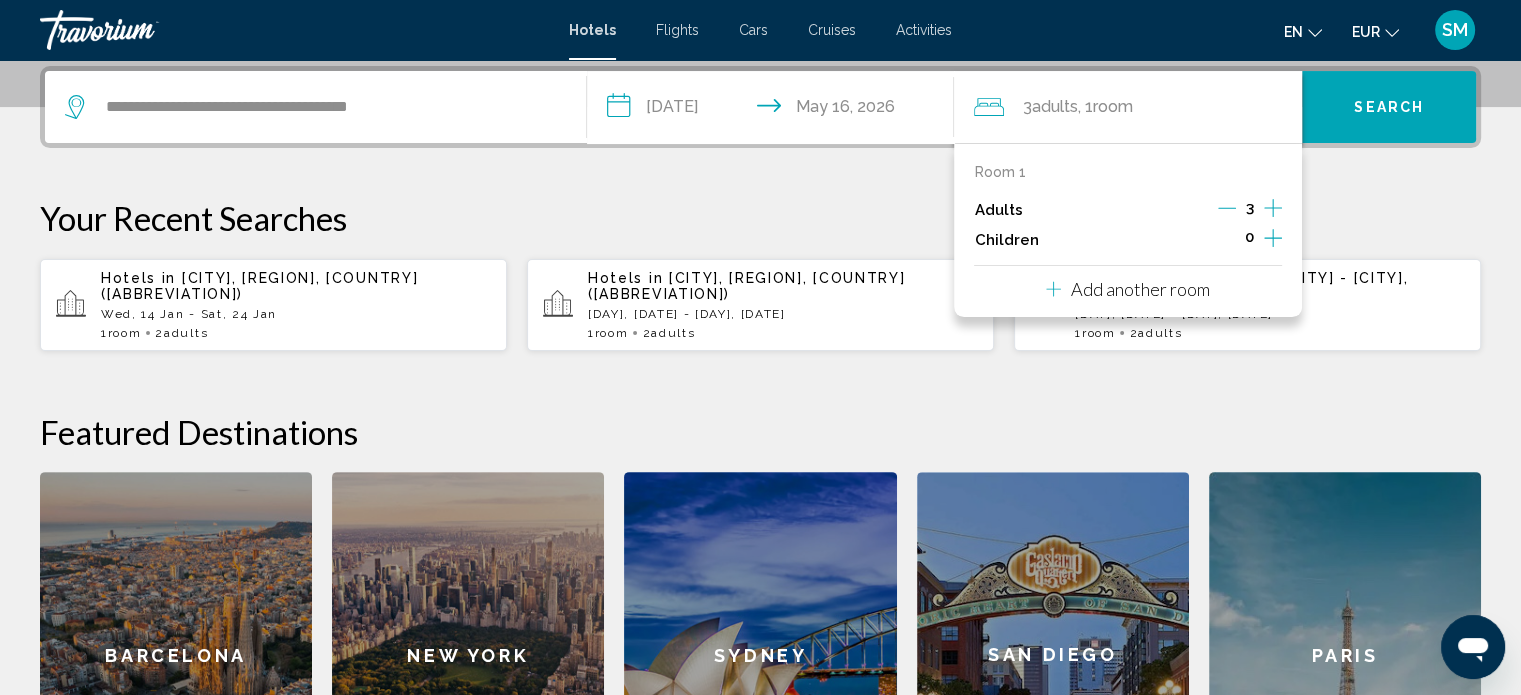 click 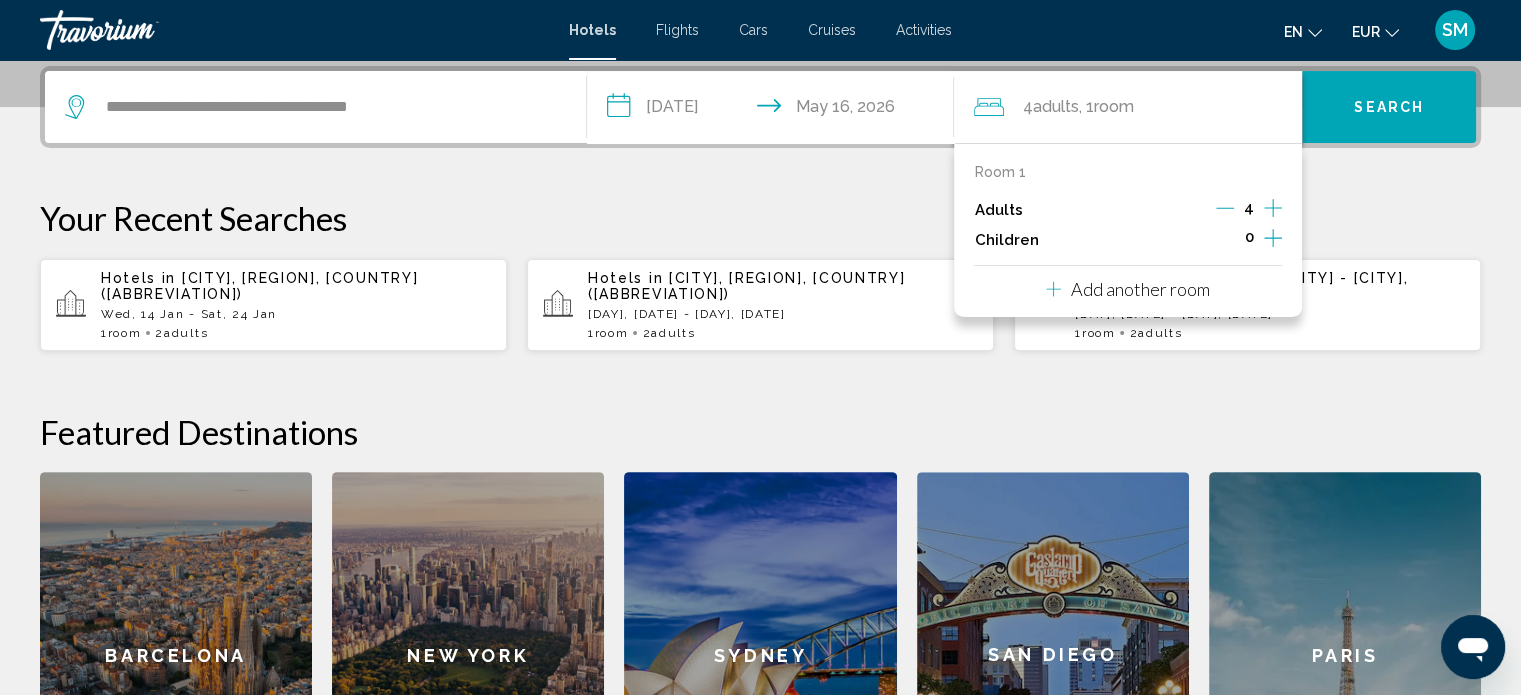 click 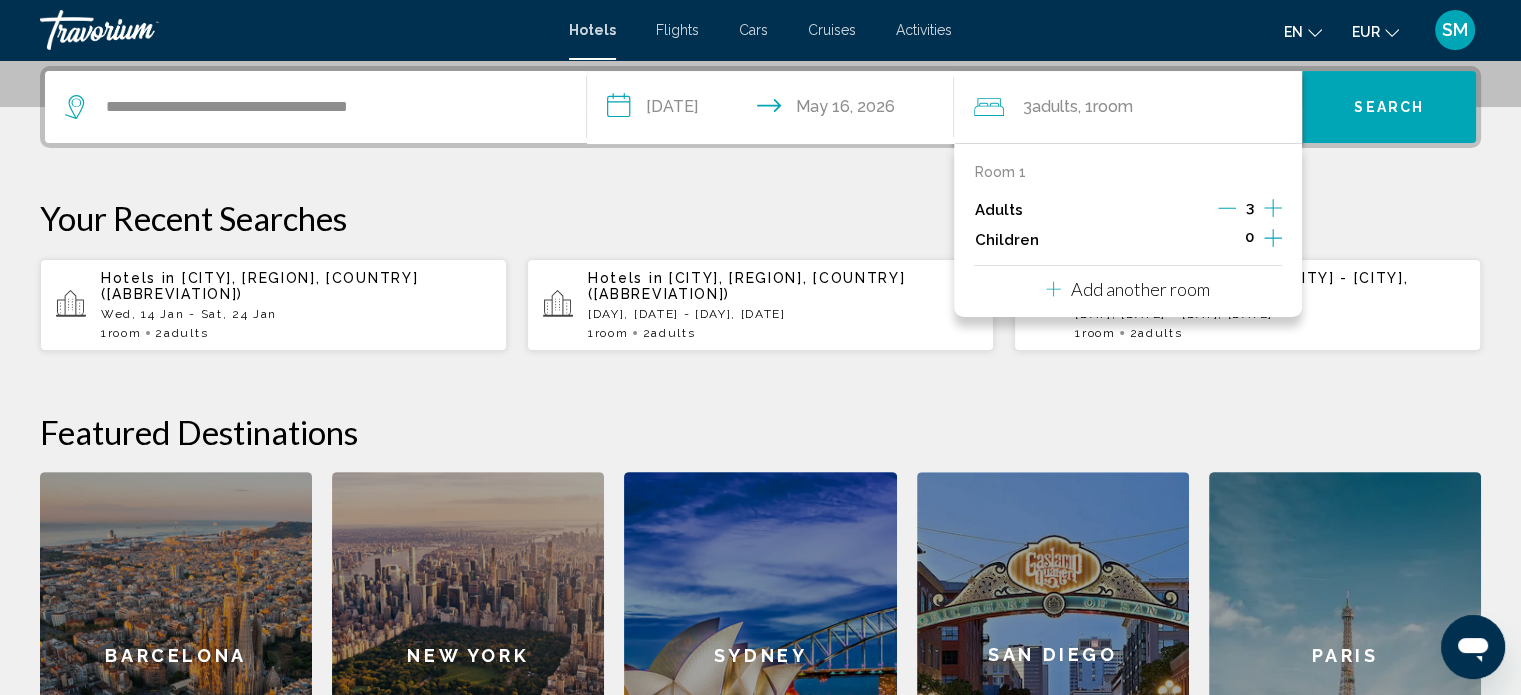 click 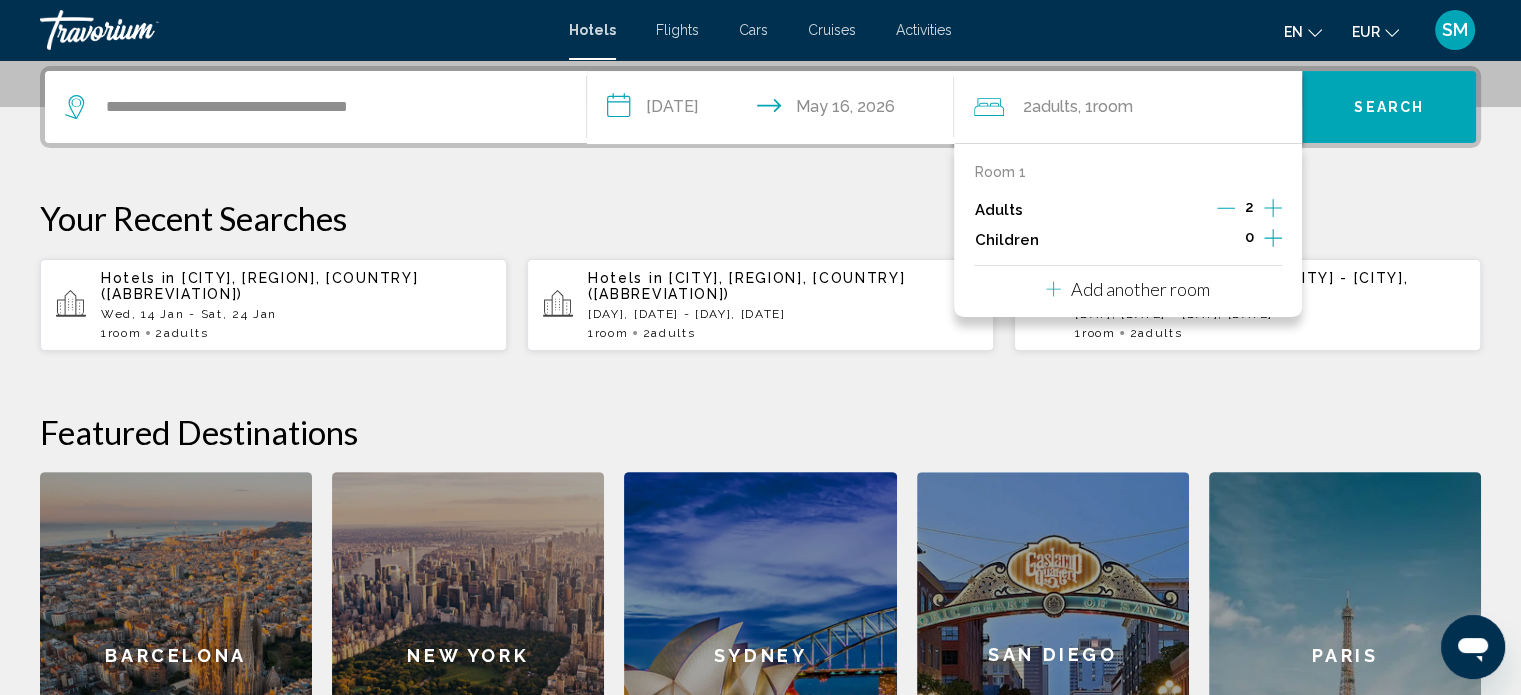 click on "**********" at bounding box center [760, 452] 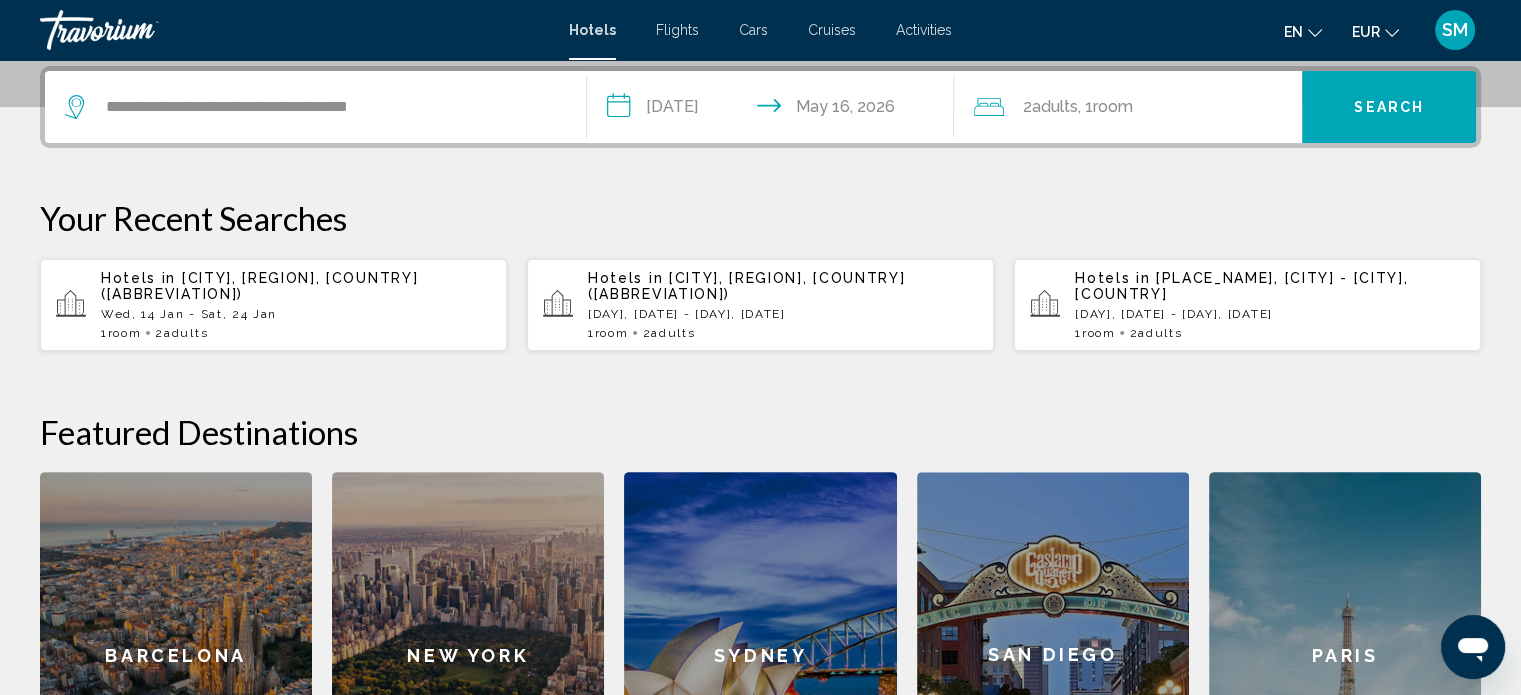 click on "Search" at bounding box center (1389, 108) 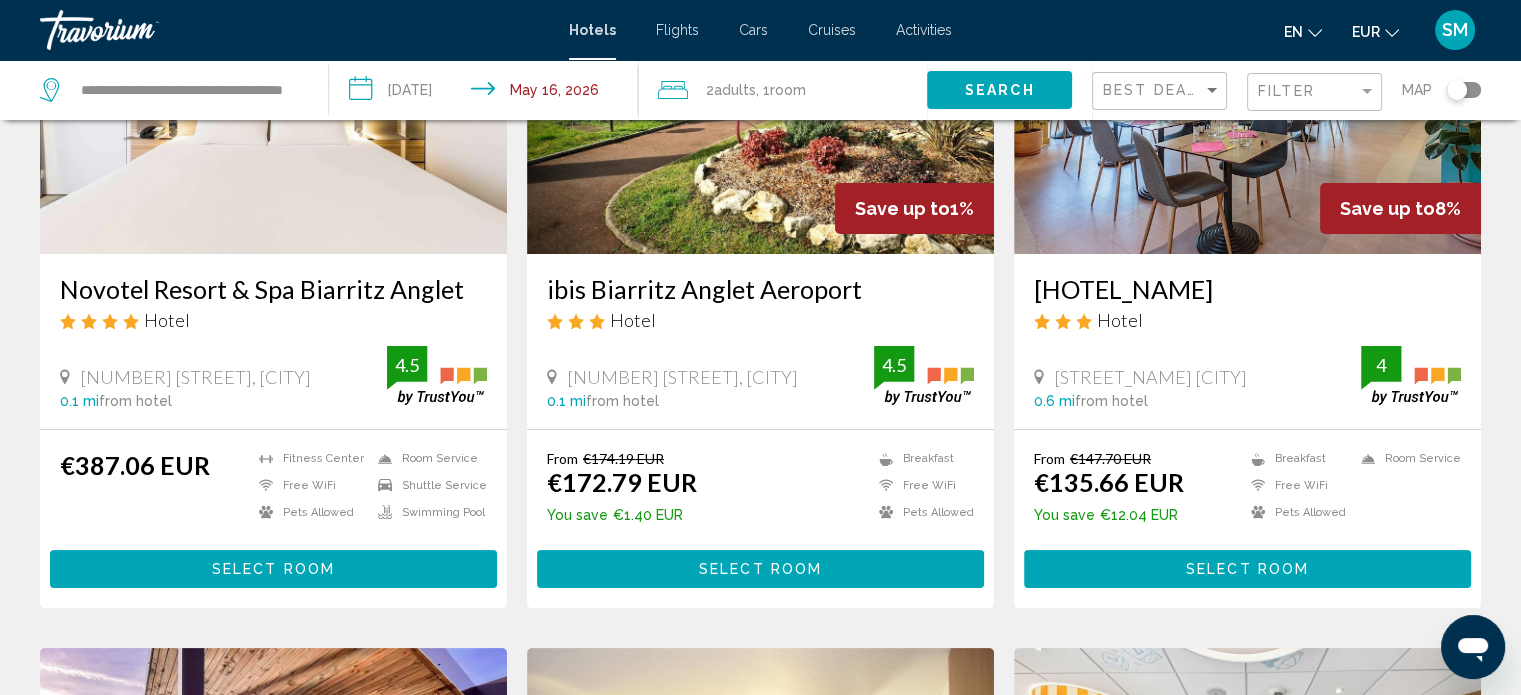 scroll, scrollTop: 258, scrollLeft: 0, axis: vertical 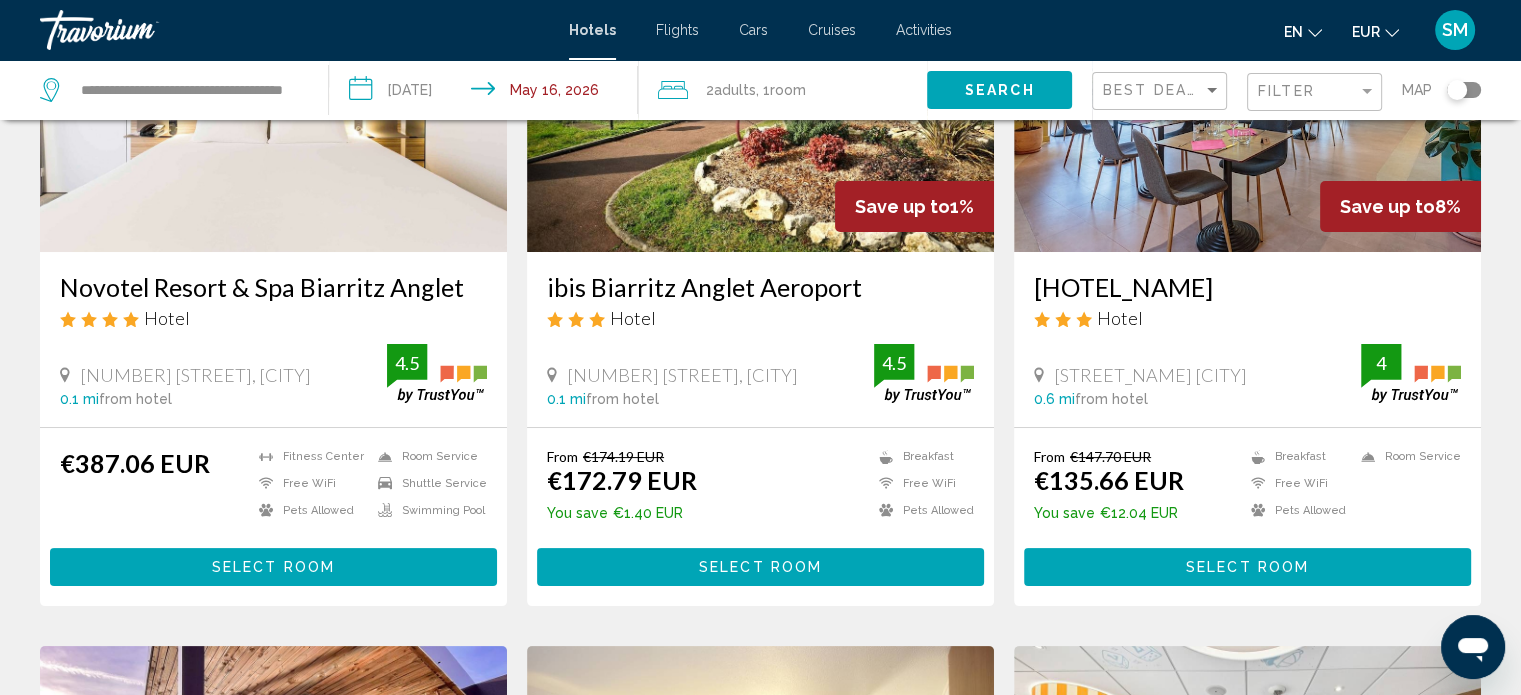 click on "Select Room" at bounding box center (760, 568) 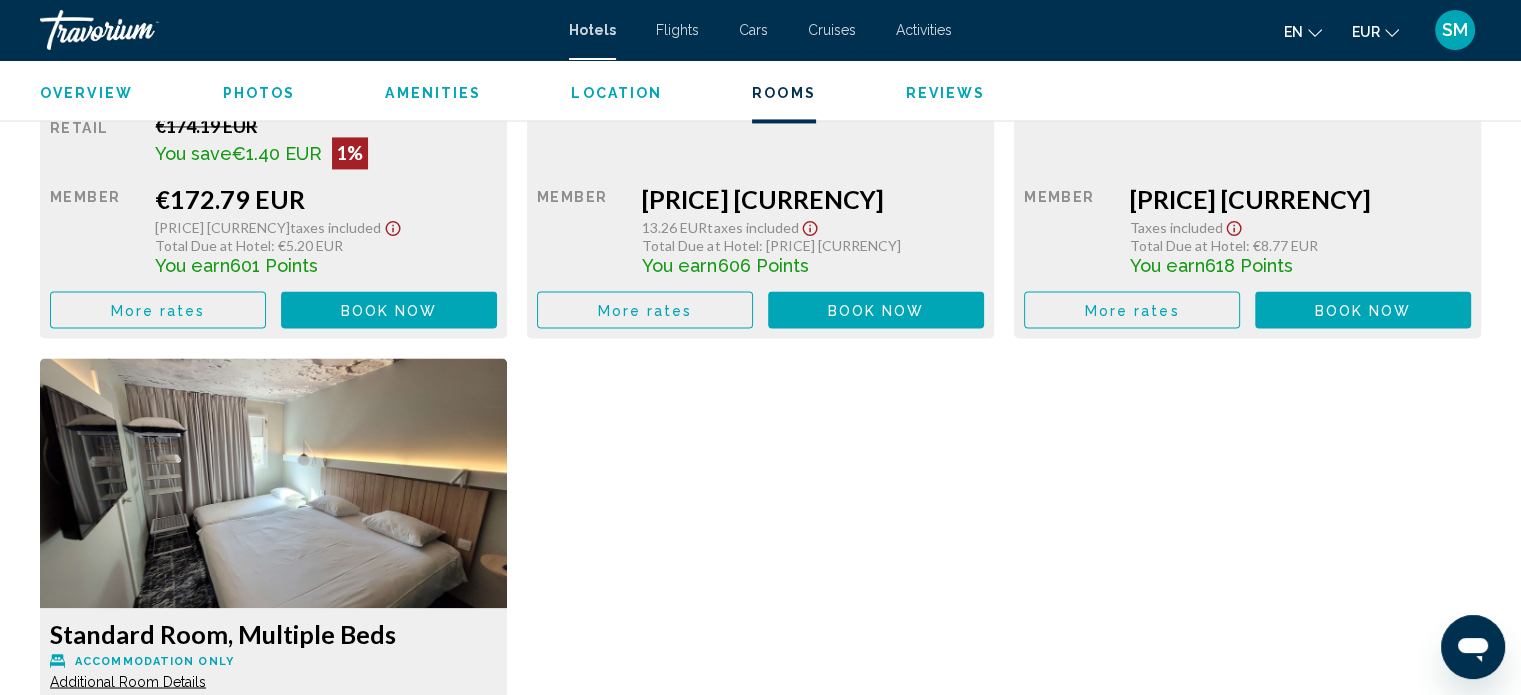 scroll, scrollTop: 2914, scrollLeft: 0, axis: vertical 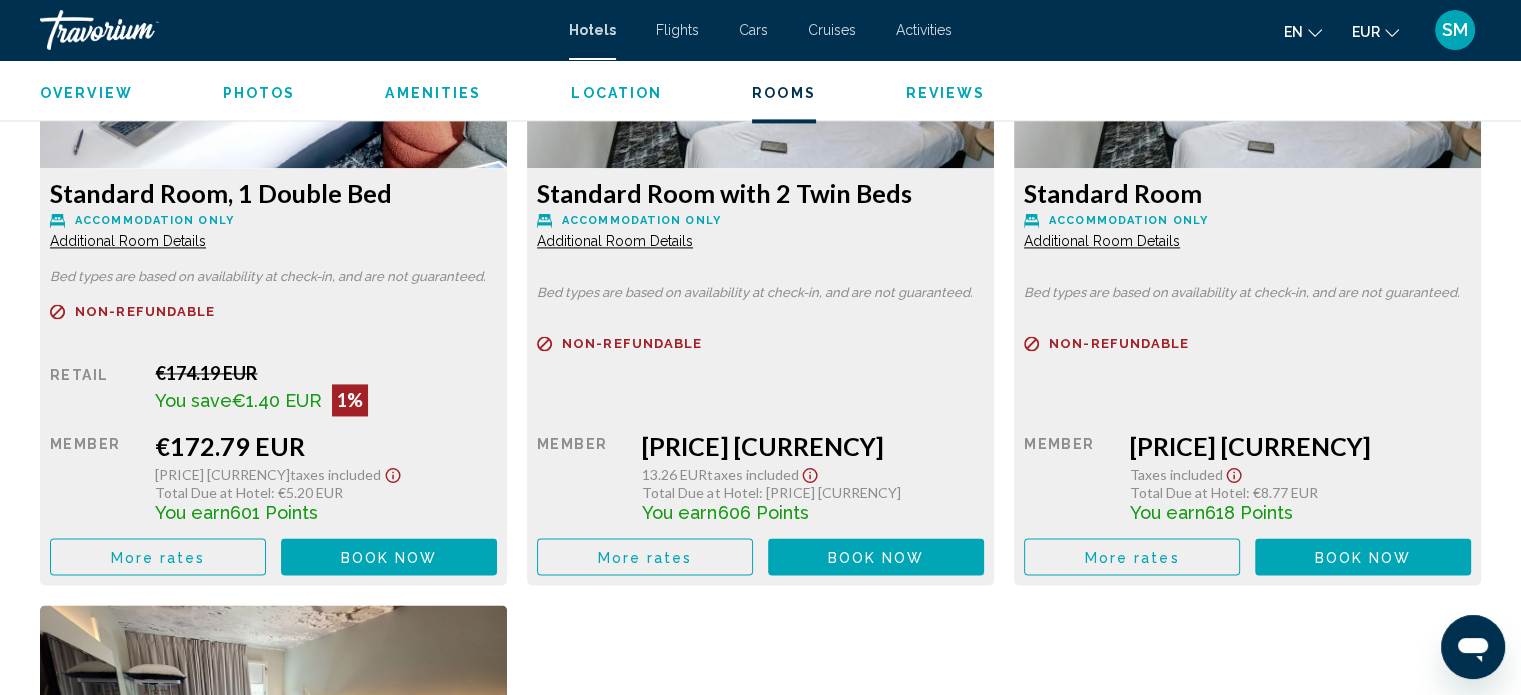 click on "Book now" at bounding box center (389, 557) 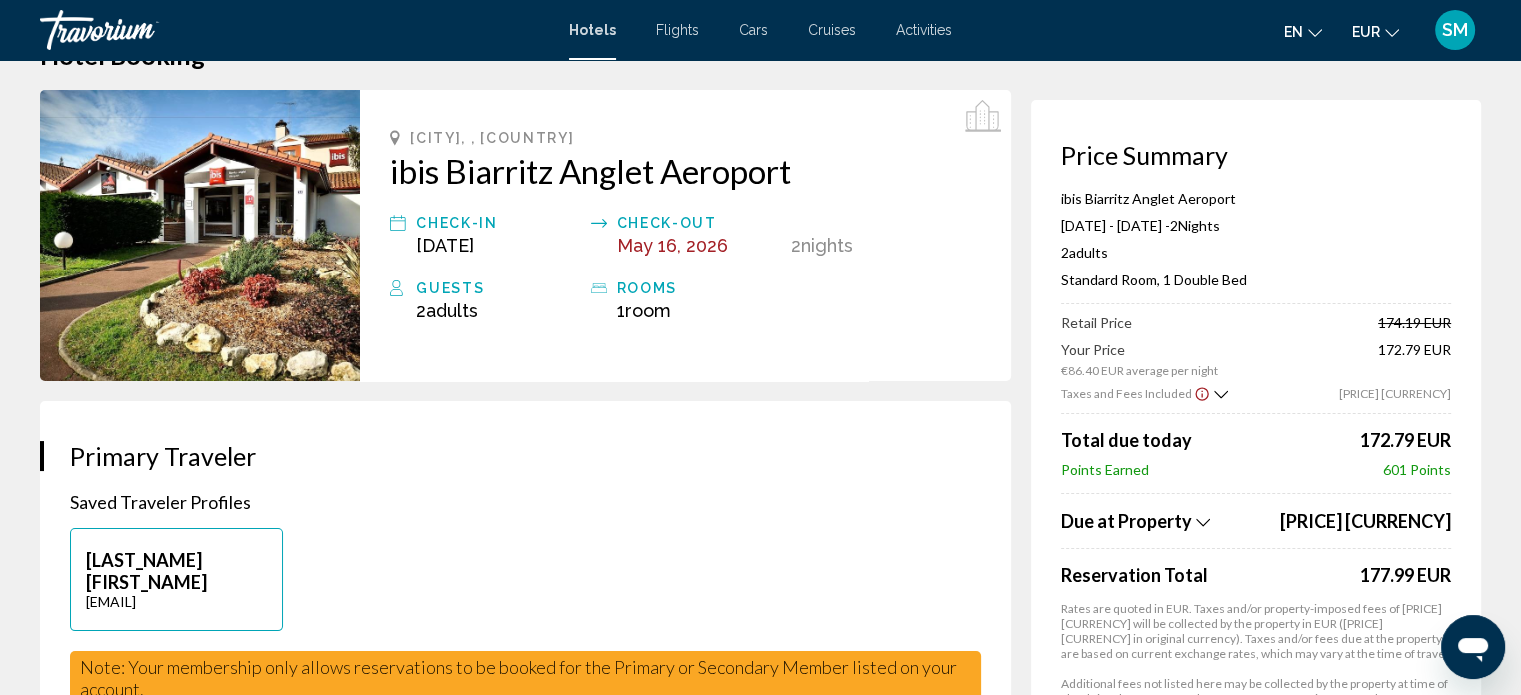 scroll, scrollTop: 0, scrollLeft: 0, axis: both 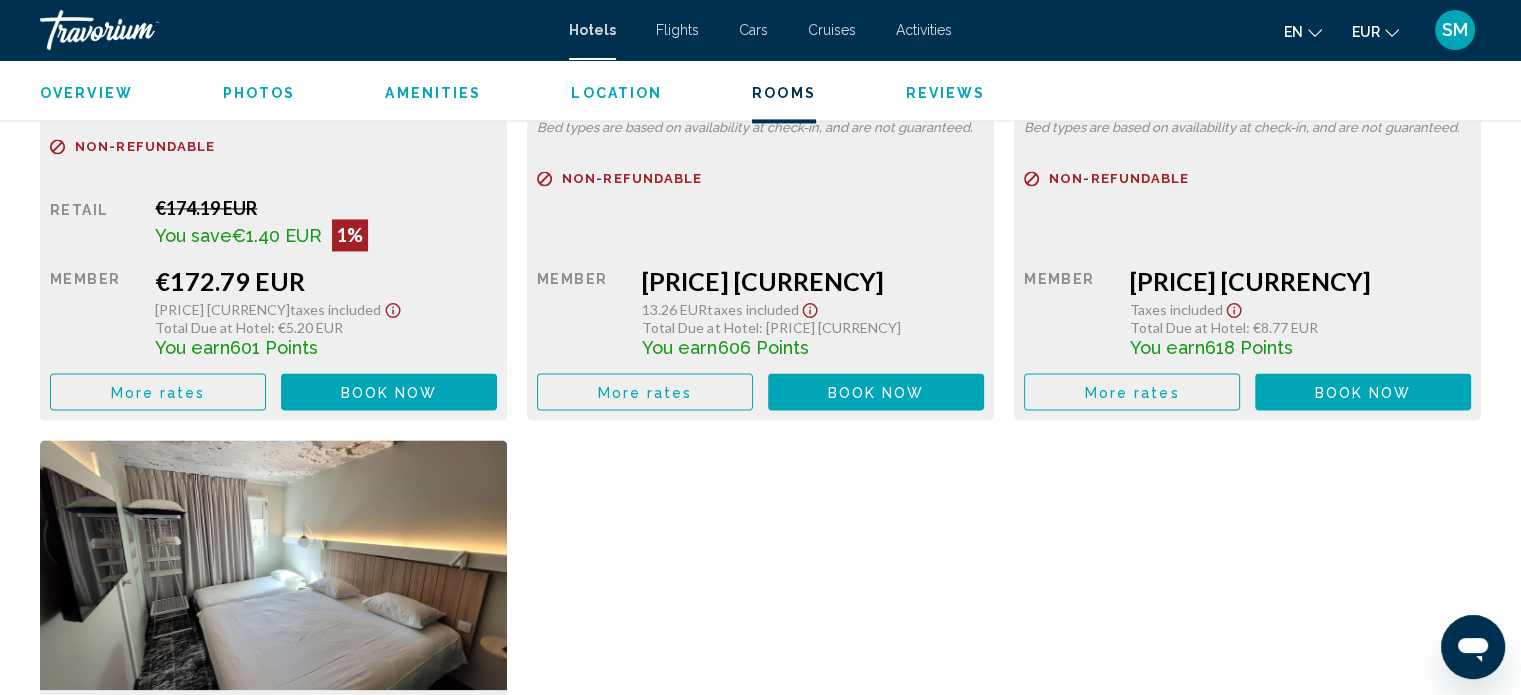 click on "More rates" at bounding box center [158, 391] 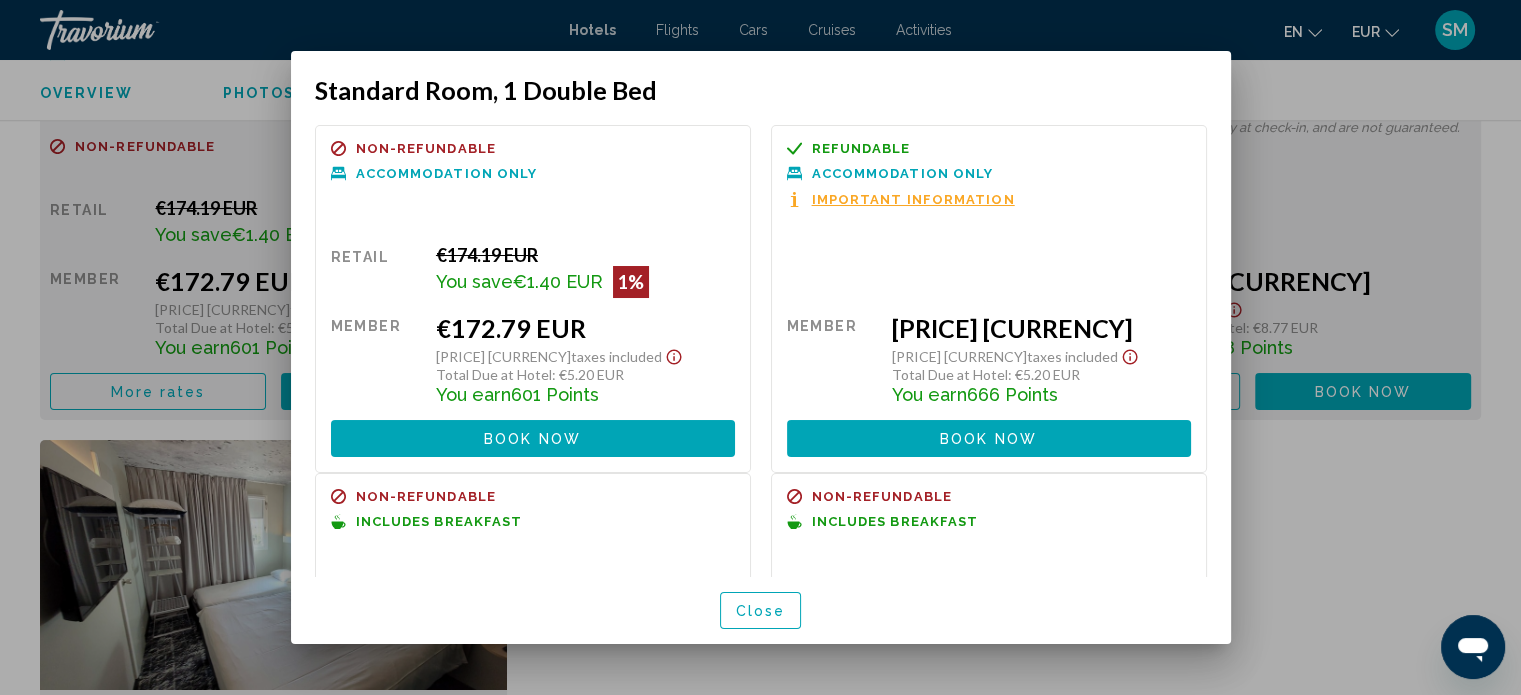scroll, scrollTop: 191, scrollLeft: 0, axis: vertical 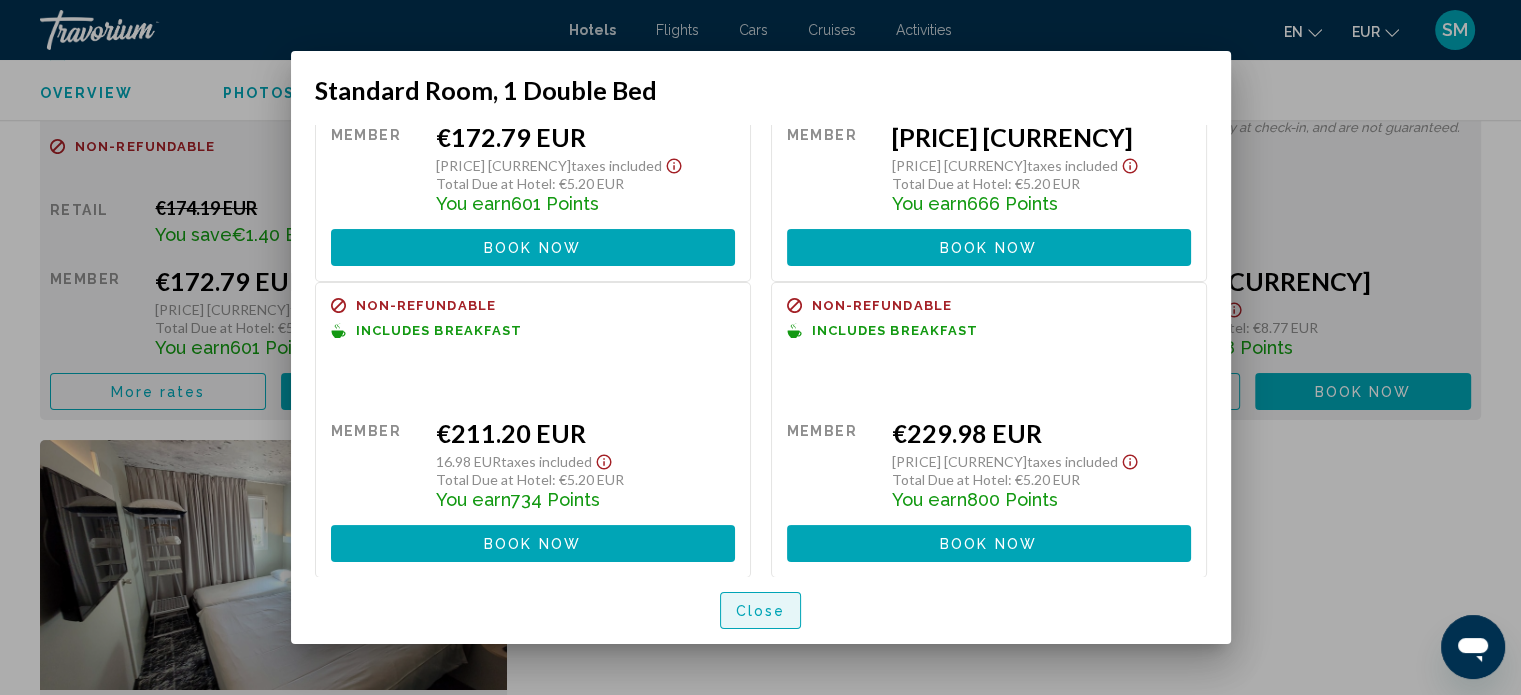 click on "Close" at bounding box center [761, 611] 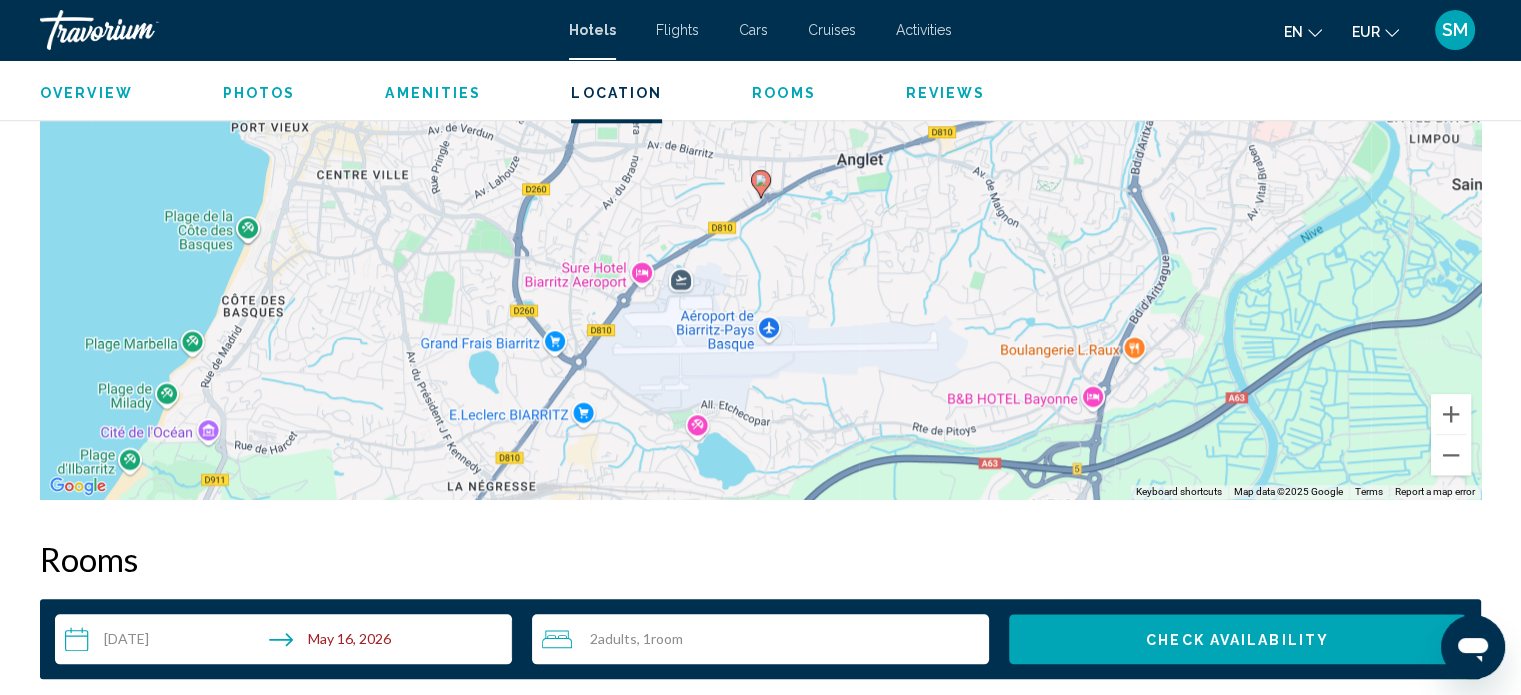 scroll, scrollTop: 2112, scrollLeft: 0, axis: vertical 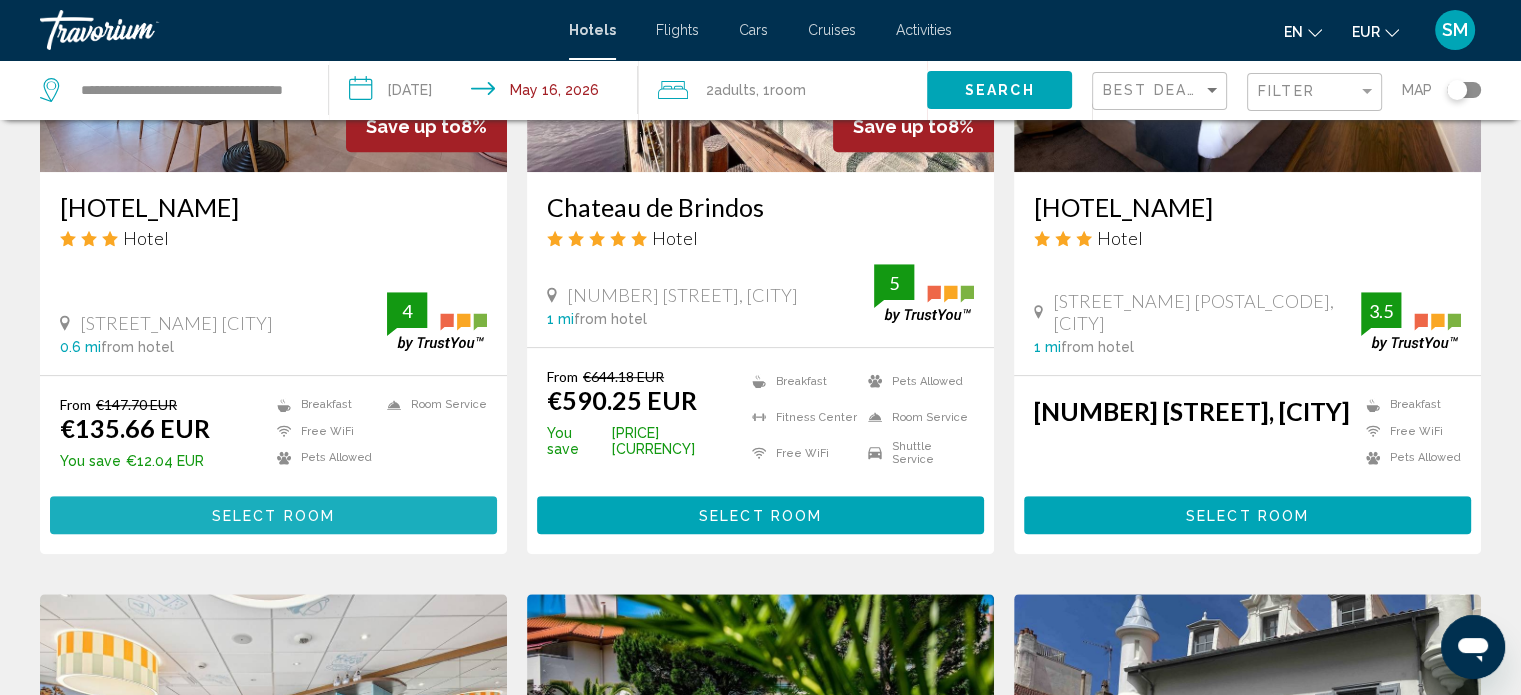 click on "Select Room" at bounding box center [273, 516] 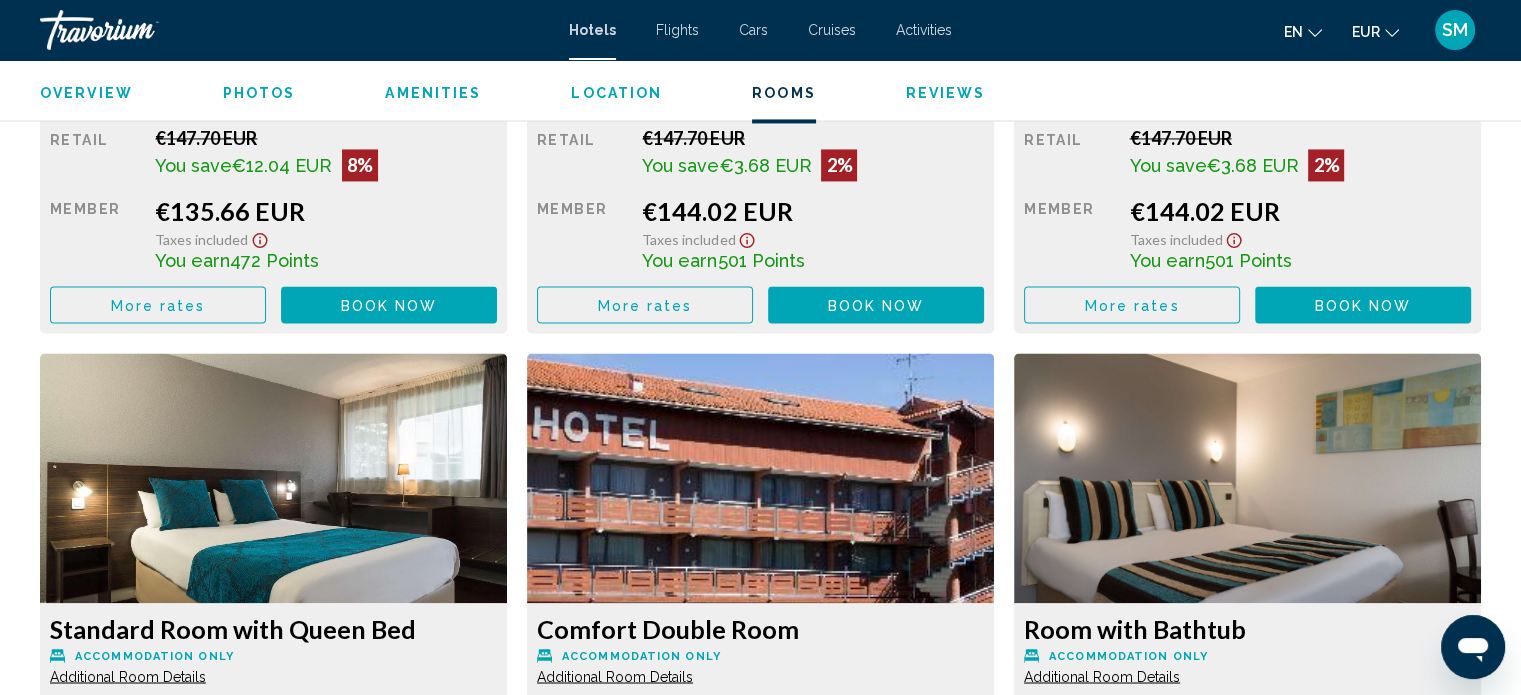 scroll, scrollTop: 3182, scrollLeft: 0, axis: vertical 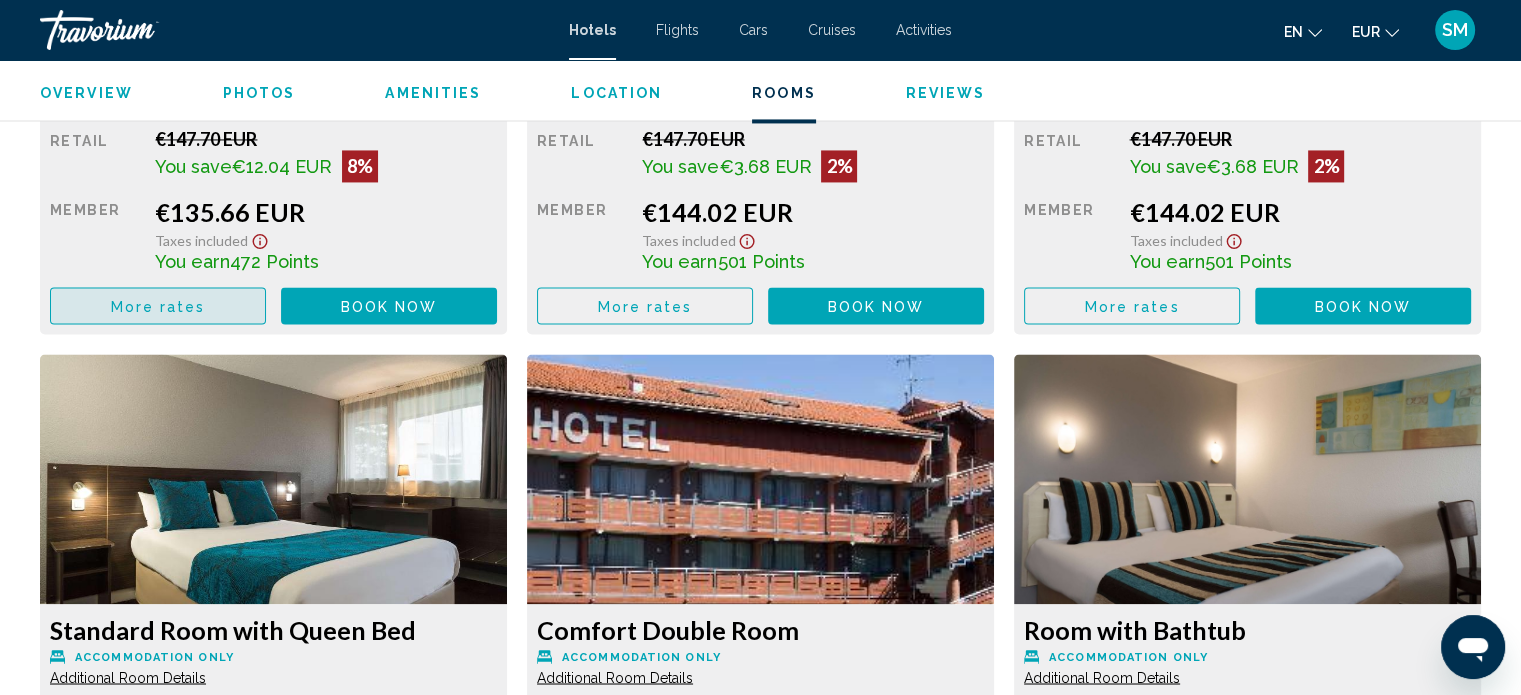 click on "More rates" at bounding box center [158, 306] 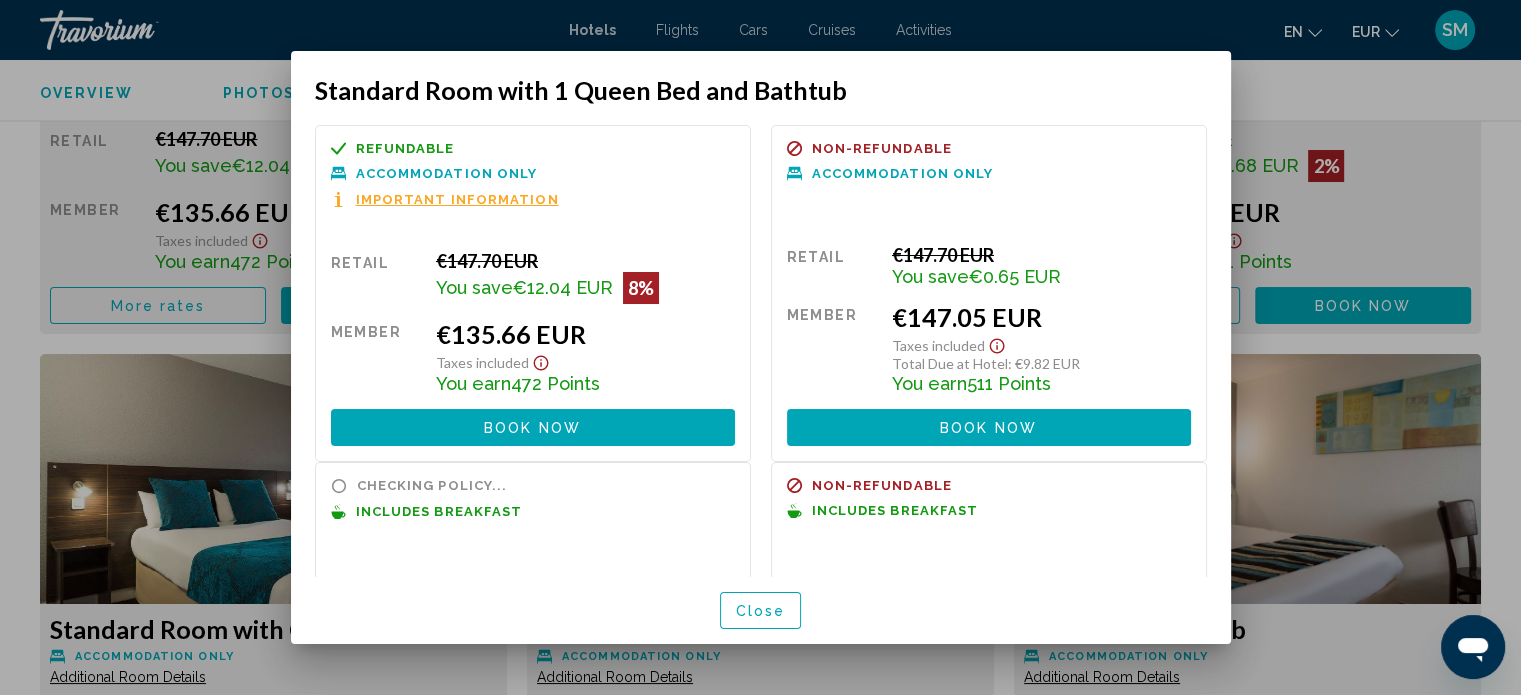 scroll, scrollTop: 0, scrollLeft: 0, axis: both 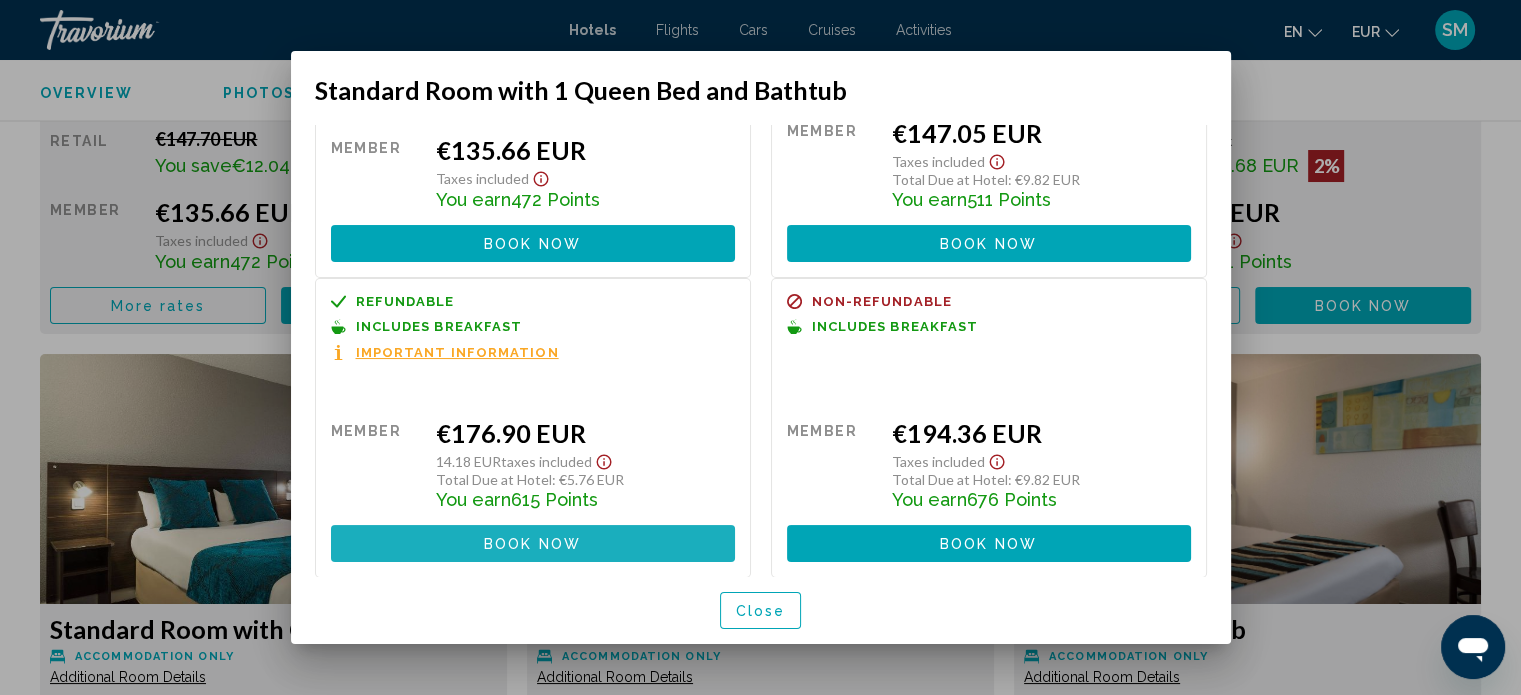 click on "Book now" at bounding box center (532, 544) 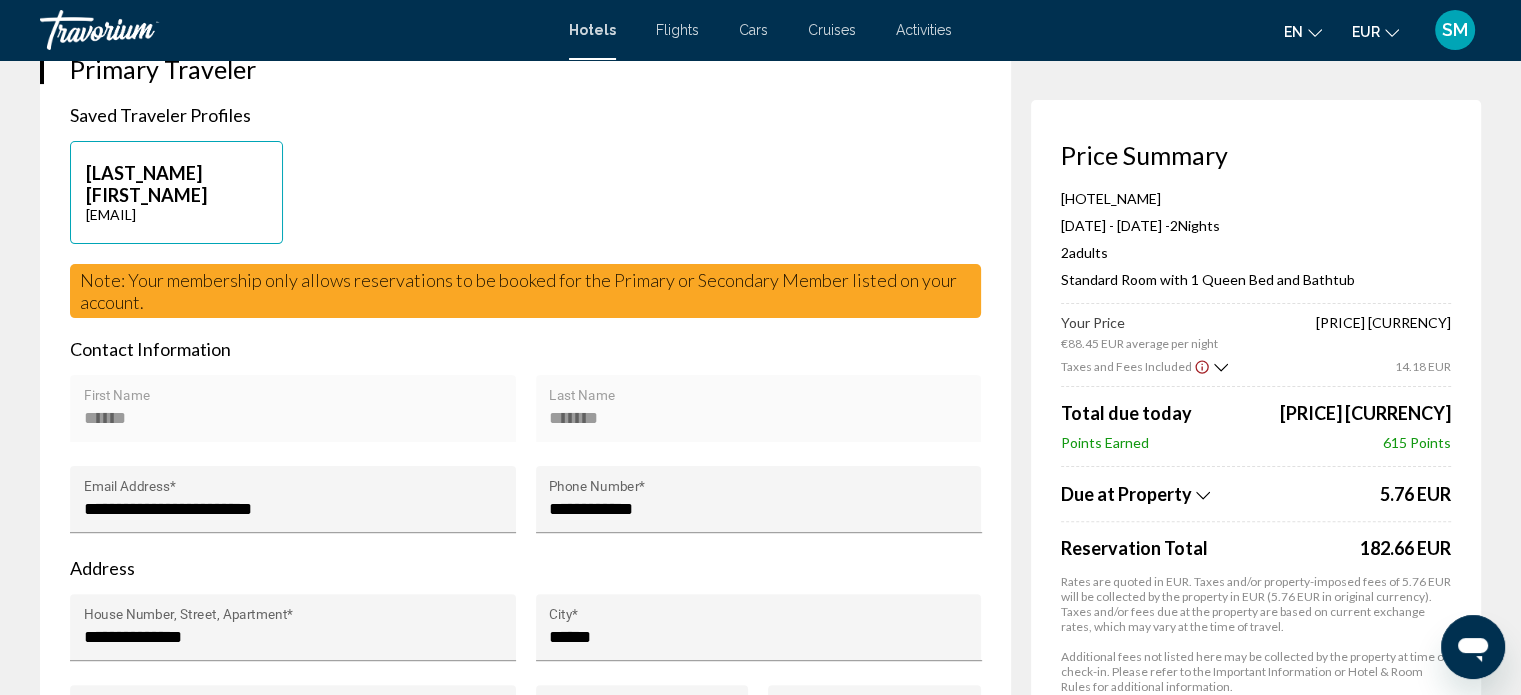 scroll, scrollTop: 448, scrollLeft: 0, axis: vertical 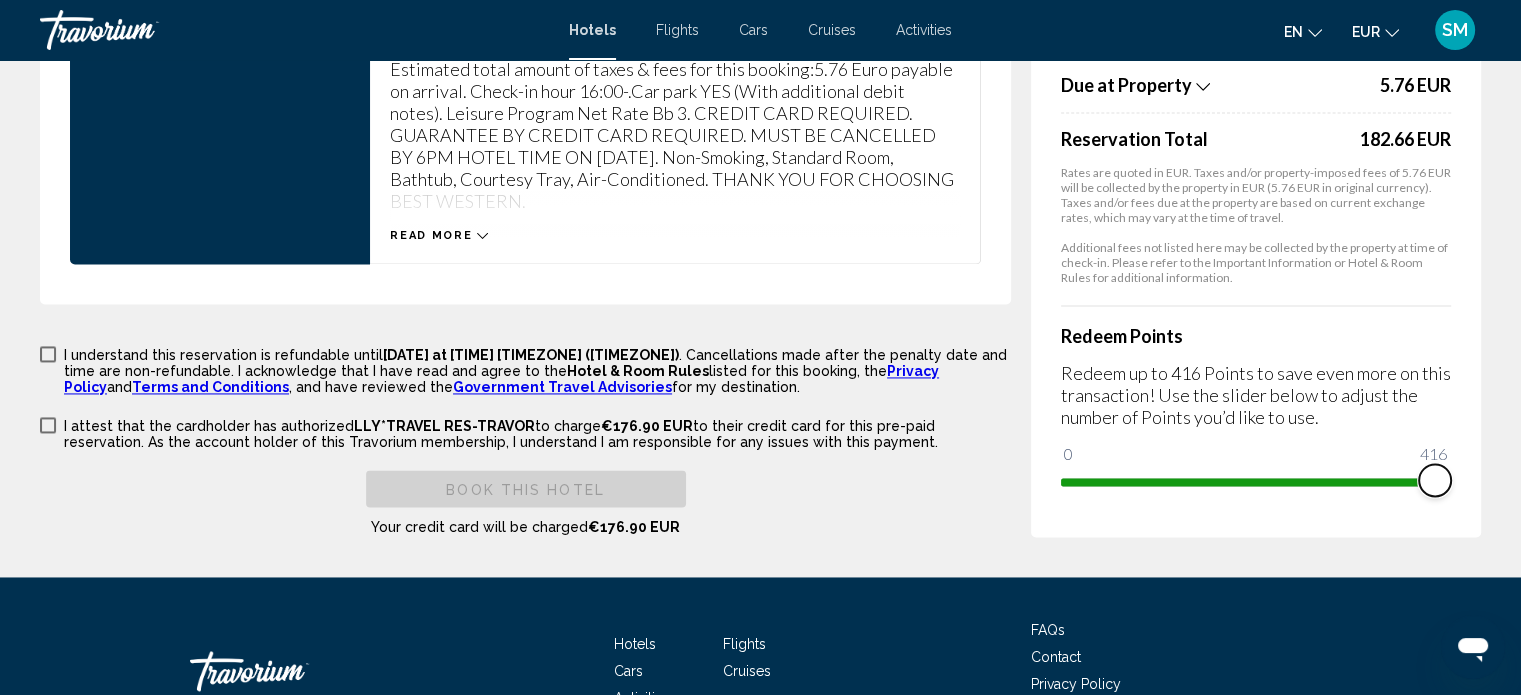 drag, startPoint x: 1075, startPoint y: 485, endPoint x: 1499, endPoint y: 491, distance: 424.04245 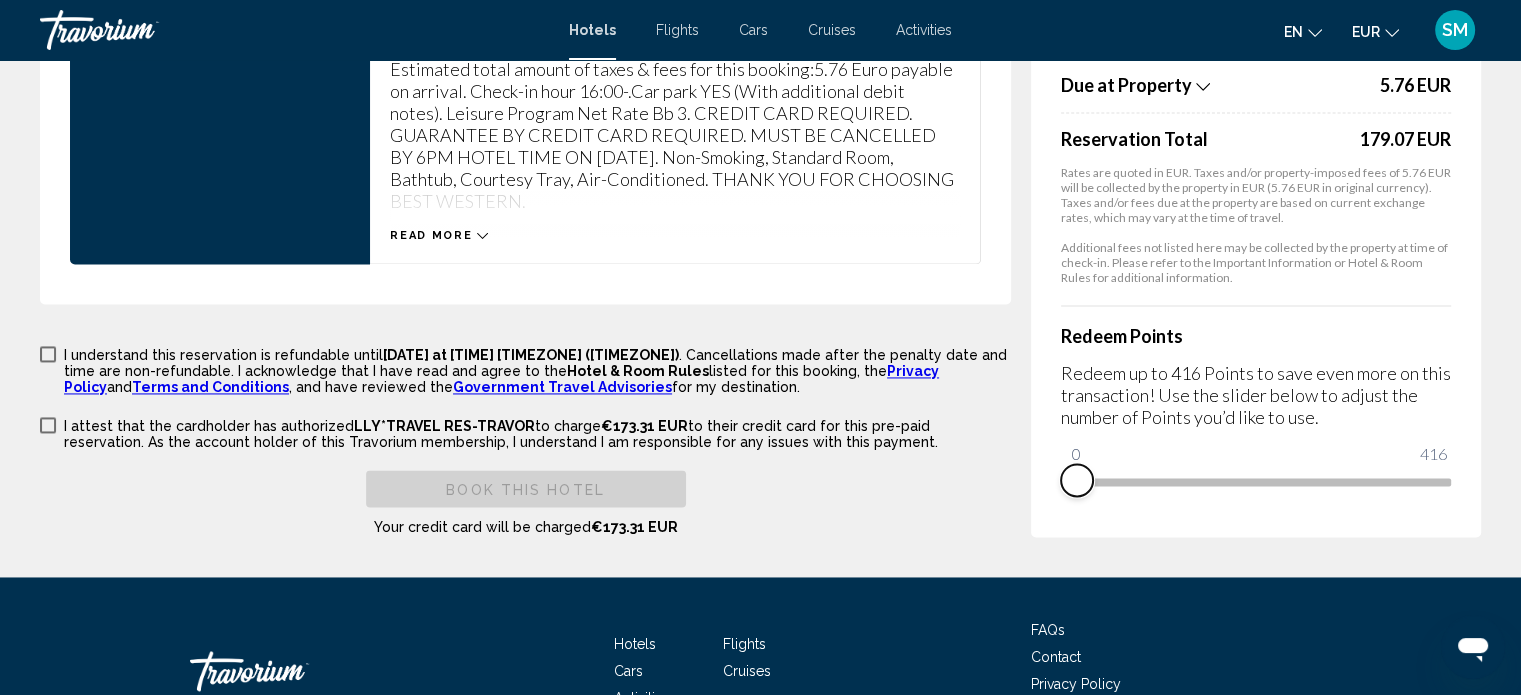 drag, startPoint x: 1436, startPoint y: 482, endPoint x: 1060, endPoint y: 491, distance: 376.1077 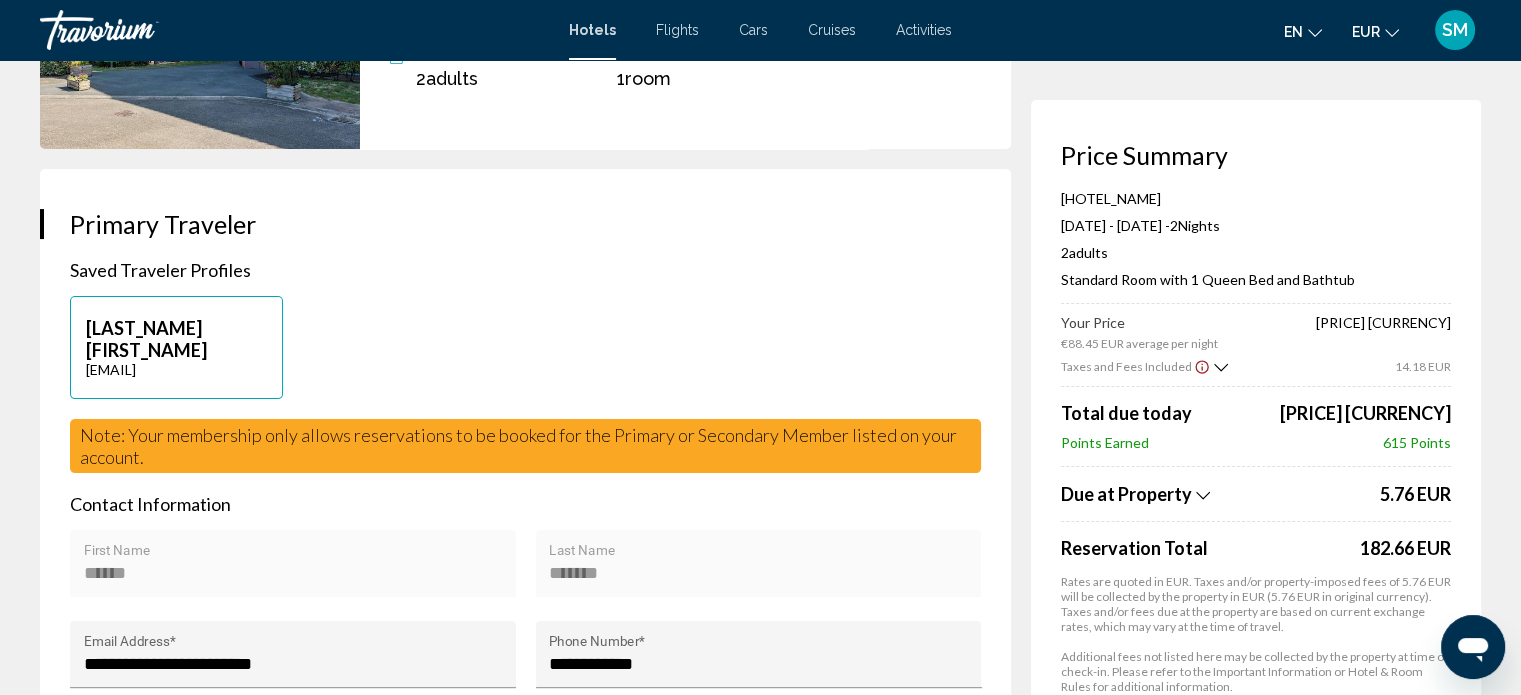 scroll, scrollTop: 0, scrollLeft: 0, axis: both 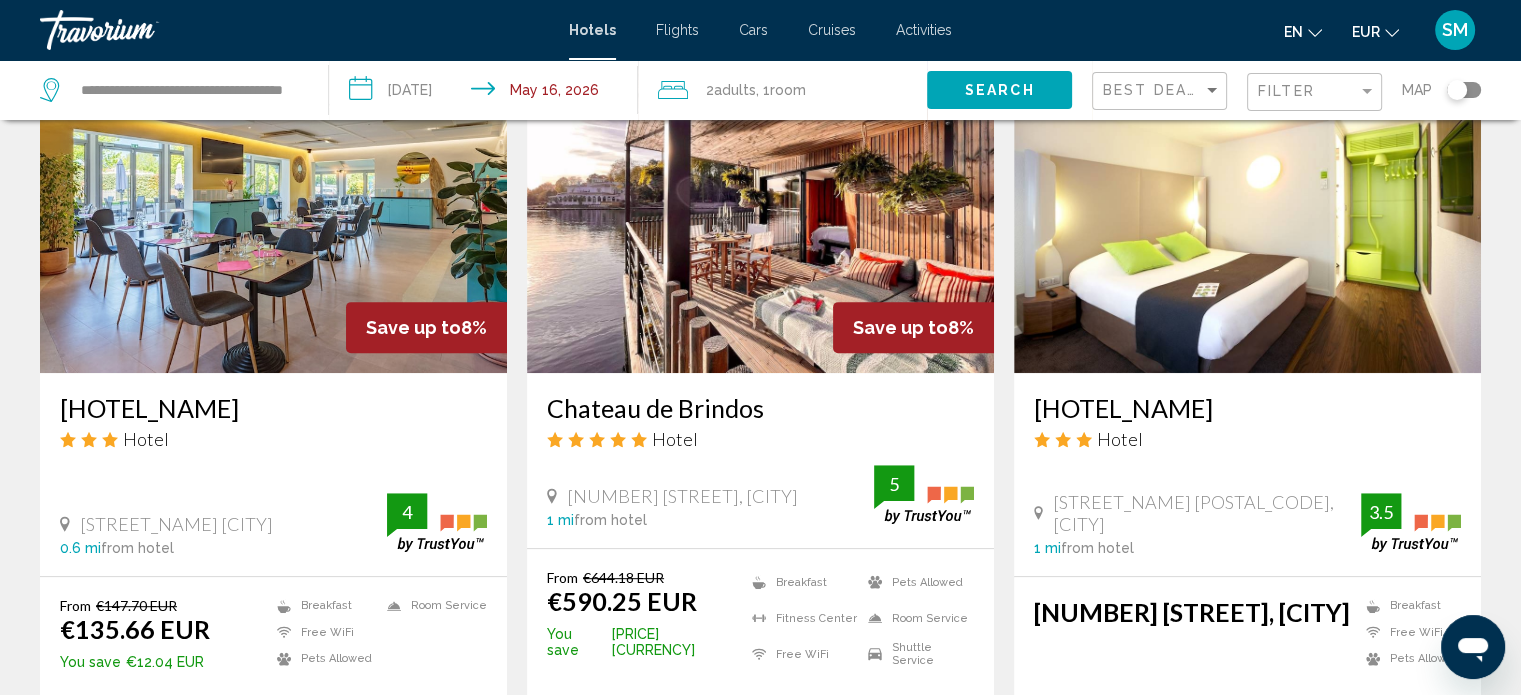 click at bounding box center [273, 213] 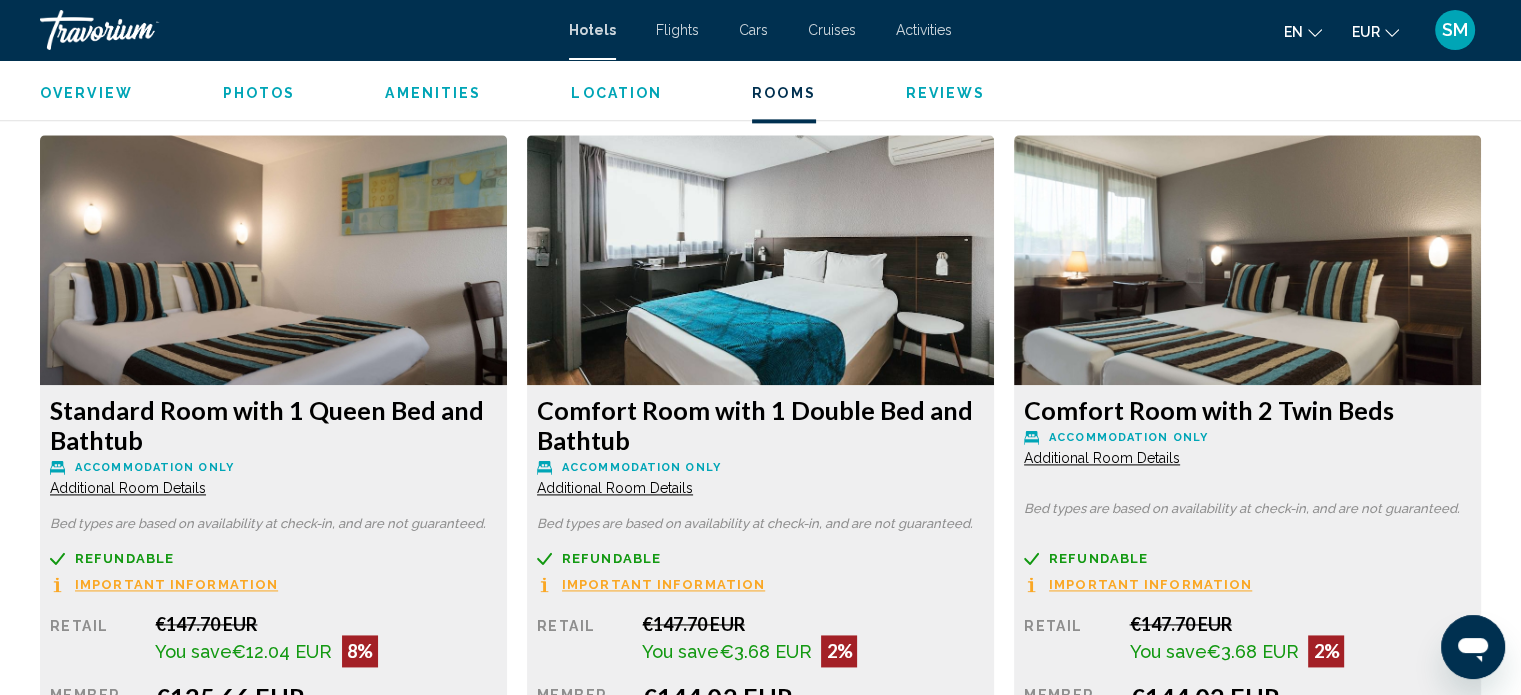 scroll, scrollTop: 3076, scrollLeft: 0, axis: vertical 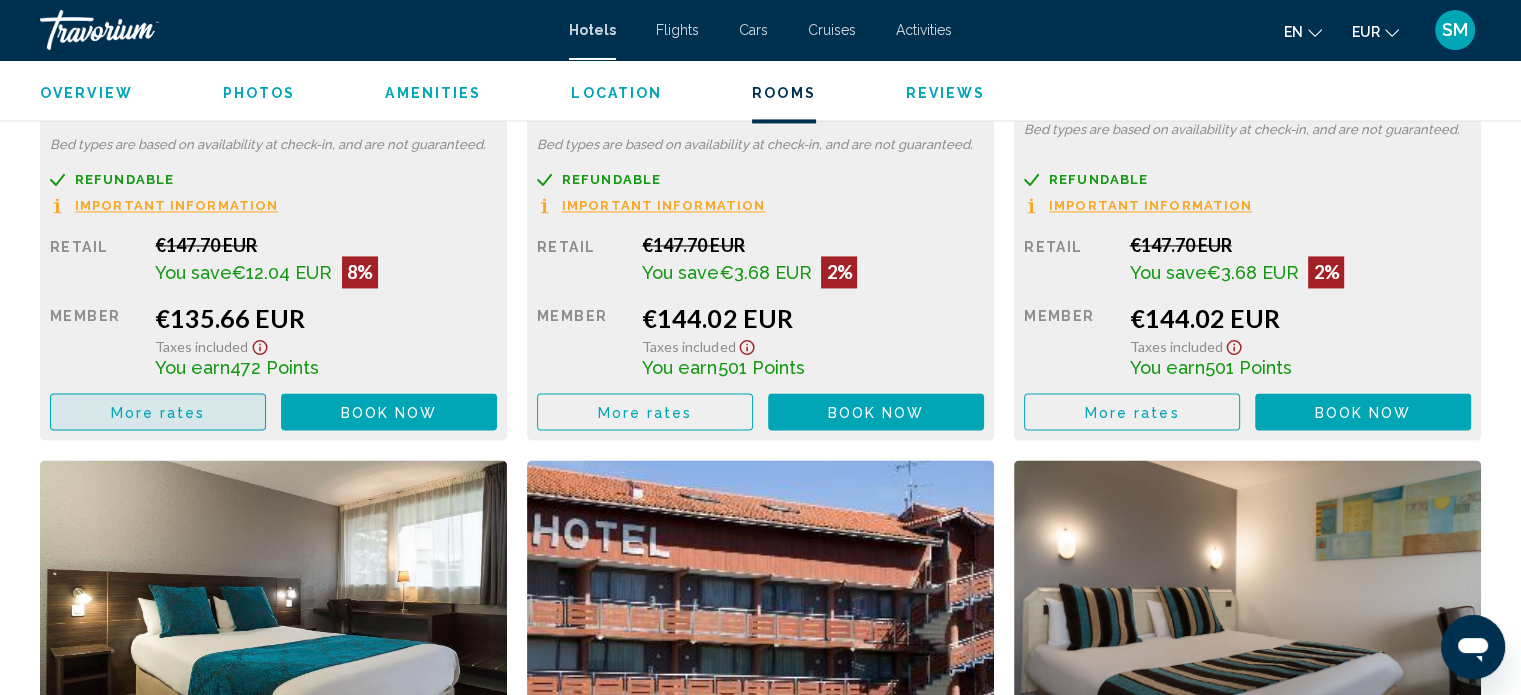 click on "More rates" at bounding box center (158, 411) 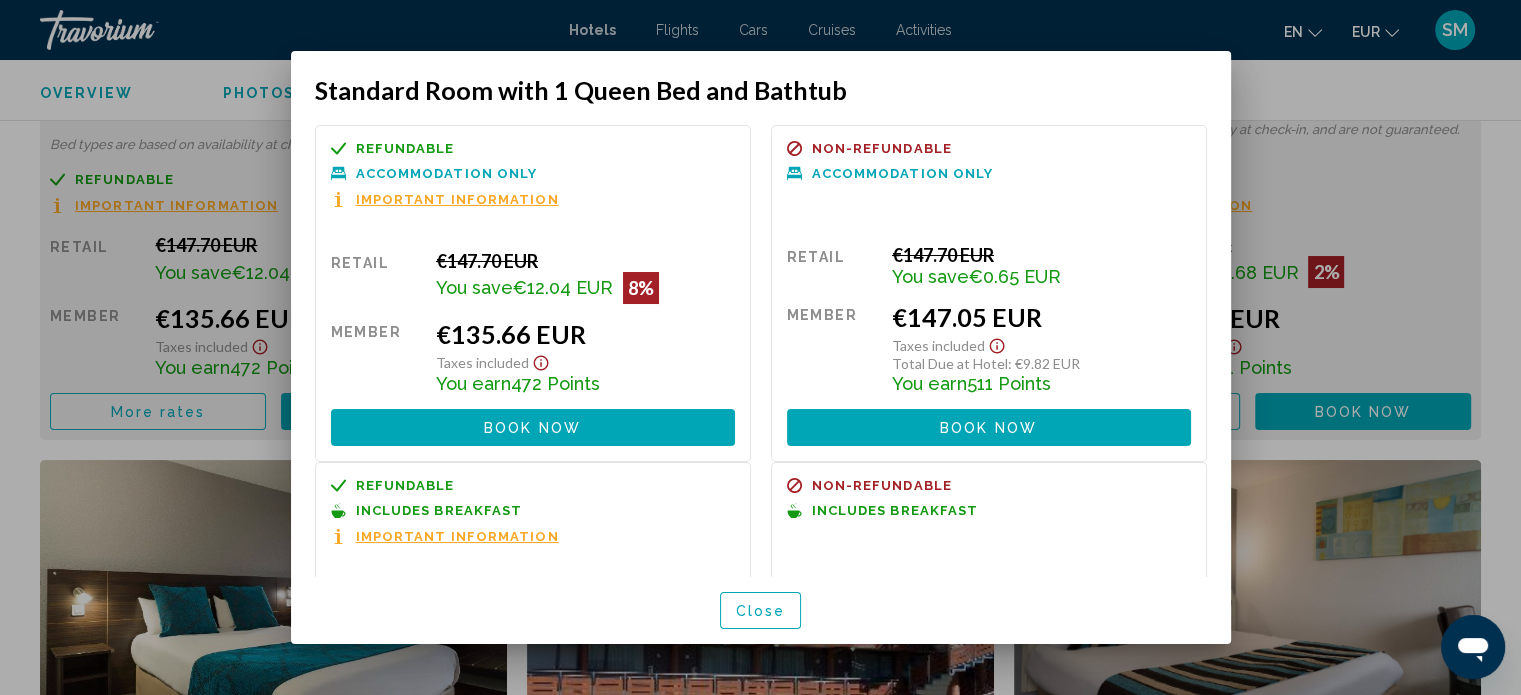 scroll, scrollTop: 184, scrollLeft: 0, axis: vertical 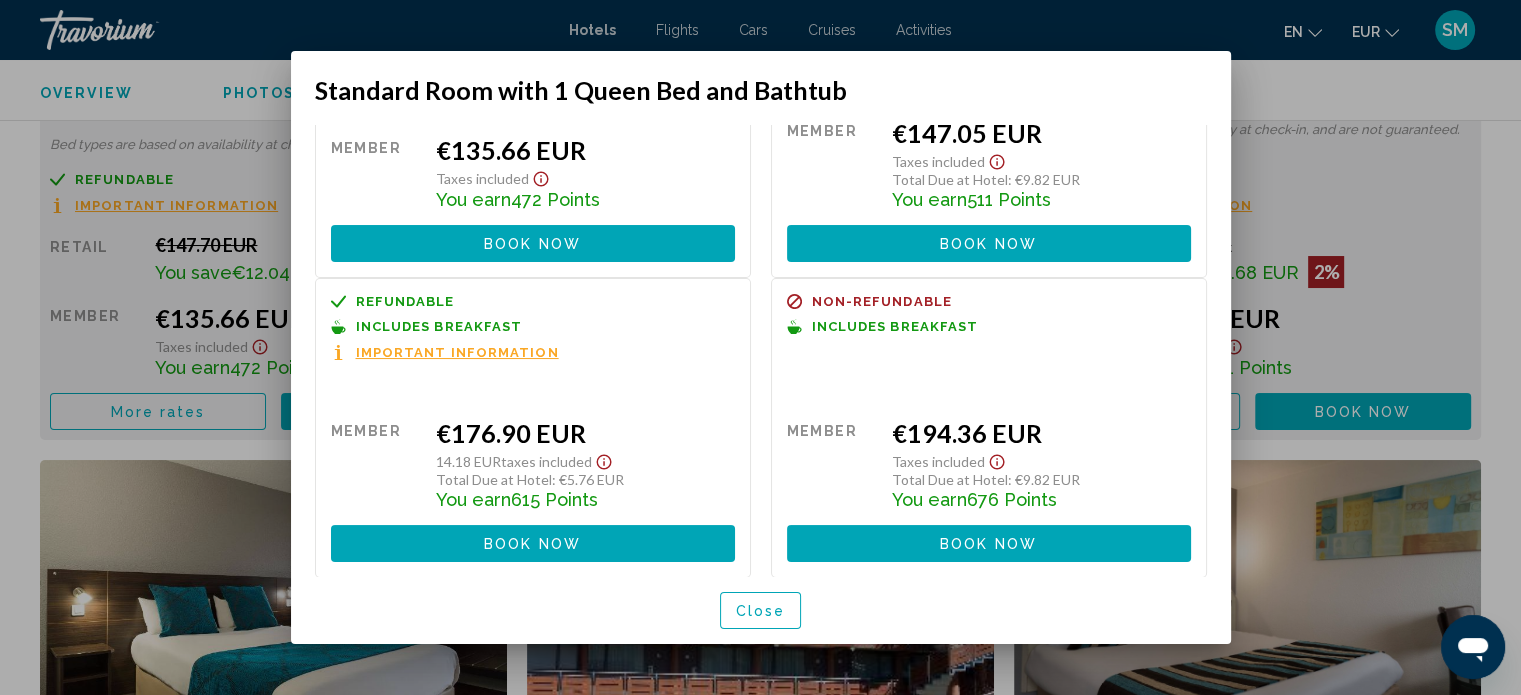 click on "Book now" at bounding box center (532, 544) 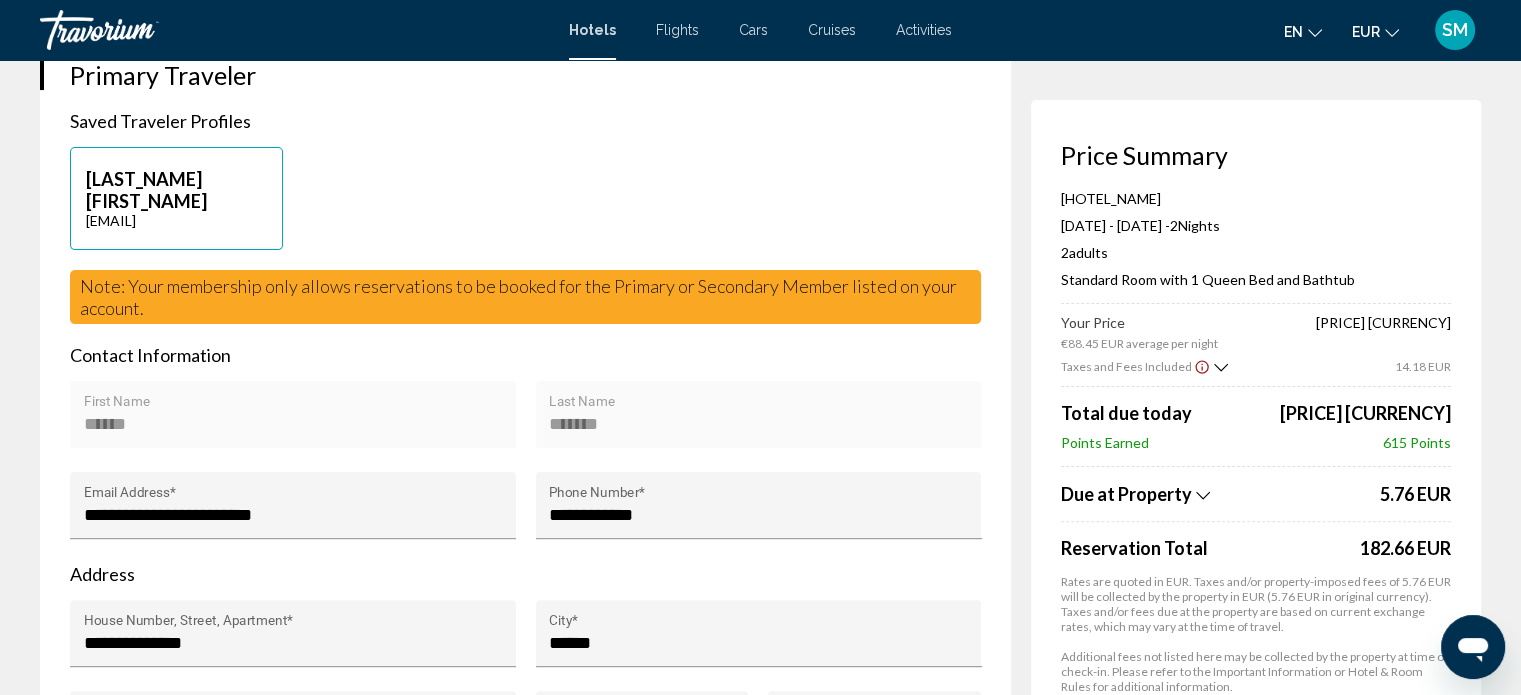 scroll, scrollTop: 0, scrollLeft: 0, axis: both 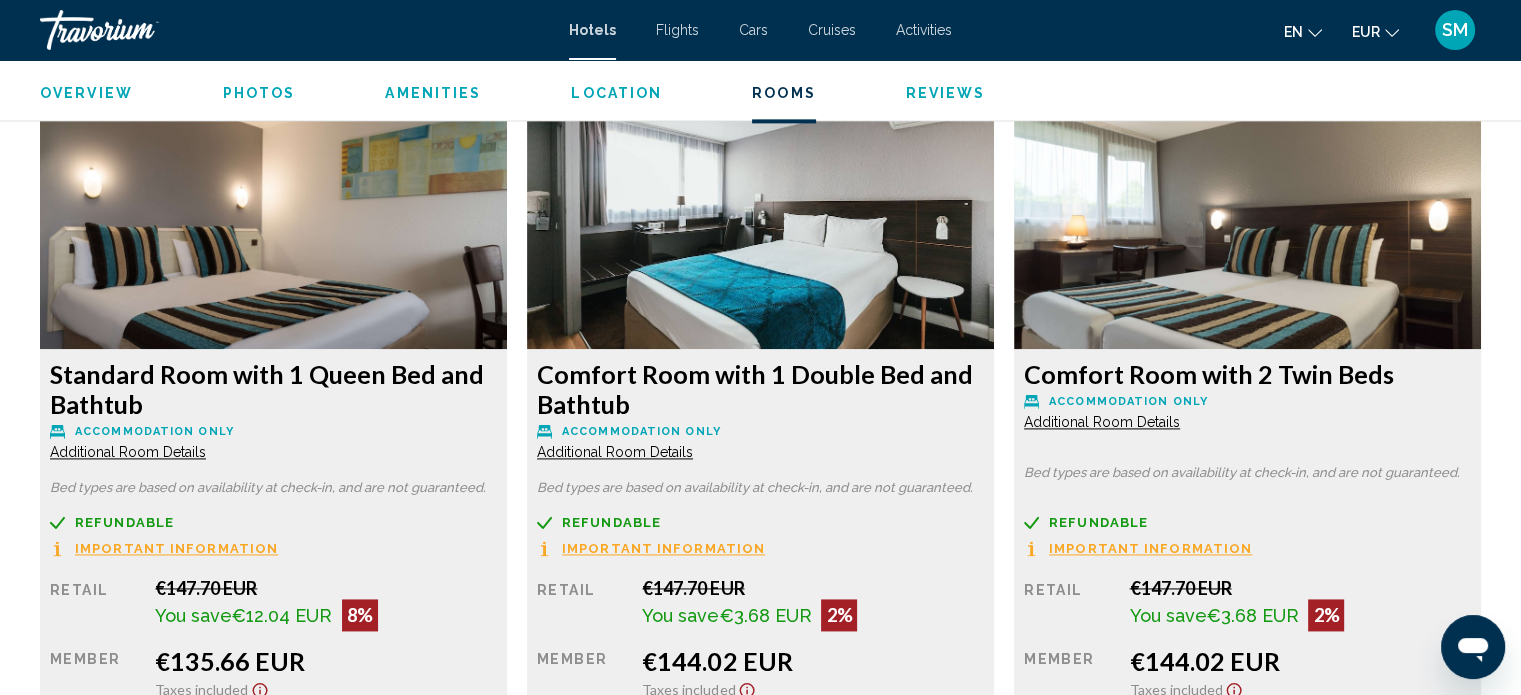 click at bounding box center [273, 224] 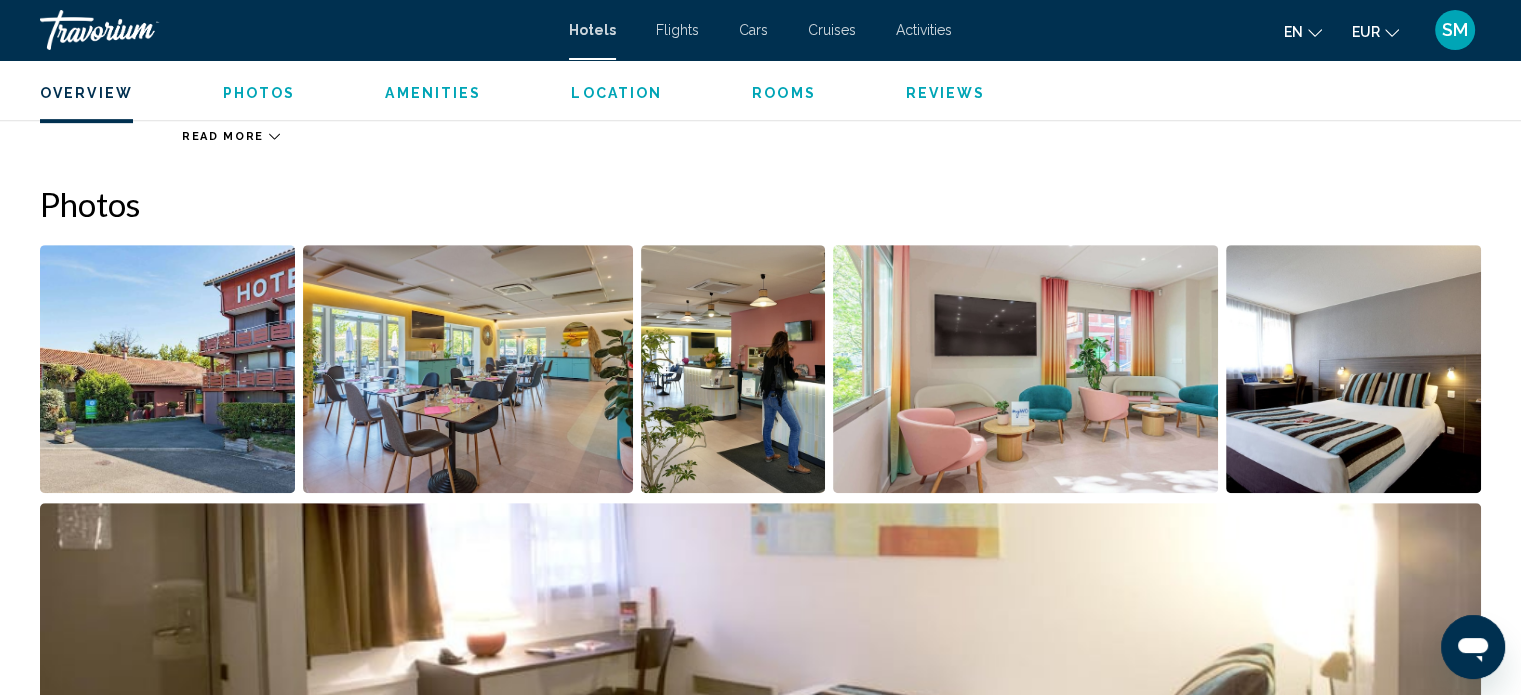scroll, scrollTop: 903, scrollLeft: 0, axis: vertical 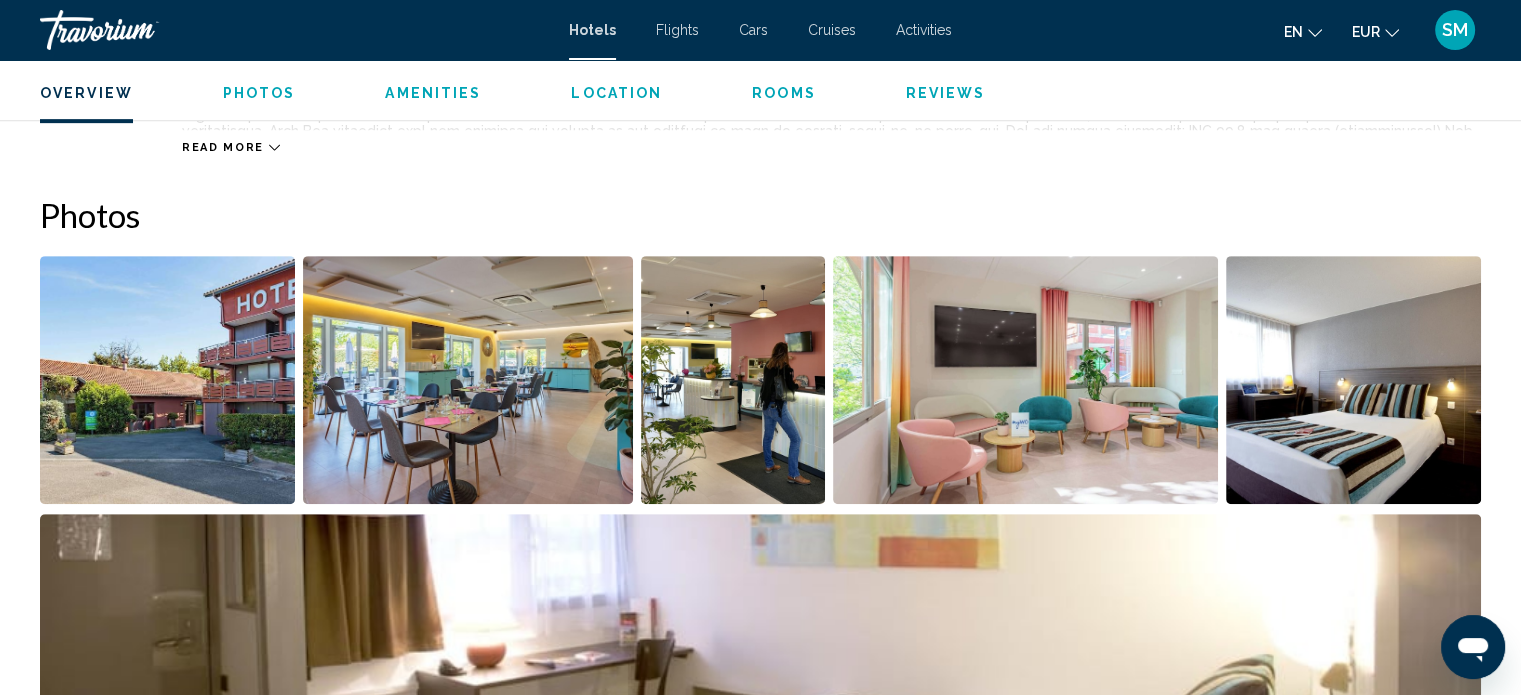 click at bounding box center [167, 380] 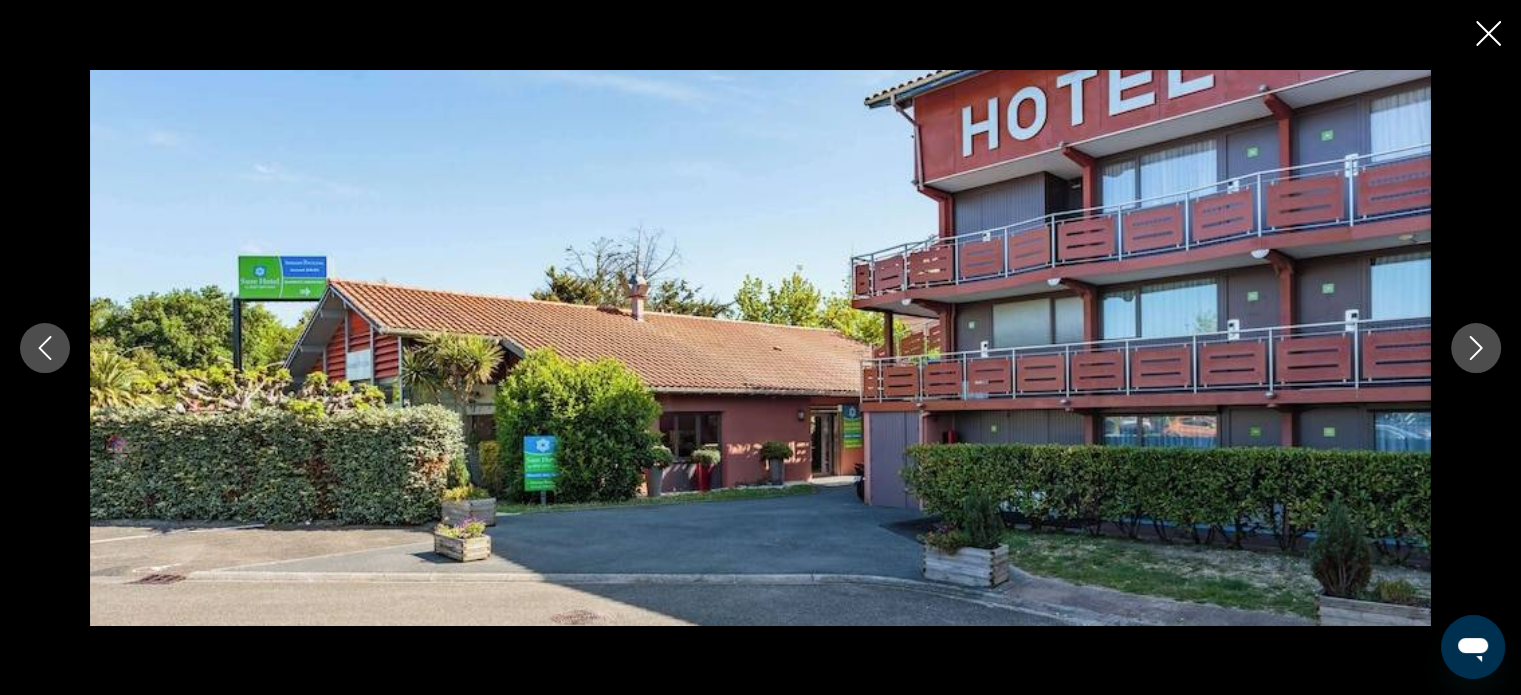 click 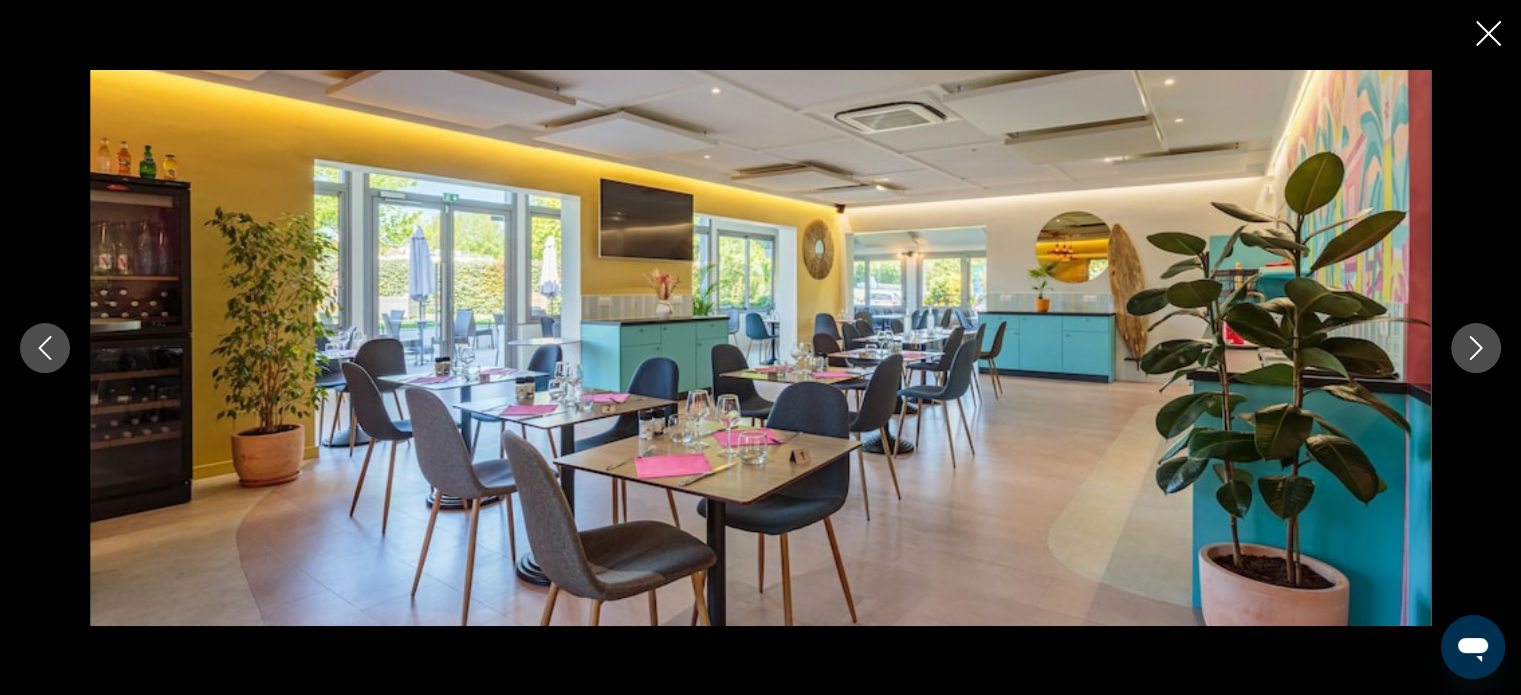 click 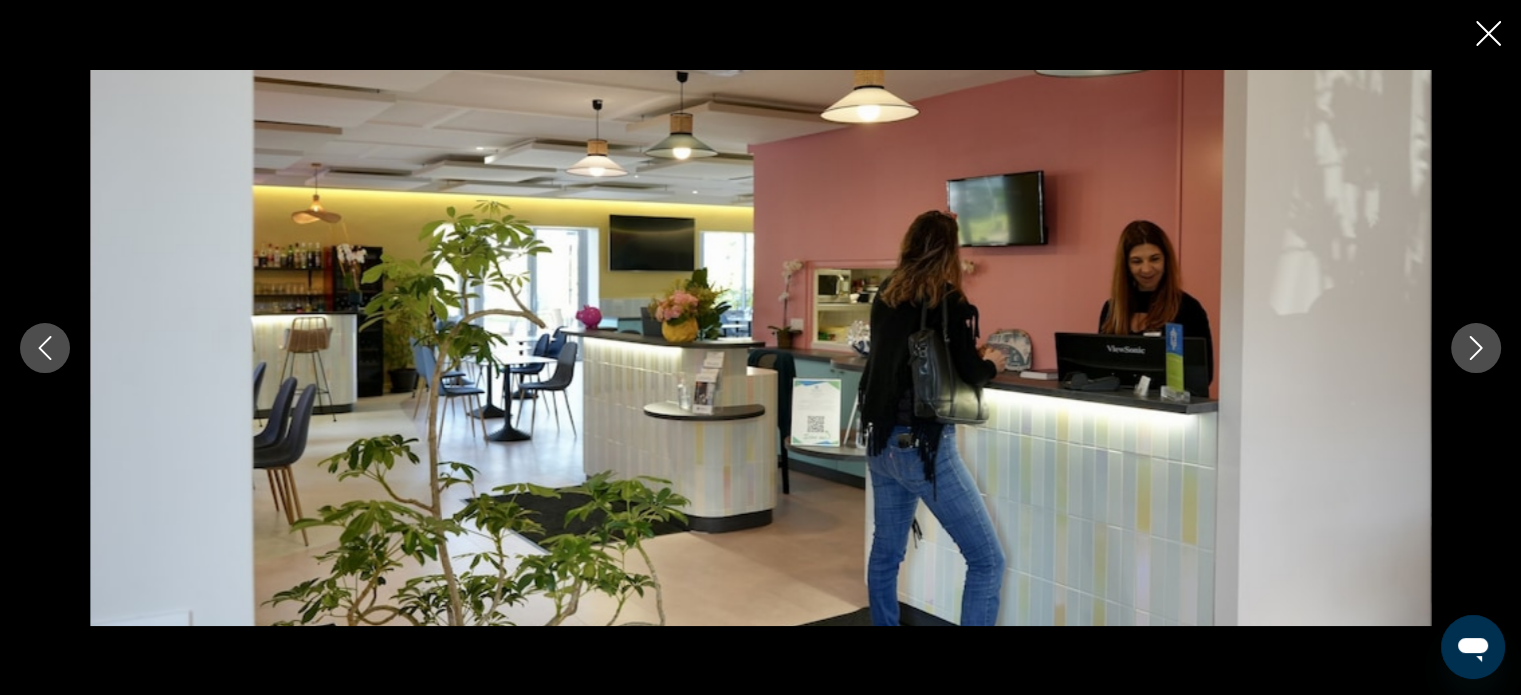 click 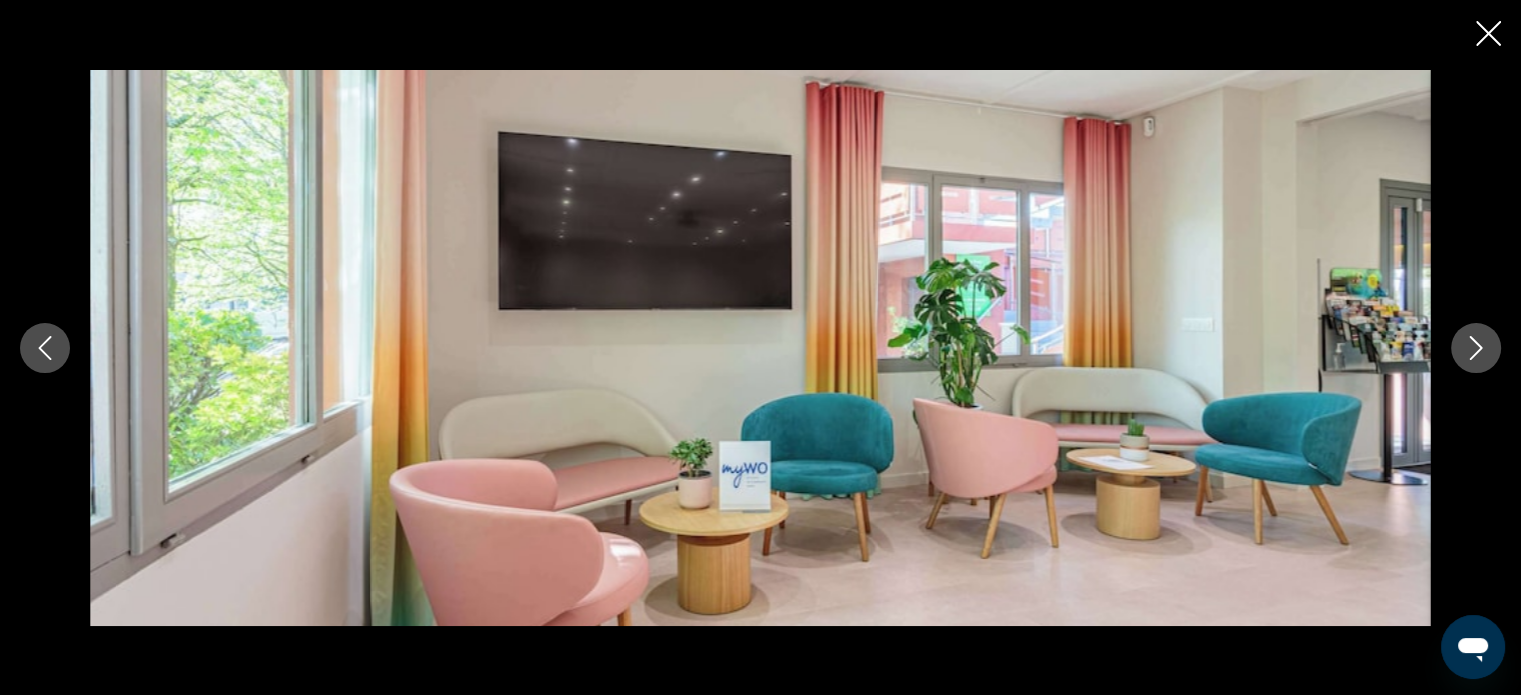 click 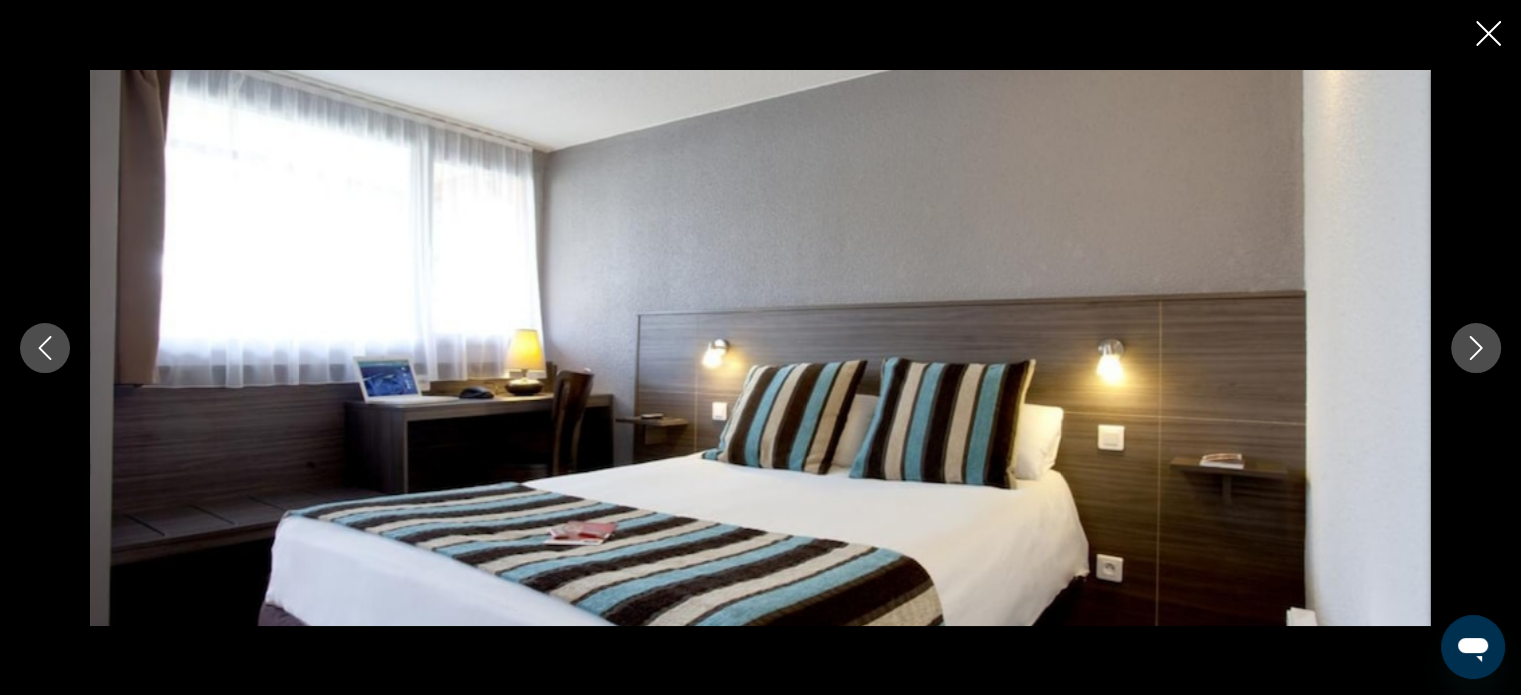click 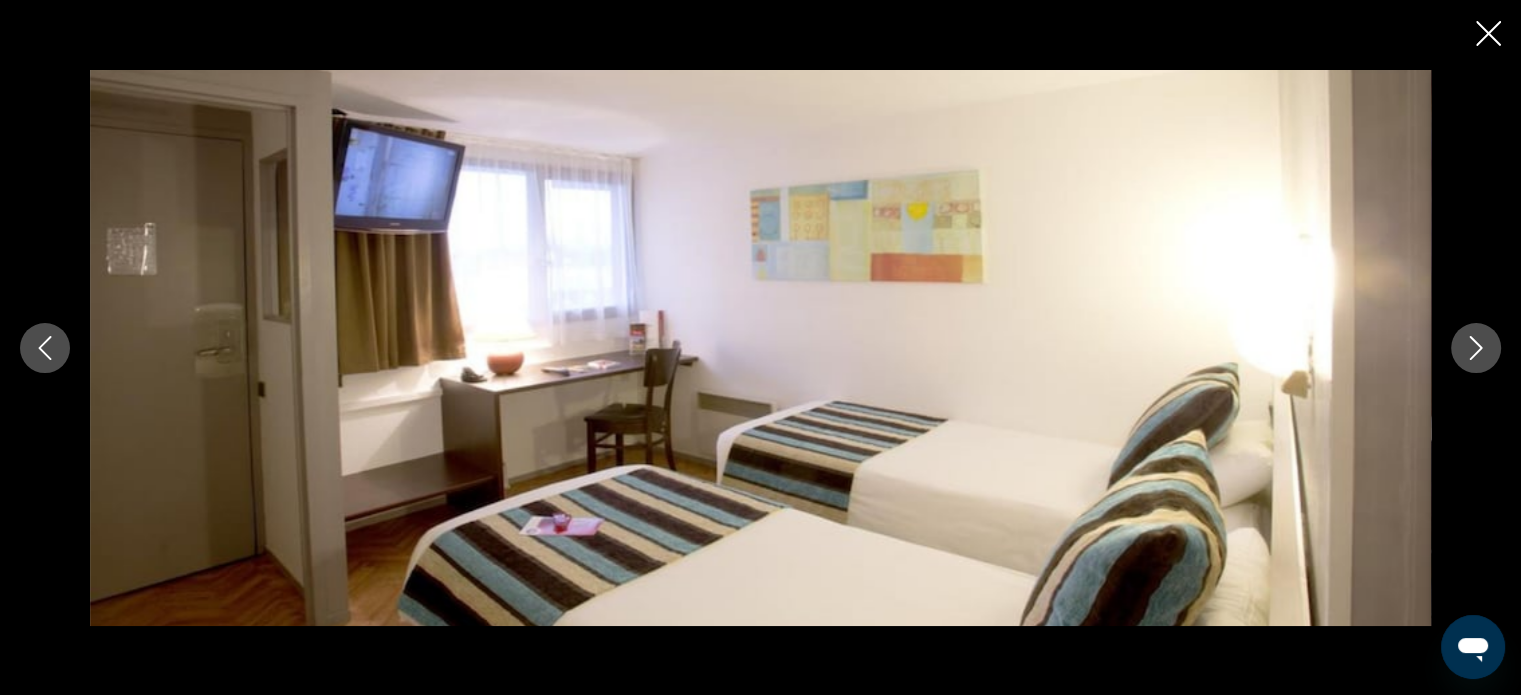 click 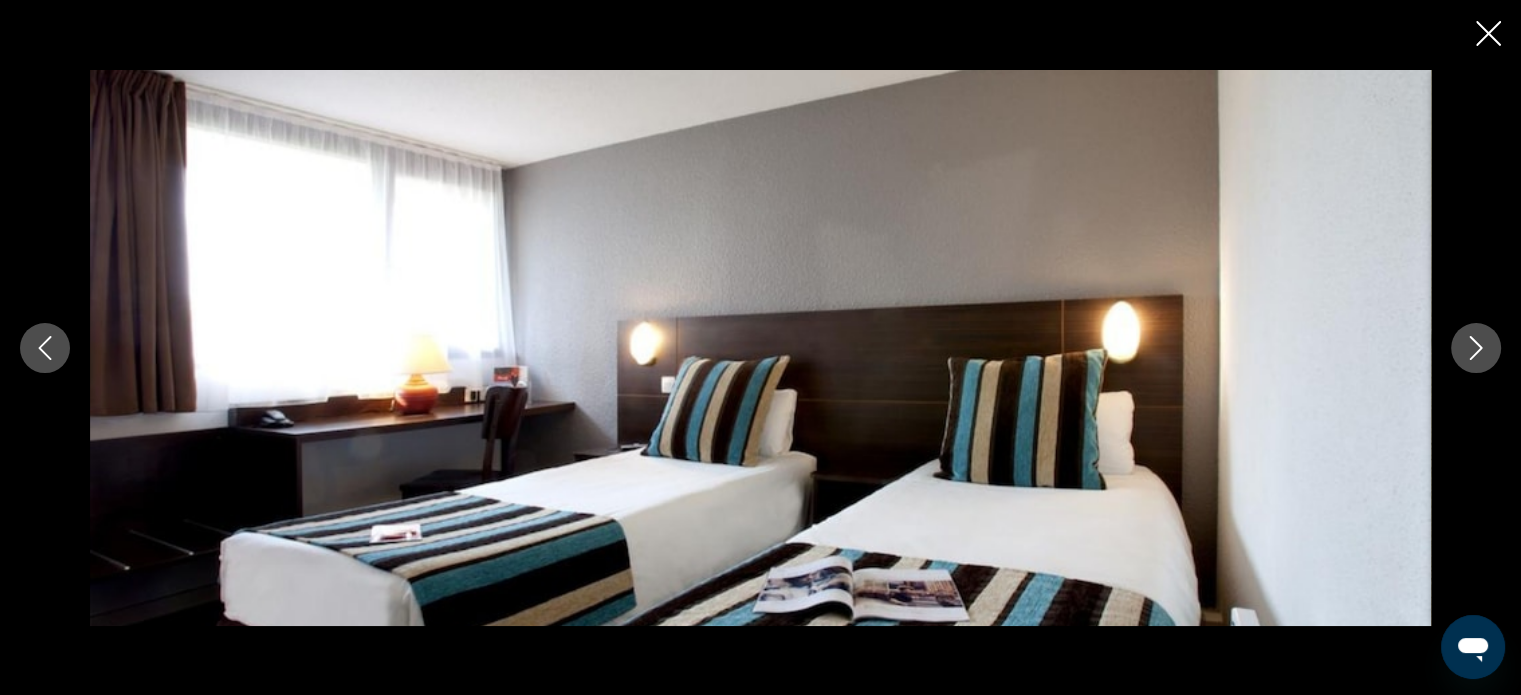 click 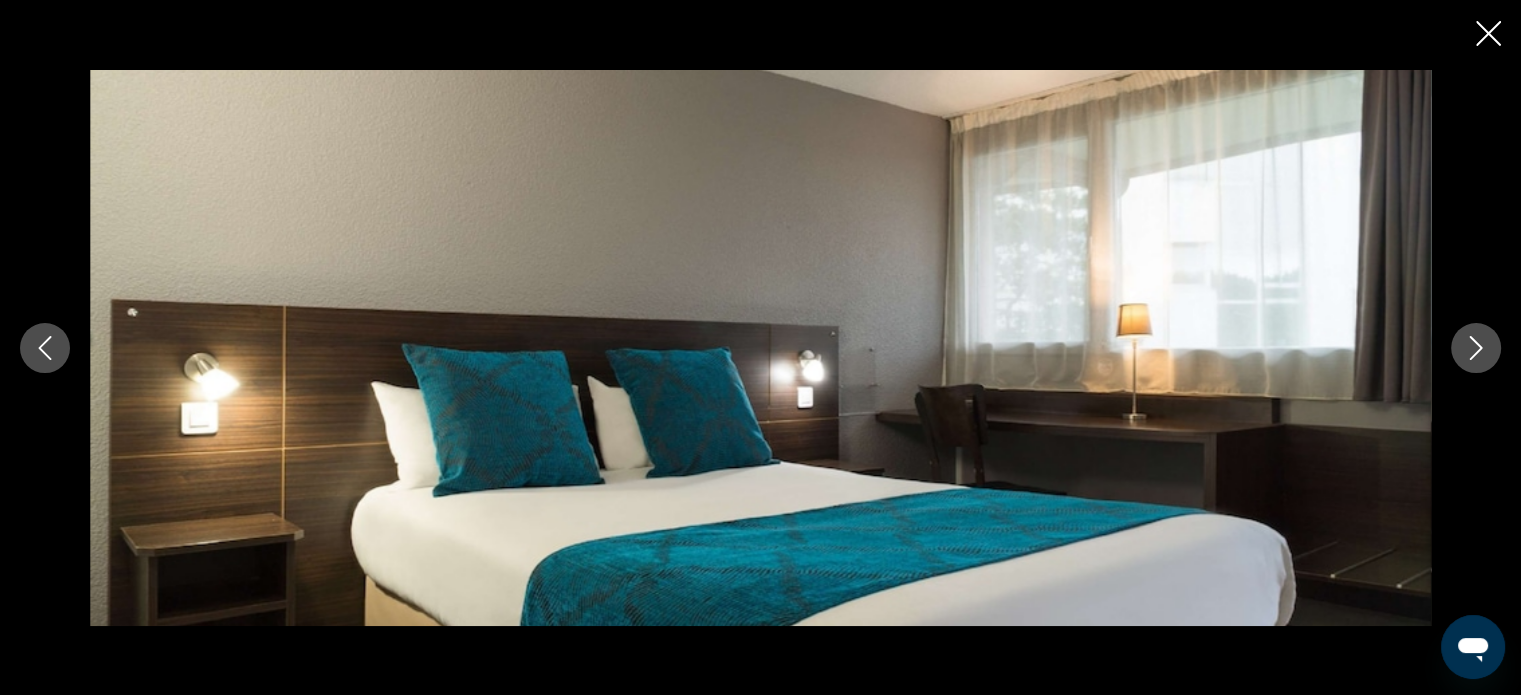 click 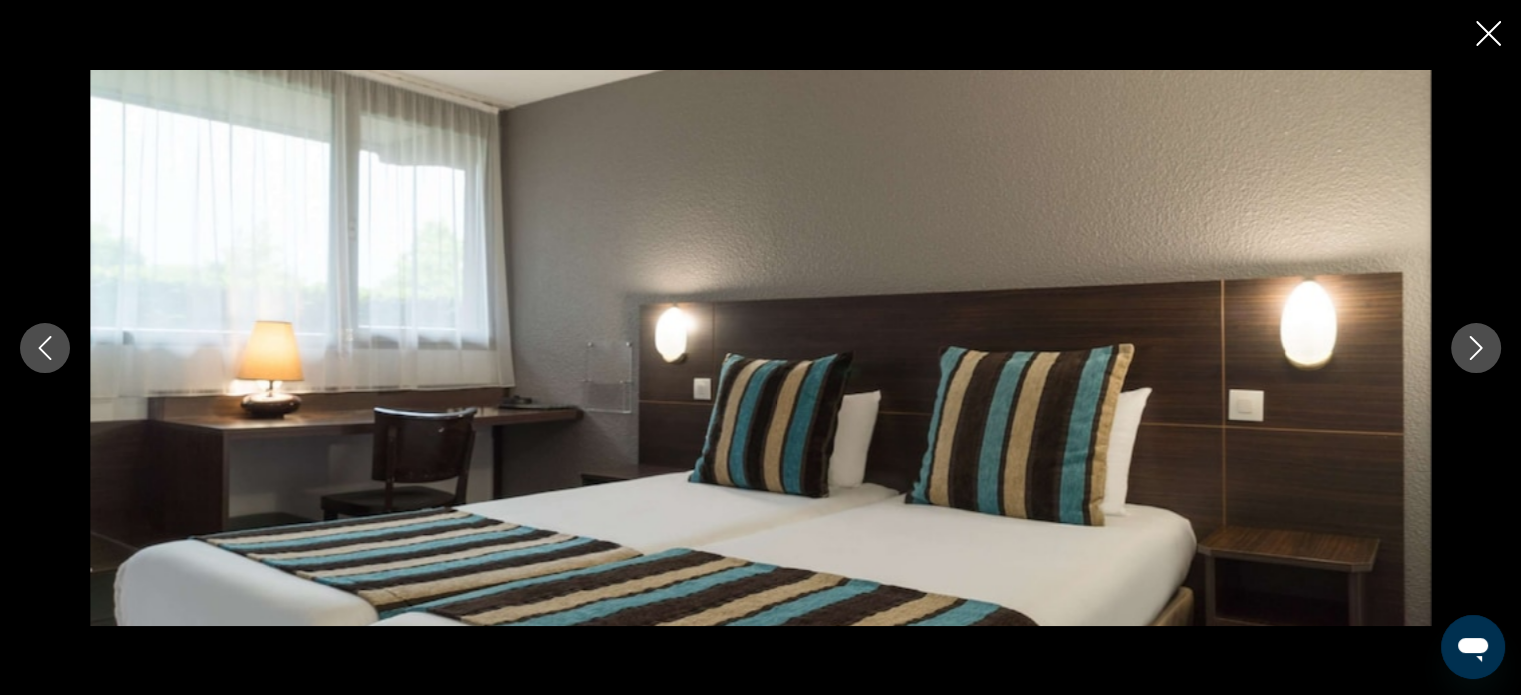 click 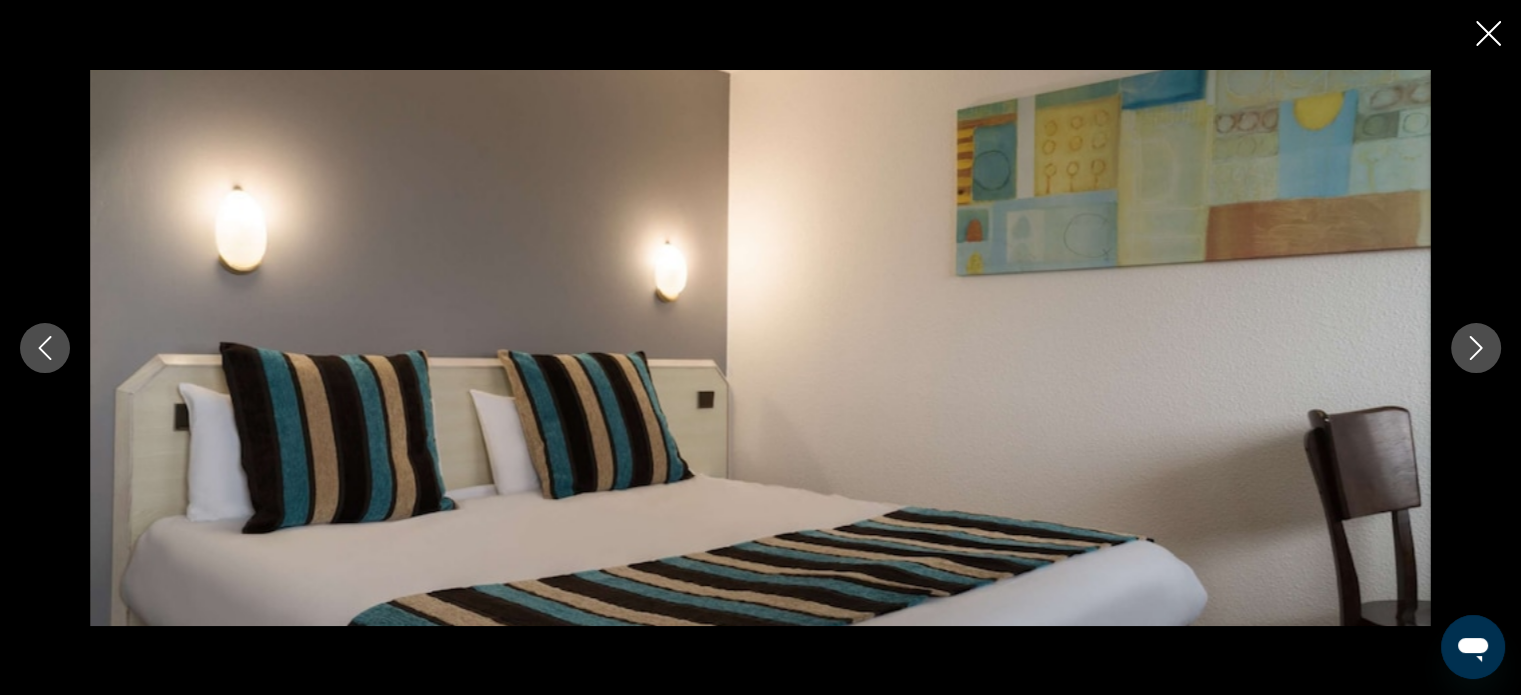 click 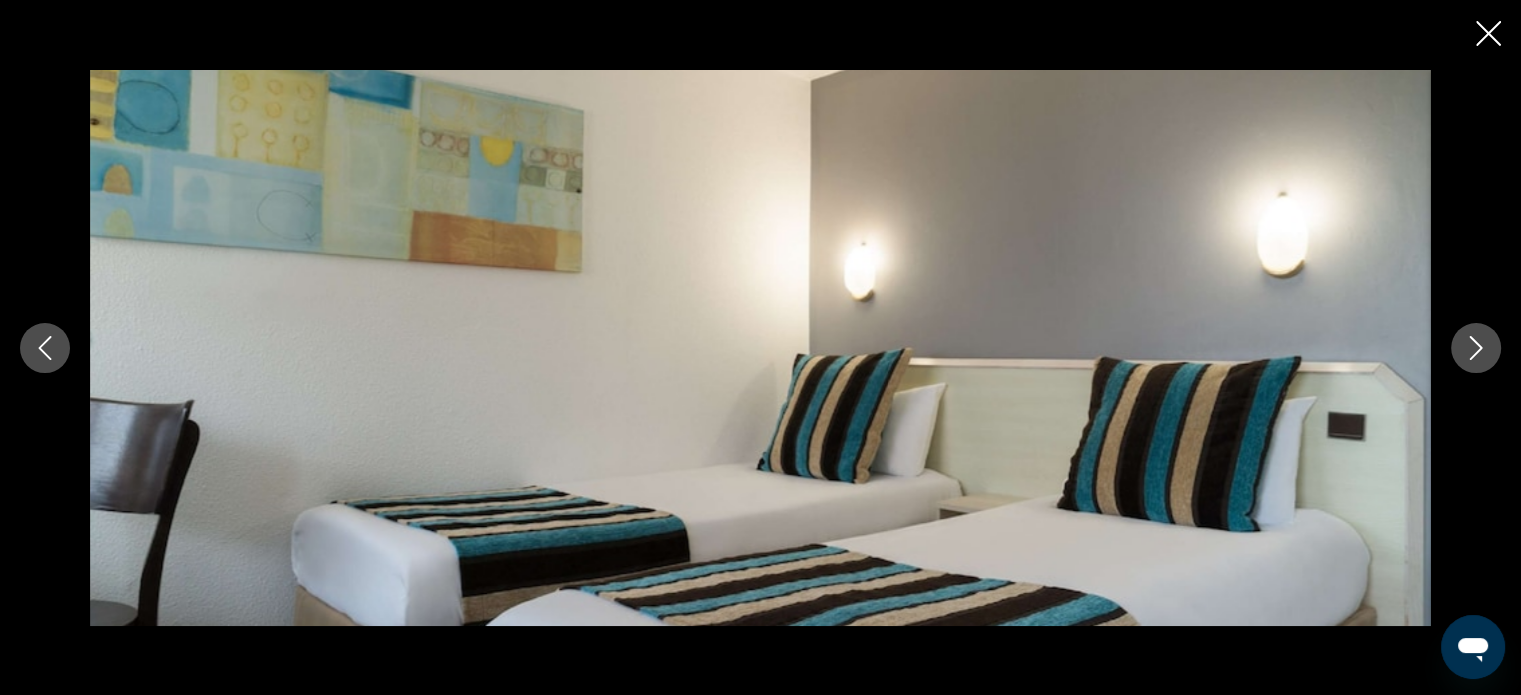 click 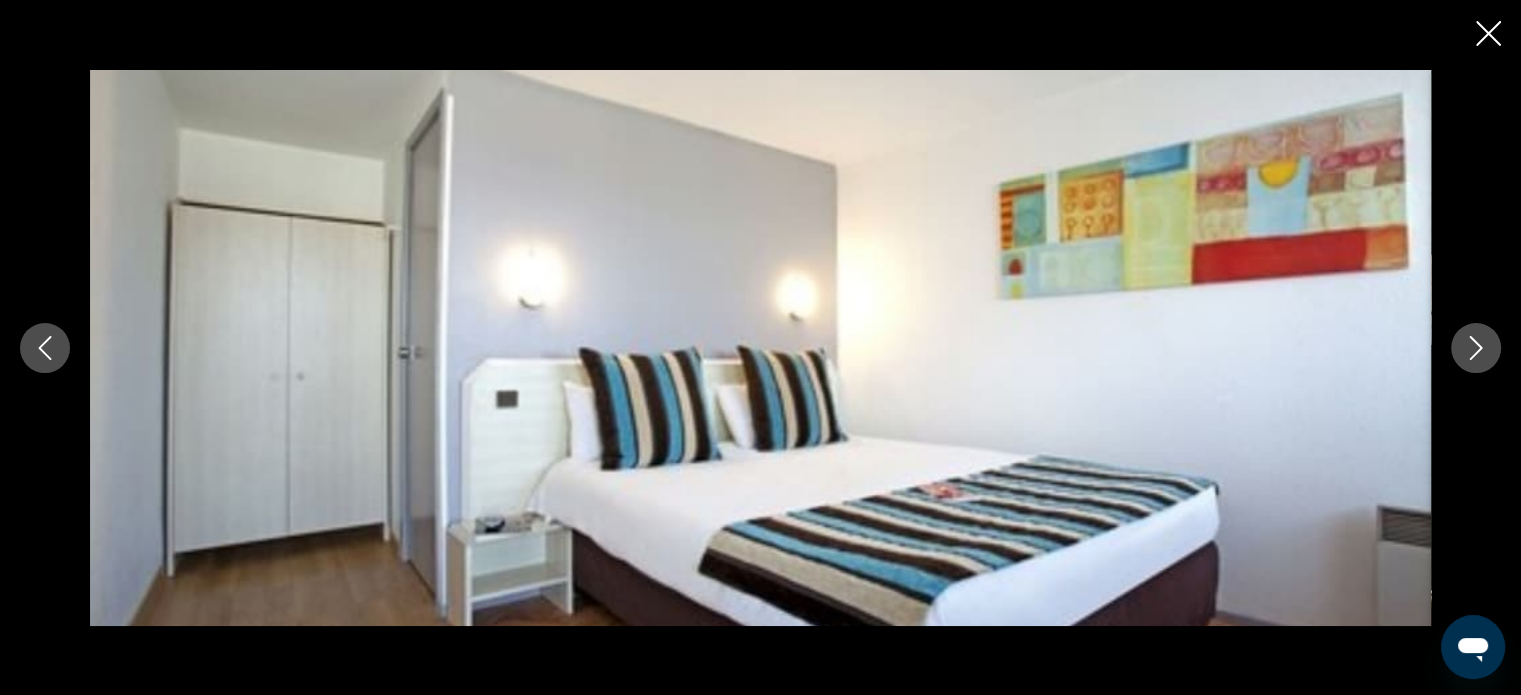 click 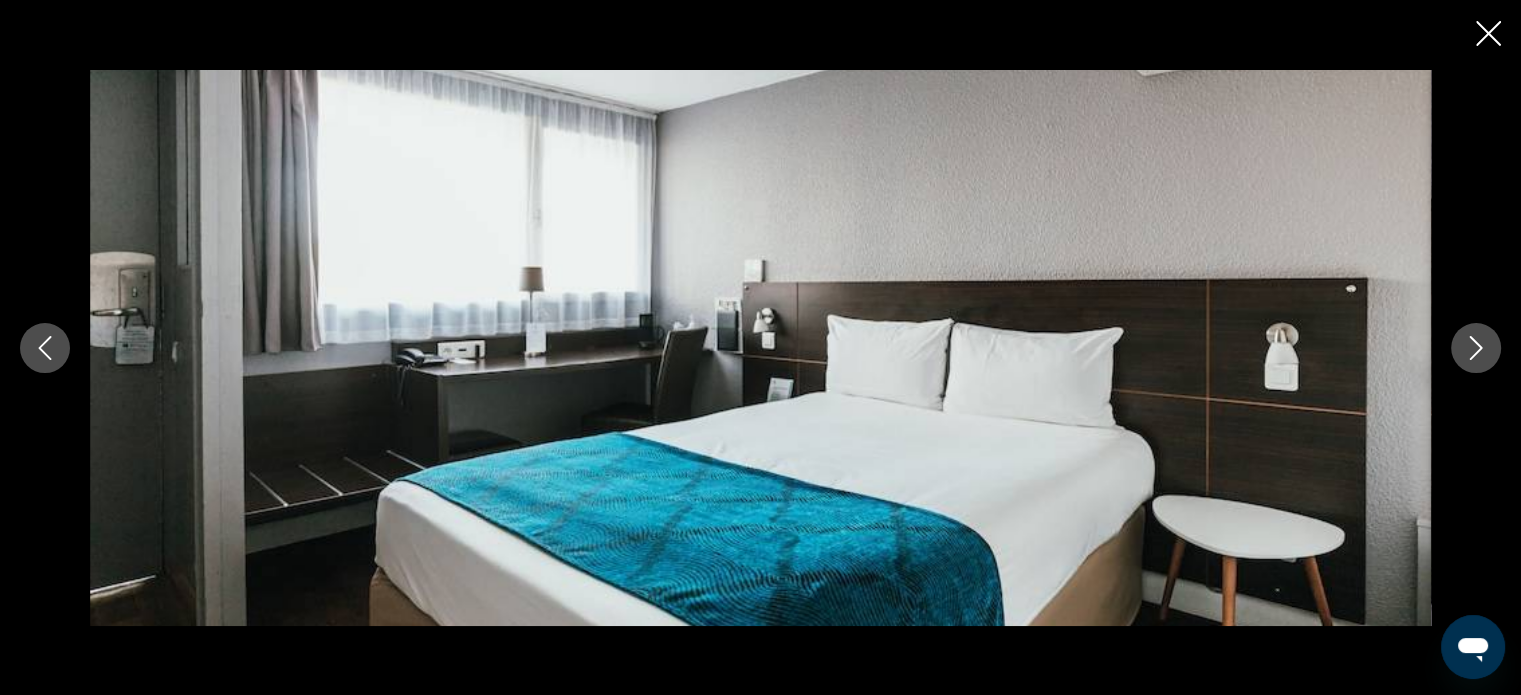 click 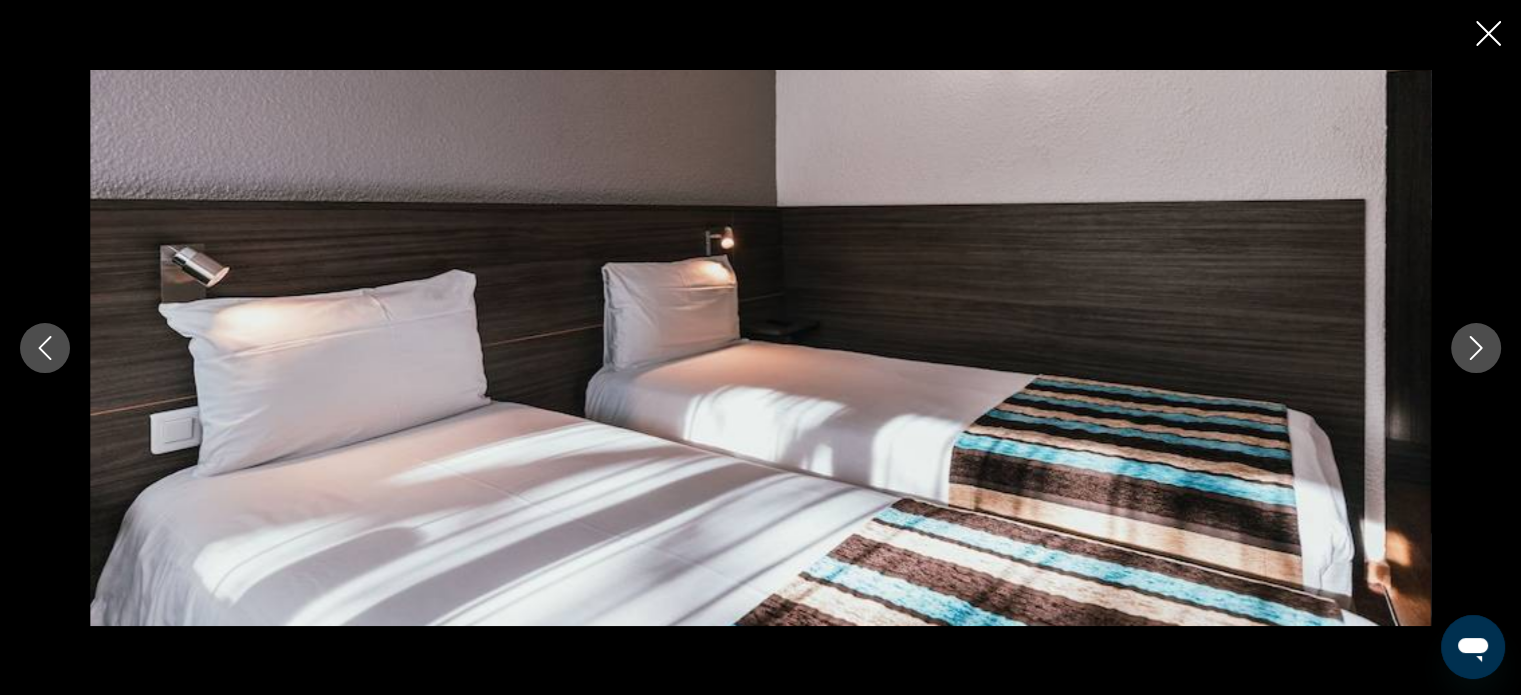 click 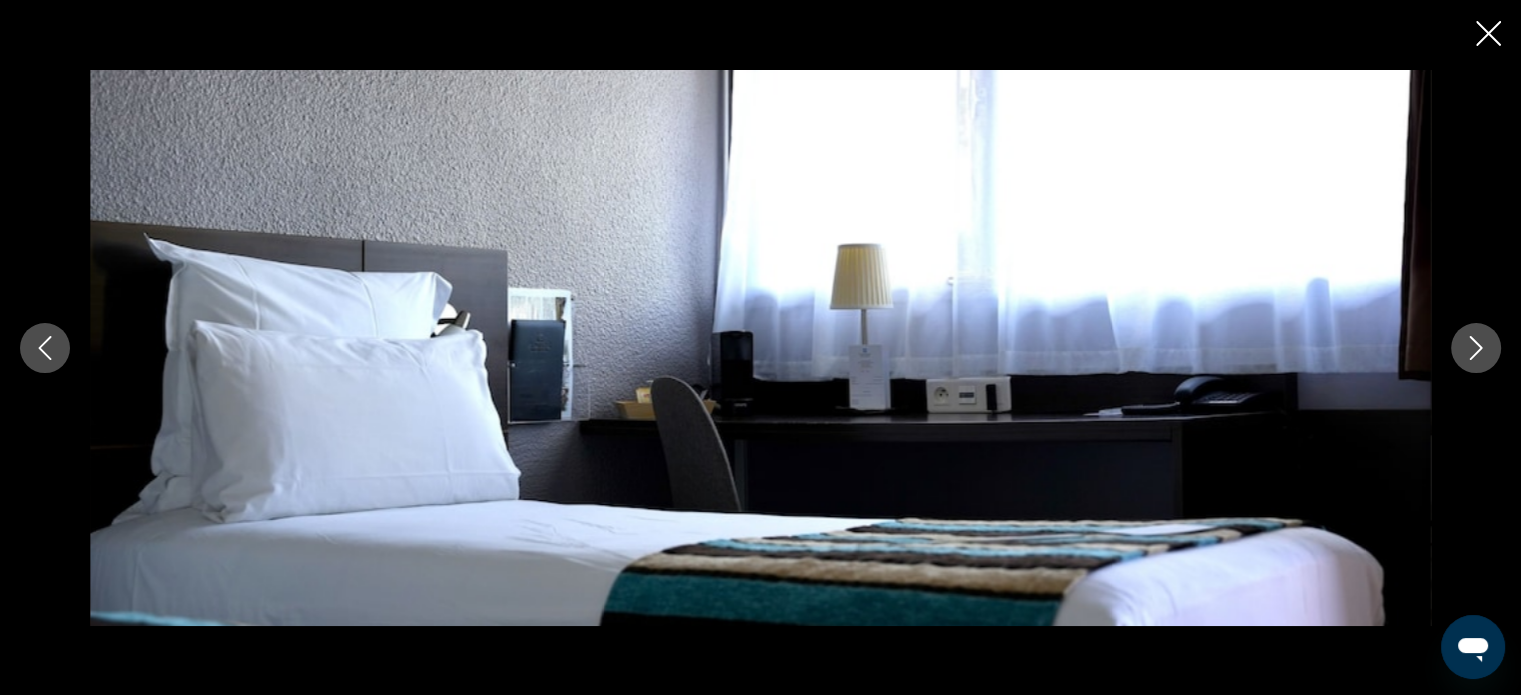 click 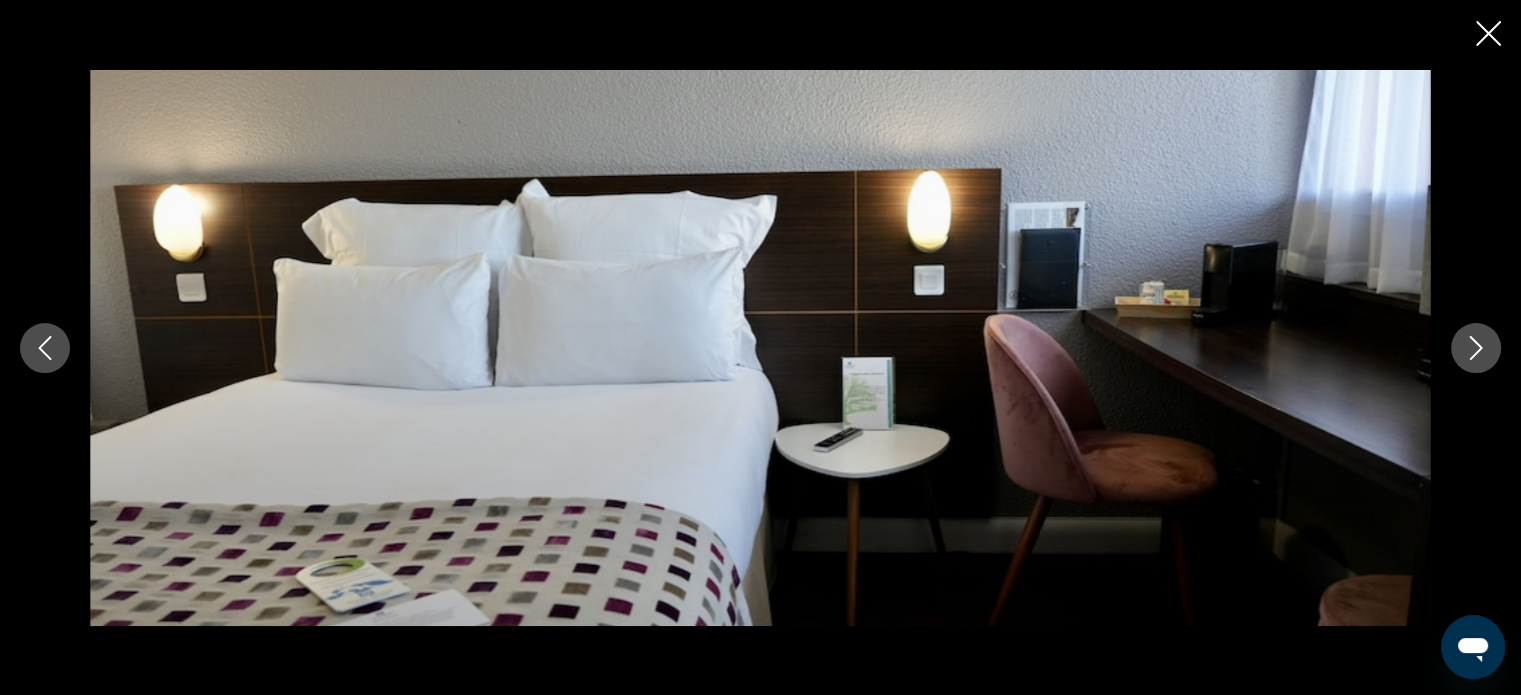 click 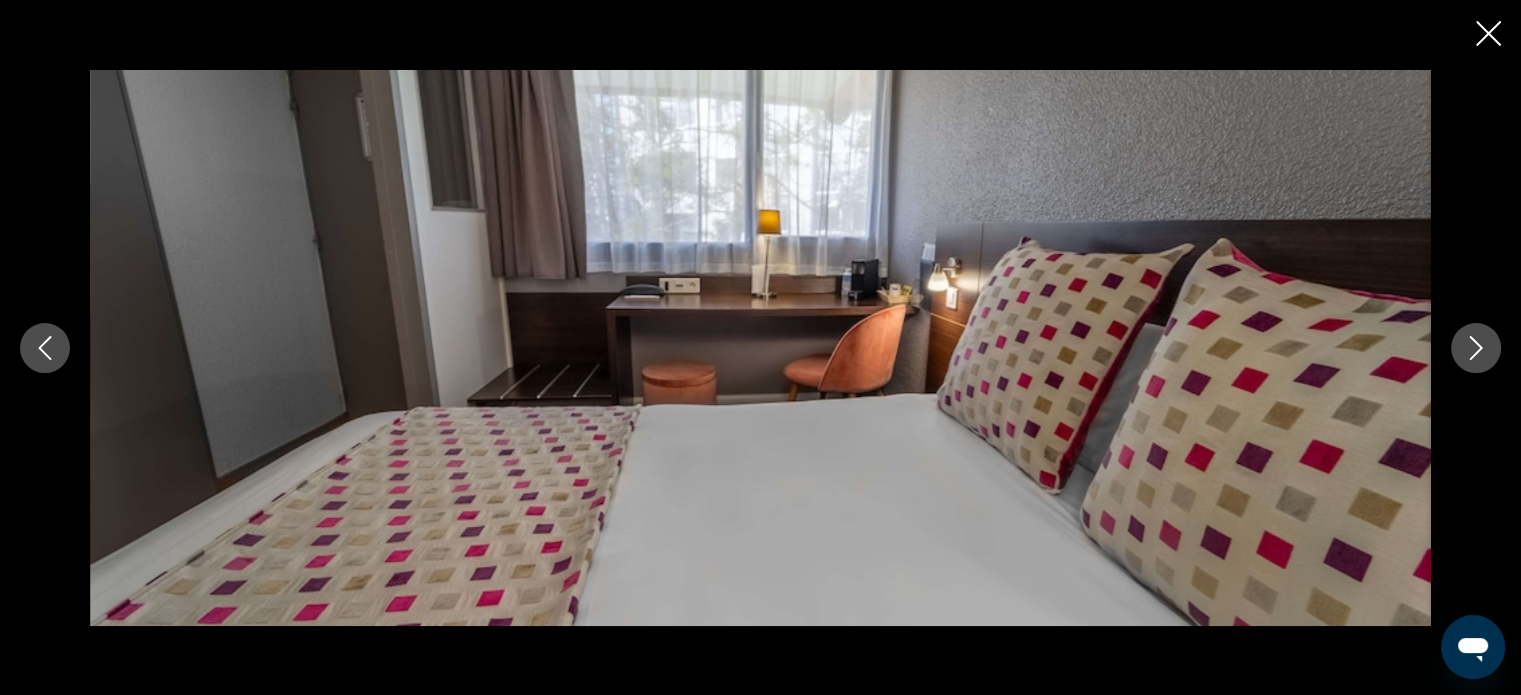 click 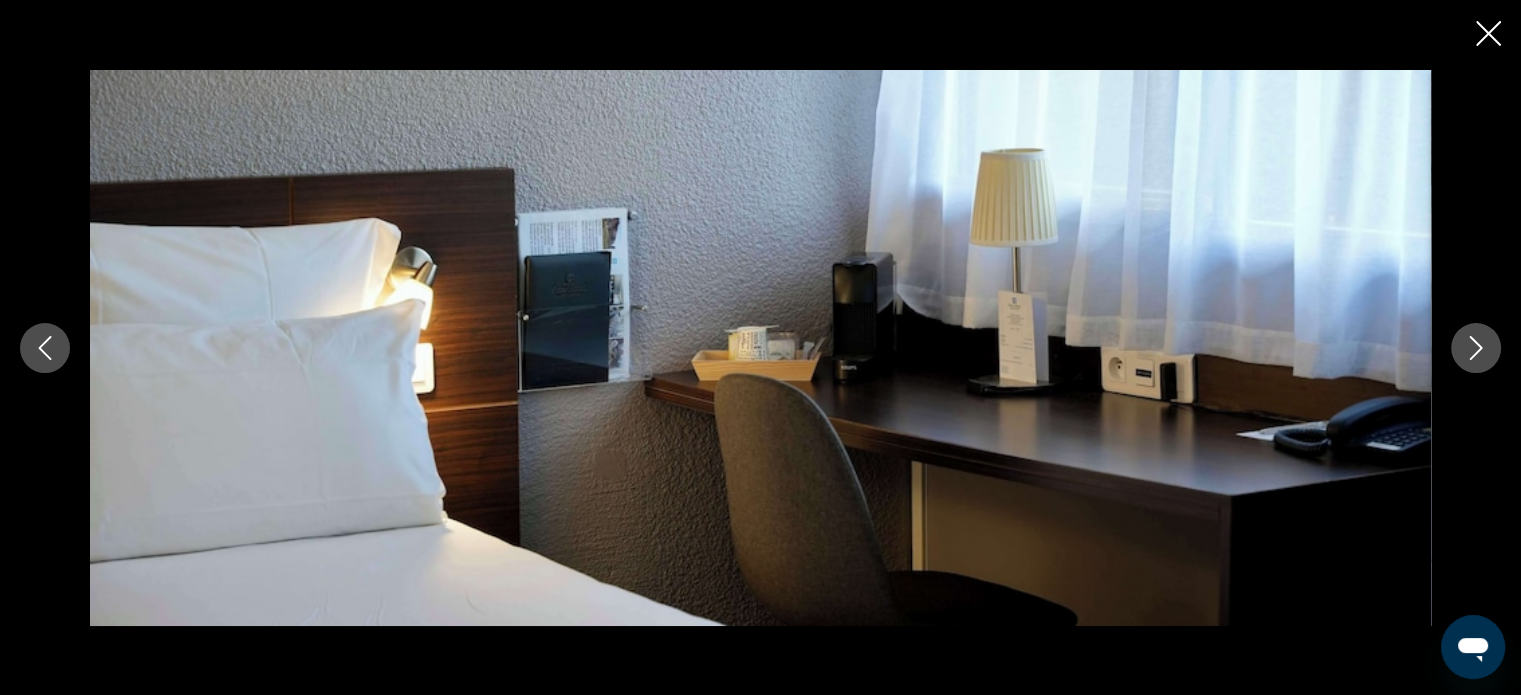 click 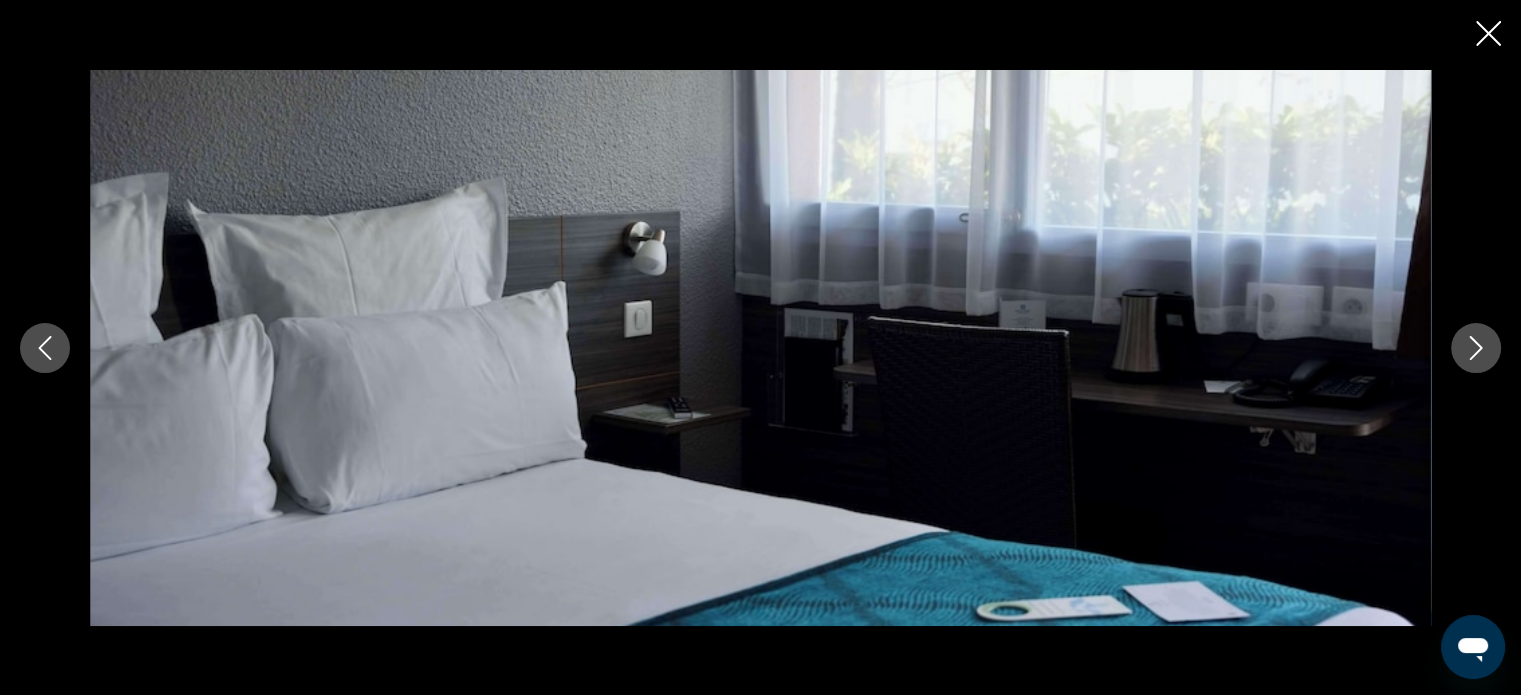 click 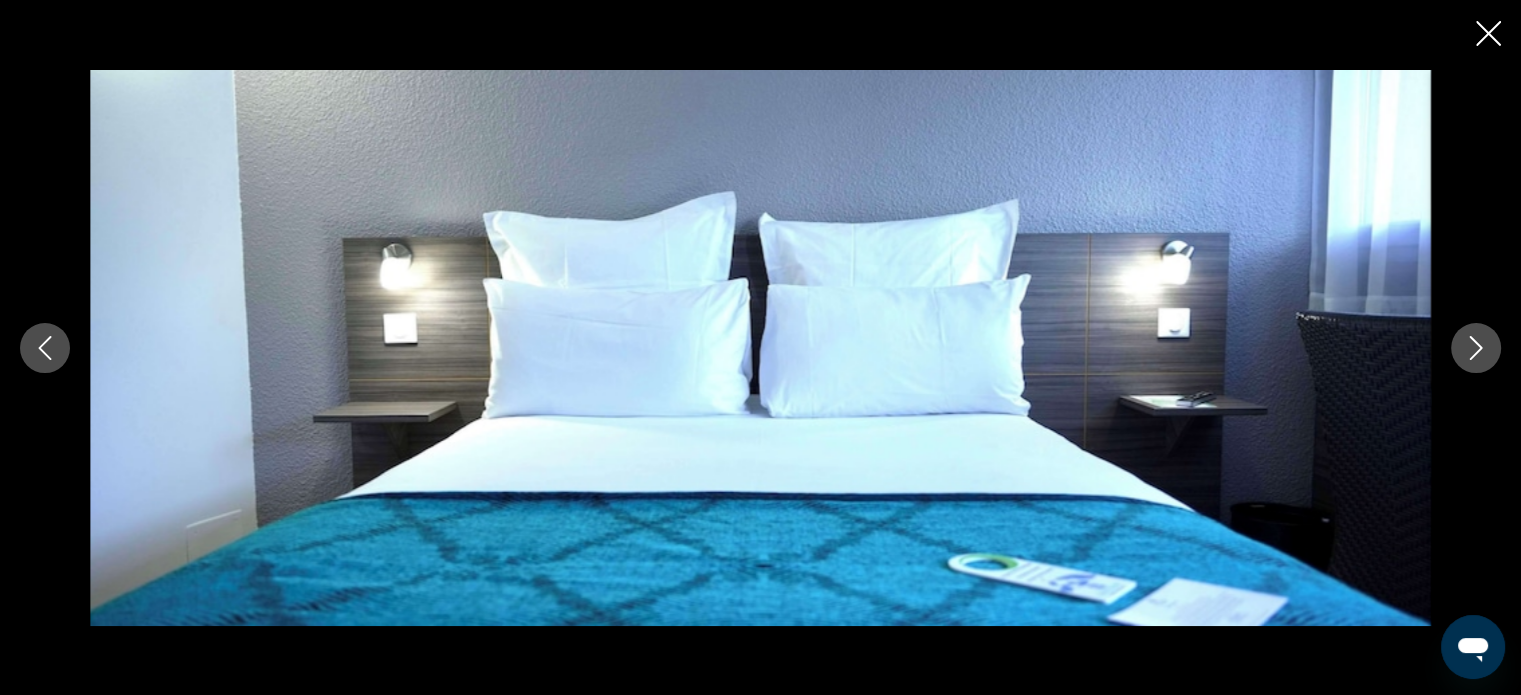 click 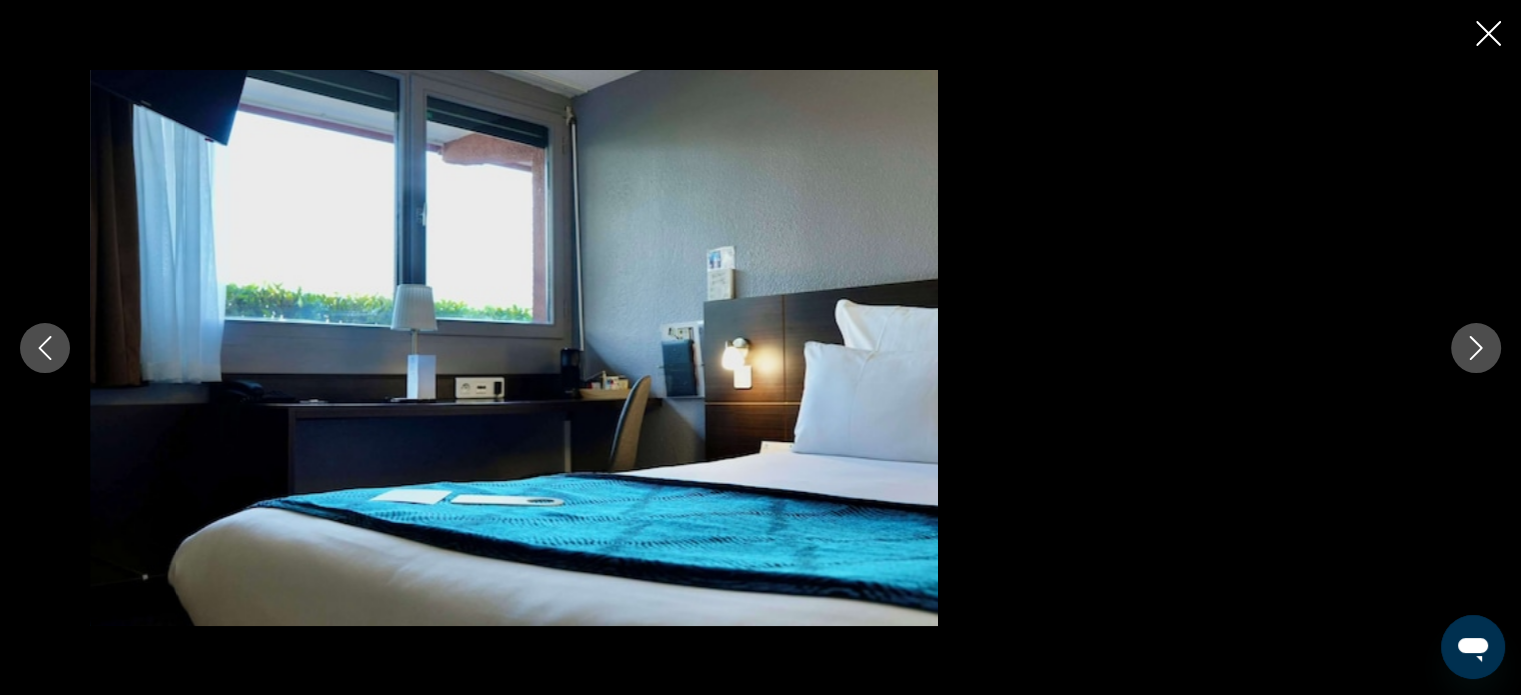 click 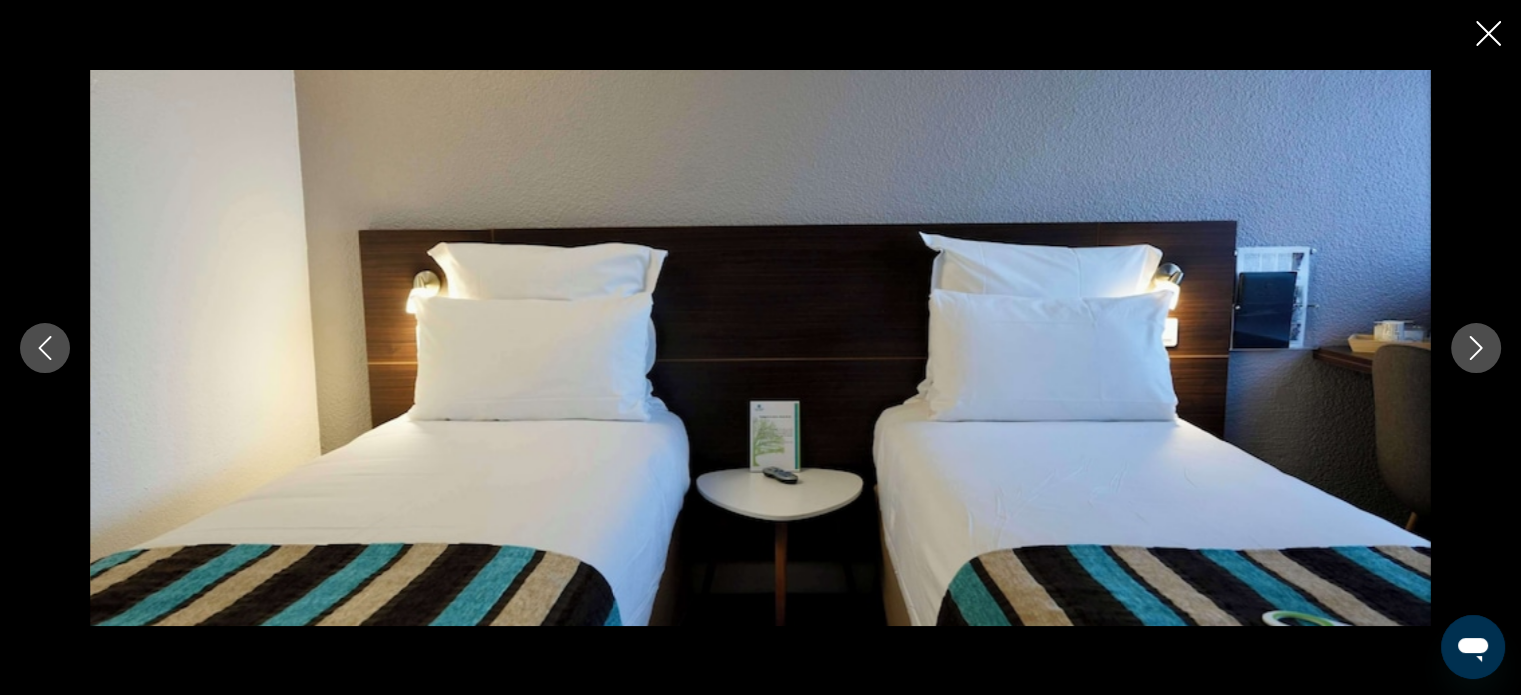 click 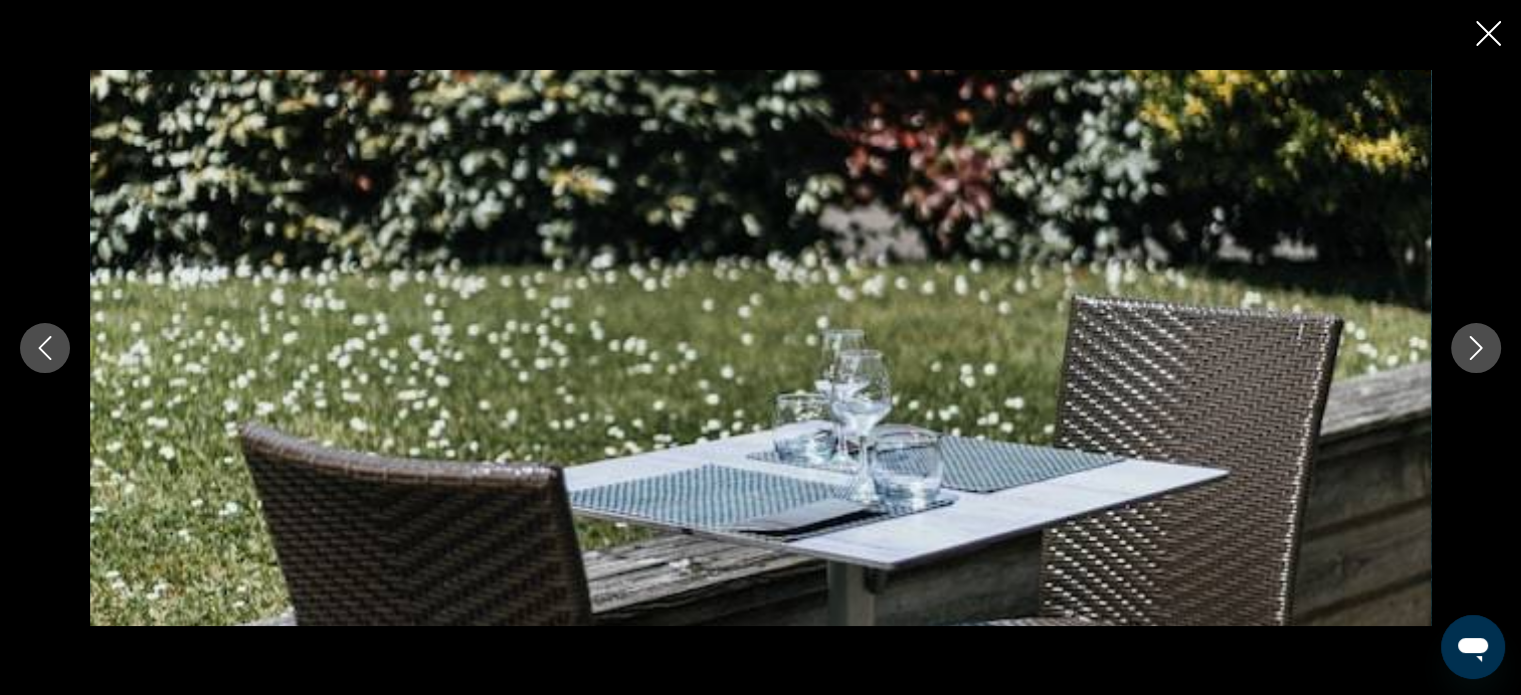 click 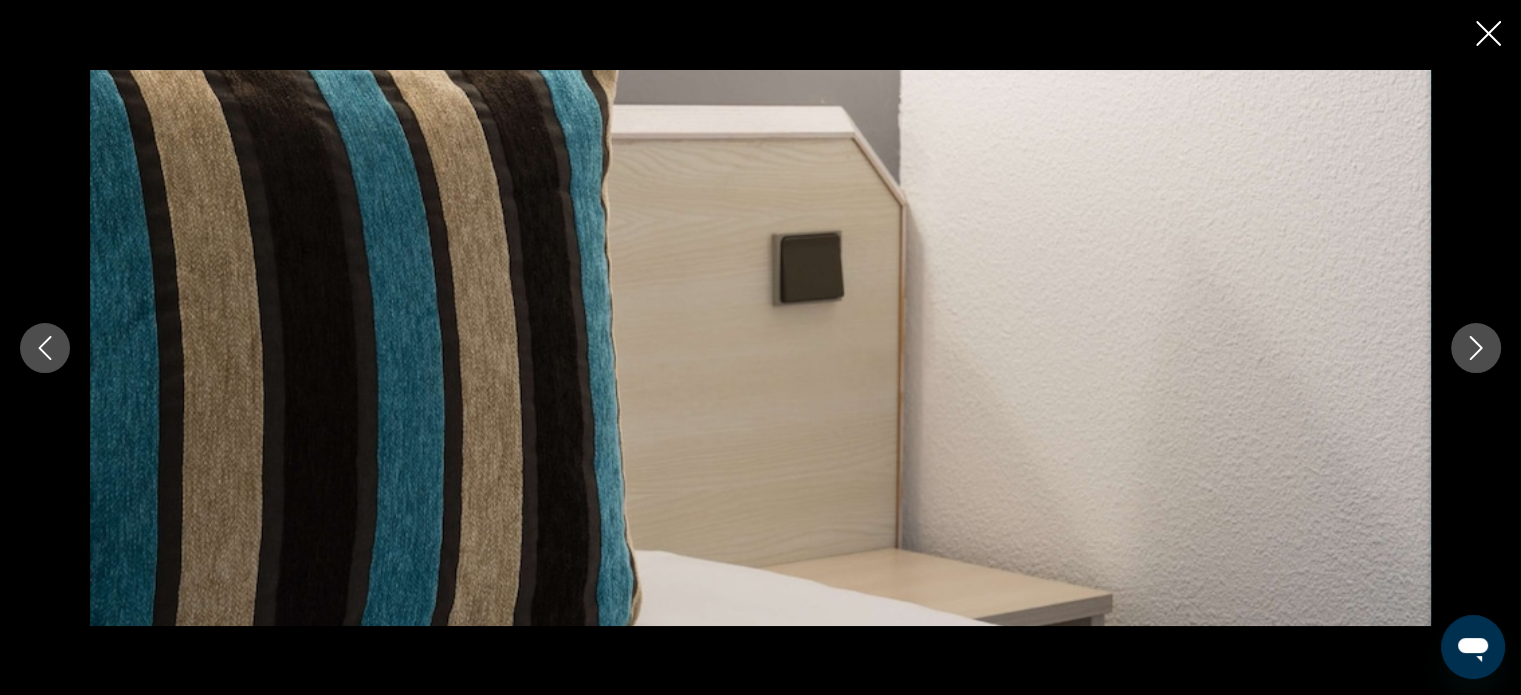 click 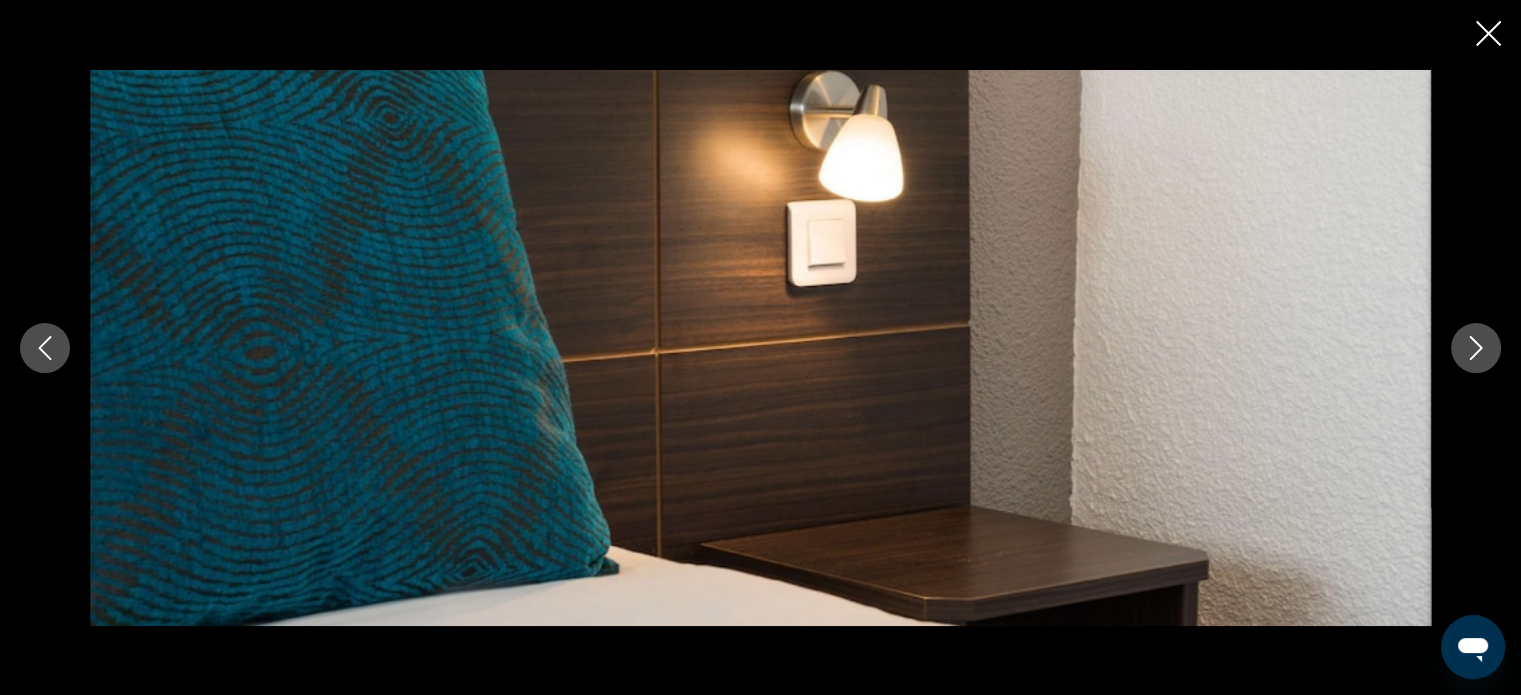 click 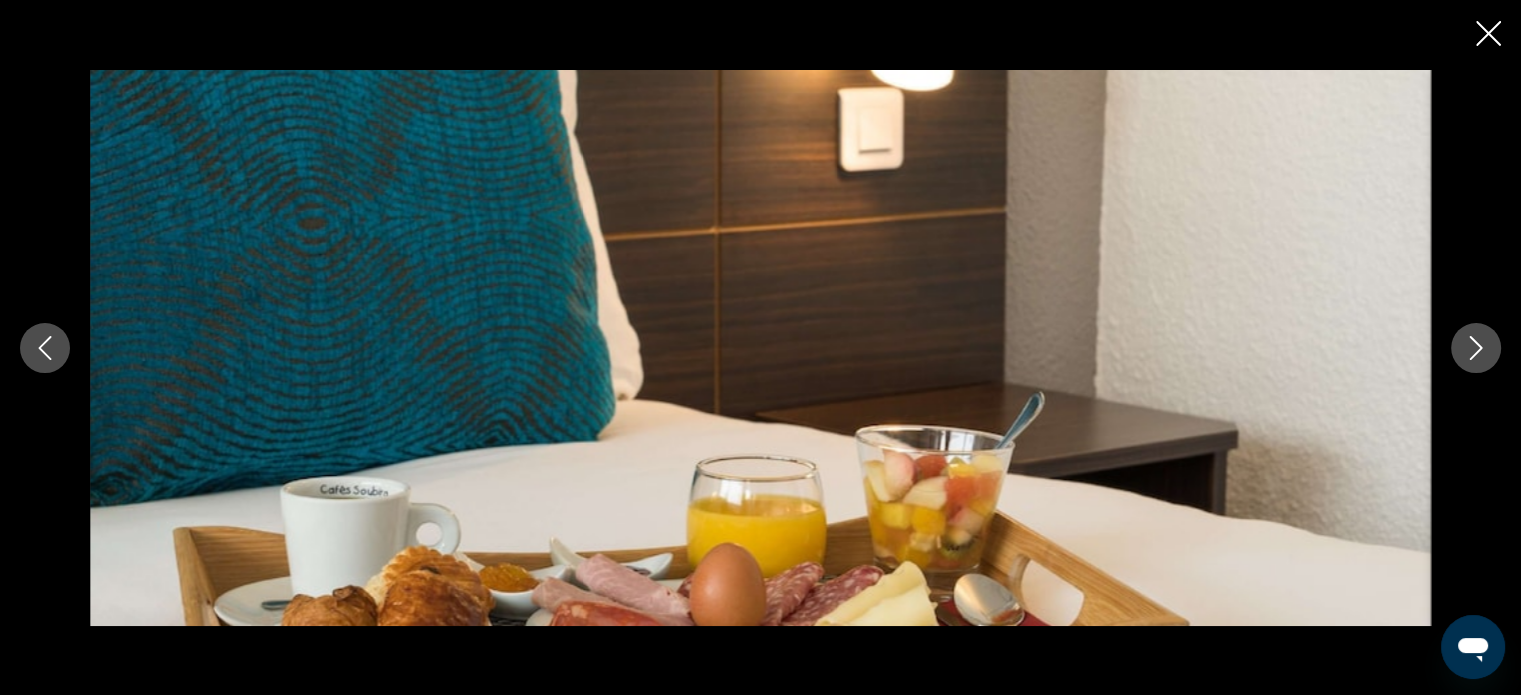 click 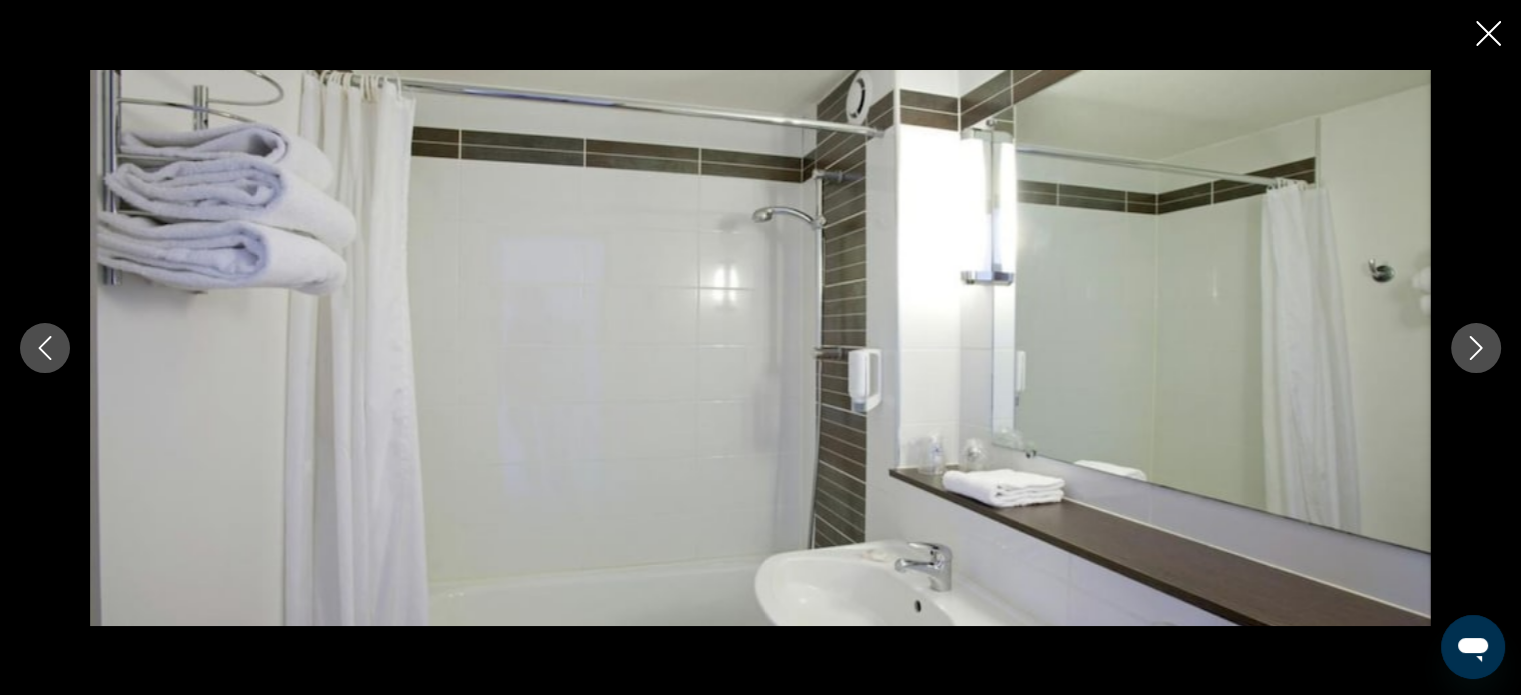 click 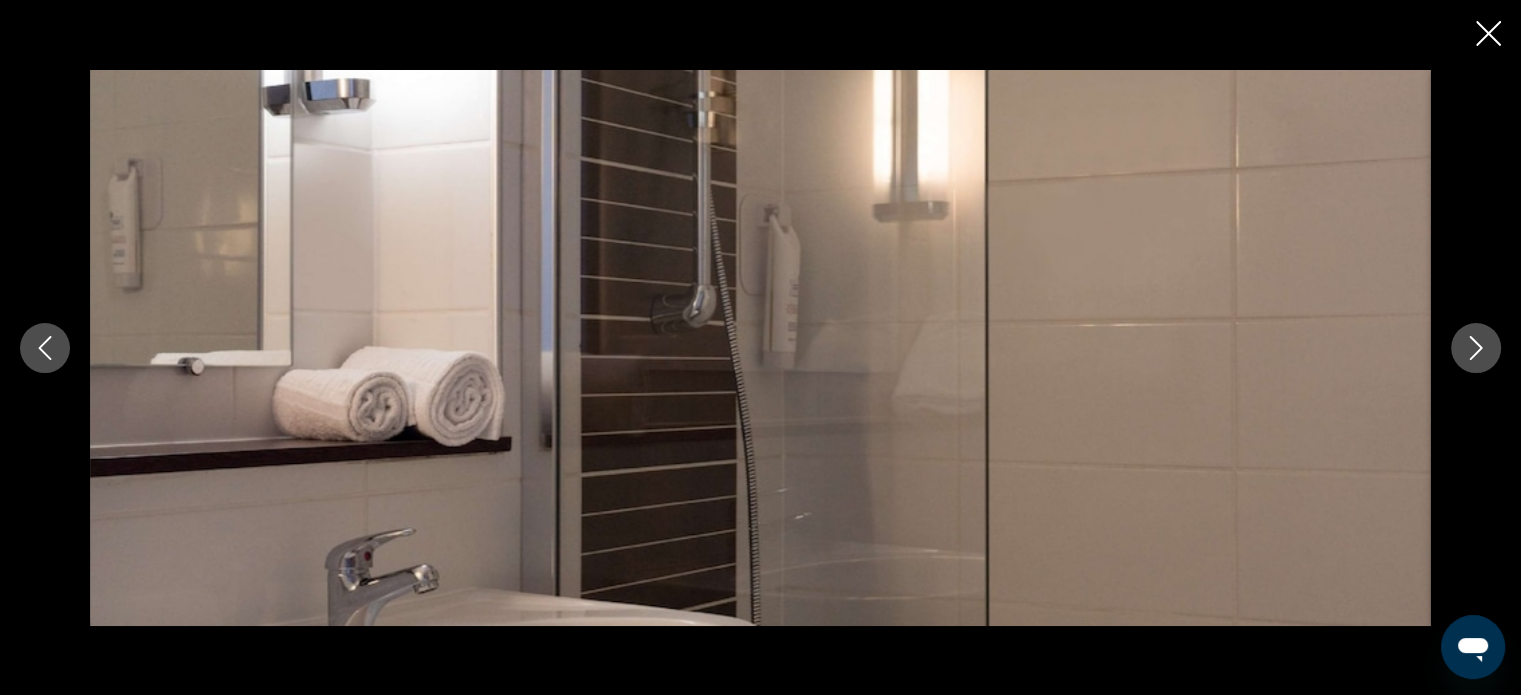 click 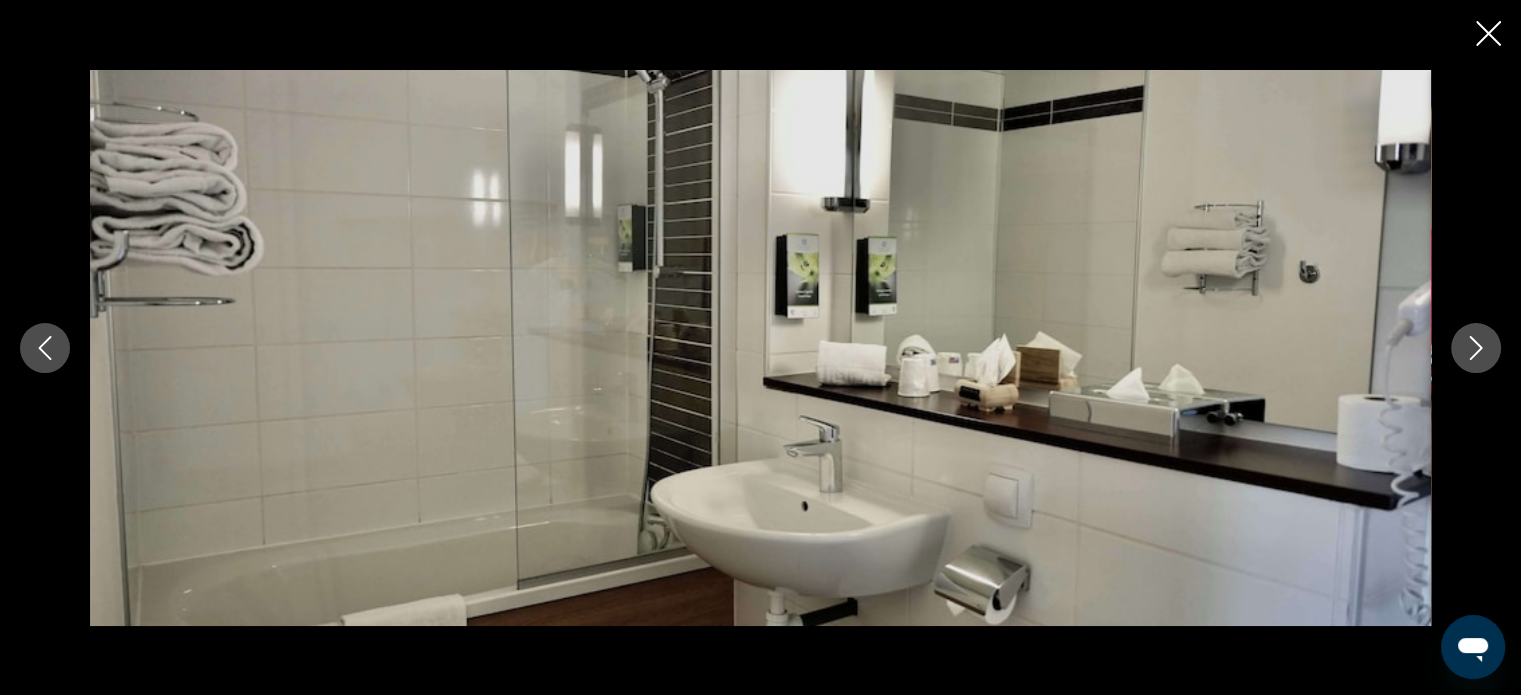 click 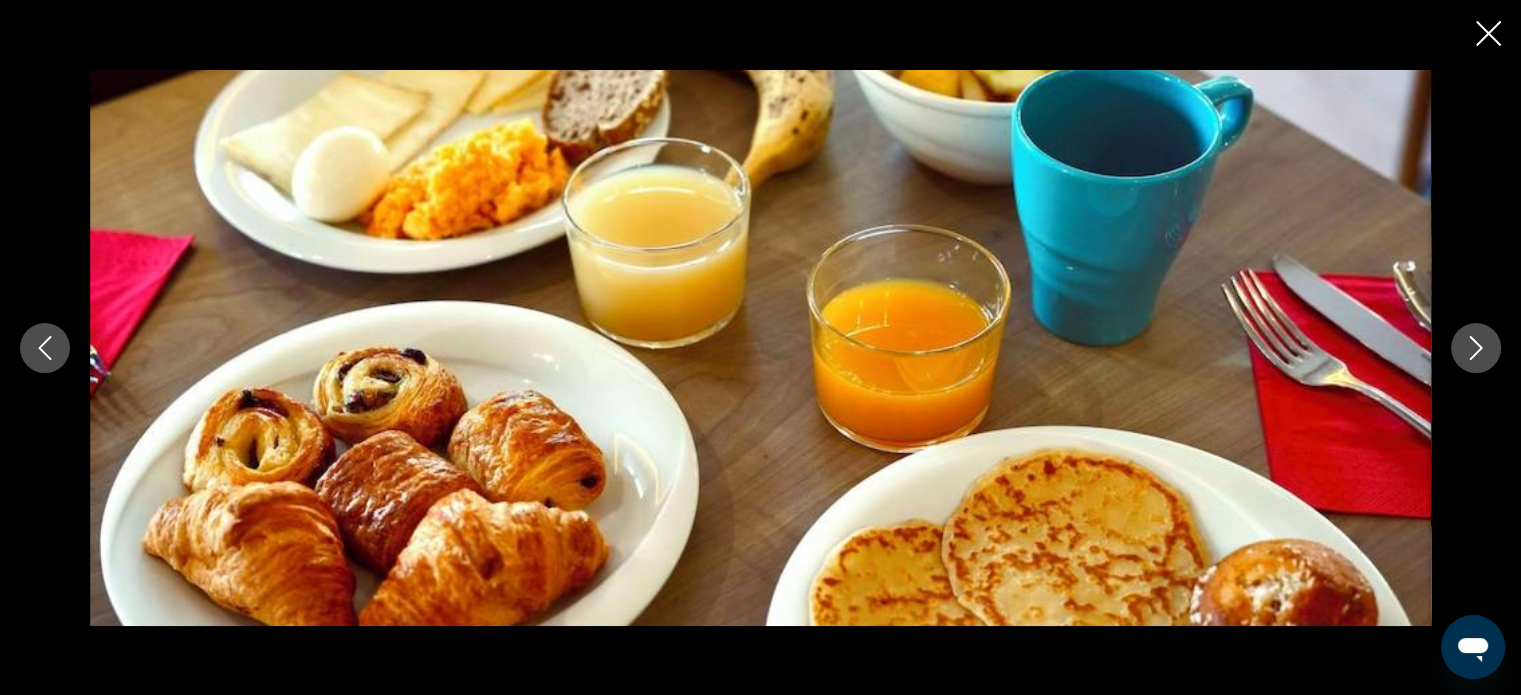 click 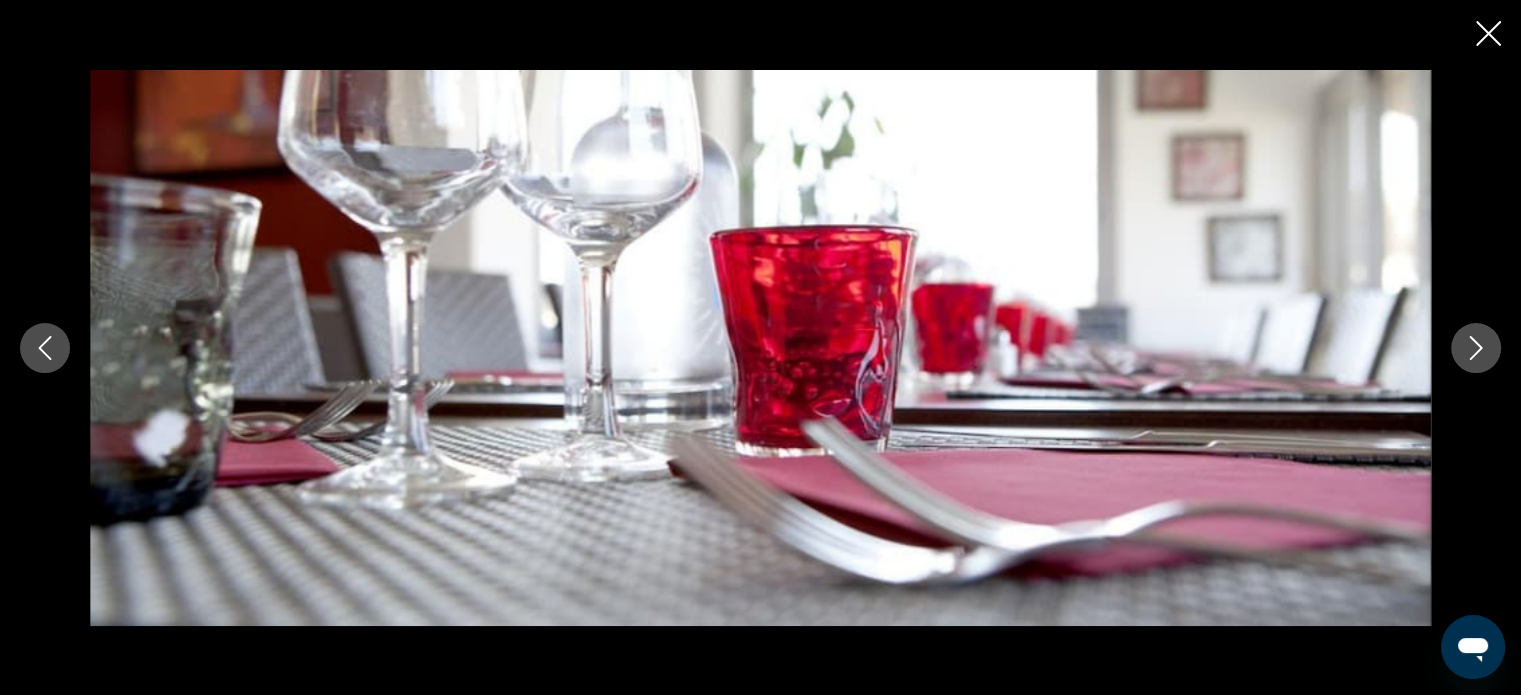 click 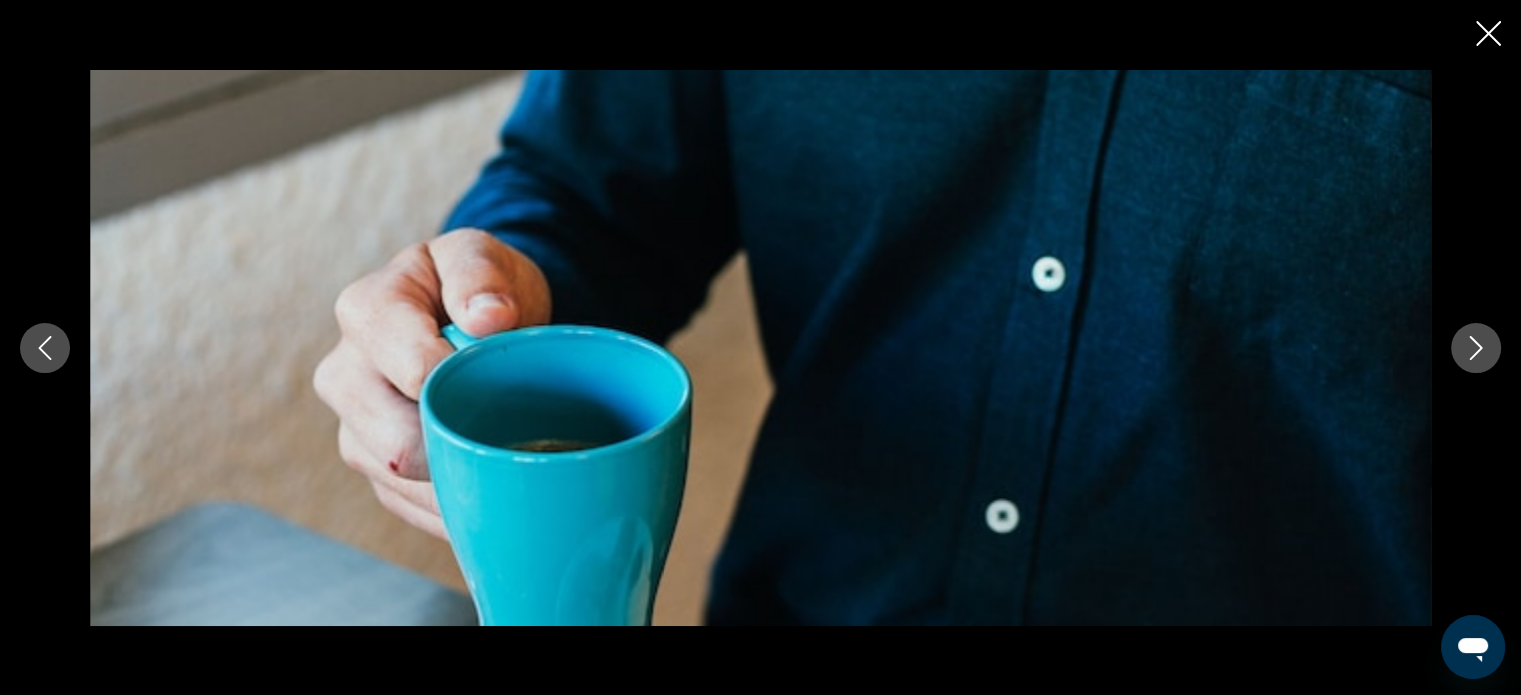 click 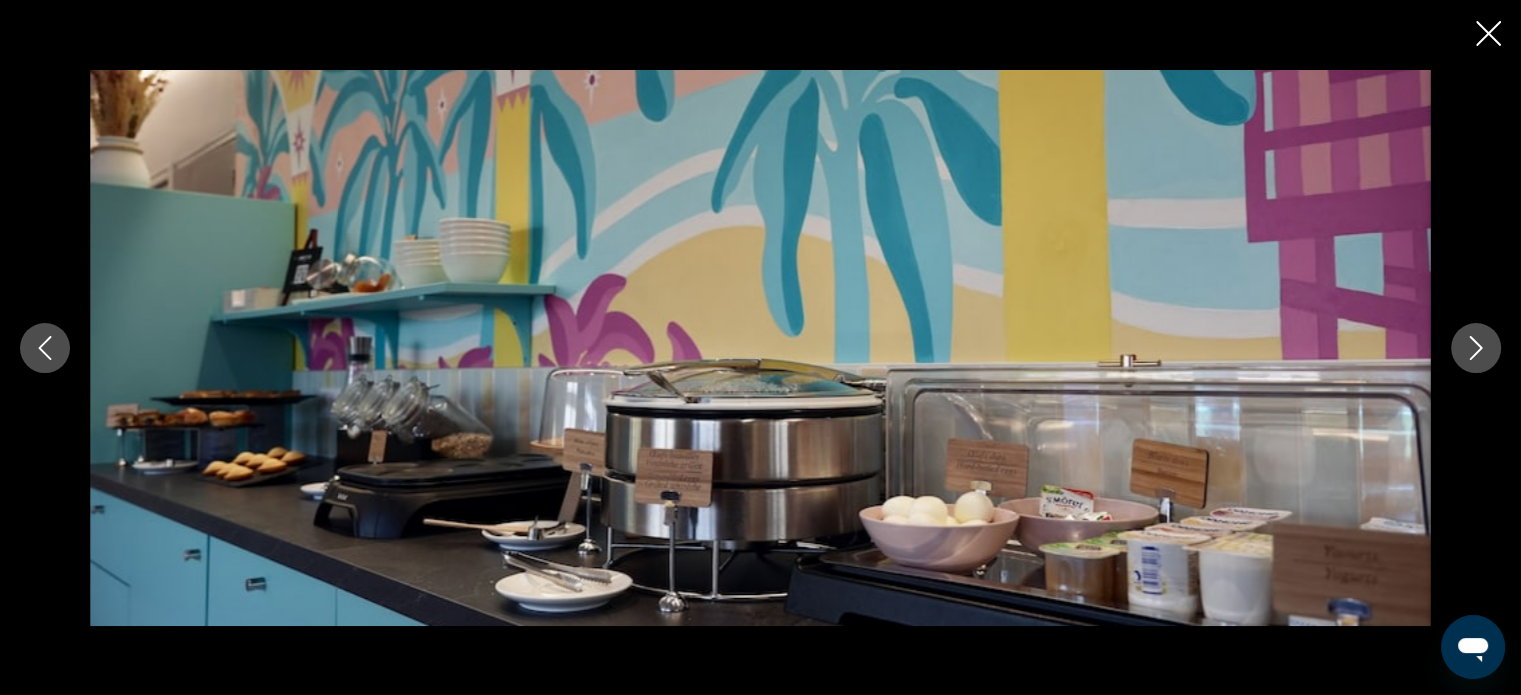 click 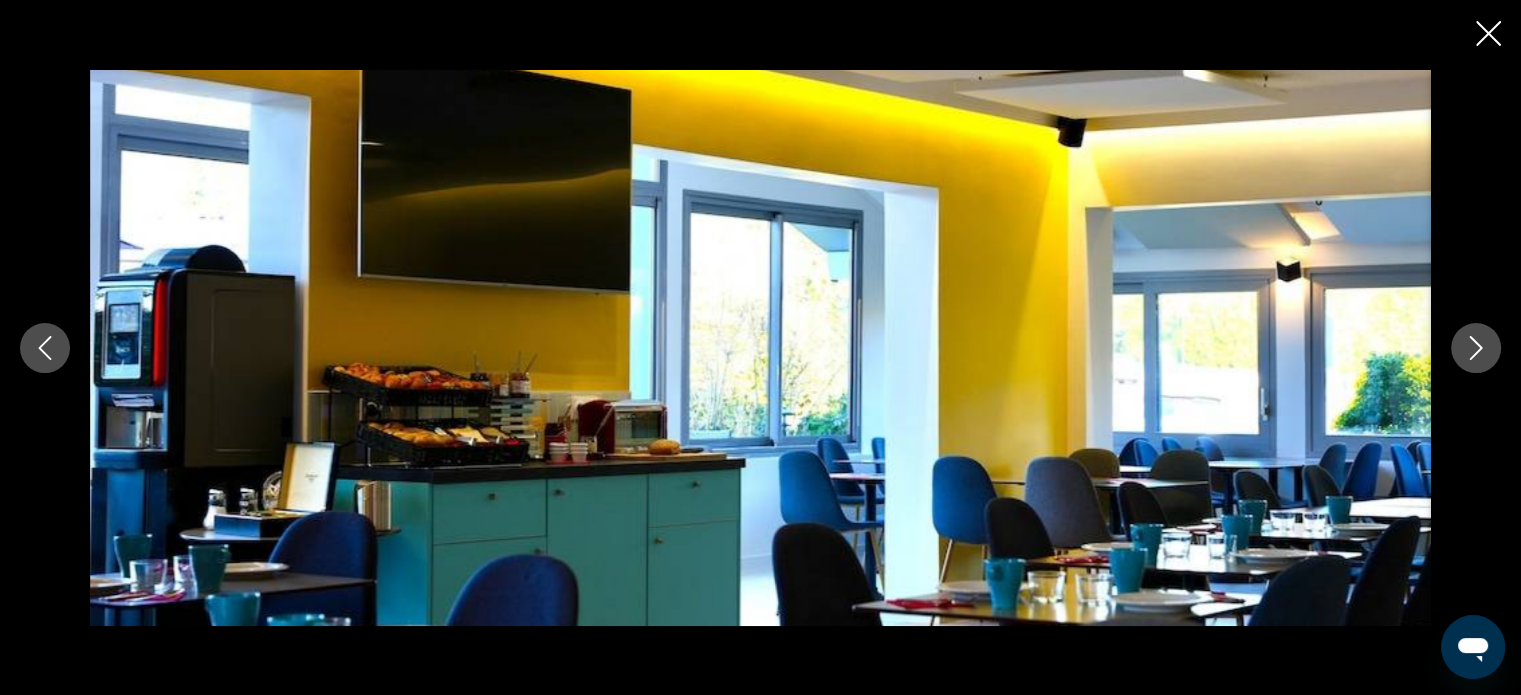 click 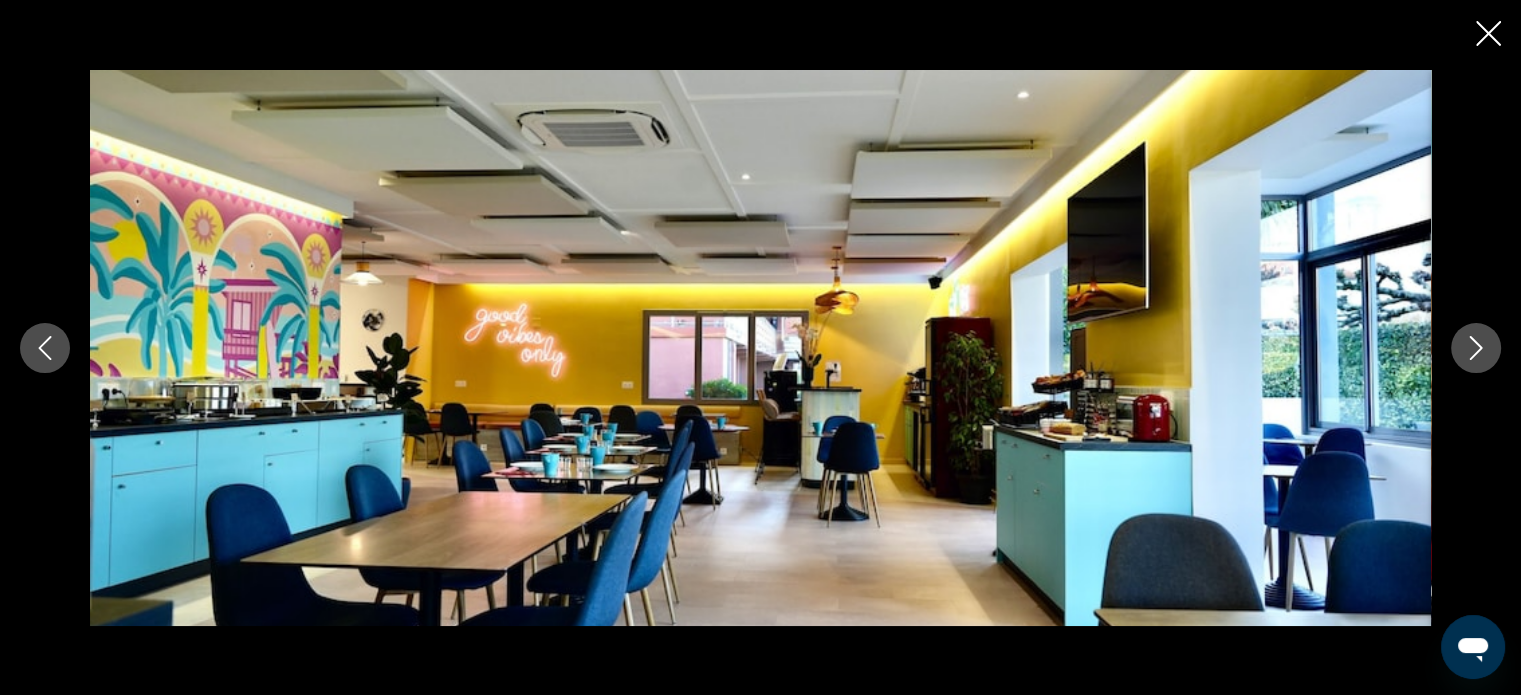 click 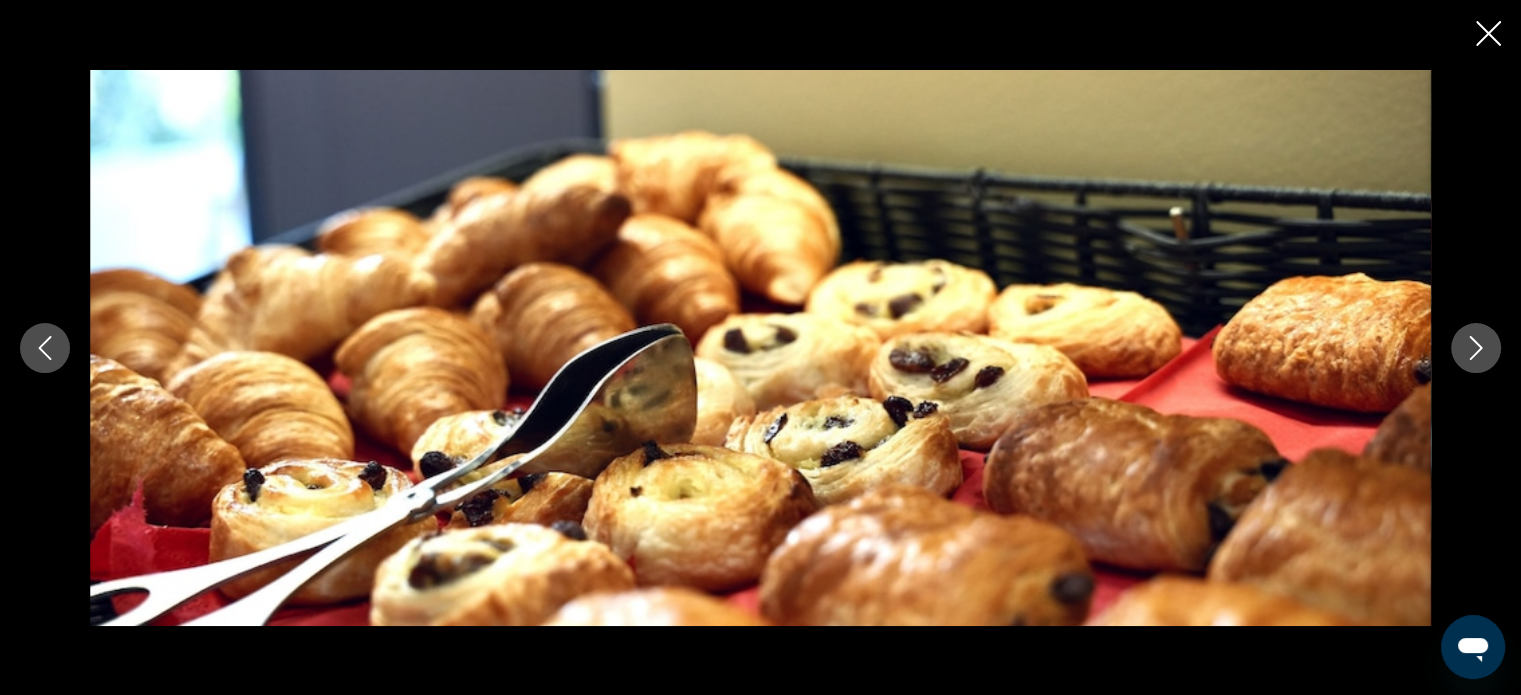 click 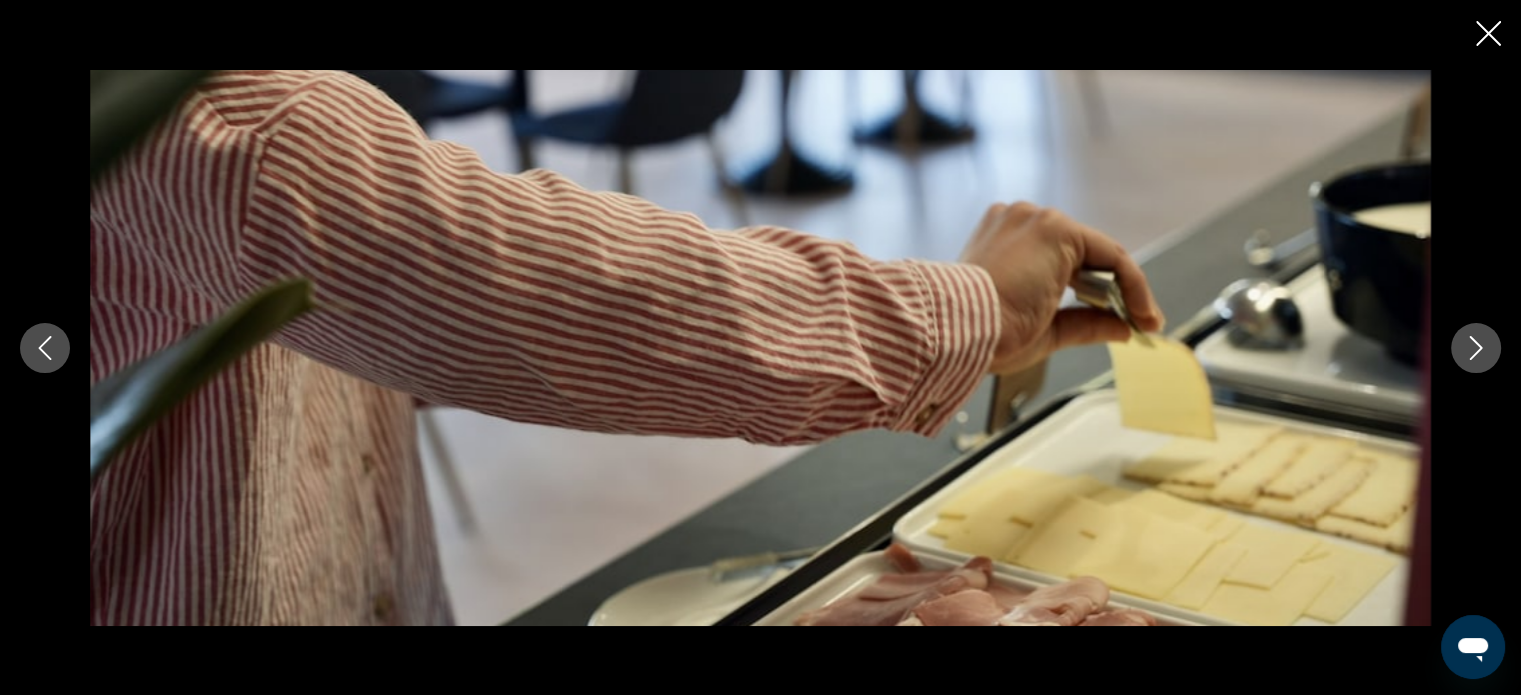 click 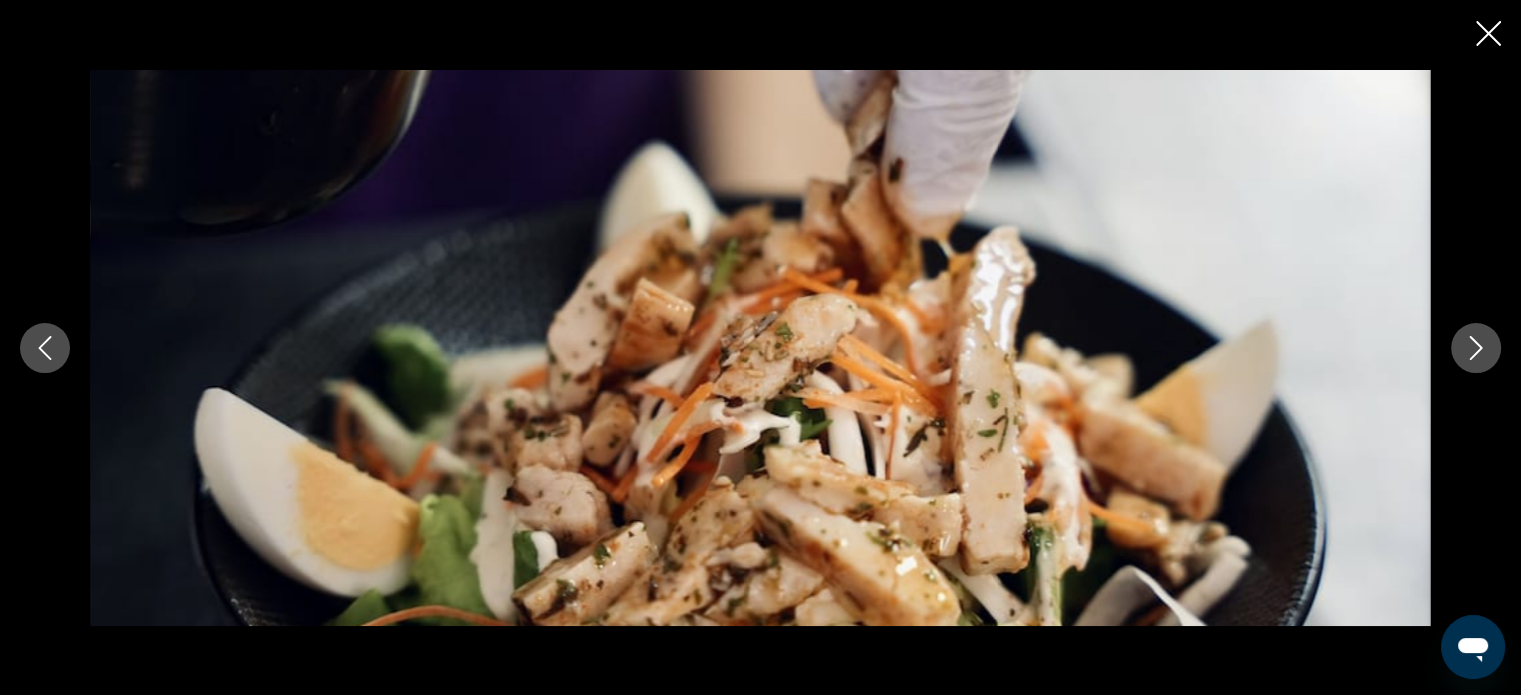 click 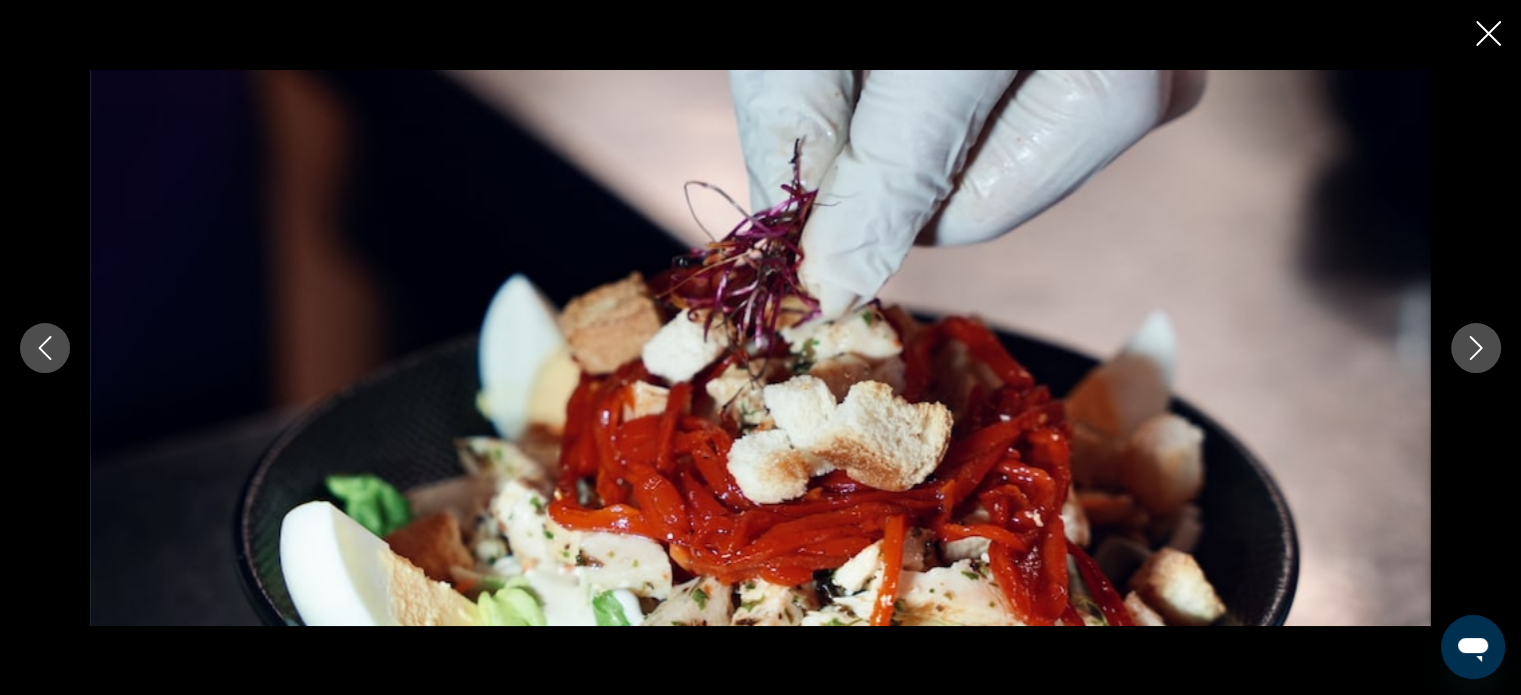 click 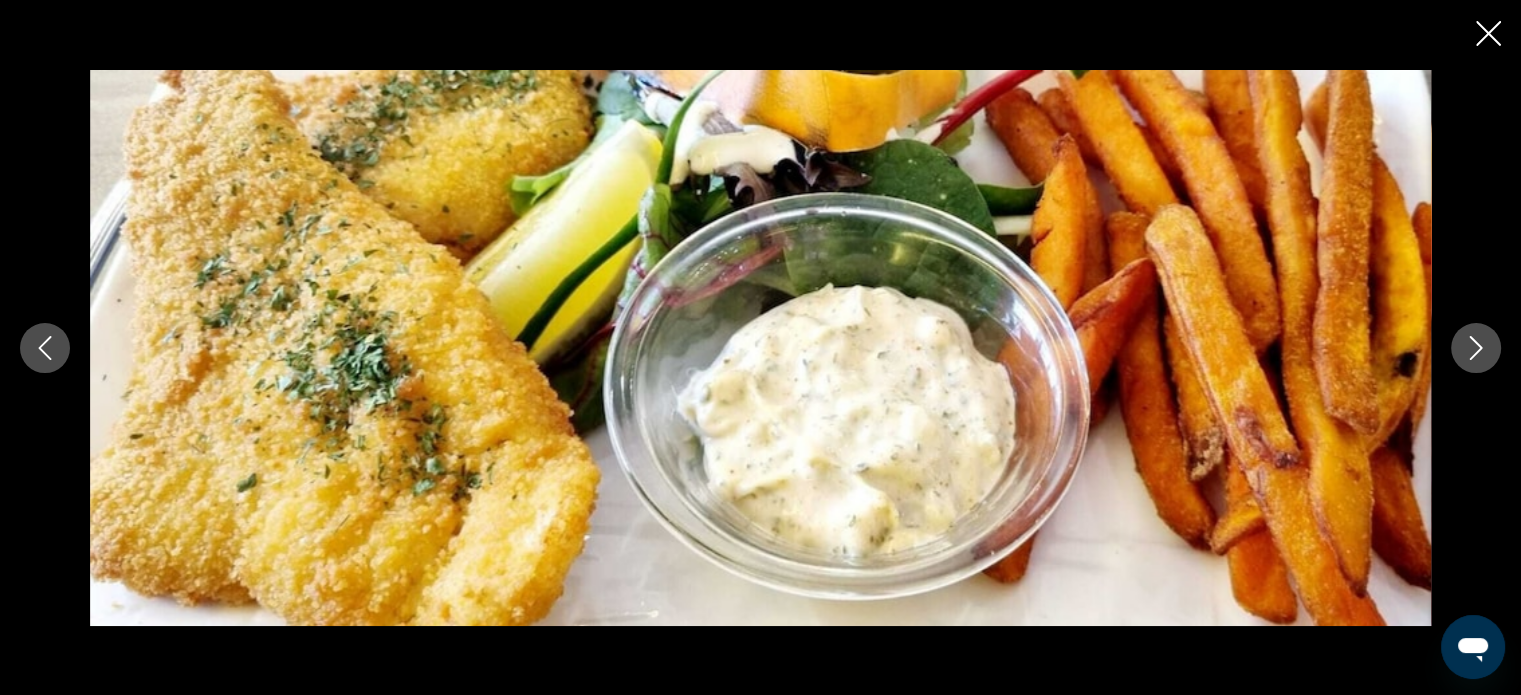 click 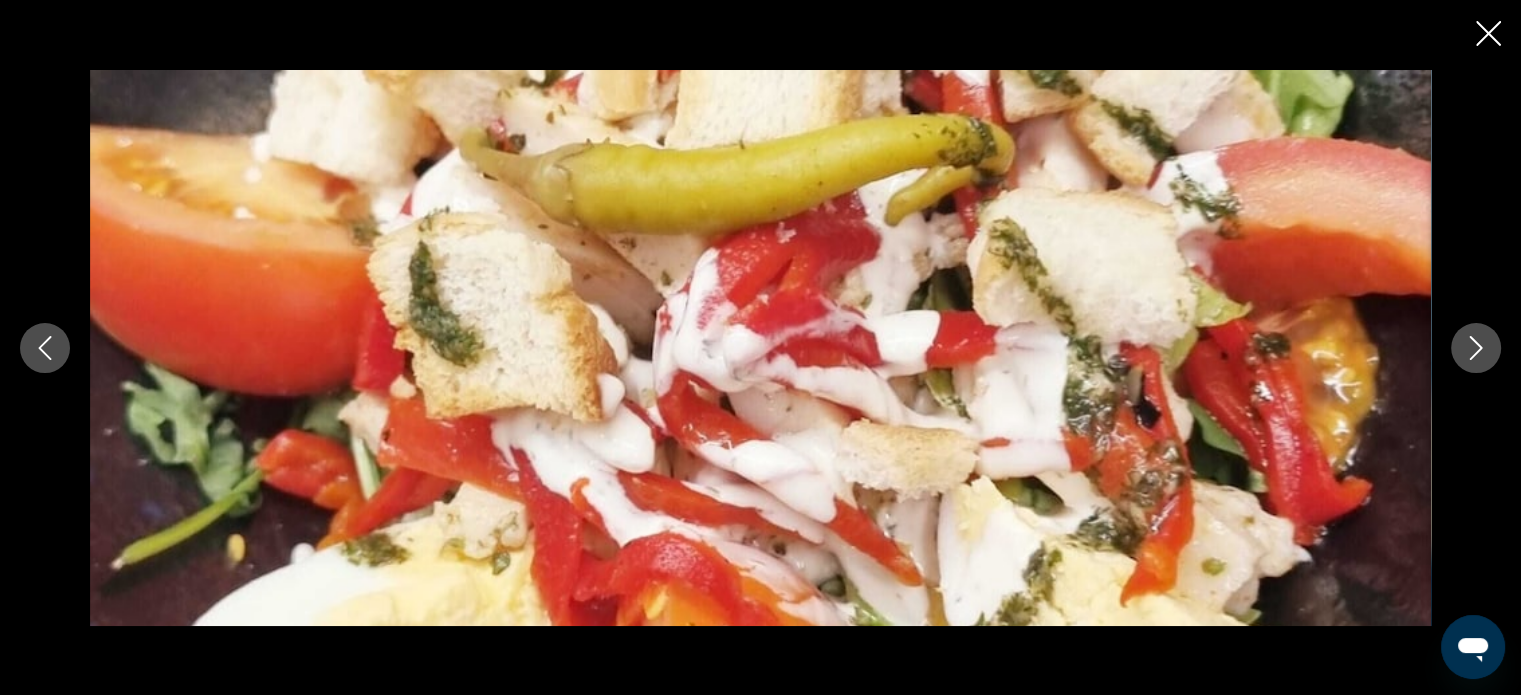 click 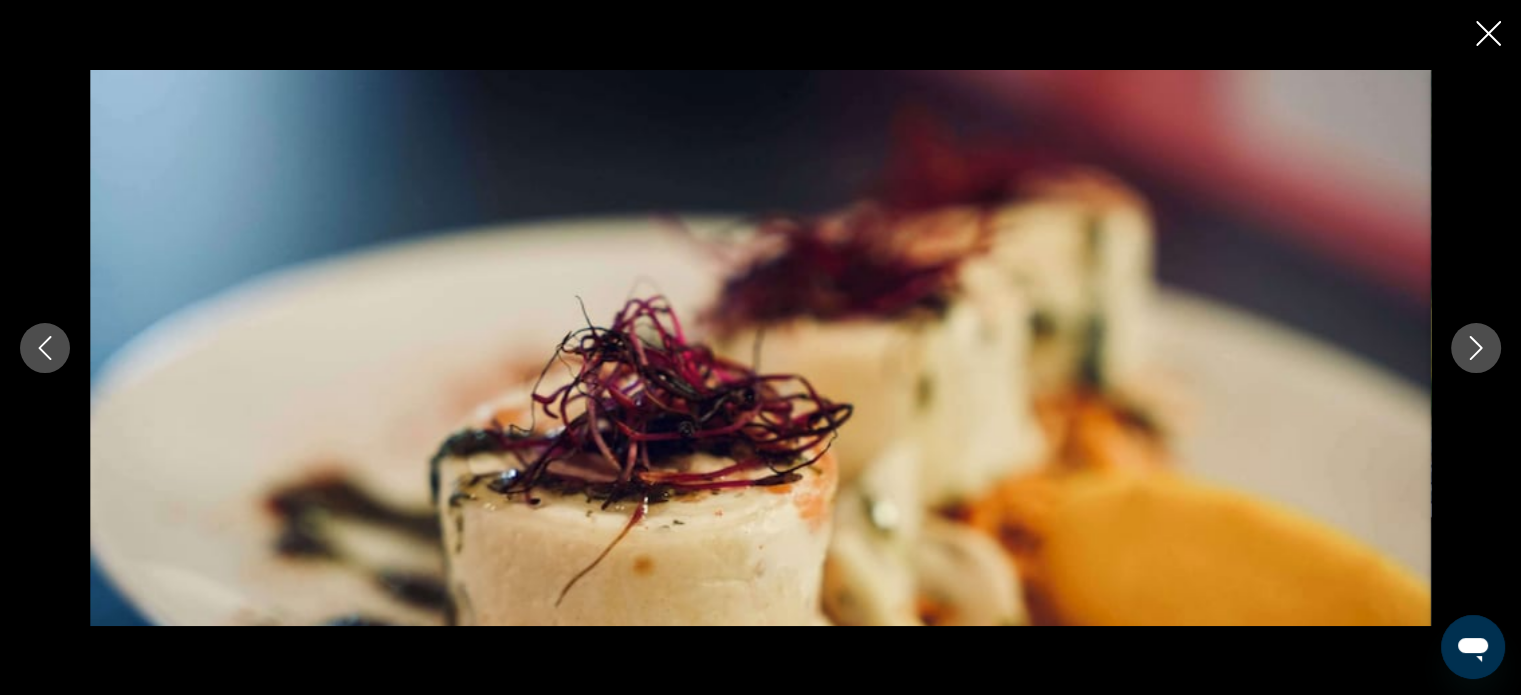 click 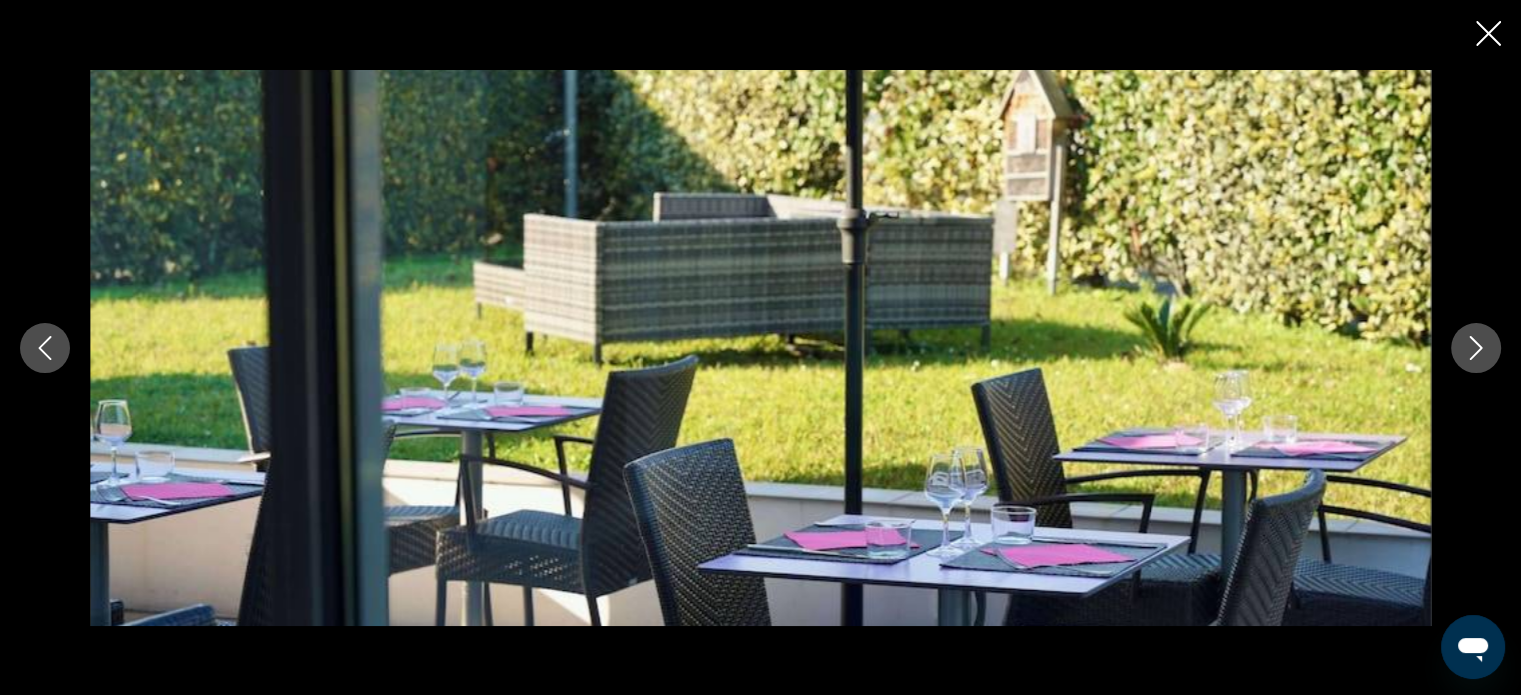 click 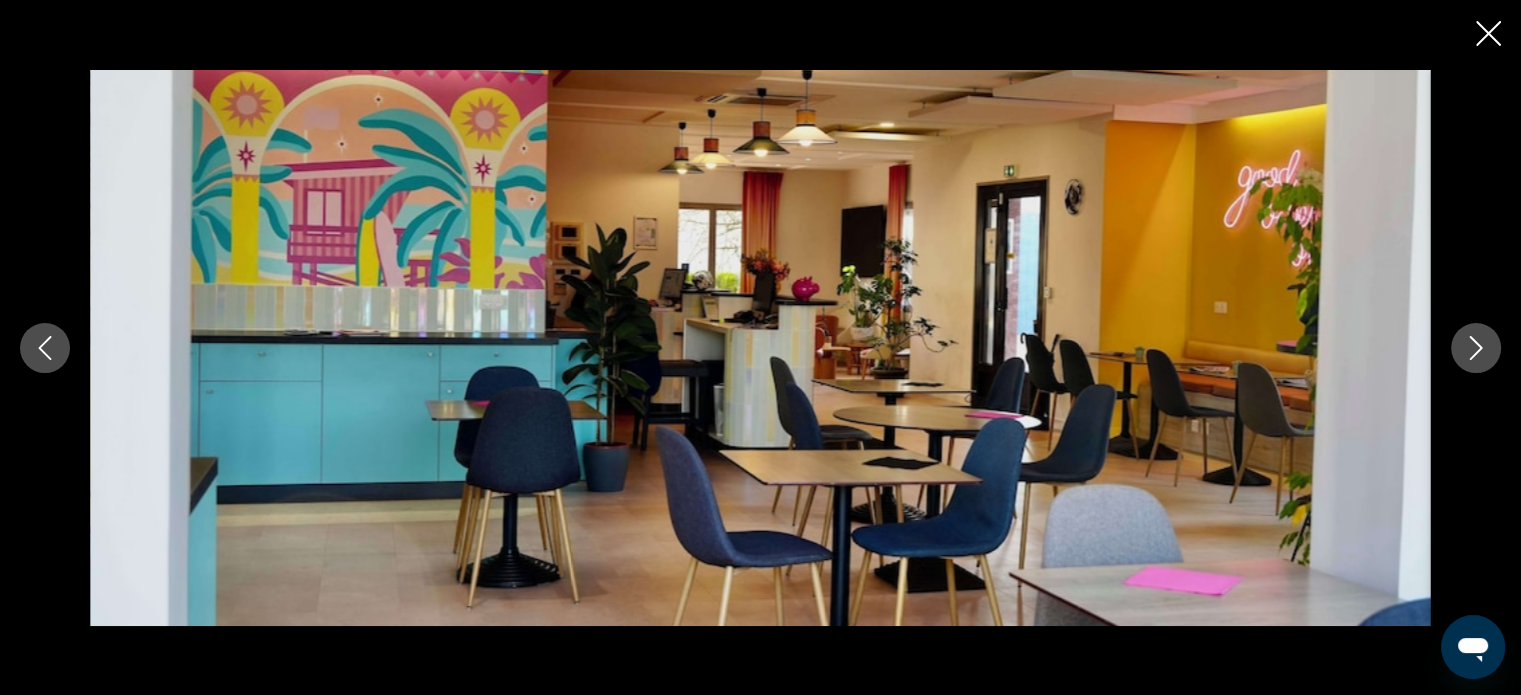 click 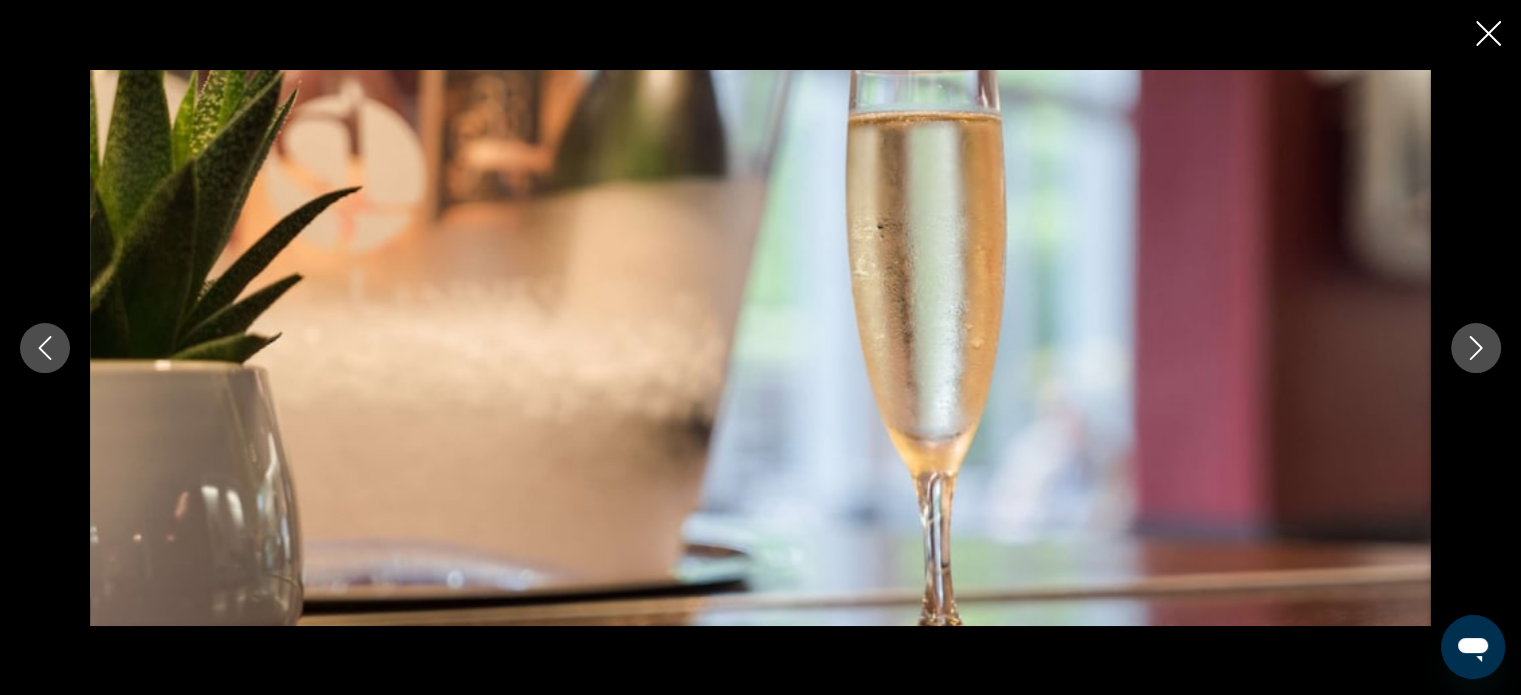 click 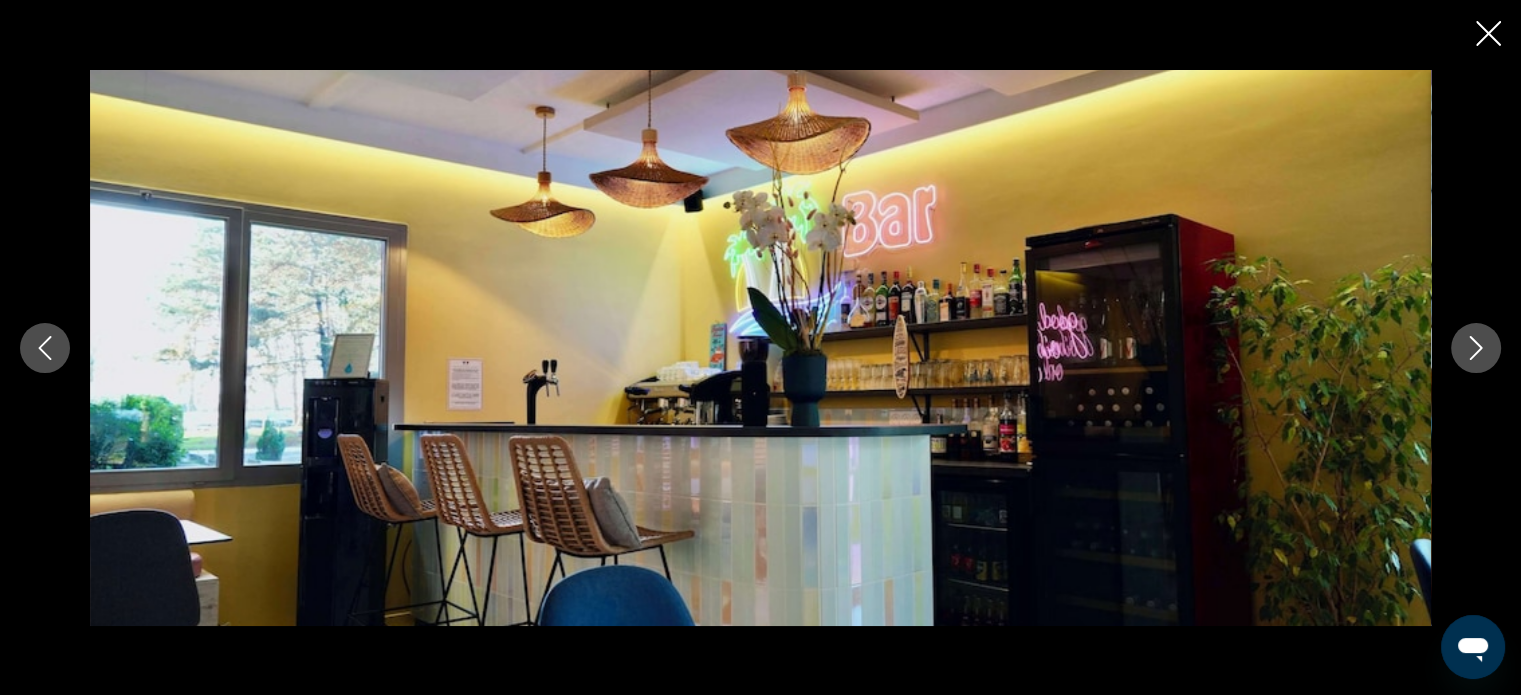 click 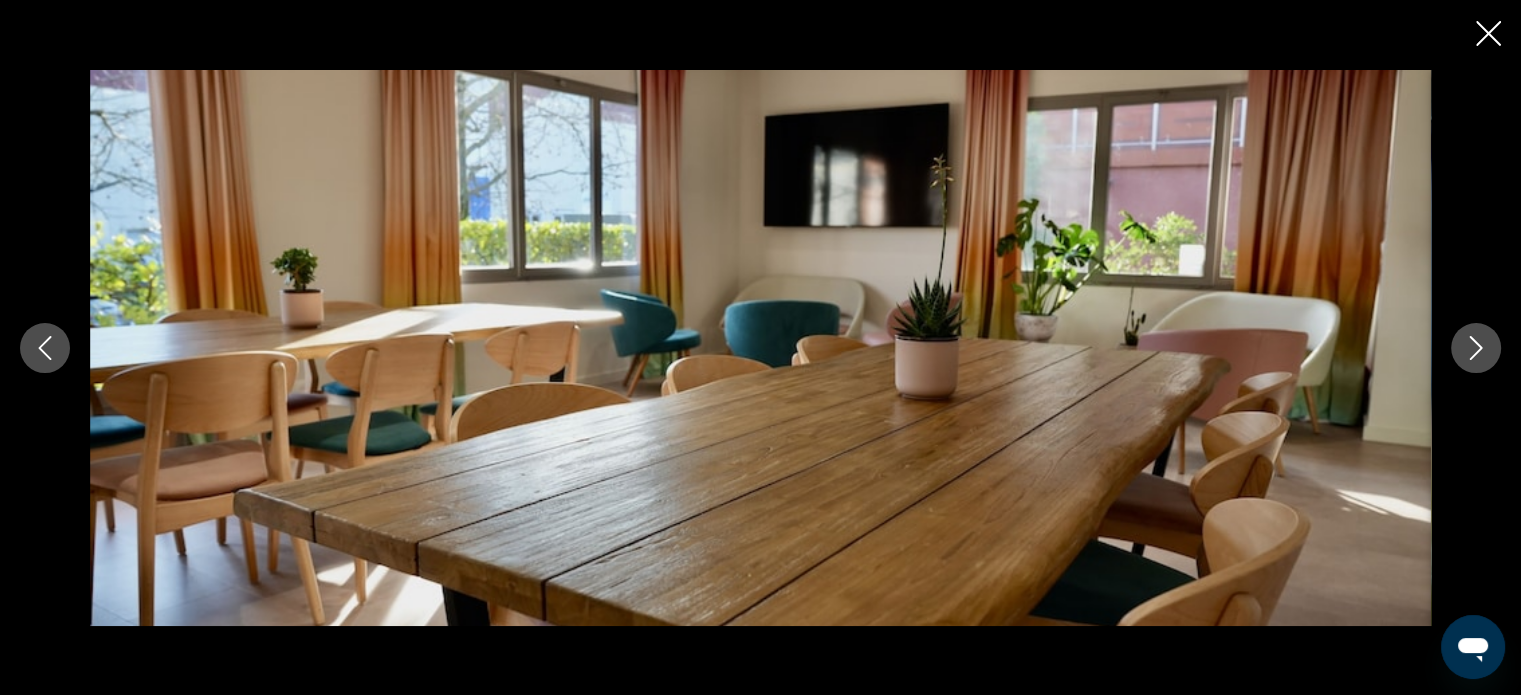 click 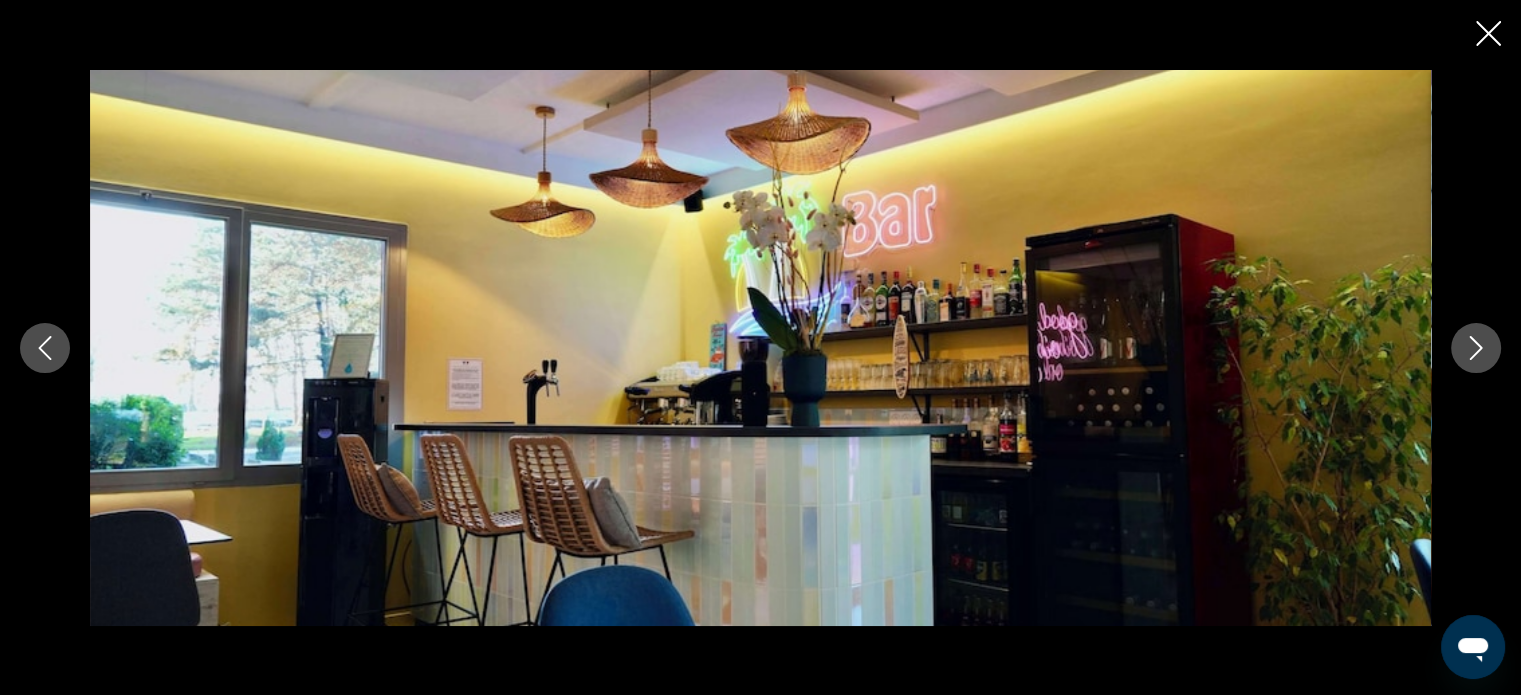 click 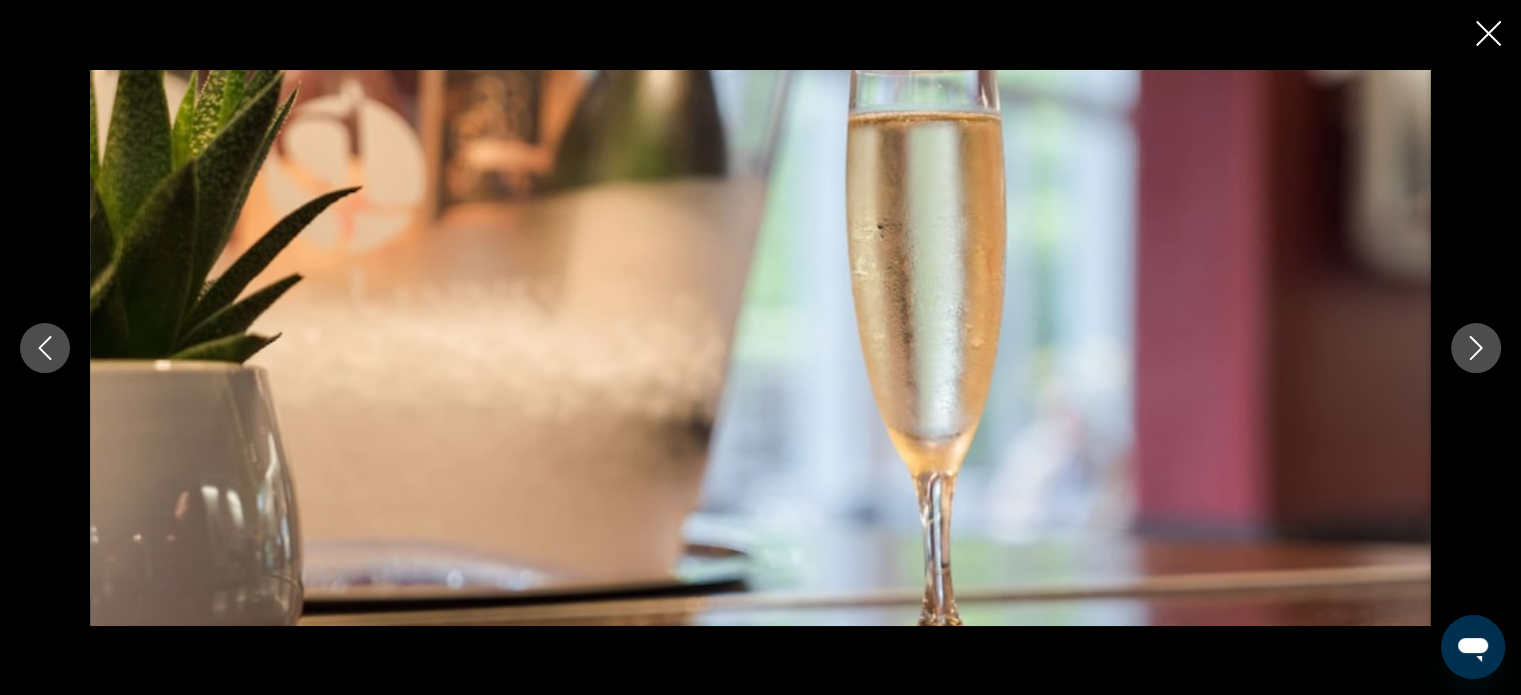 click 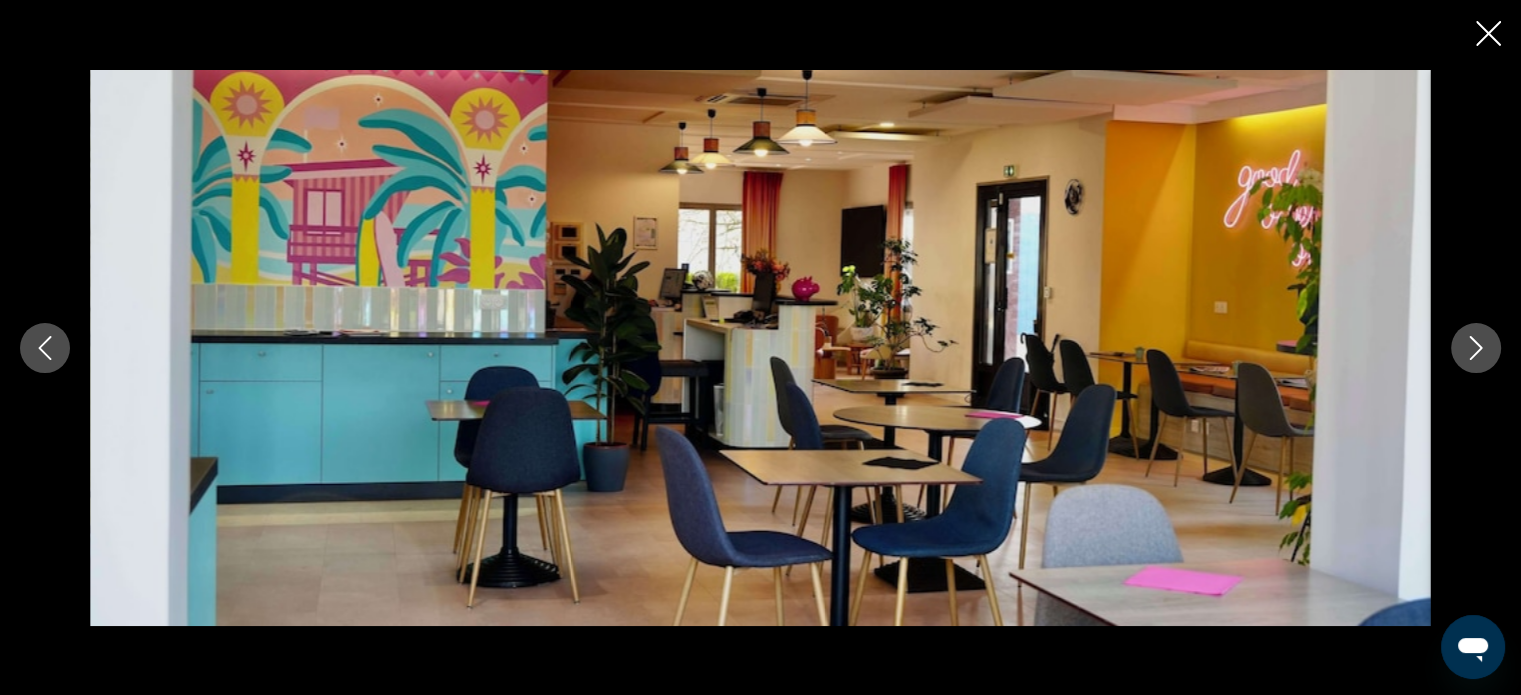 click 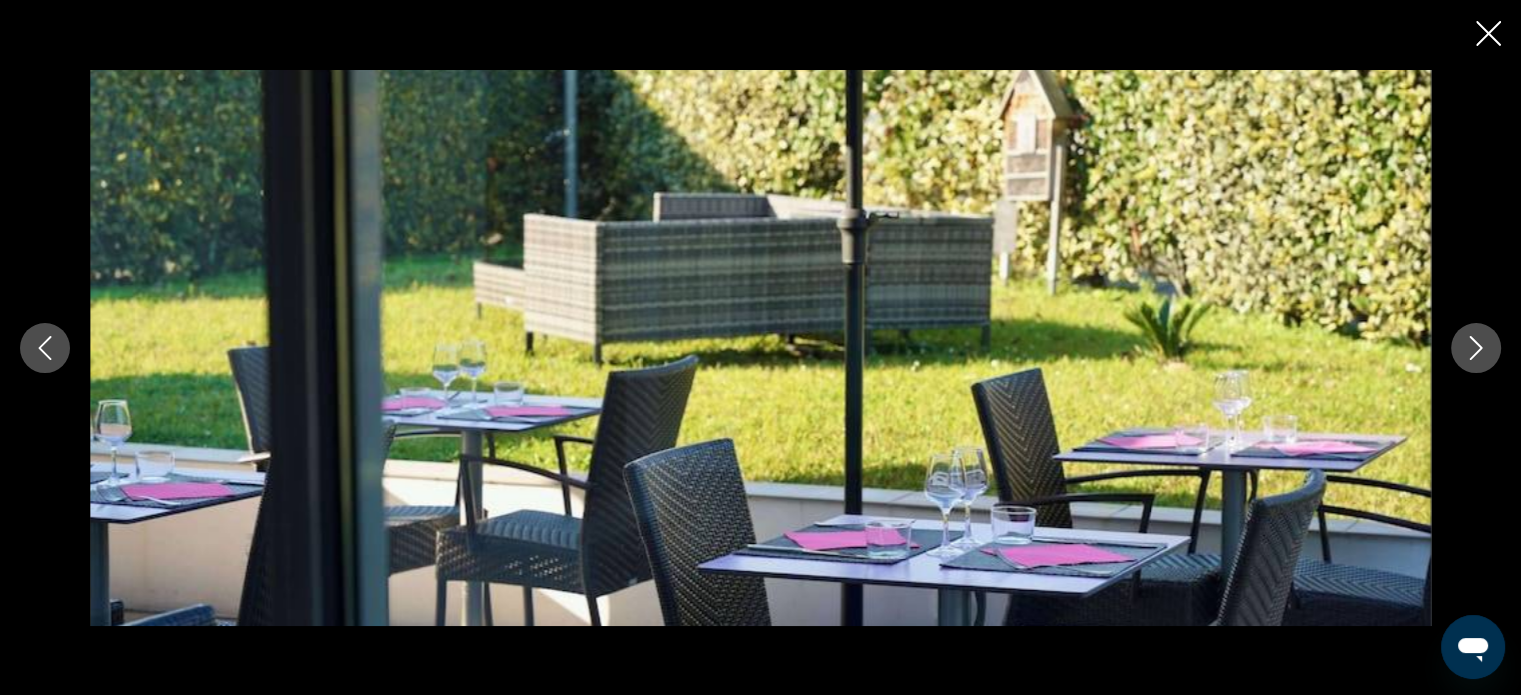 click 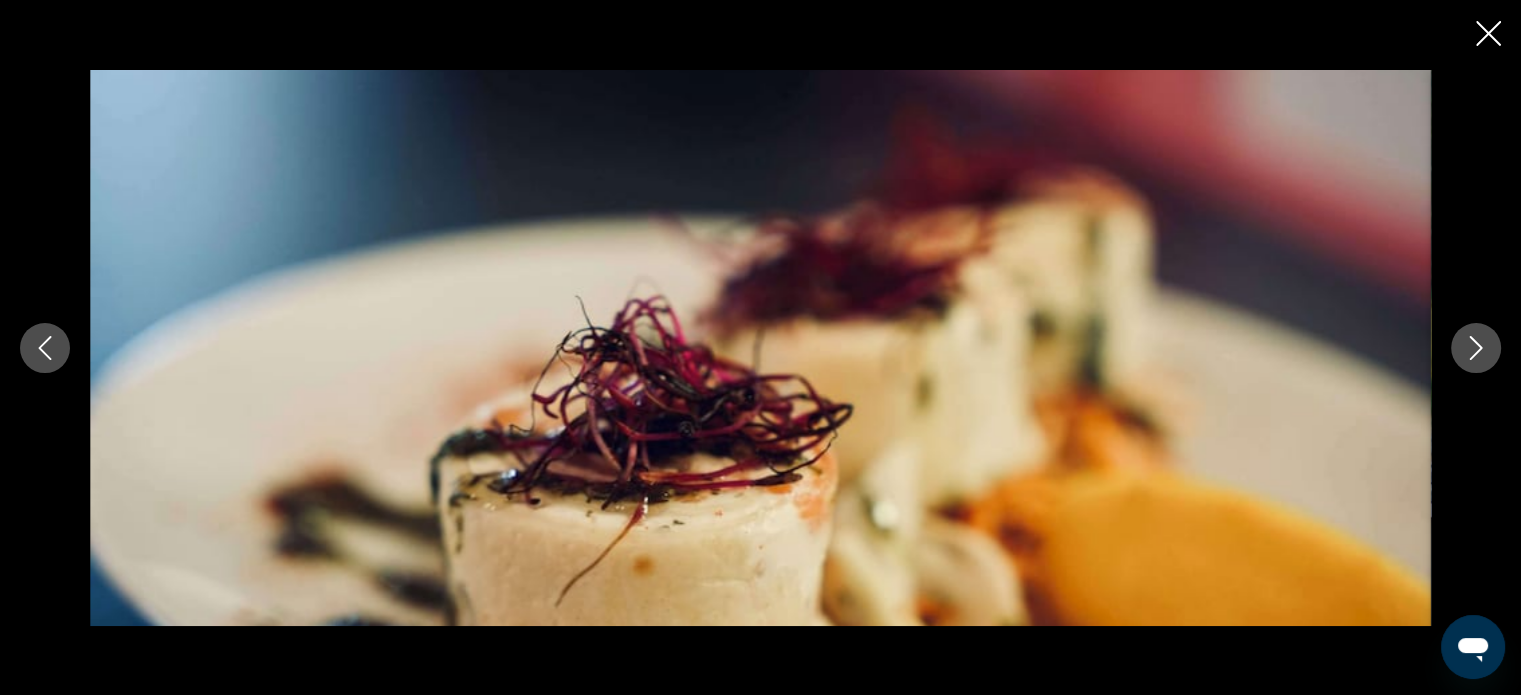 click 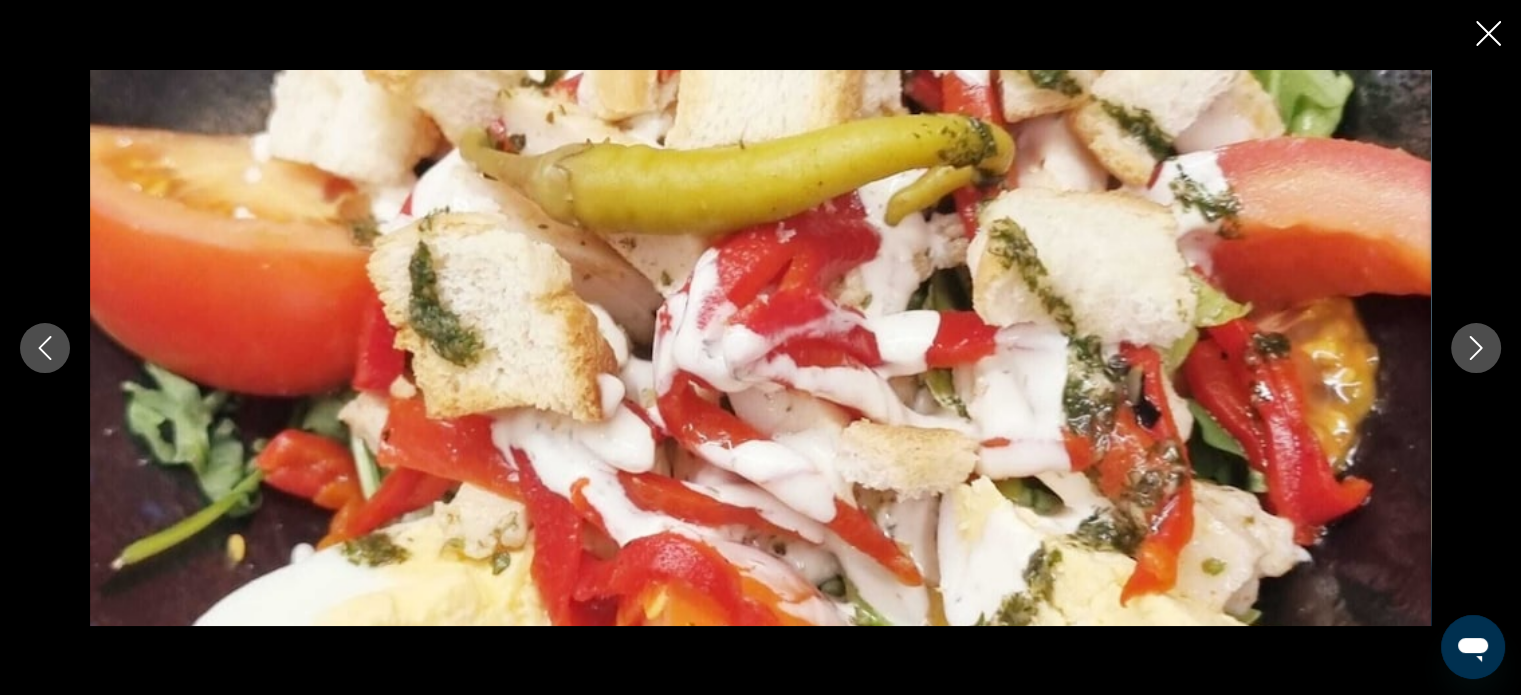 click 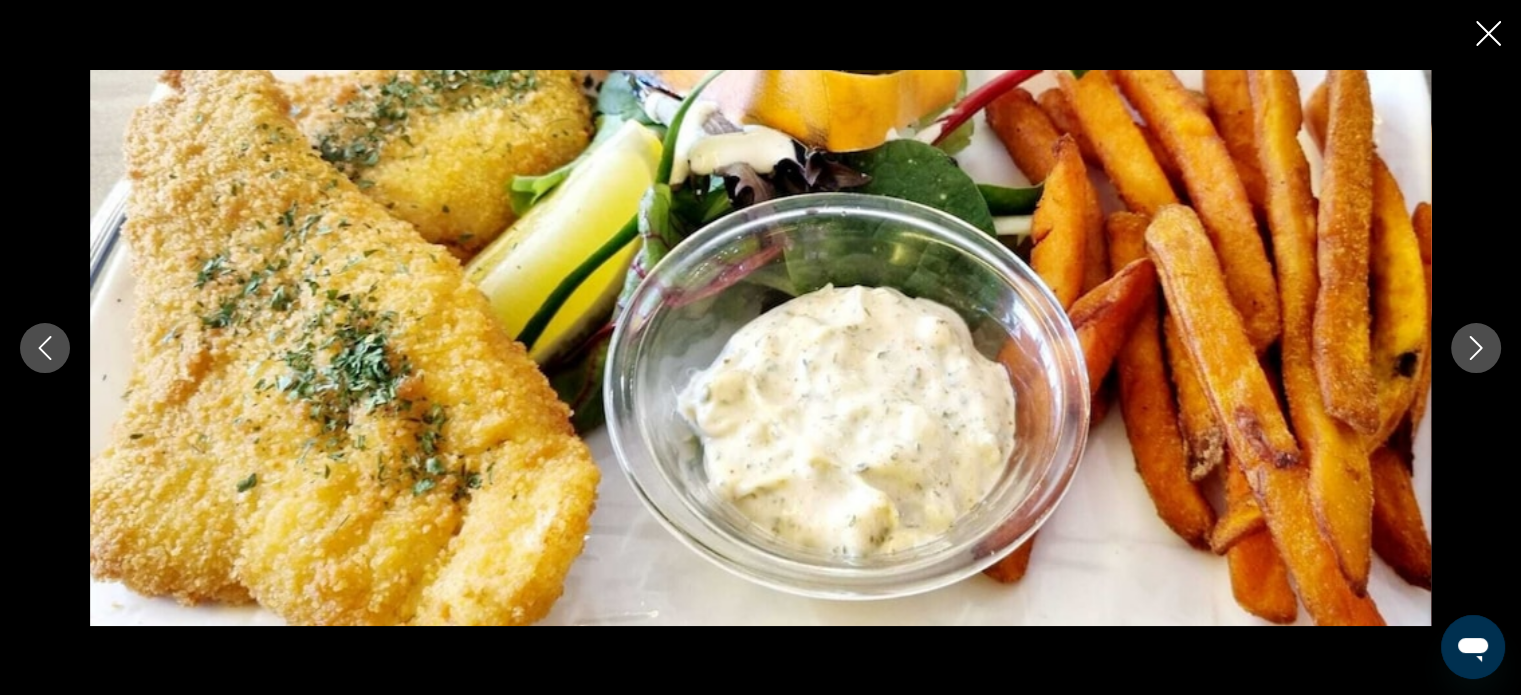 click 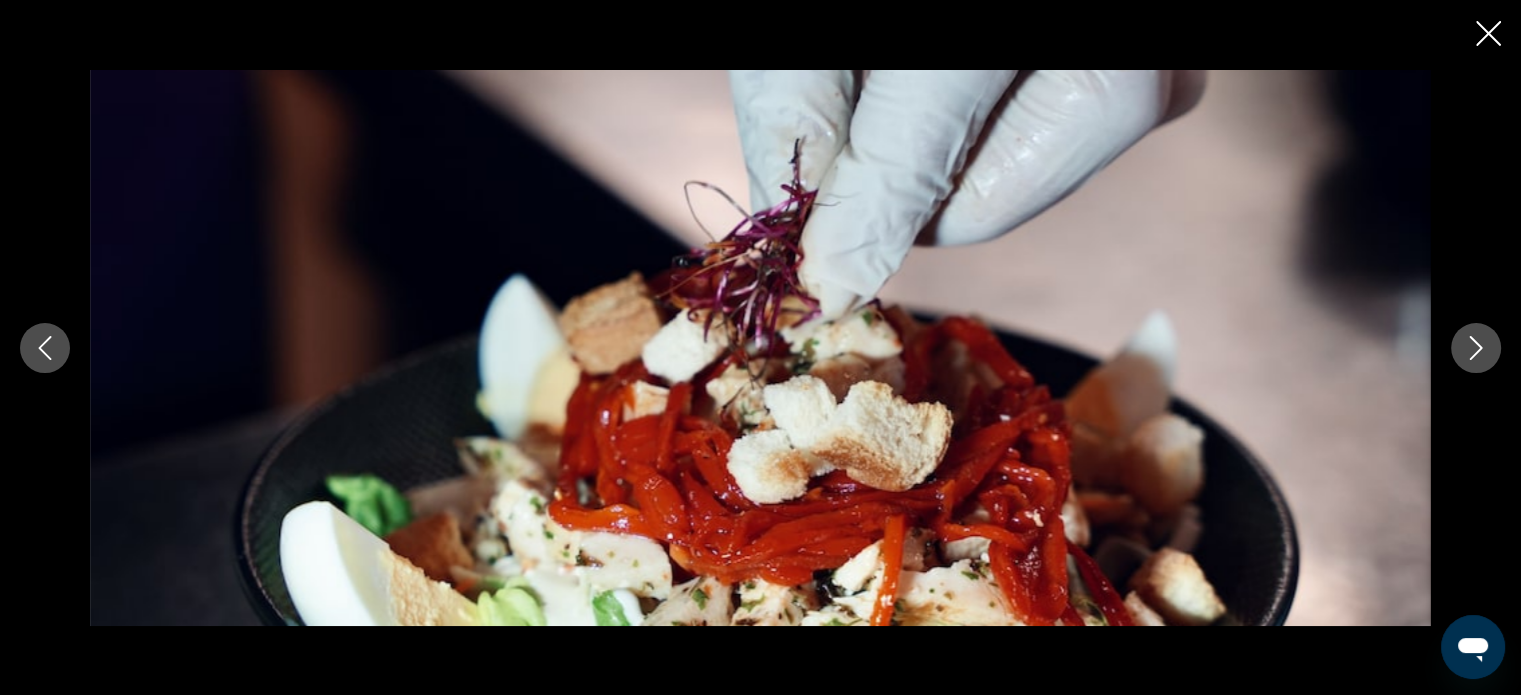 click 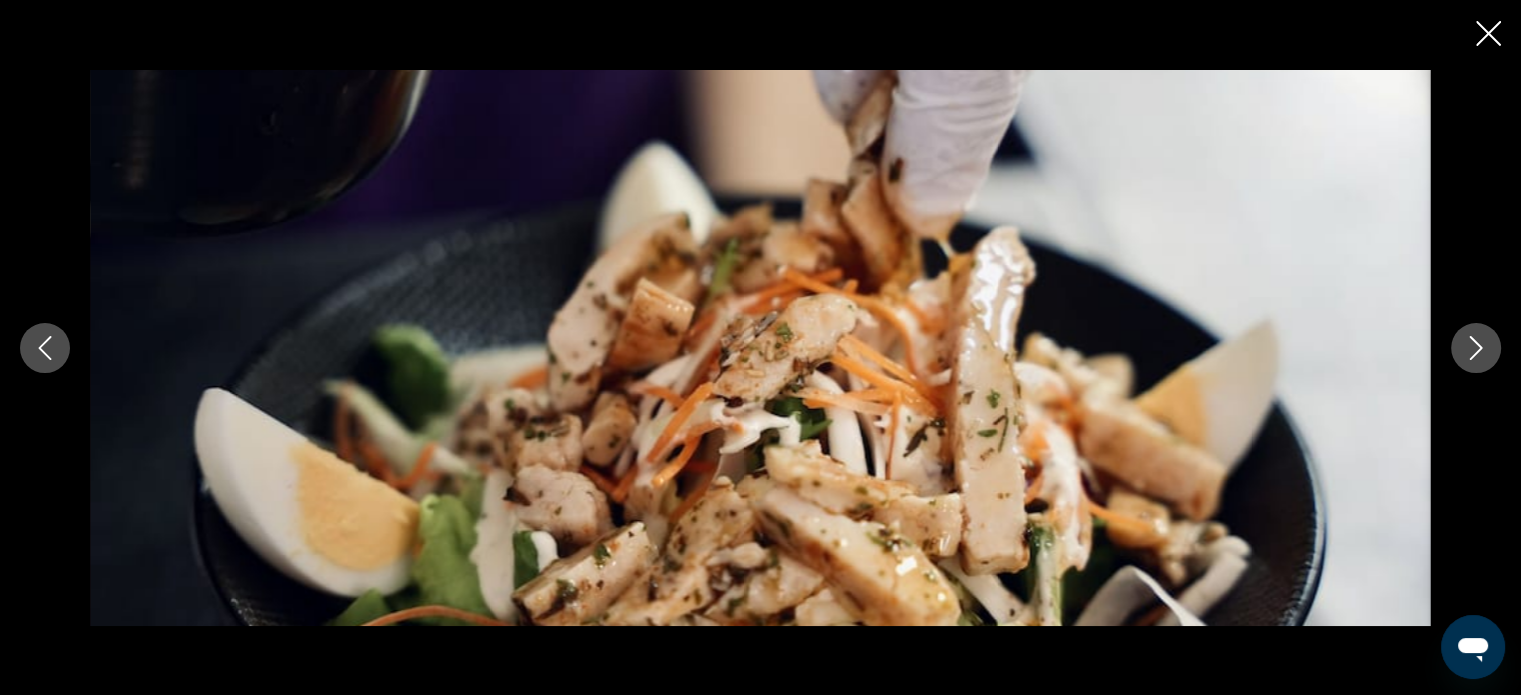 click 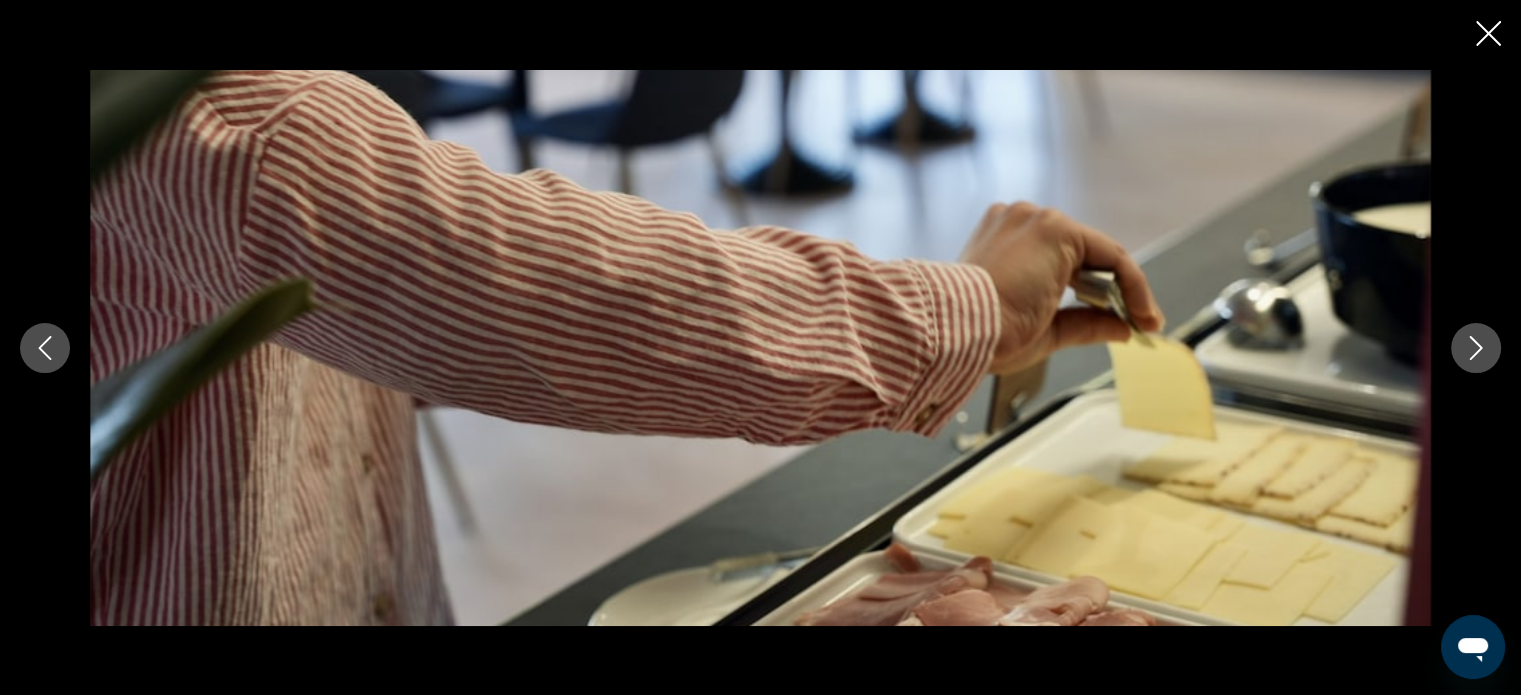click 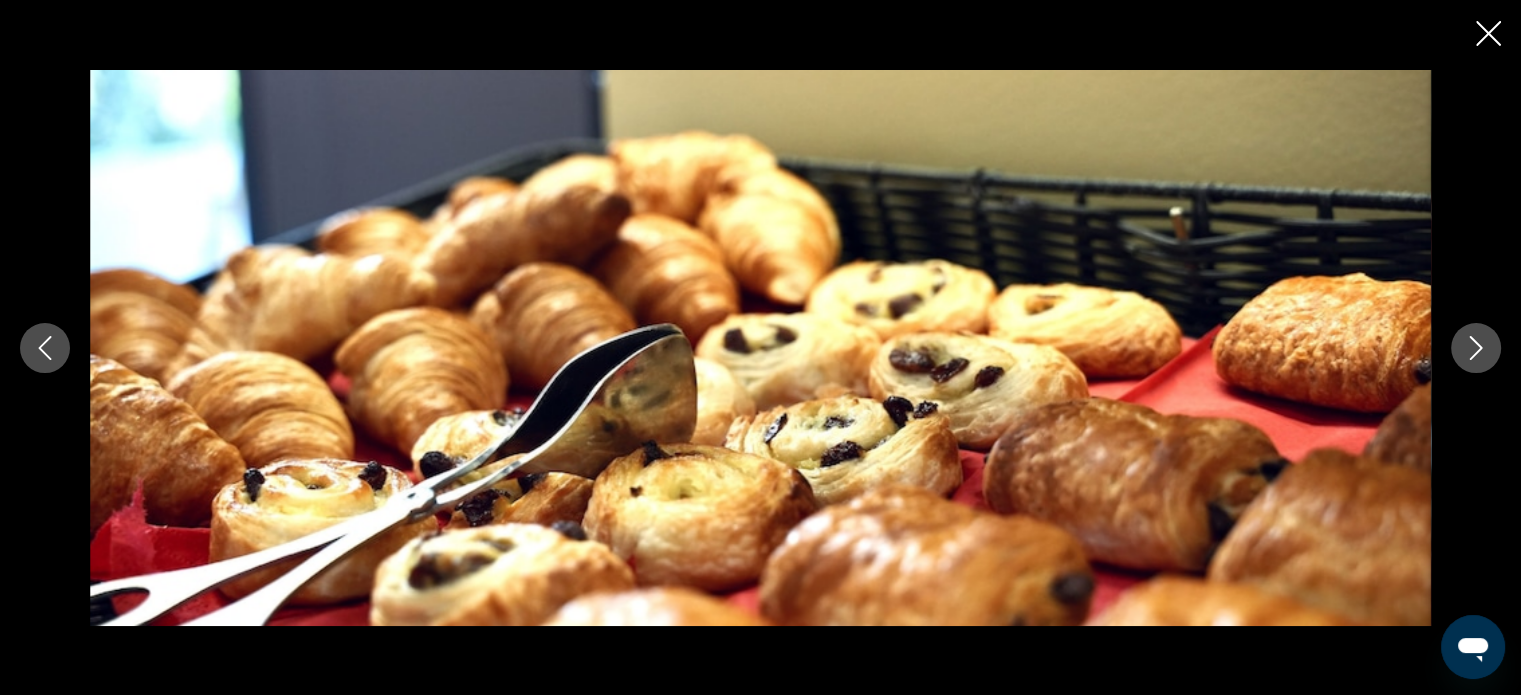 click 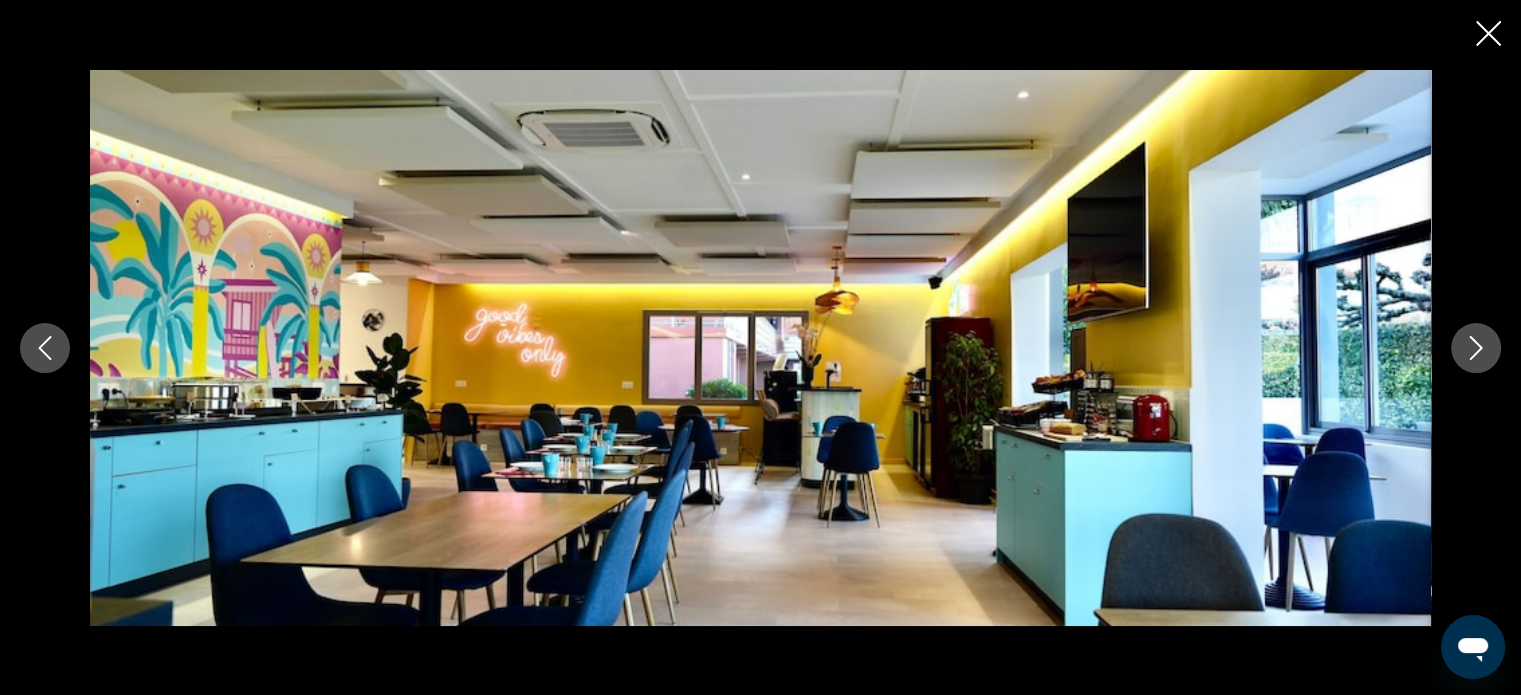click 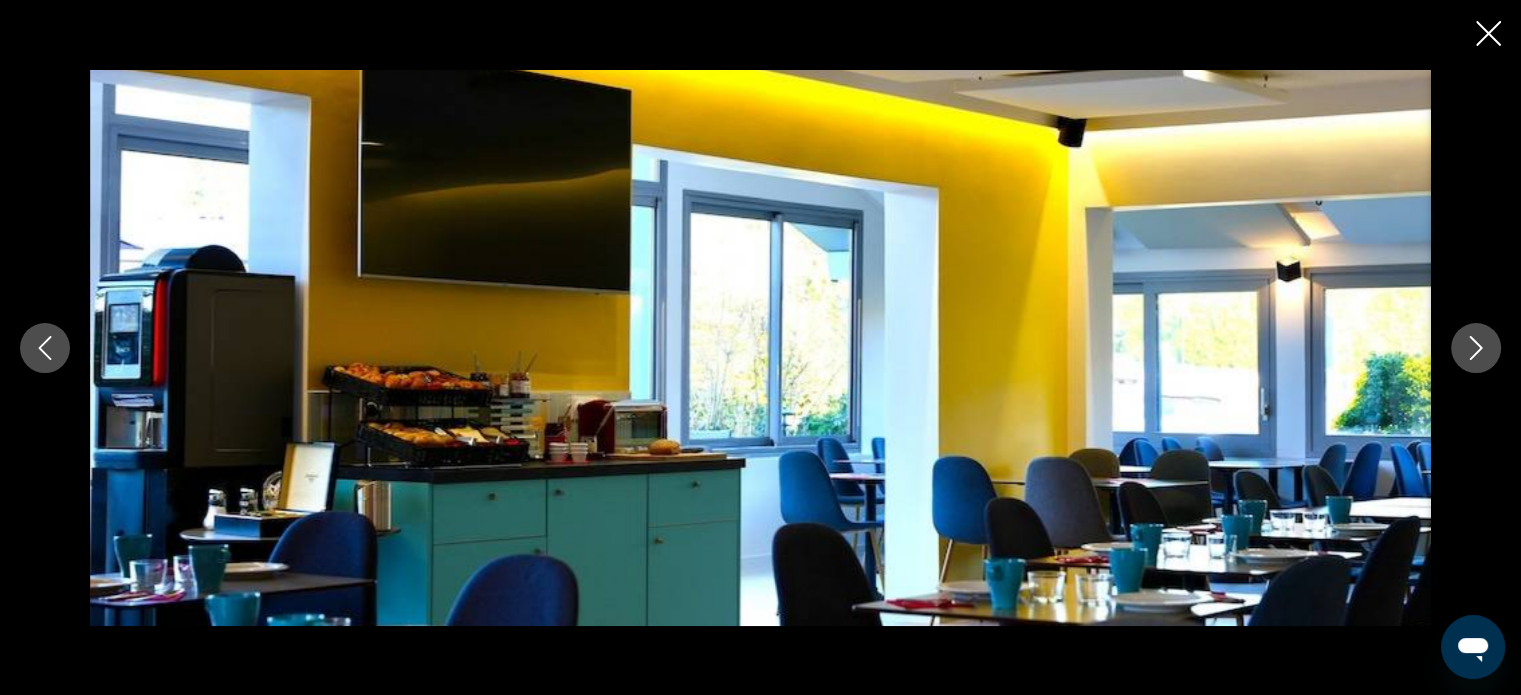 click 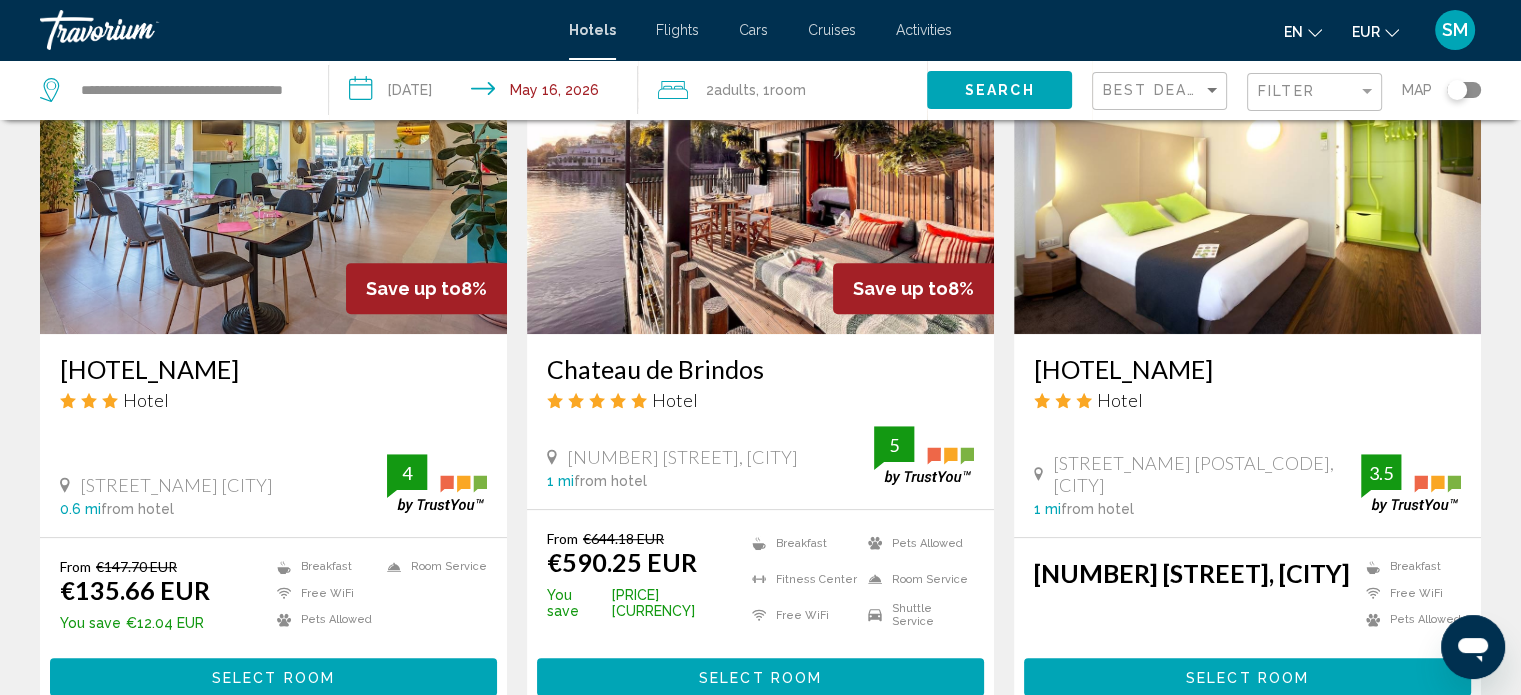 scroll, scrollTop: 916, scrollLeft: 0, axis: vertical 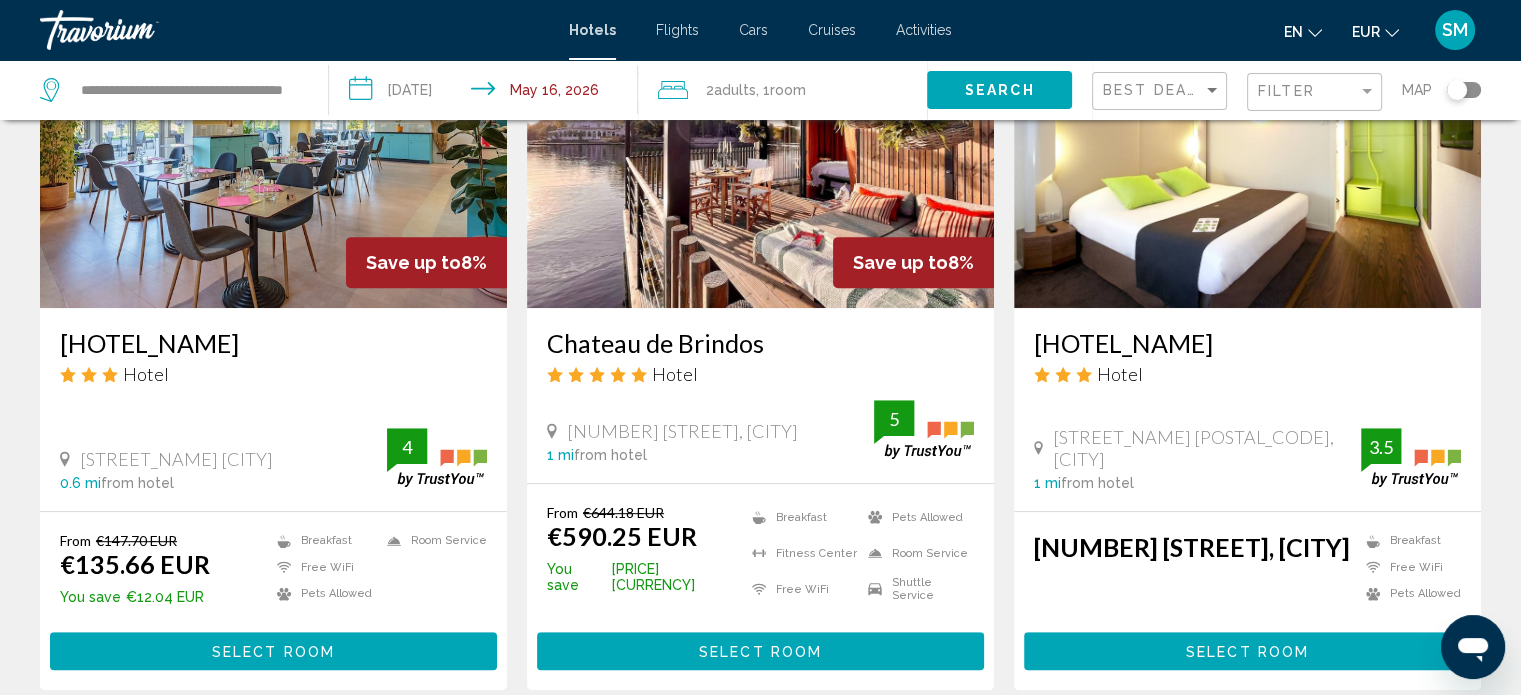 click at bounding box center [1247, 148] 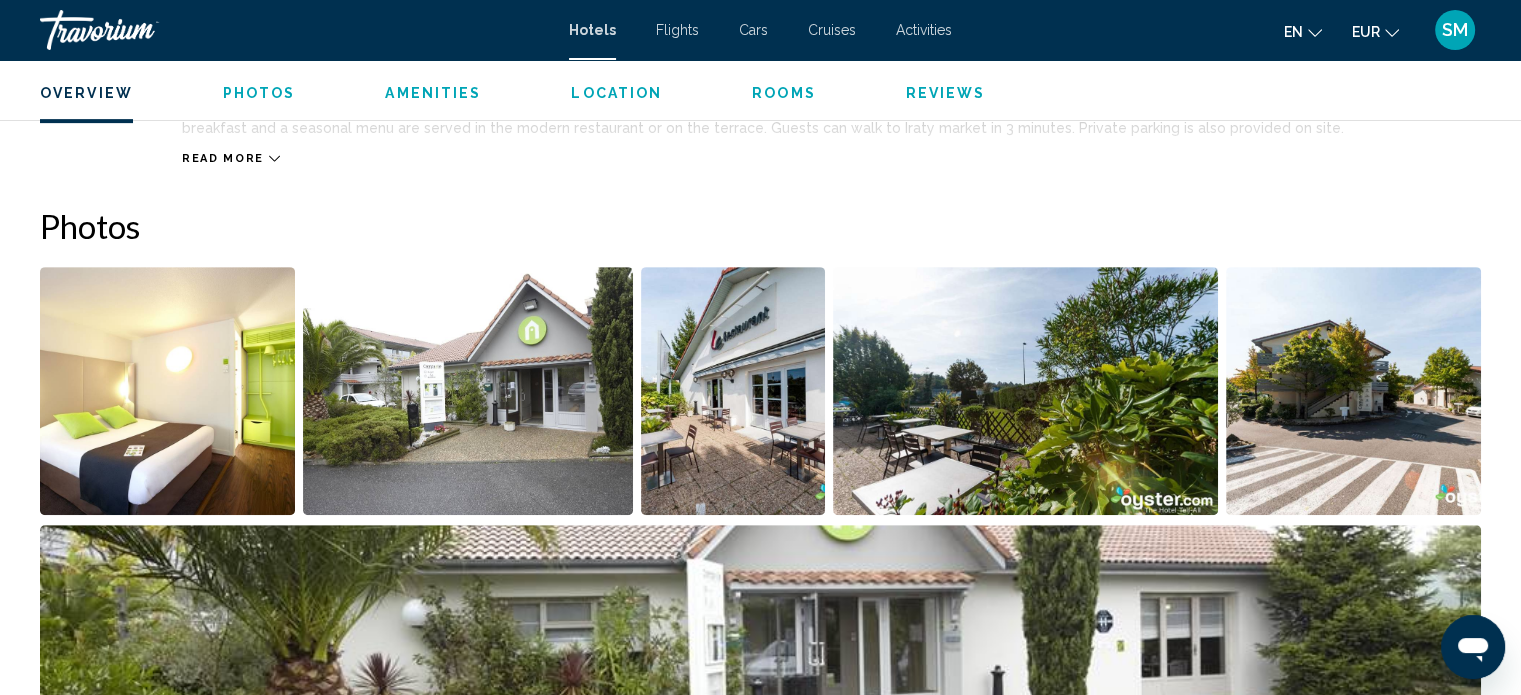 scroll, scrollTop: 799, scrollLeft: 0, axis: vertical 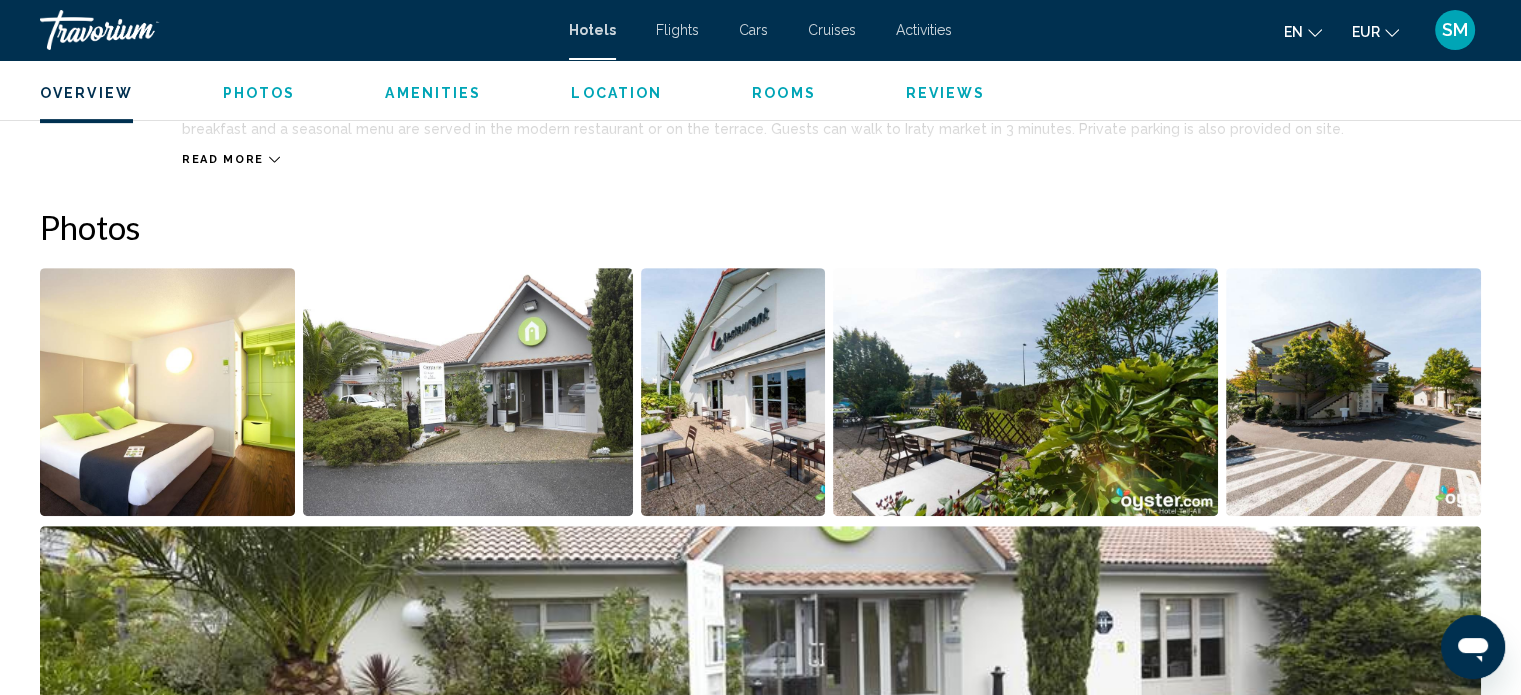 click at bounding box center [167, 392] 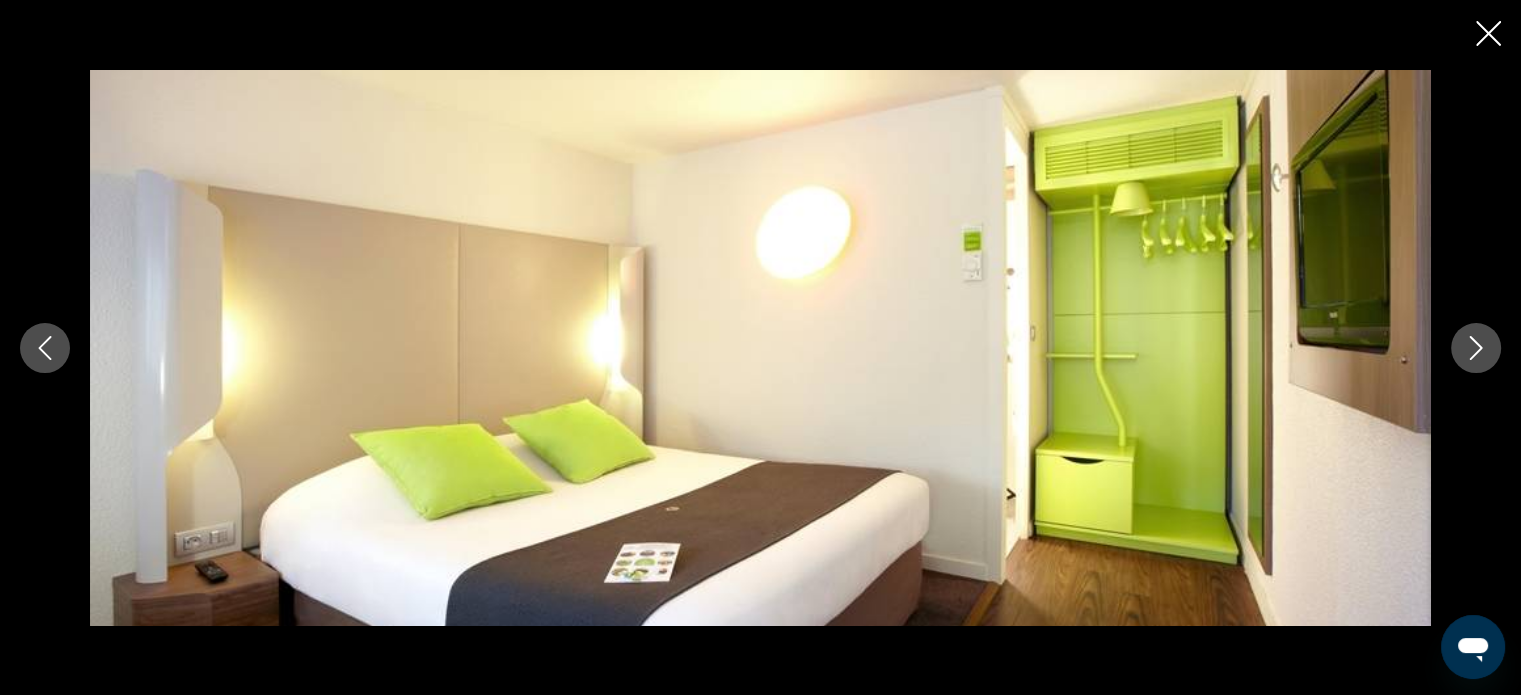 click 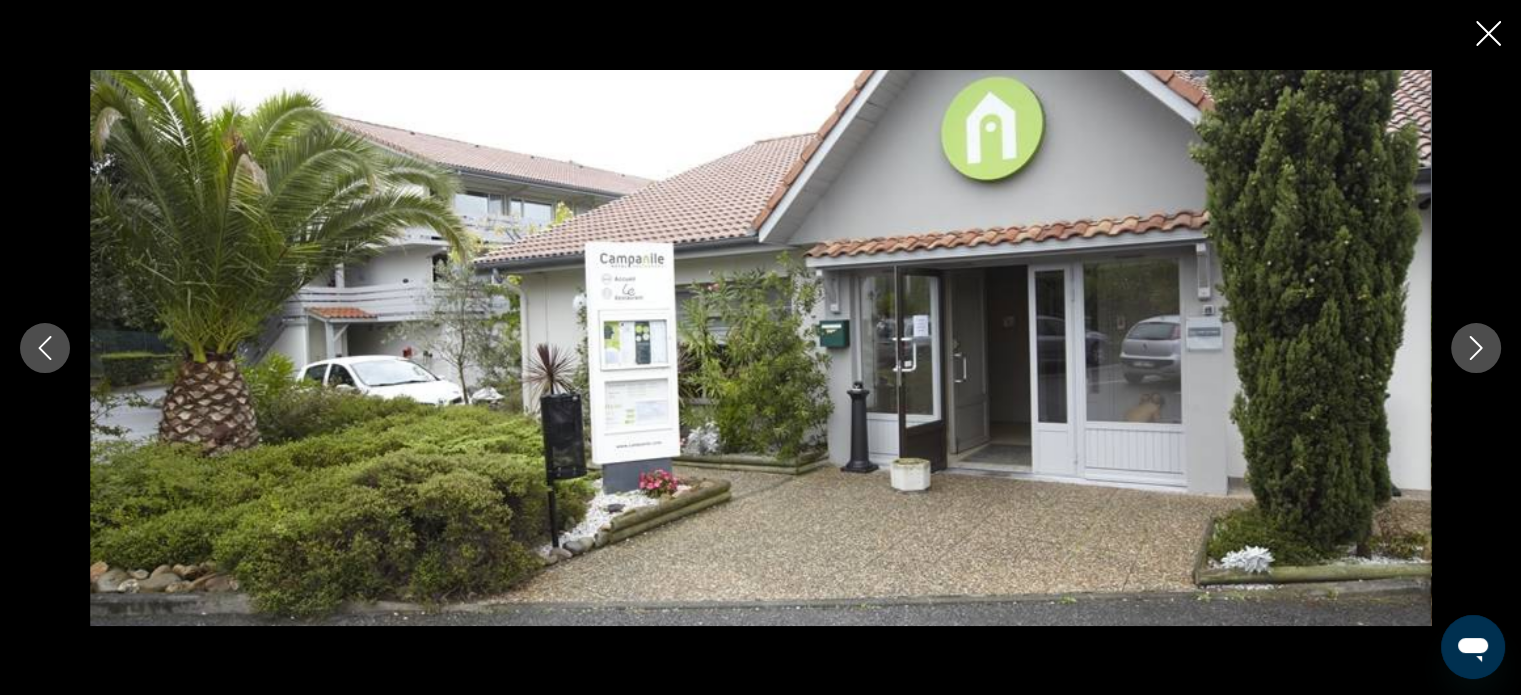 click 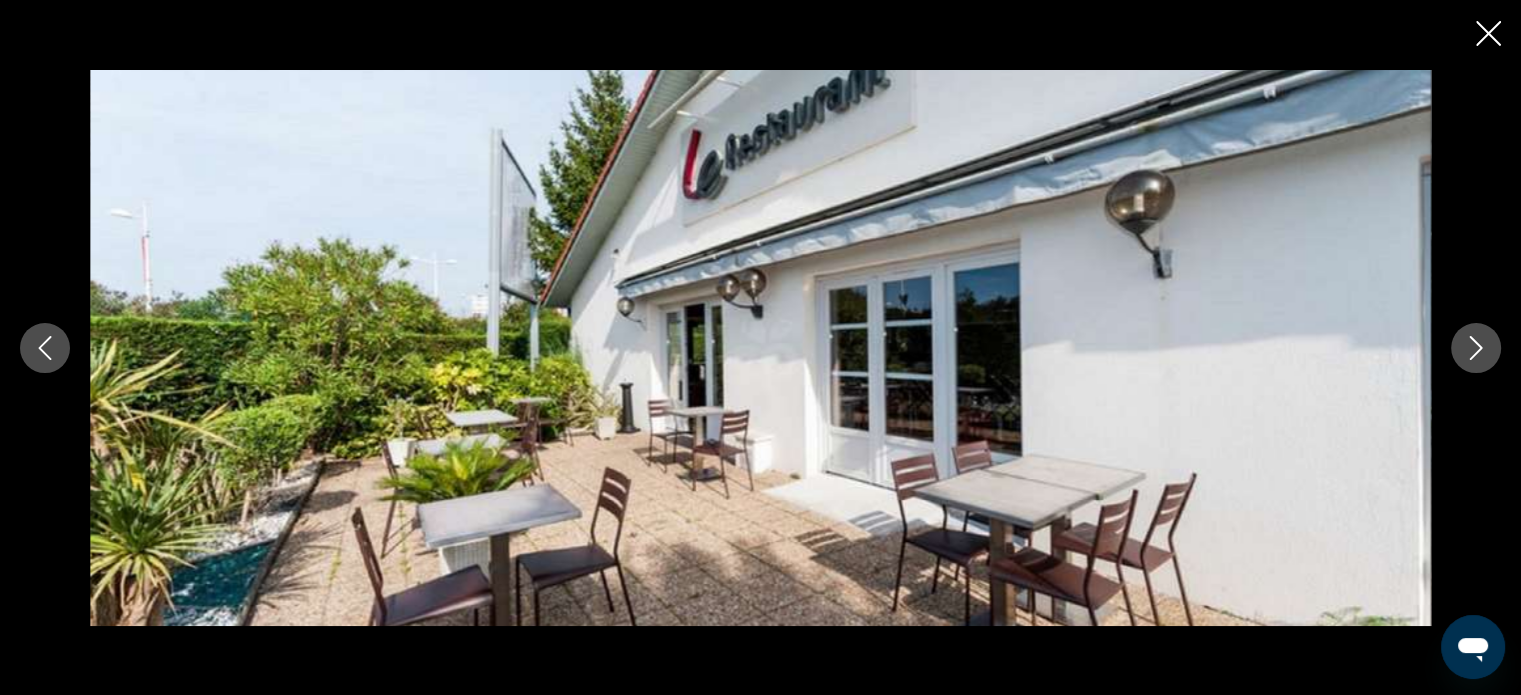 click 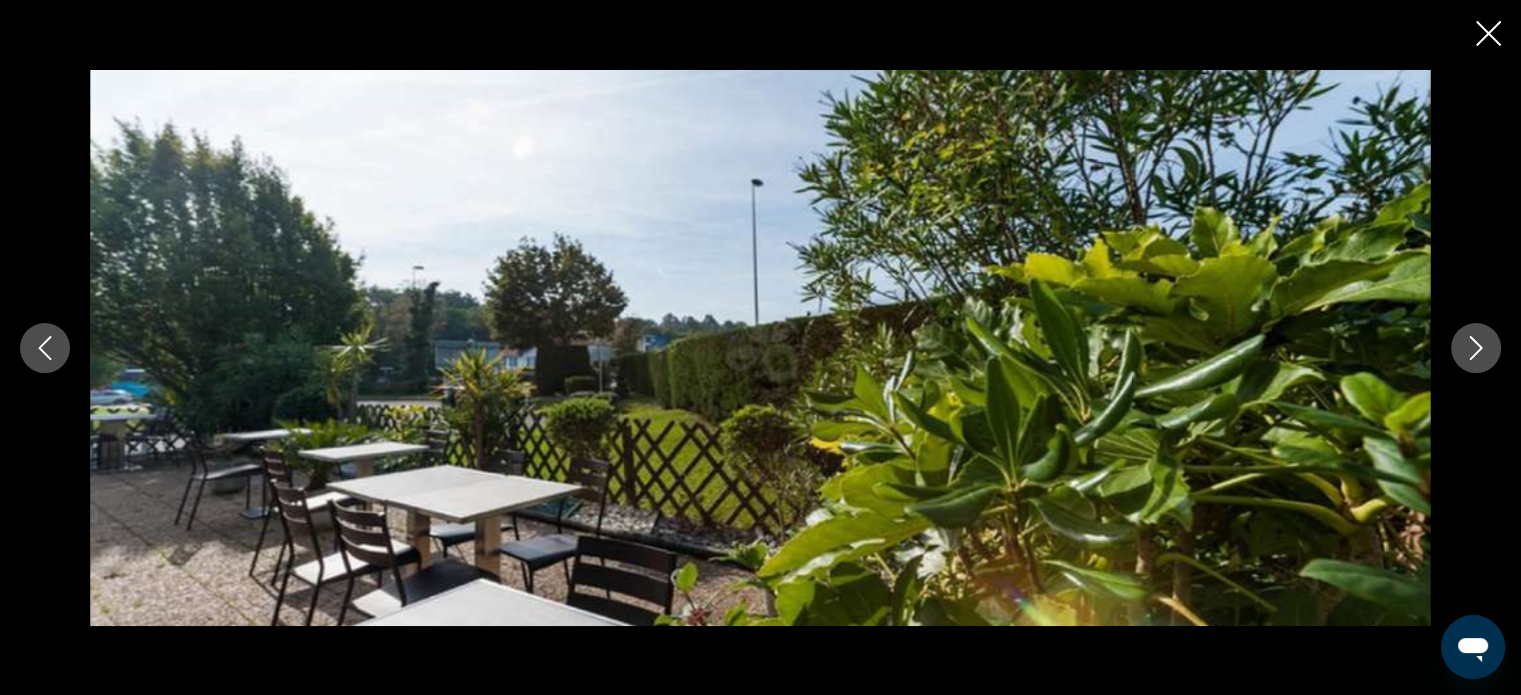 click 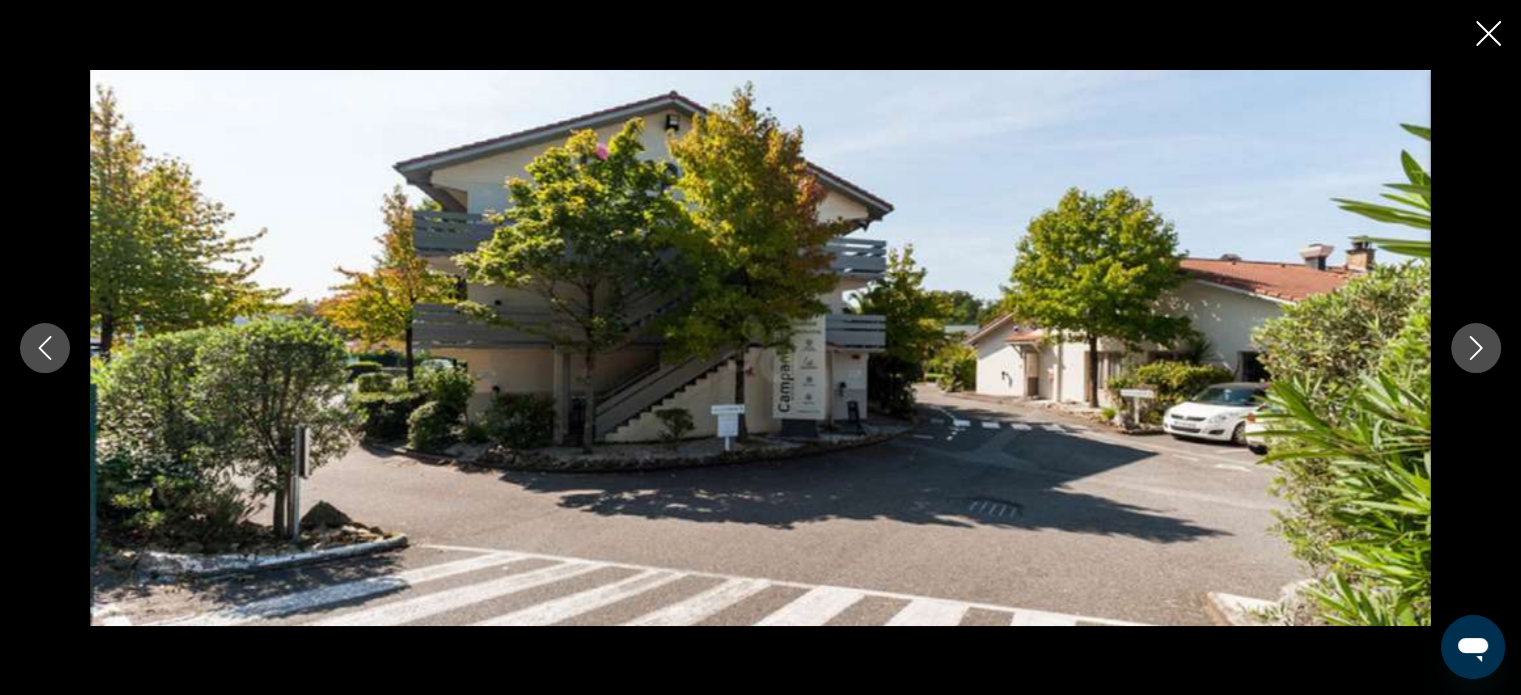 click 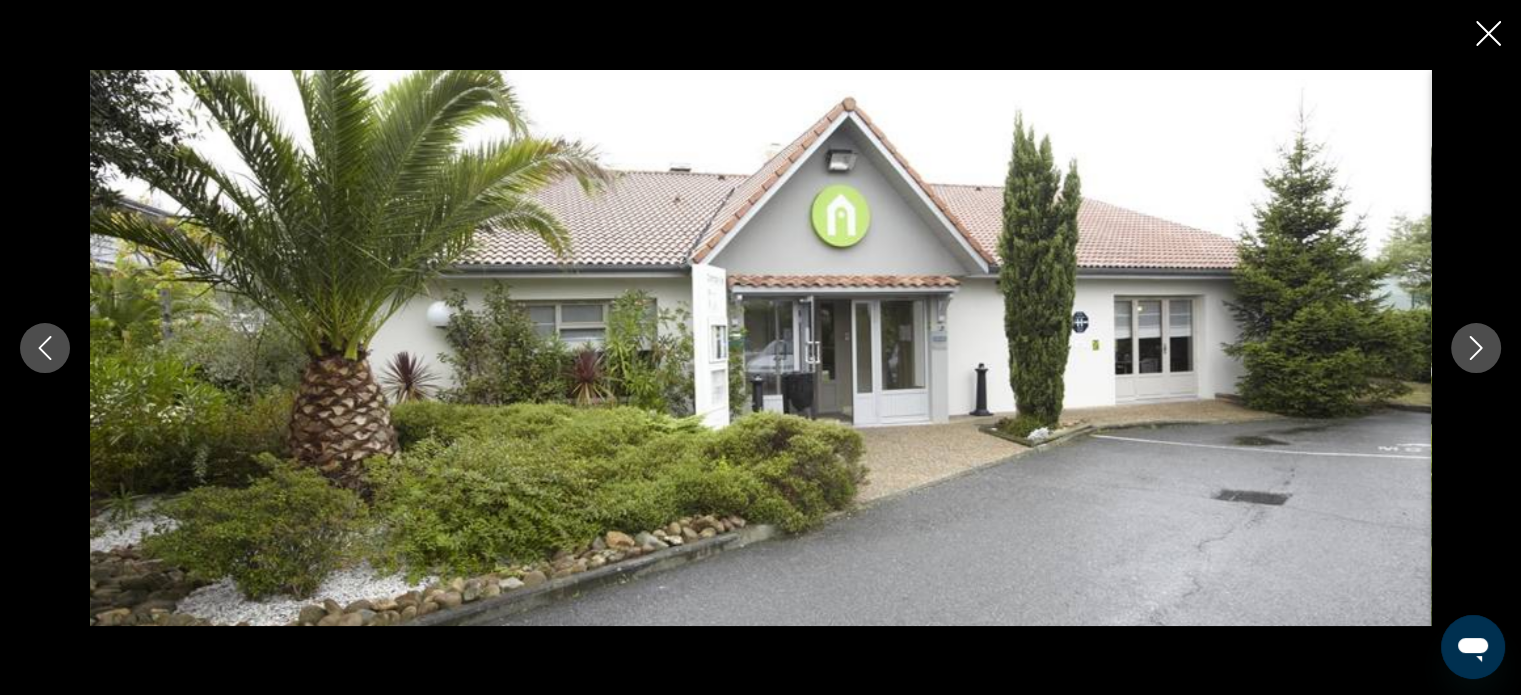 click 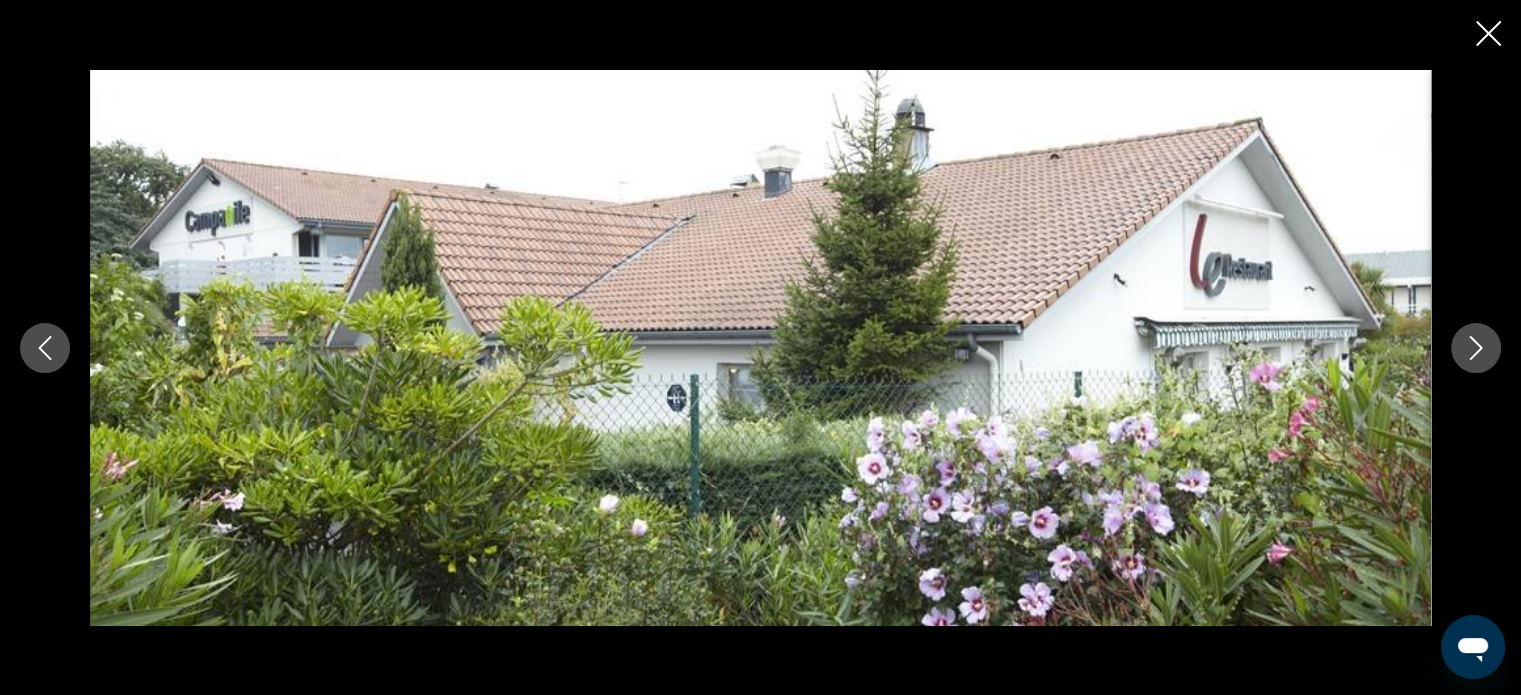click 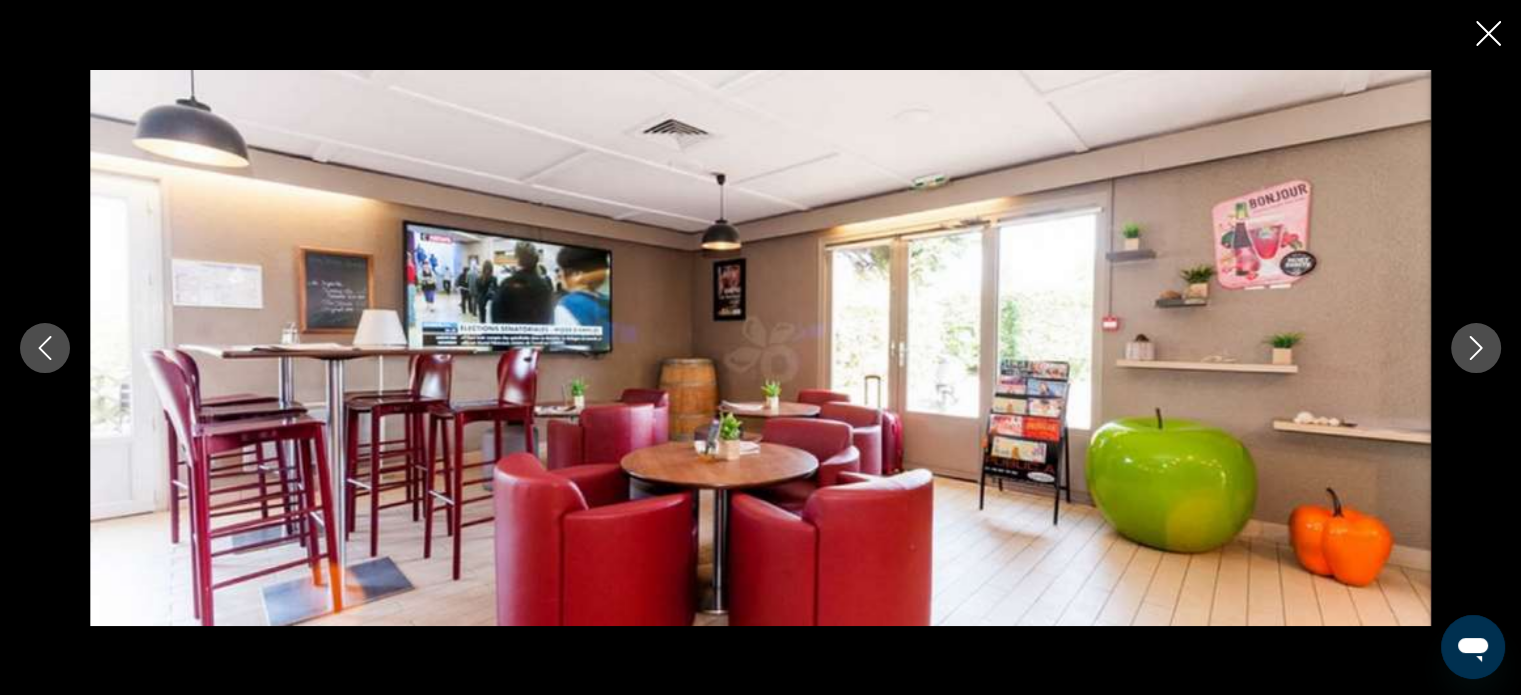 click 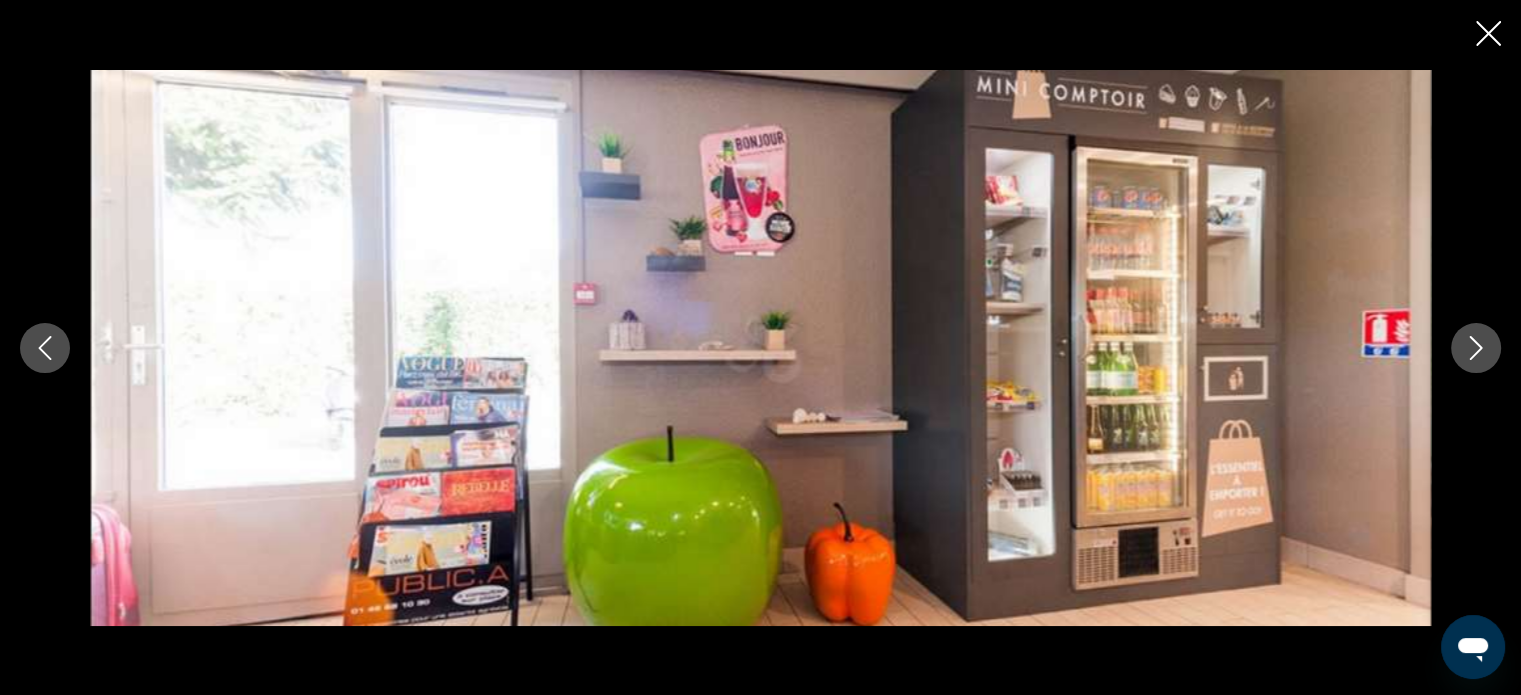 click 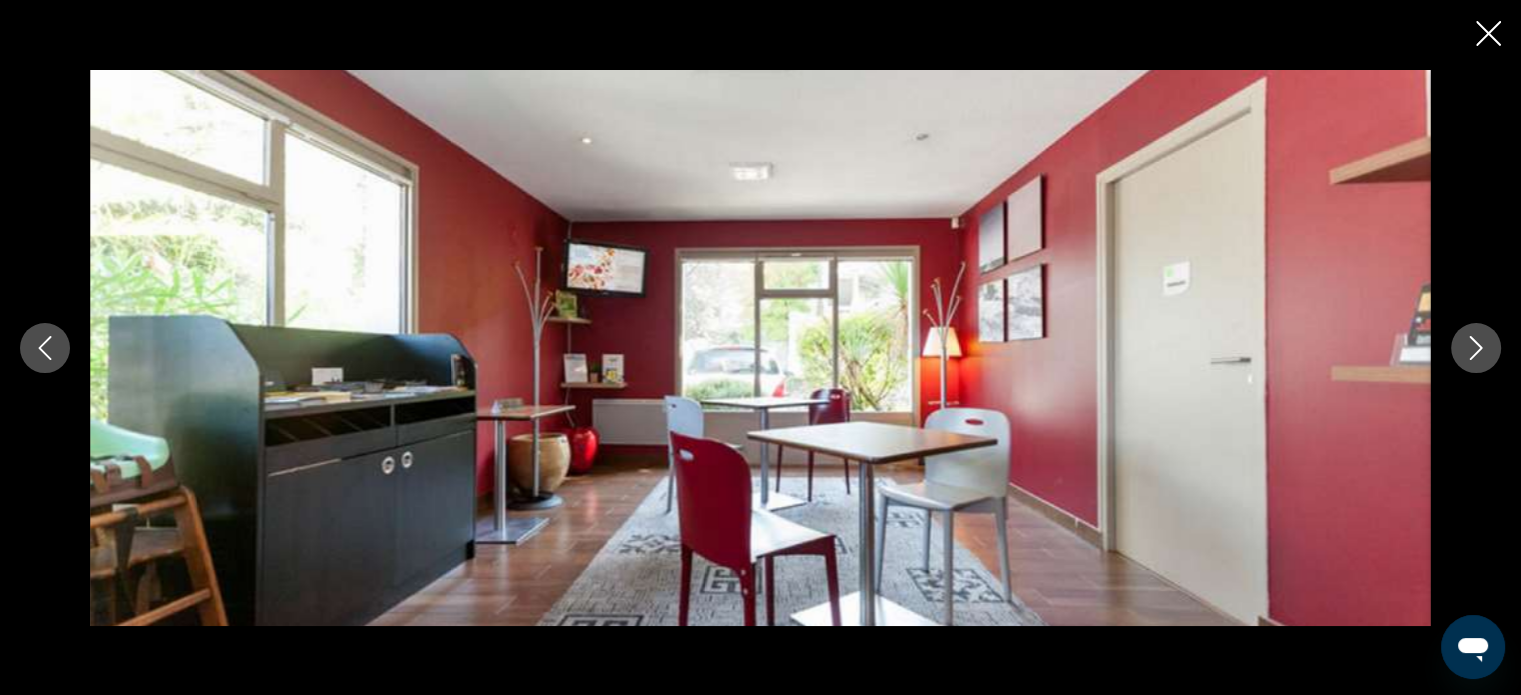 click 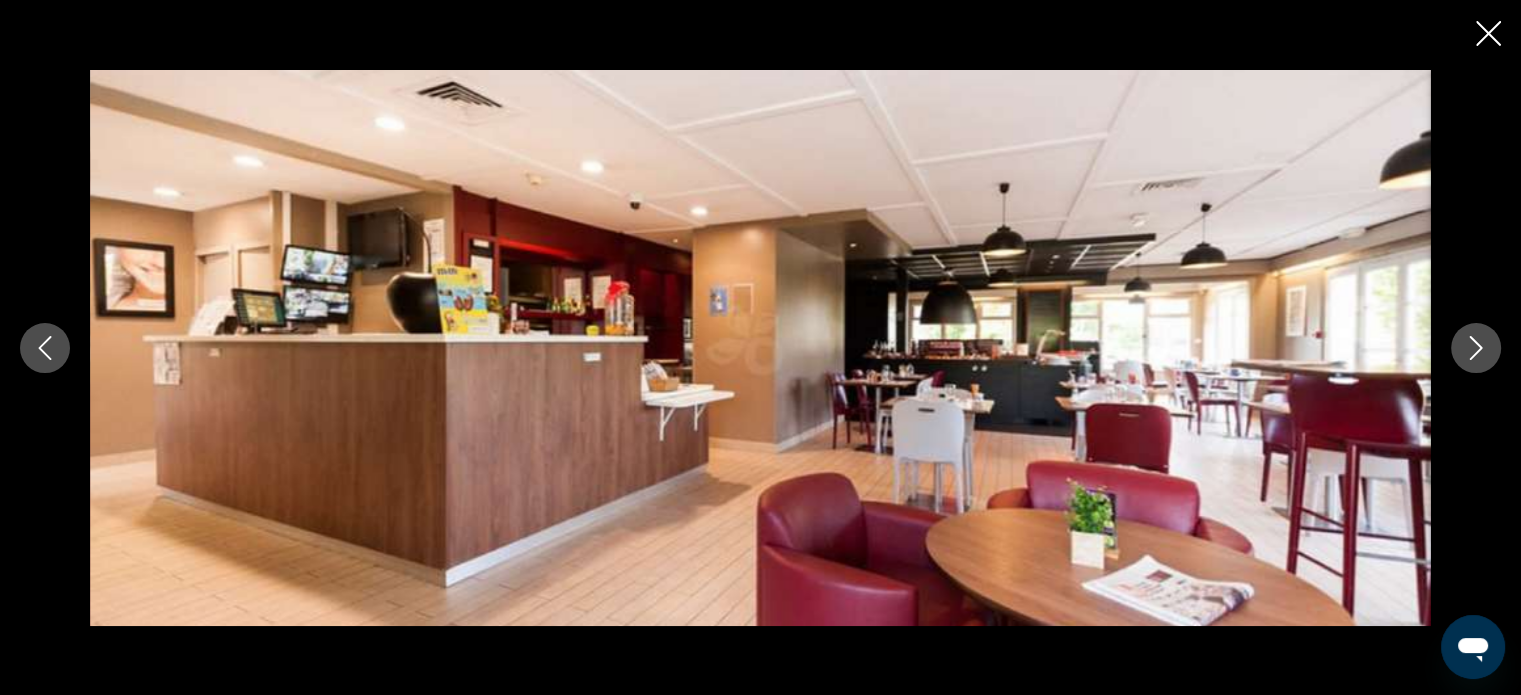 click 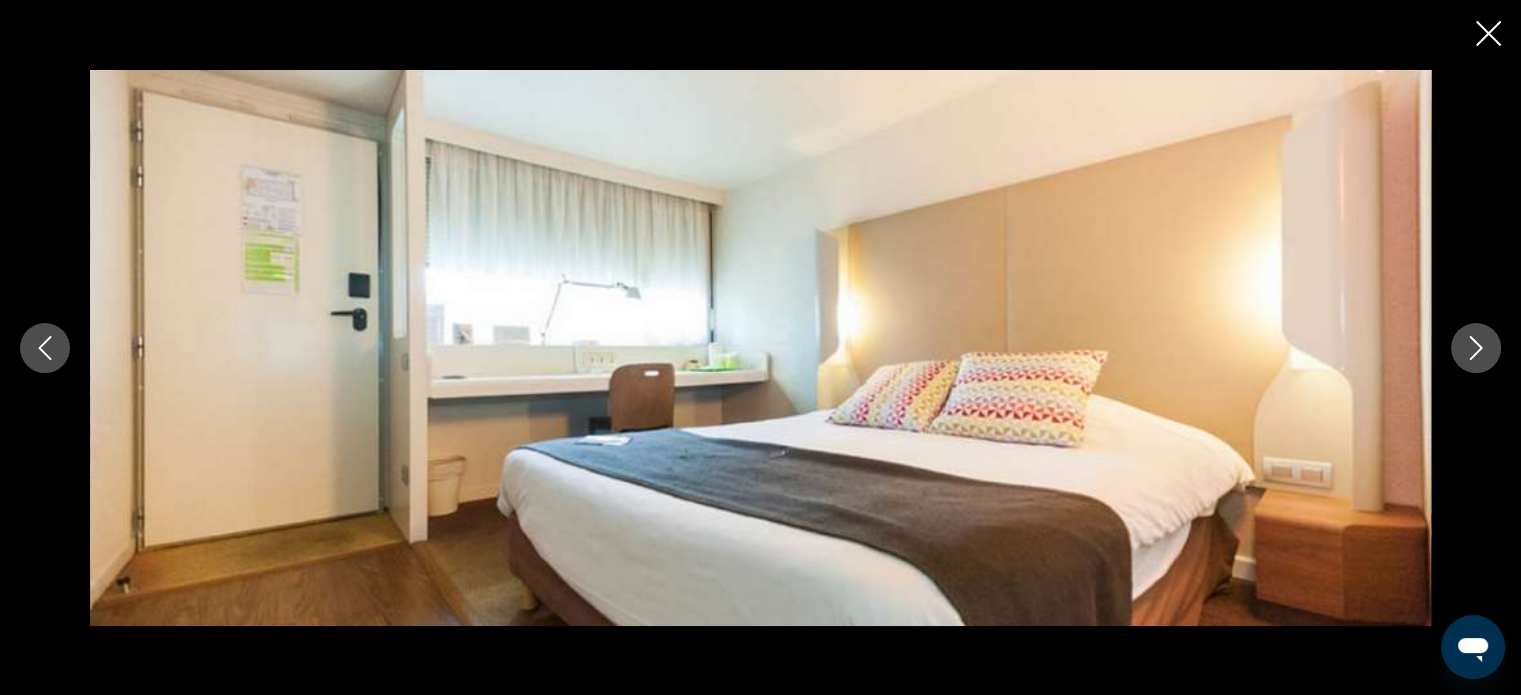 click 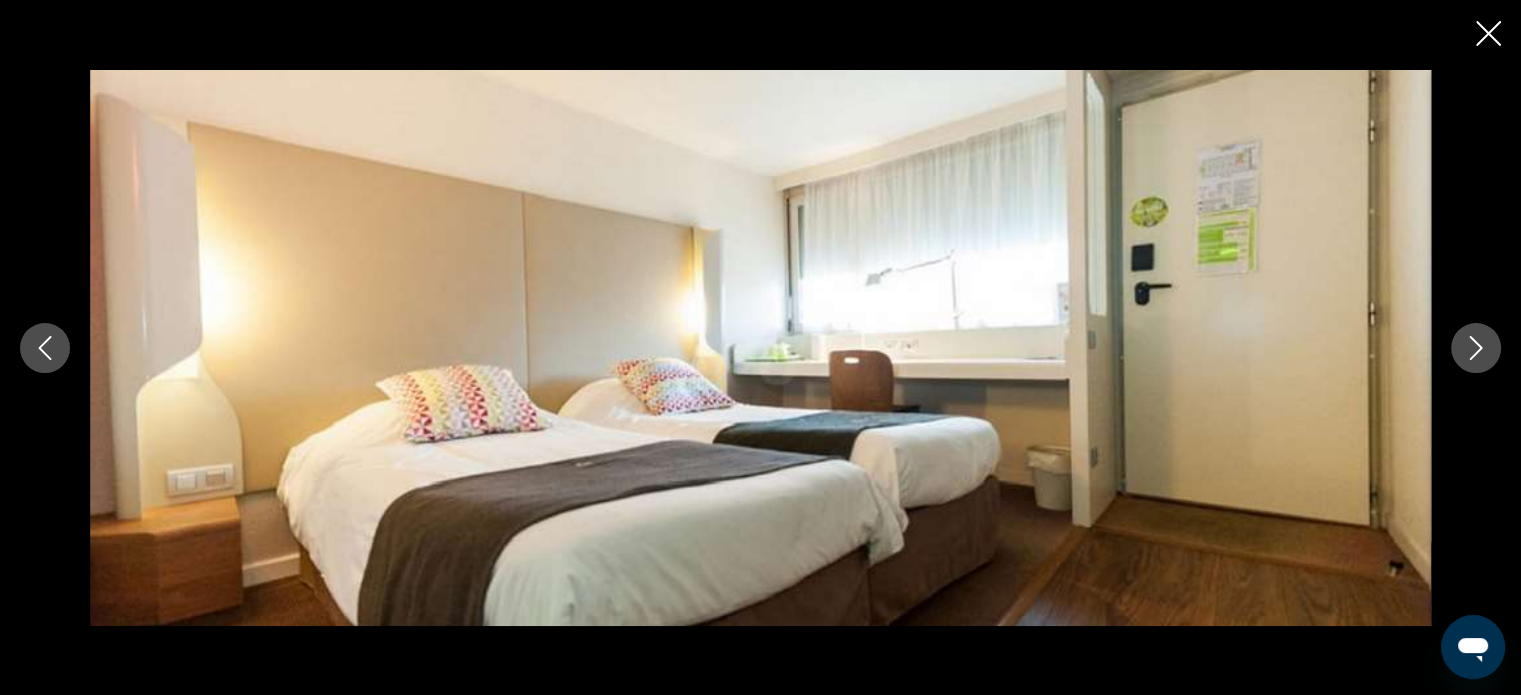 click 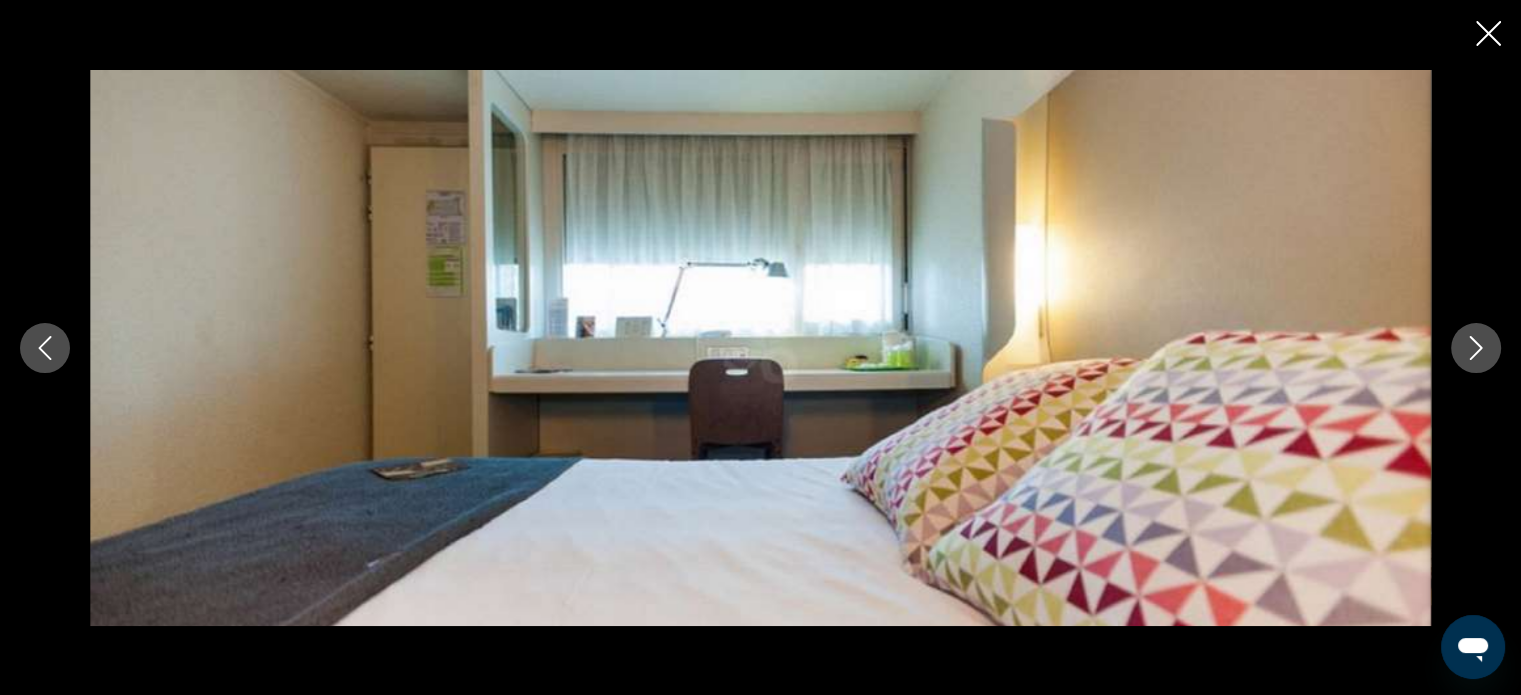 click 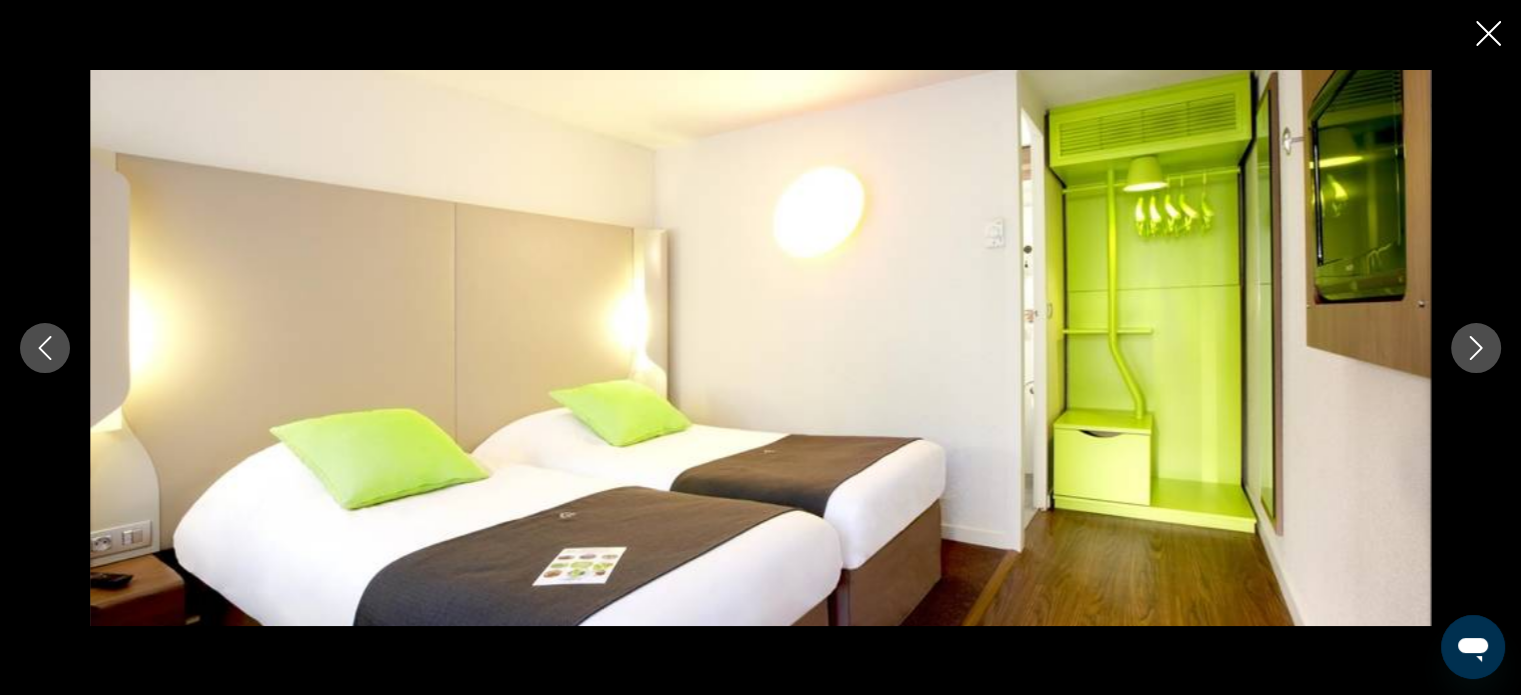 click 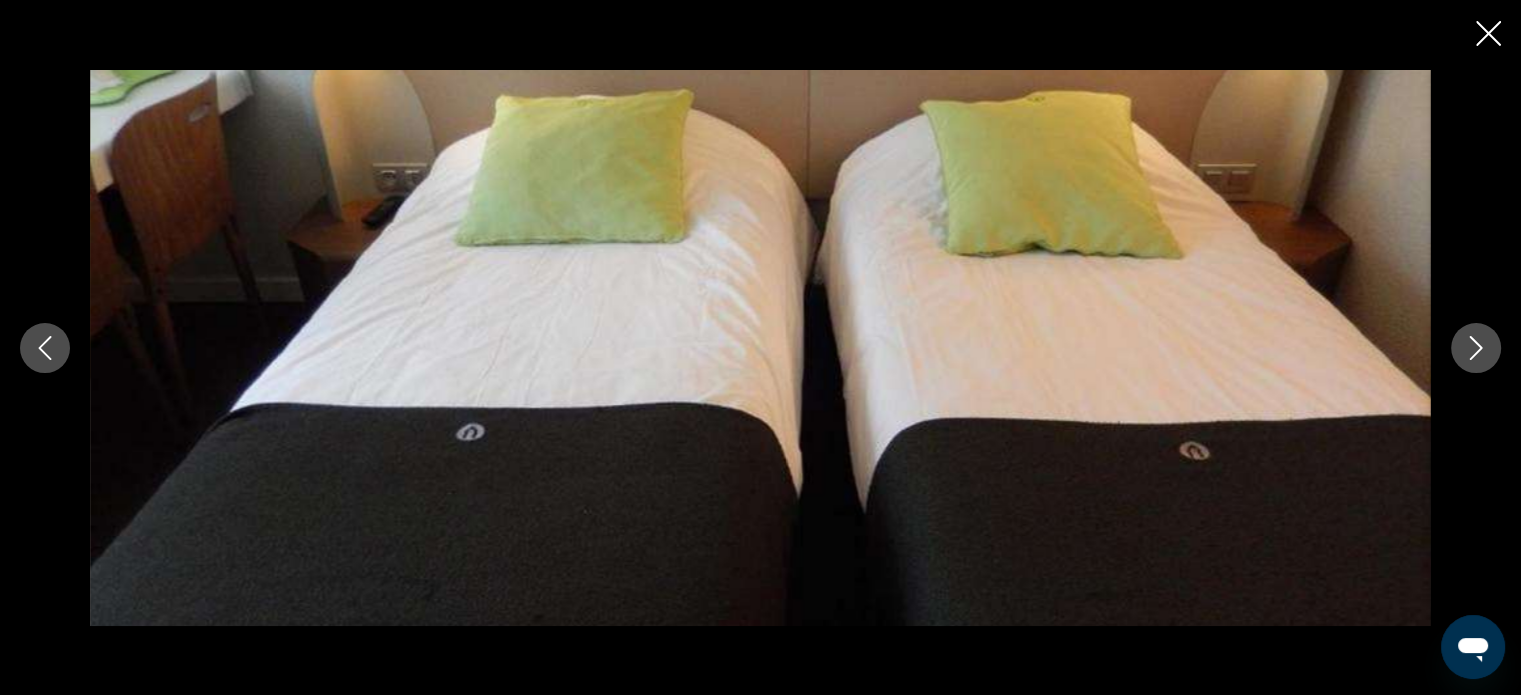 click 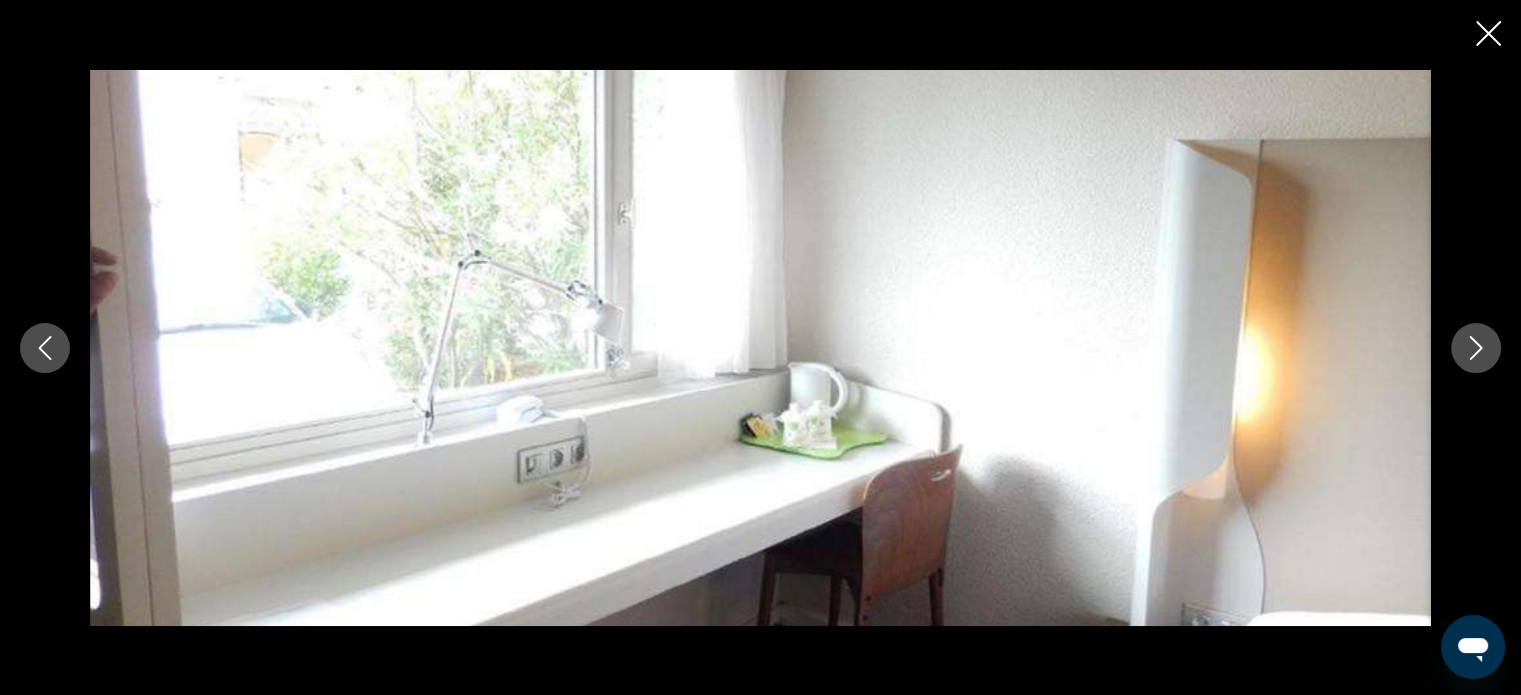 click 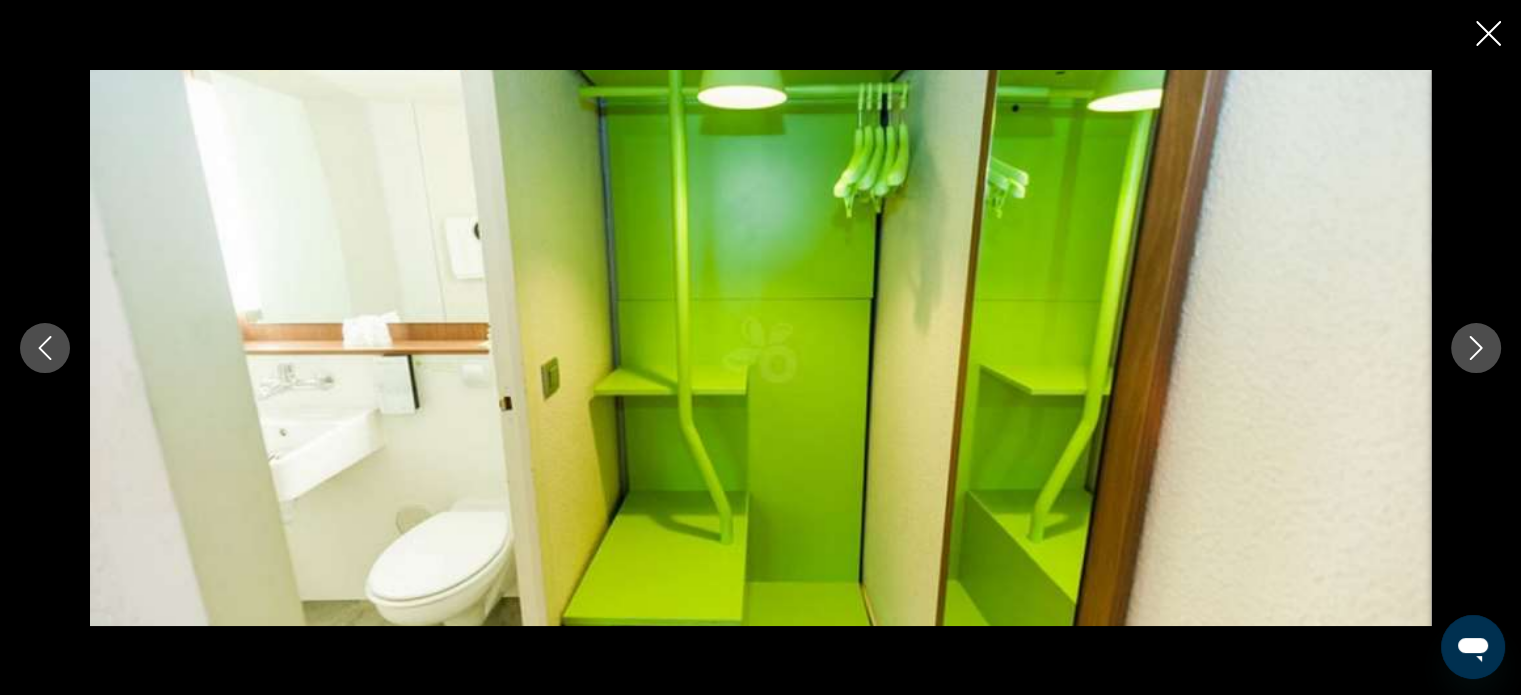 click 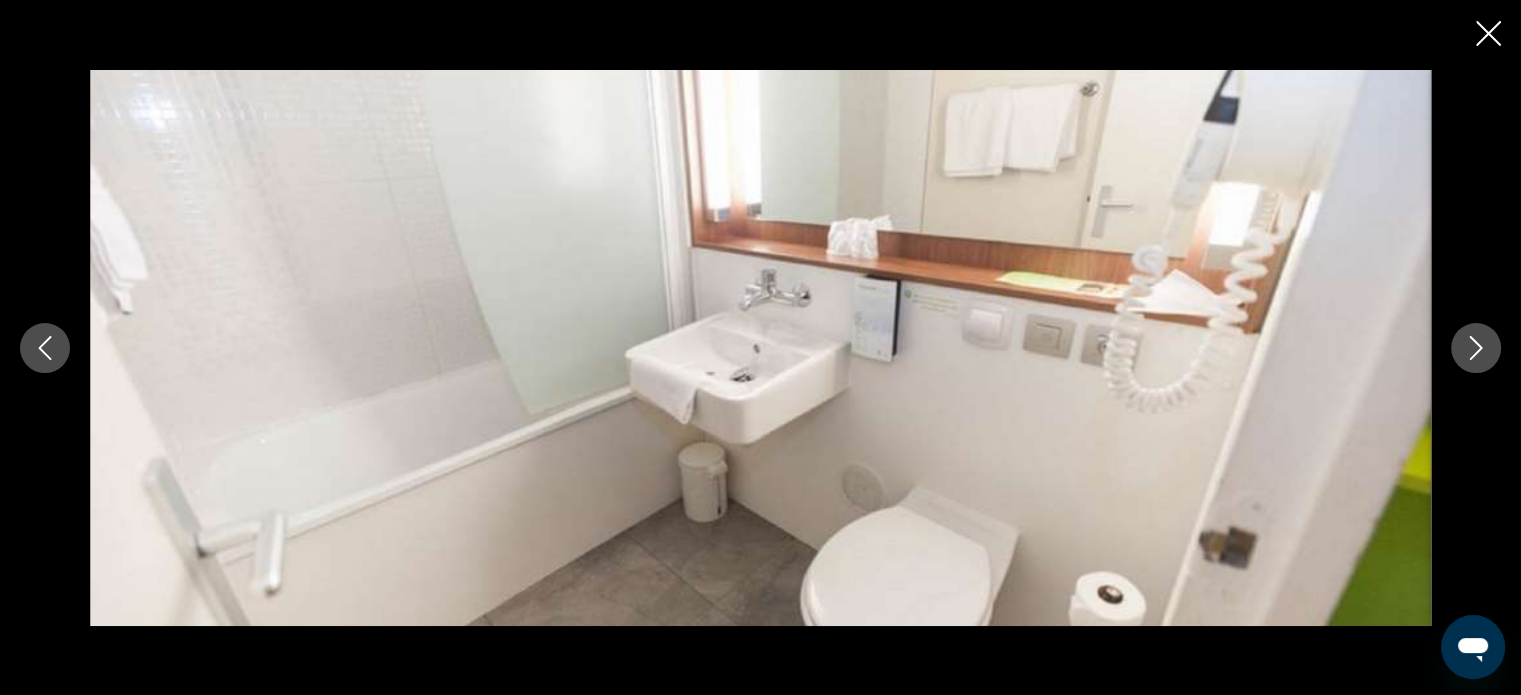 click 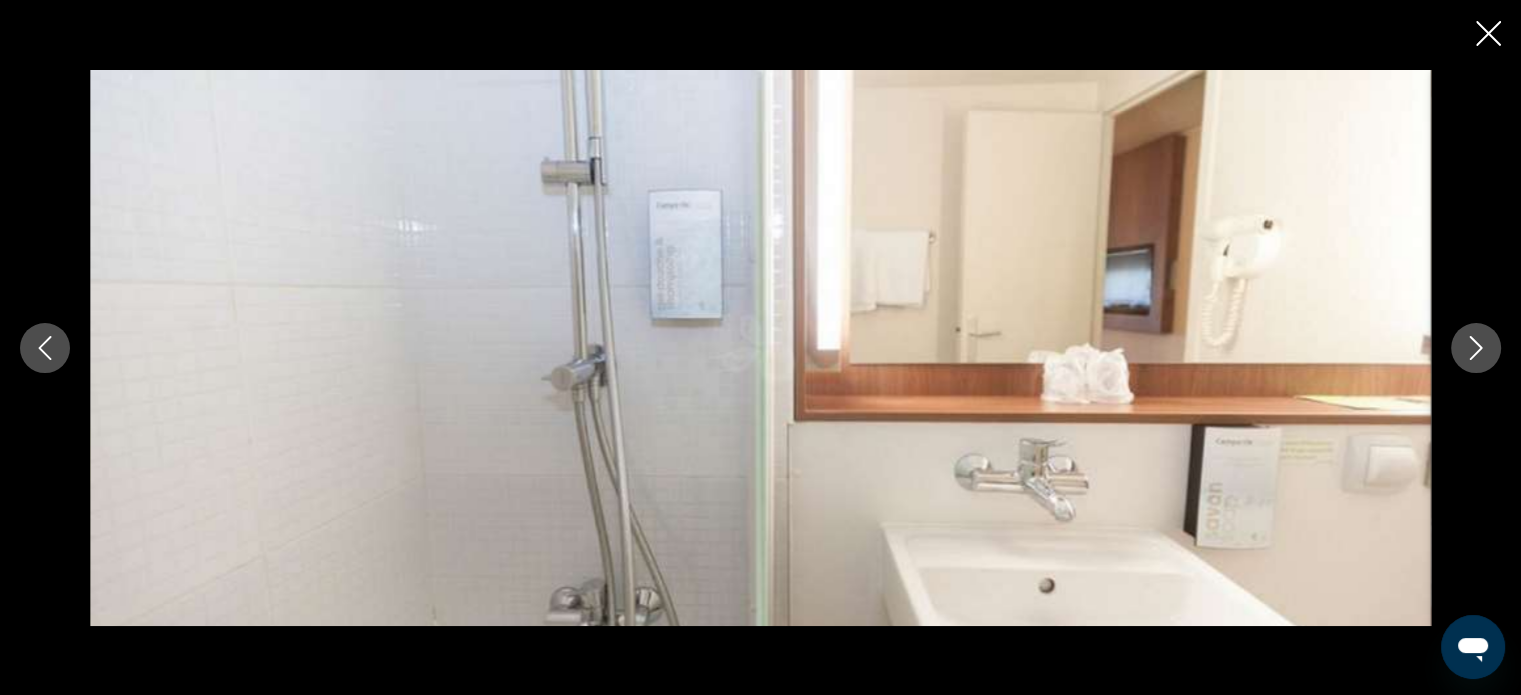 click 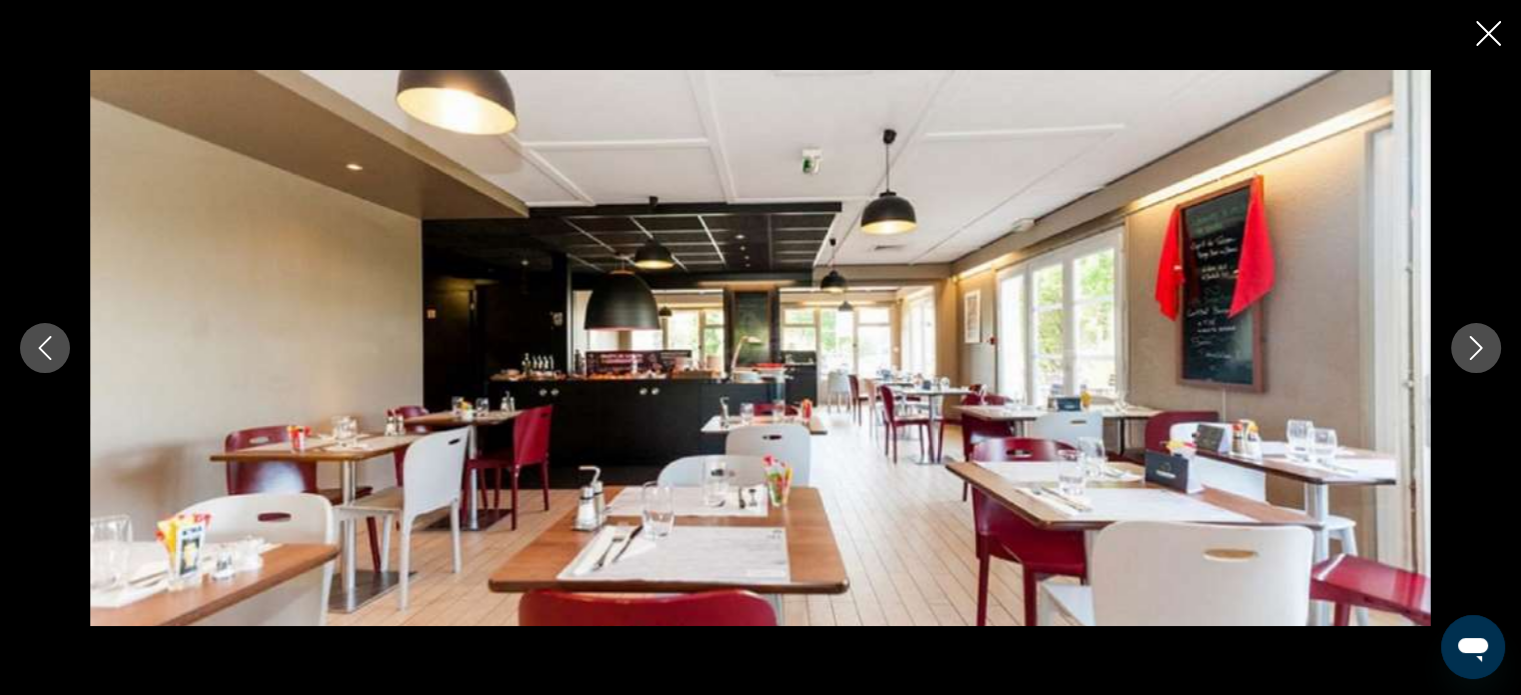 click 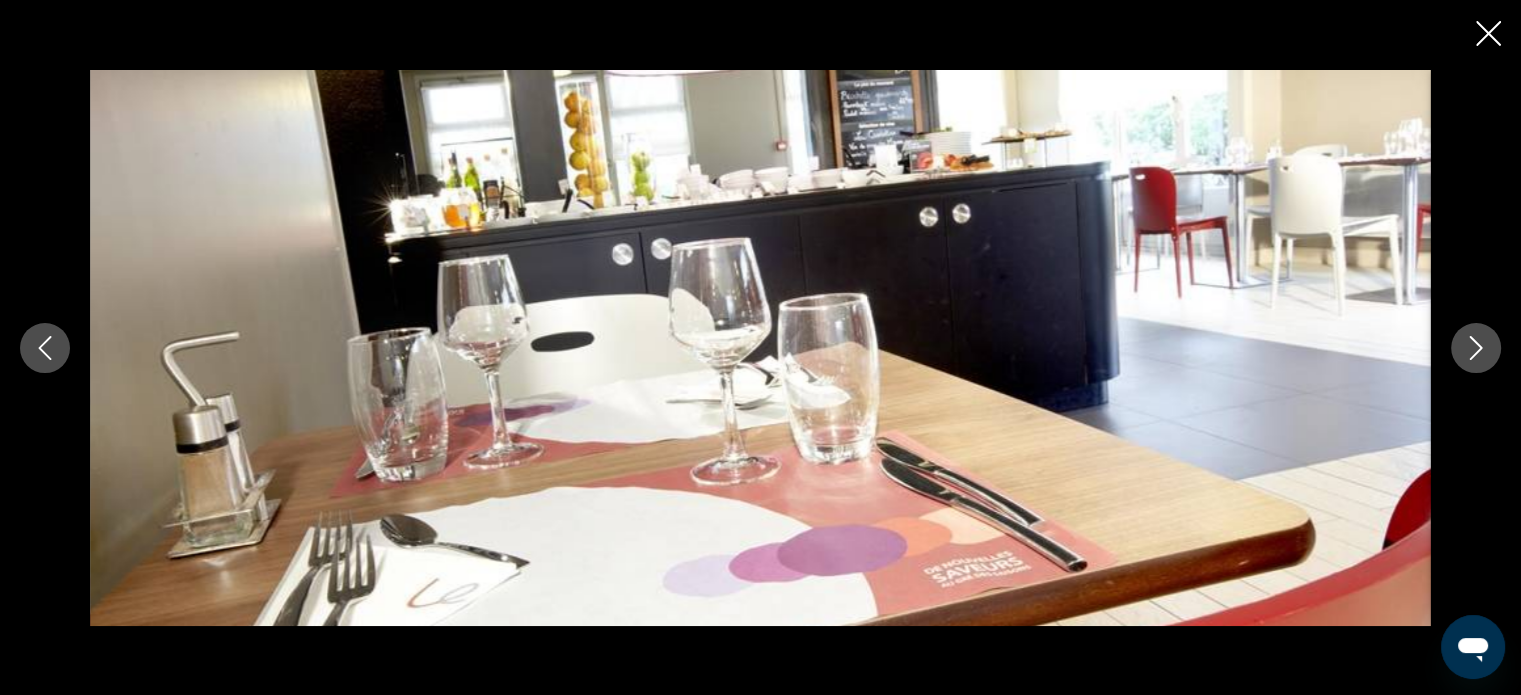 click 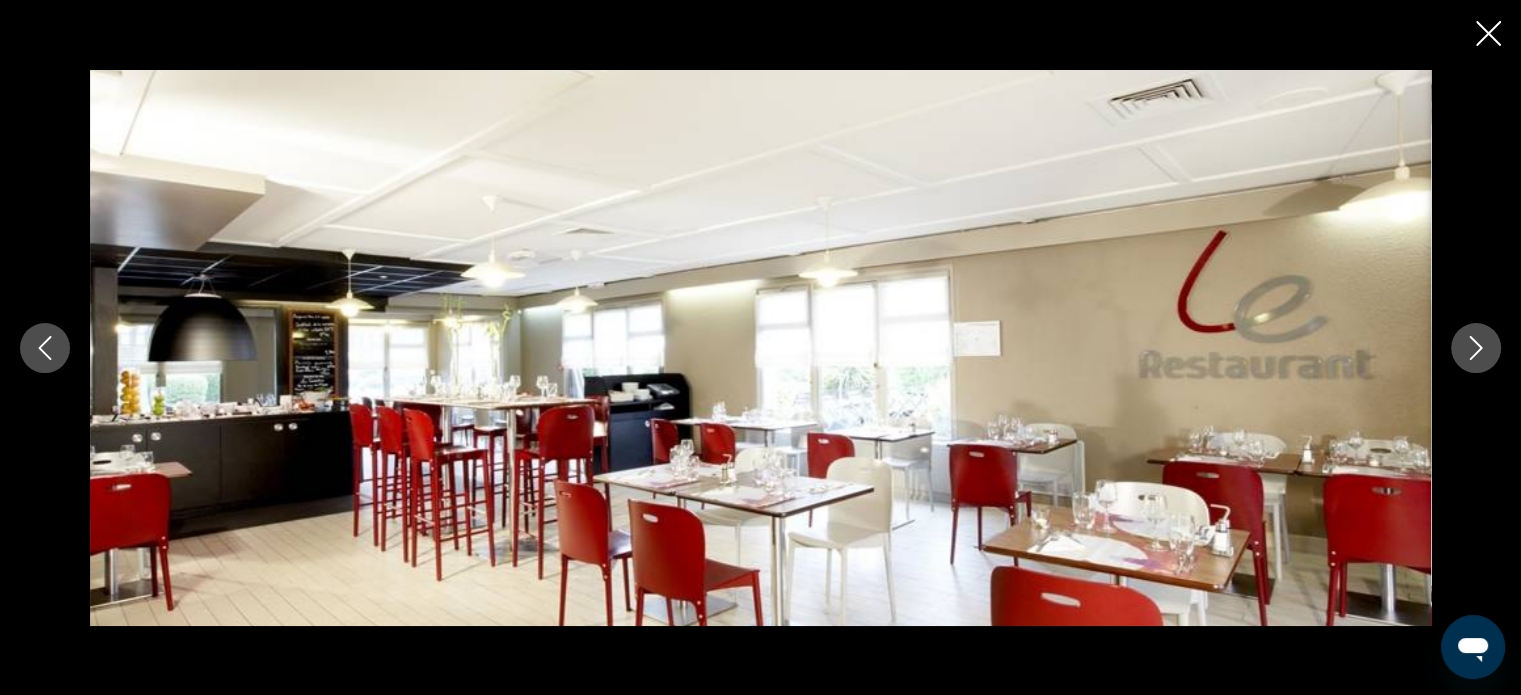click 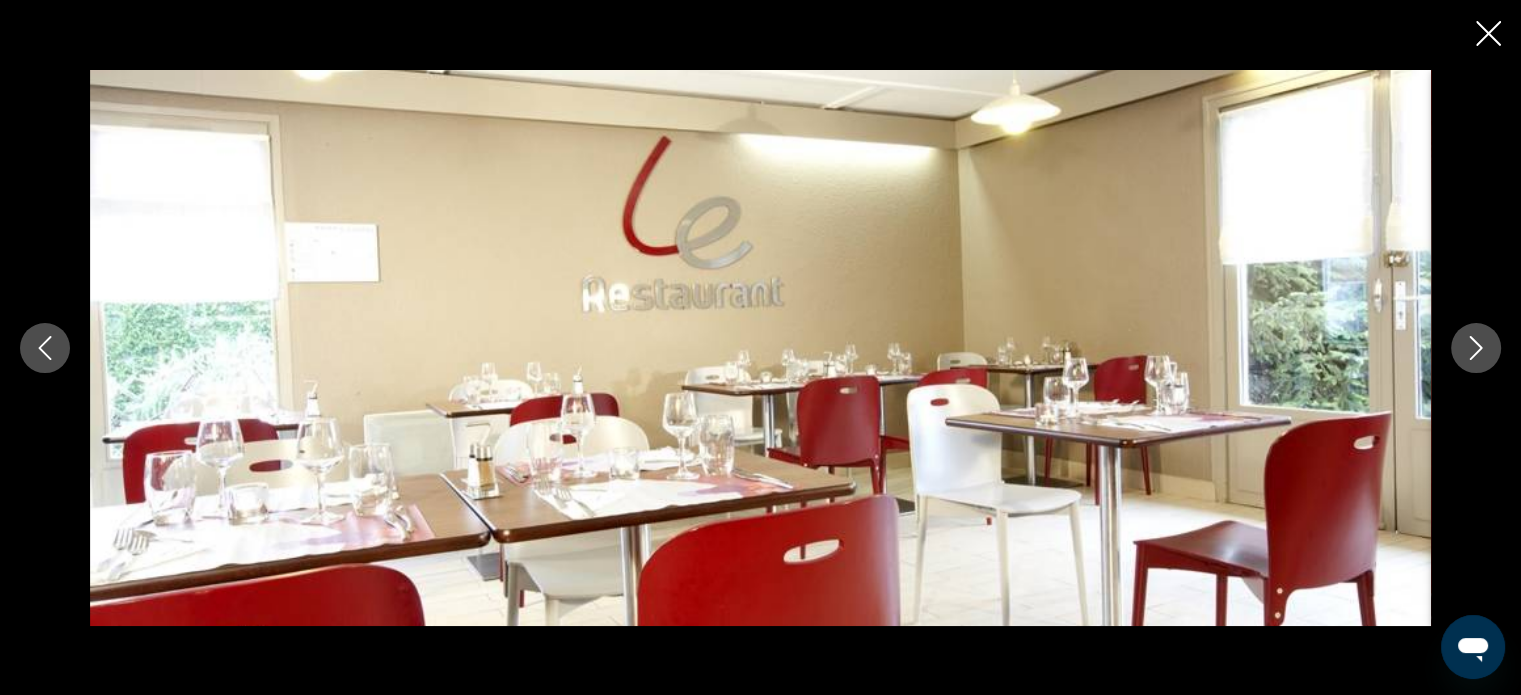 click 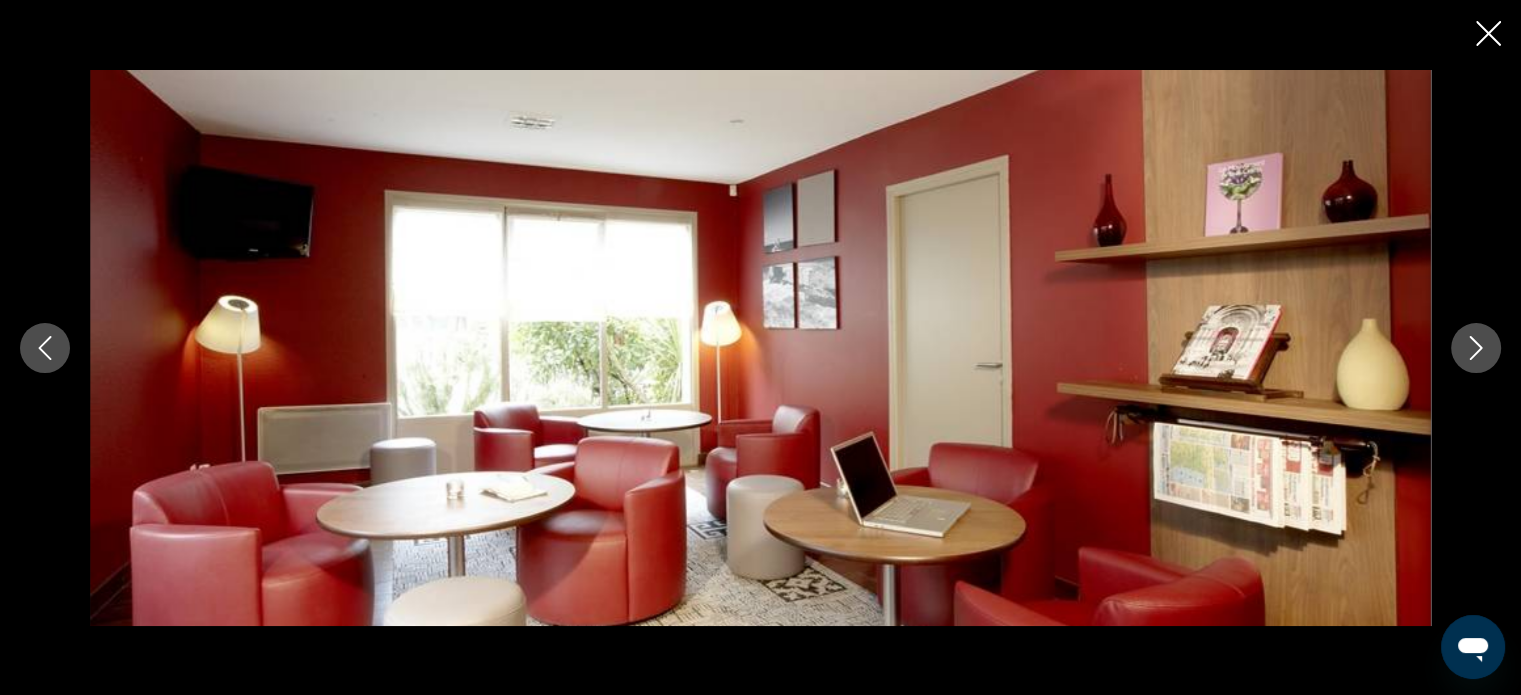 click 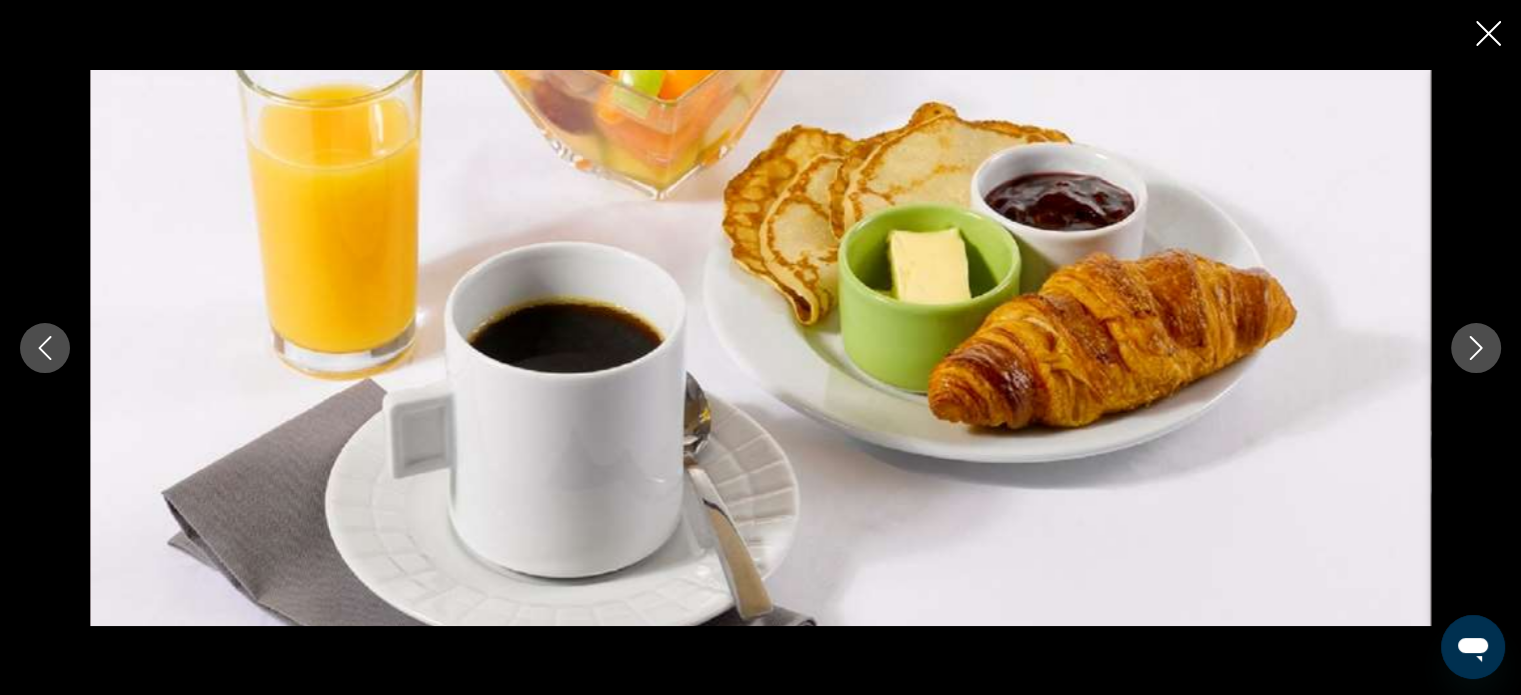 click 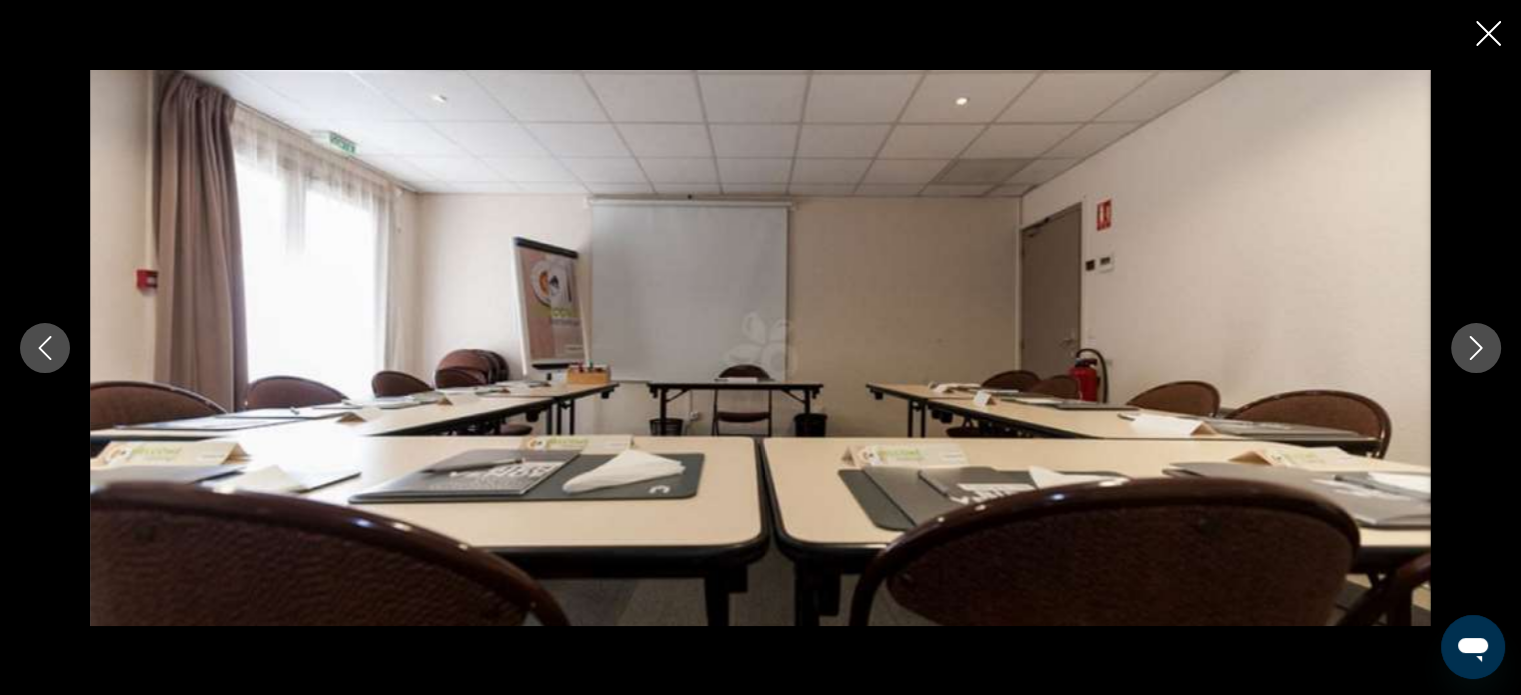 click 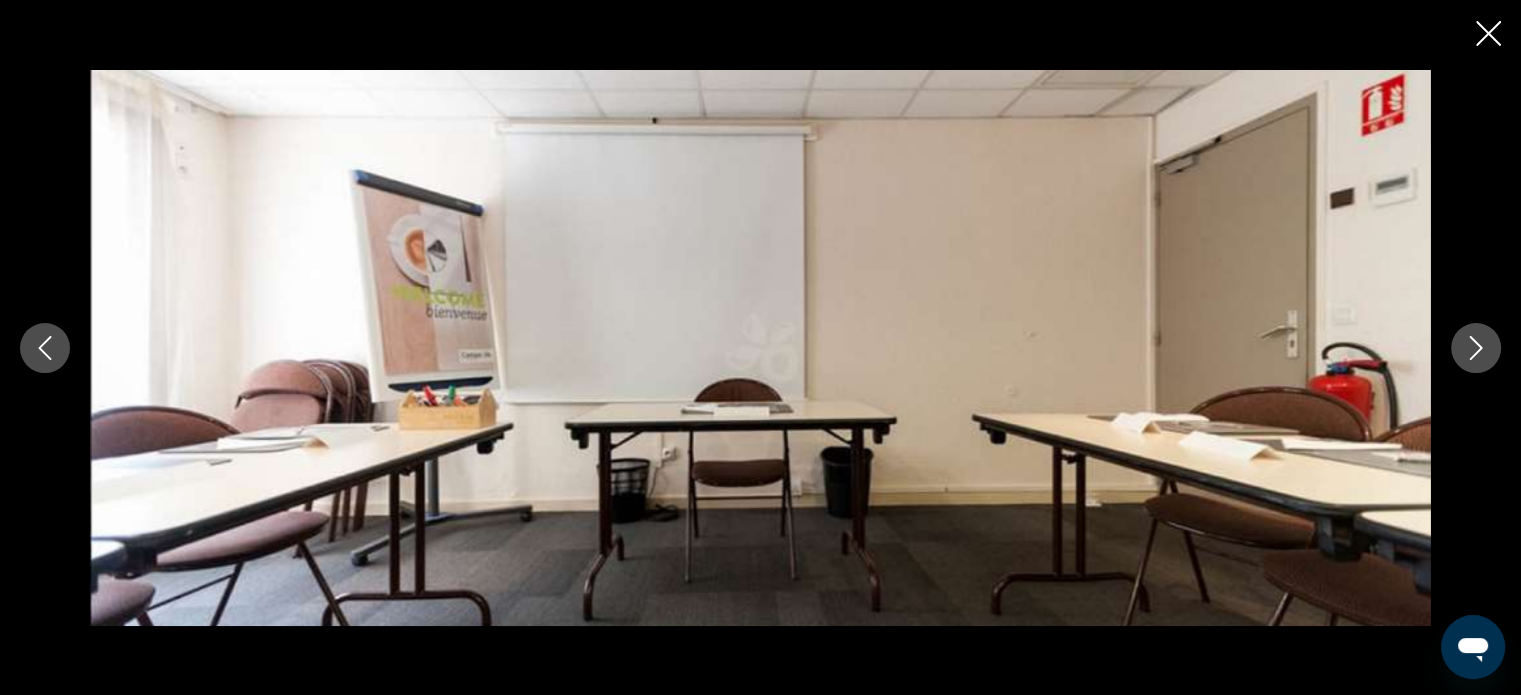click 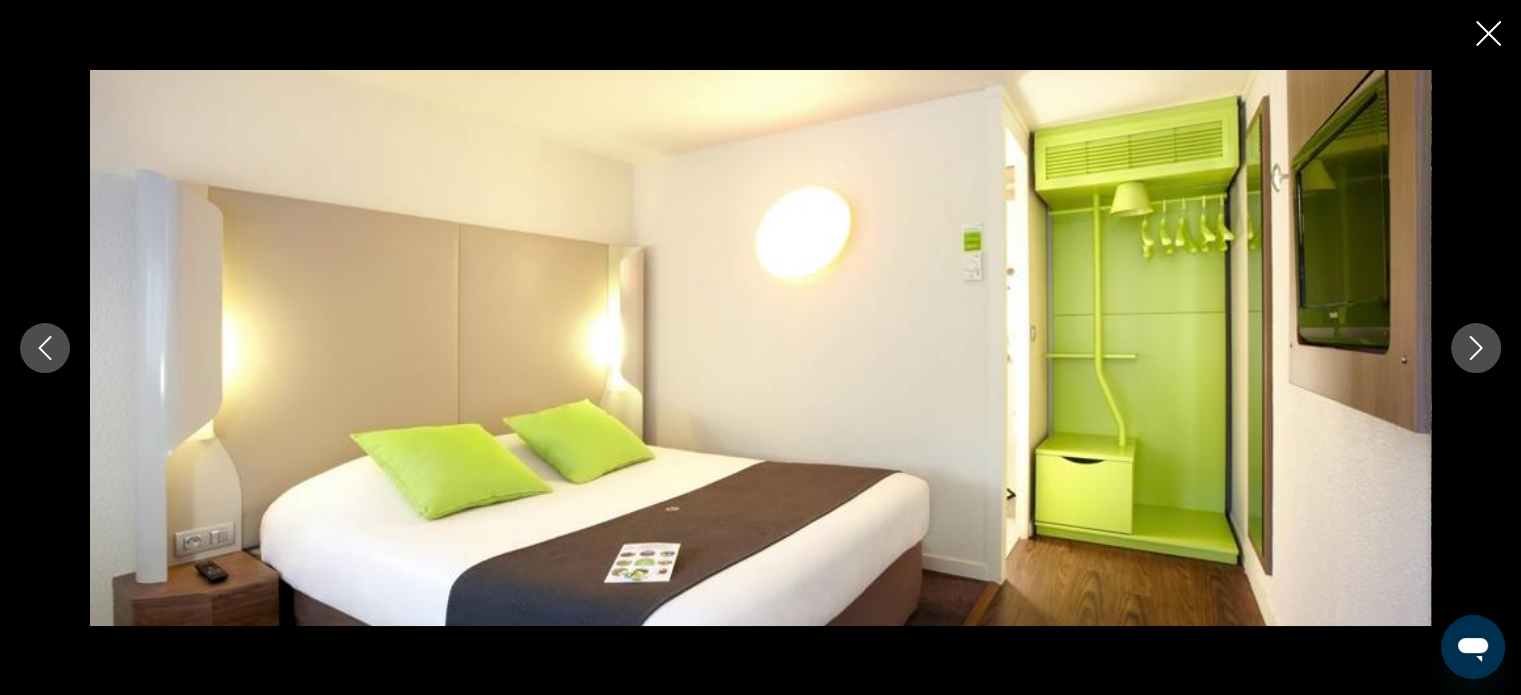 click 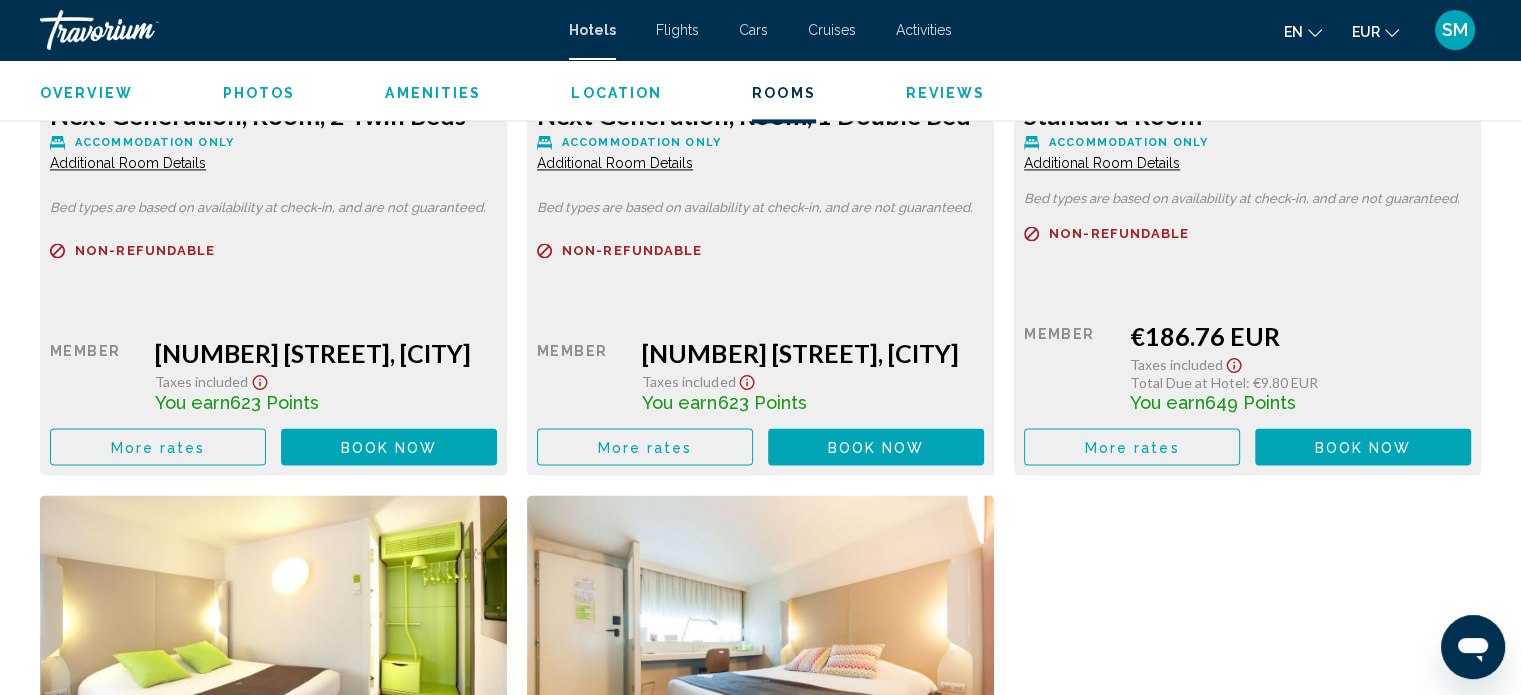 scroll, scrollTop: 2903, scrollLeft: 0, axis: vertical 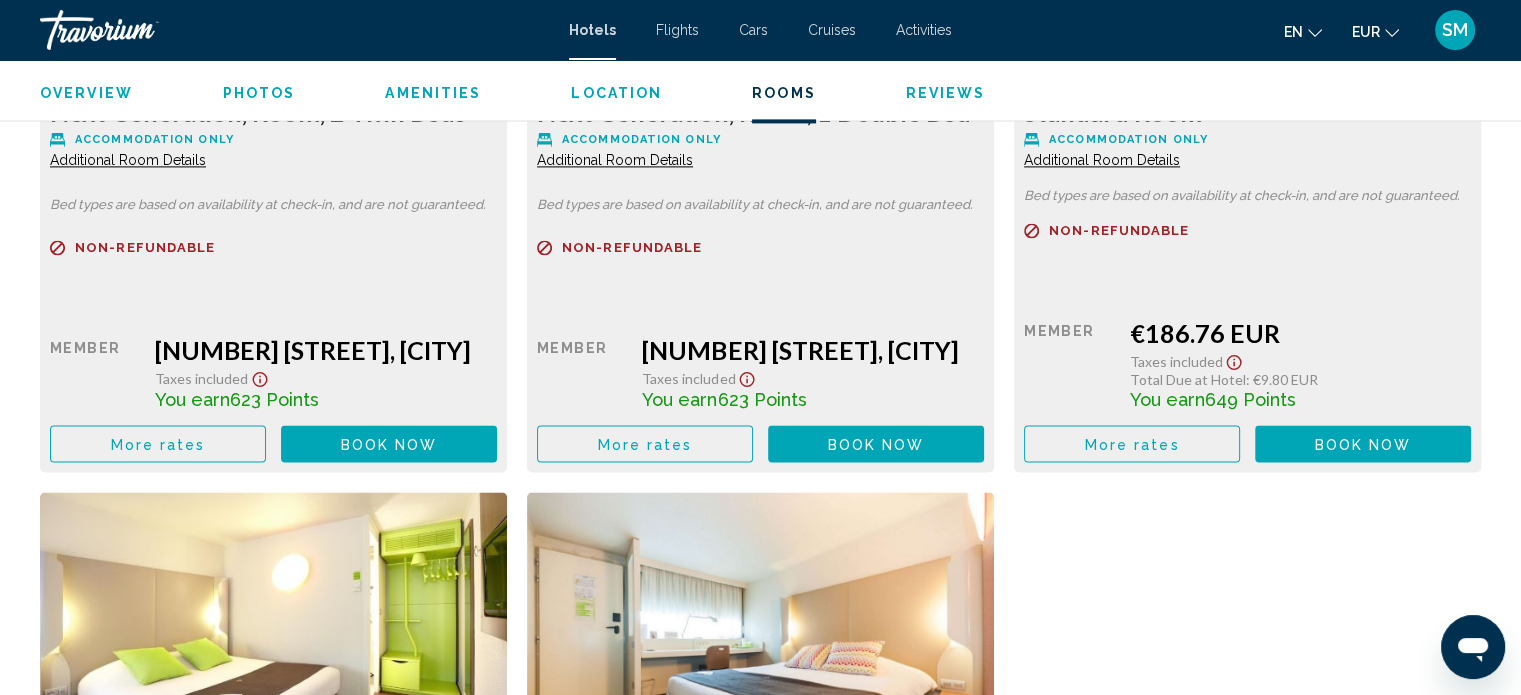 click on "More rates" at bounding box center (158, 443) 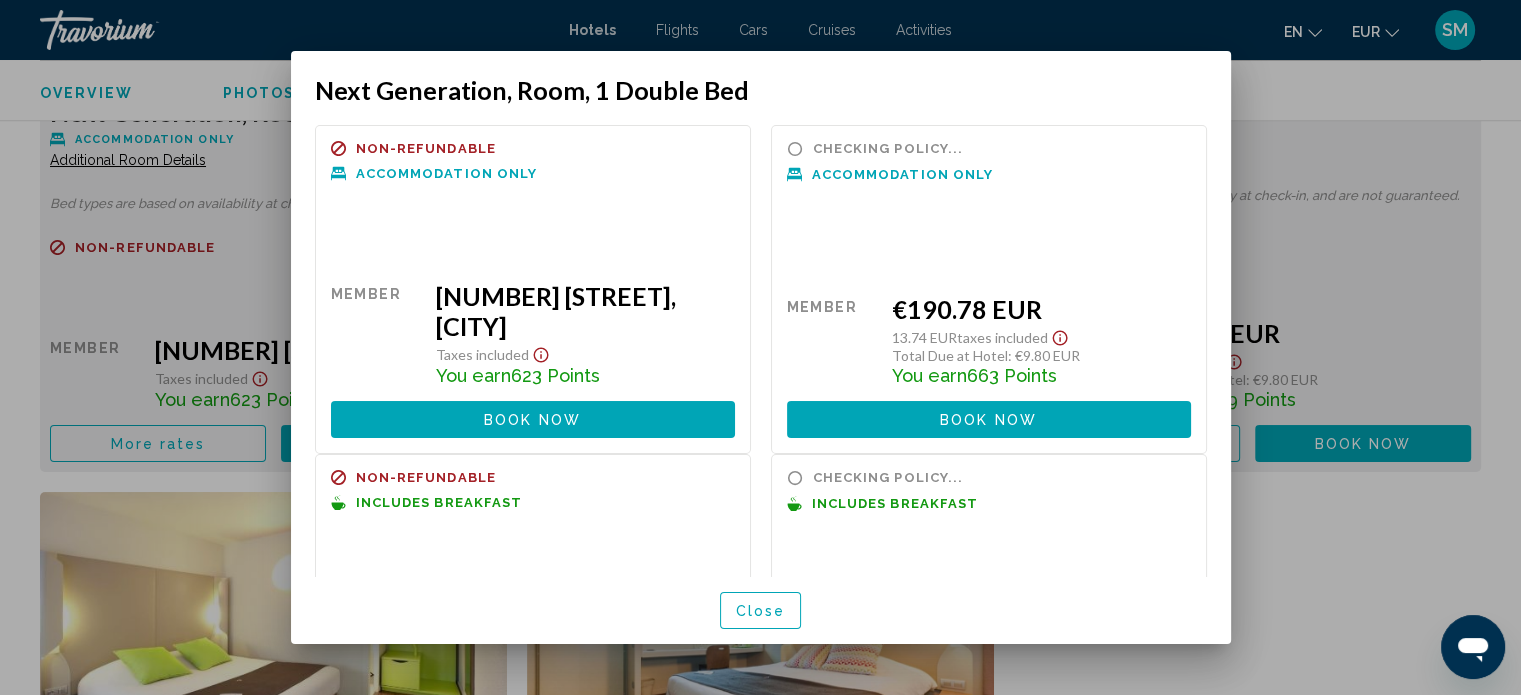 scroll, scrollTop: 0, scrollLeft: 0, axis: both 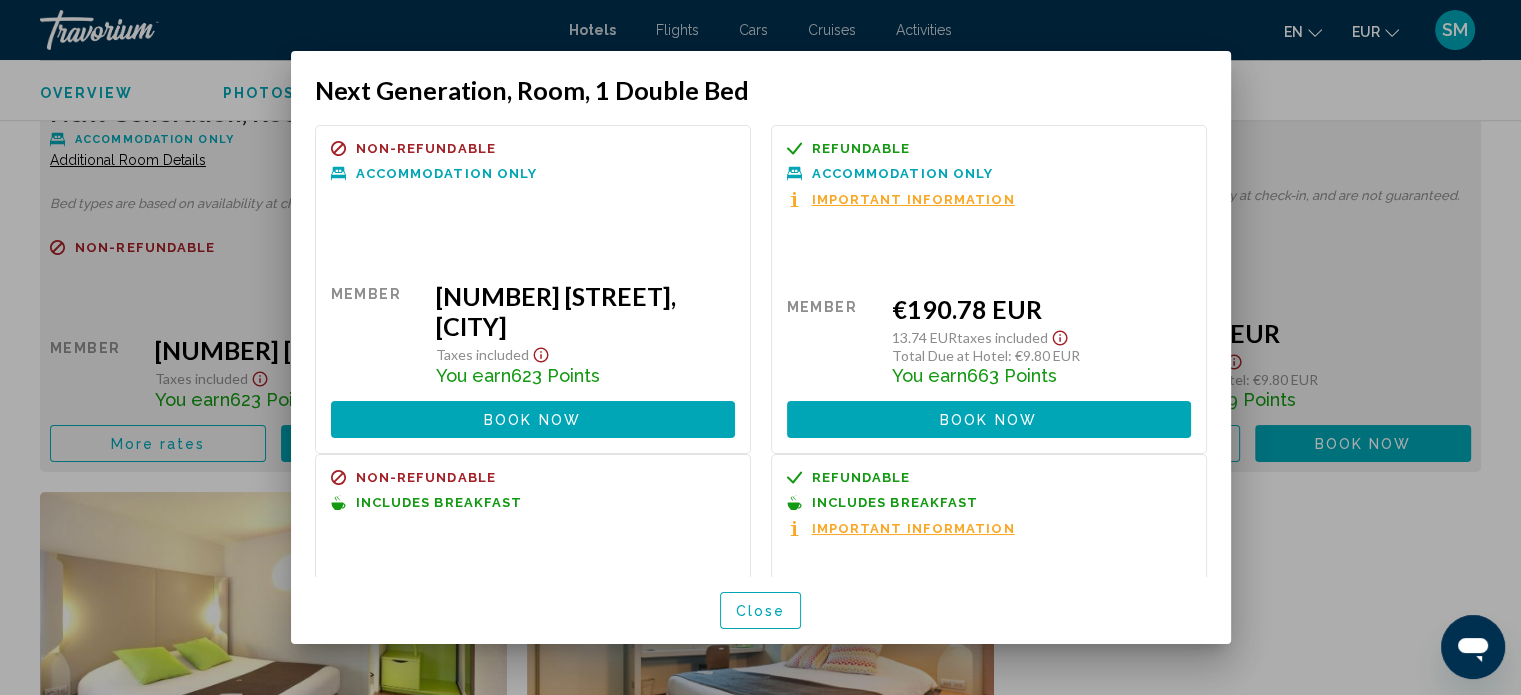 click at bounding box center (760, 347) 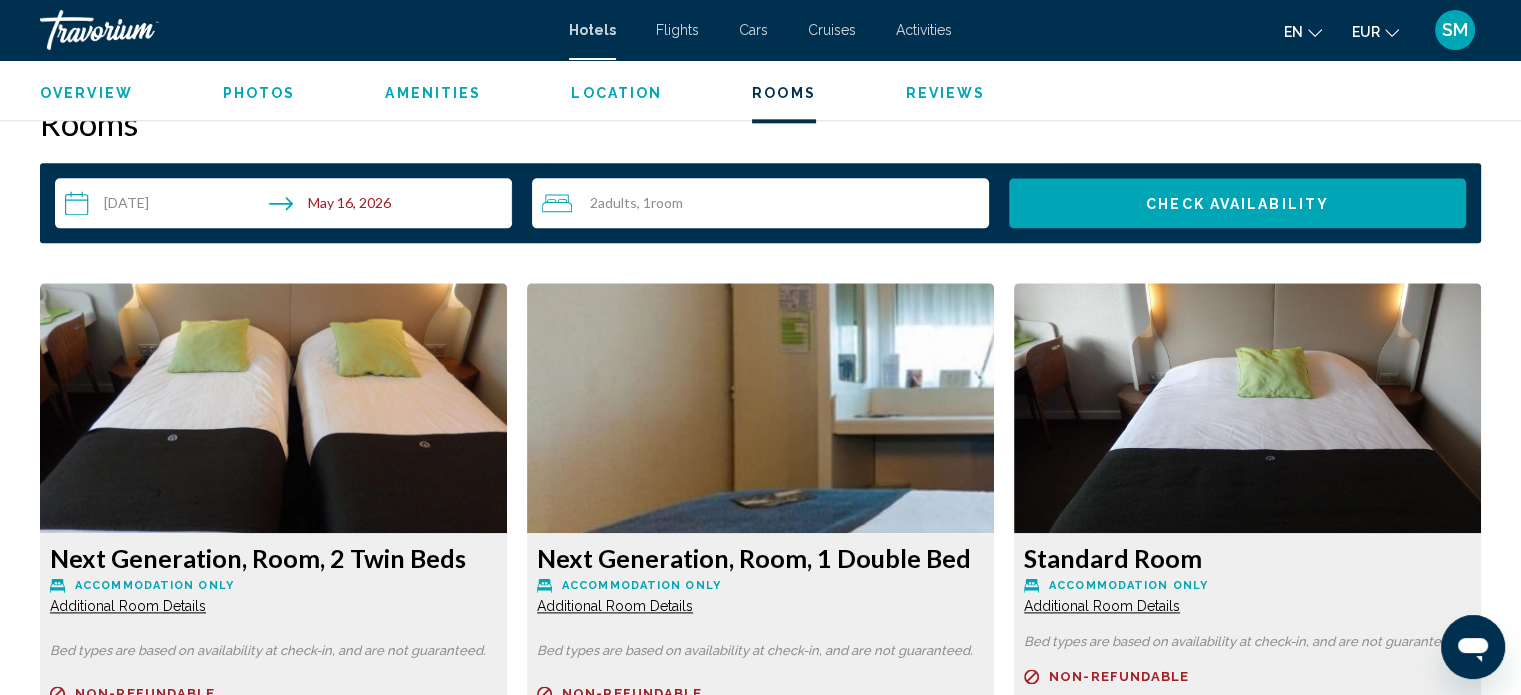 scroll, scrollTop: 2456, scrollLeft: 0, axis: vertical 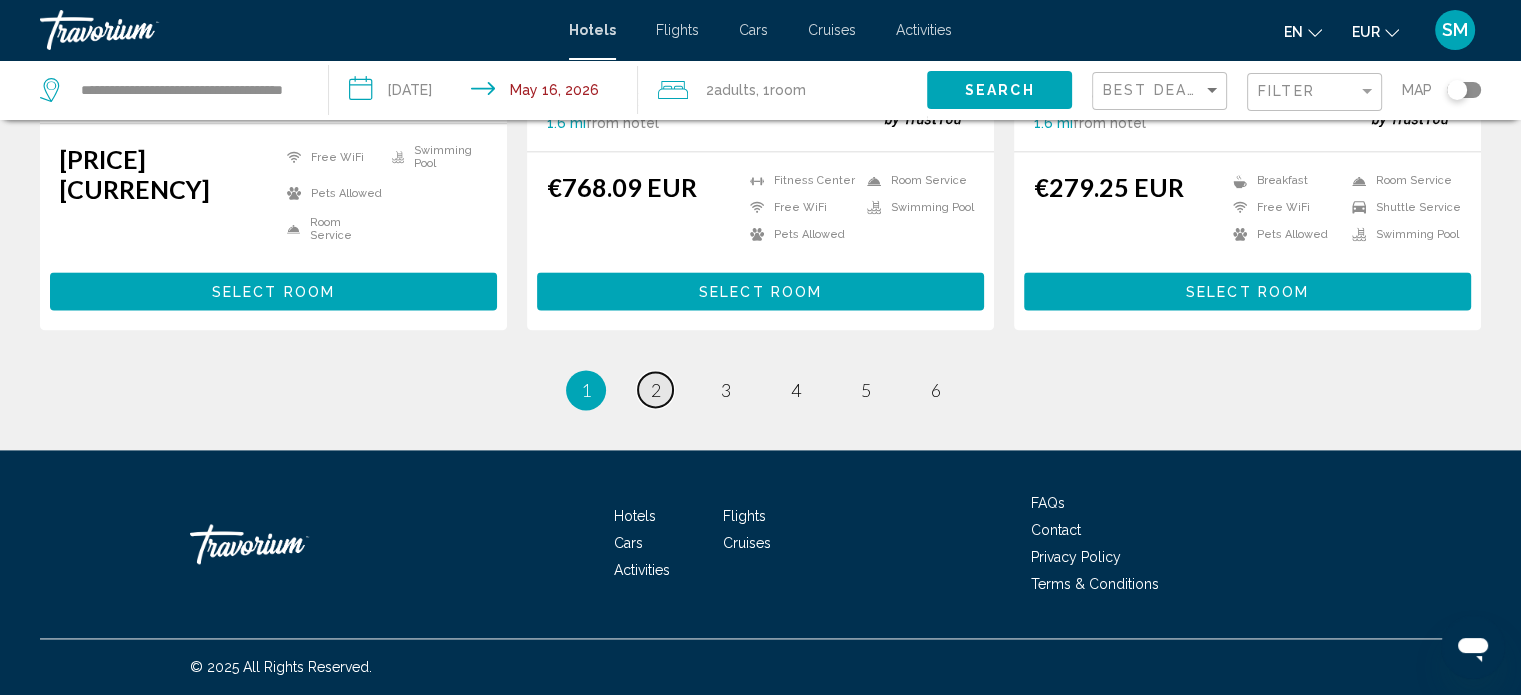 click on "2" at bounding box center (656, 390) 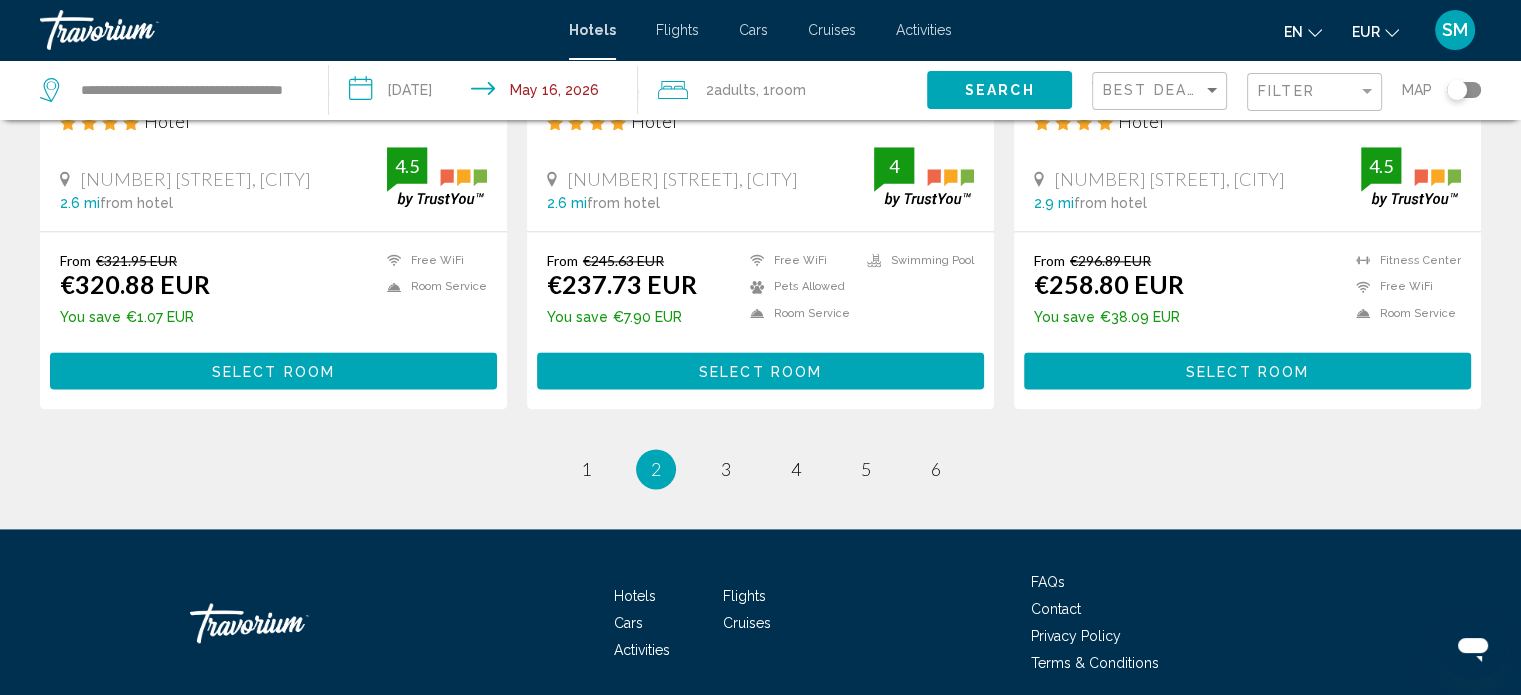 scroll, scrollTop: 2624, scrollLeft: 0, axis: vertical 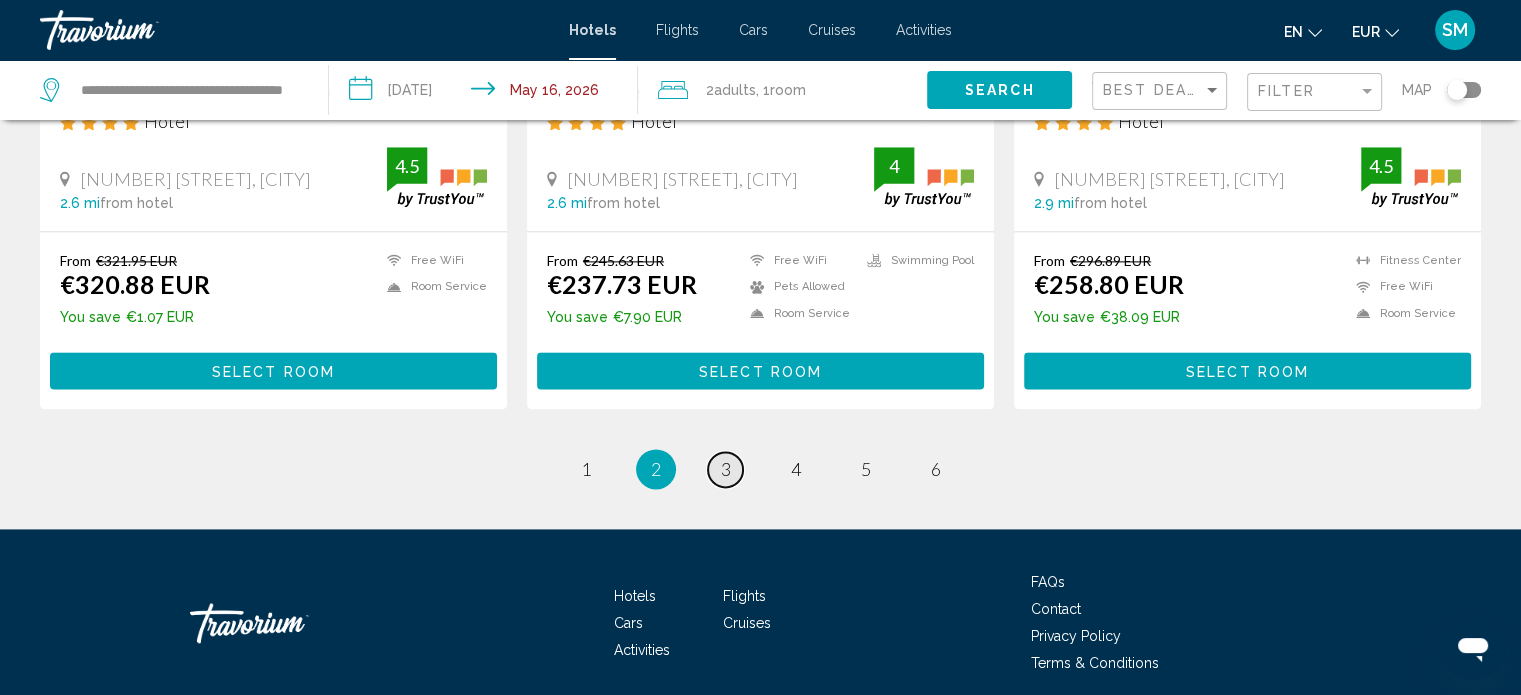 click on "3" at bounding box center [726, 469] 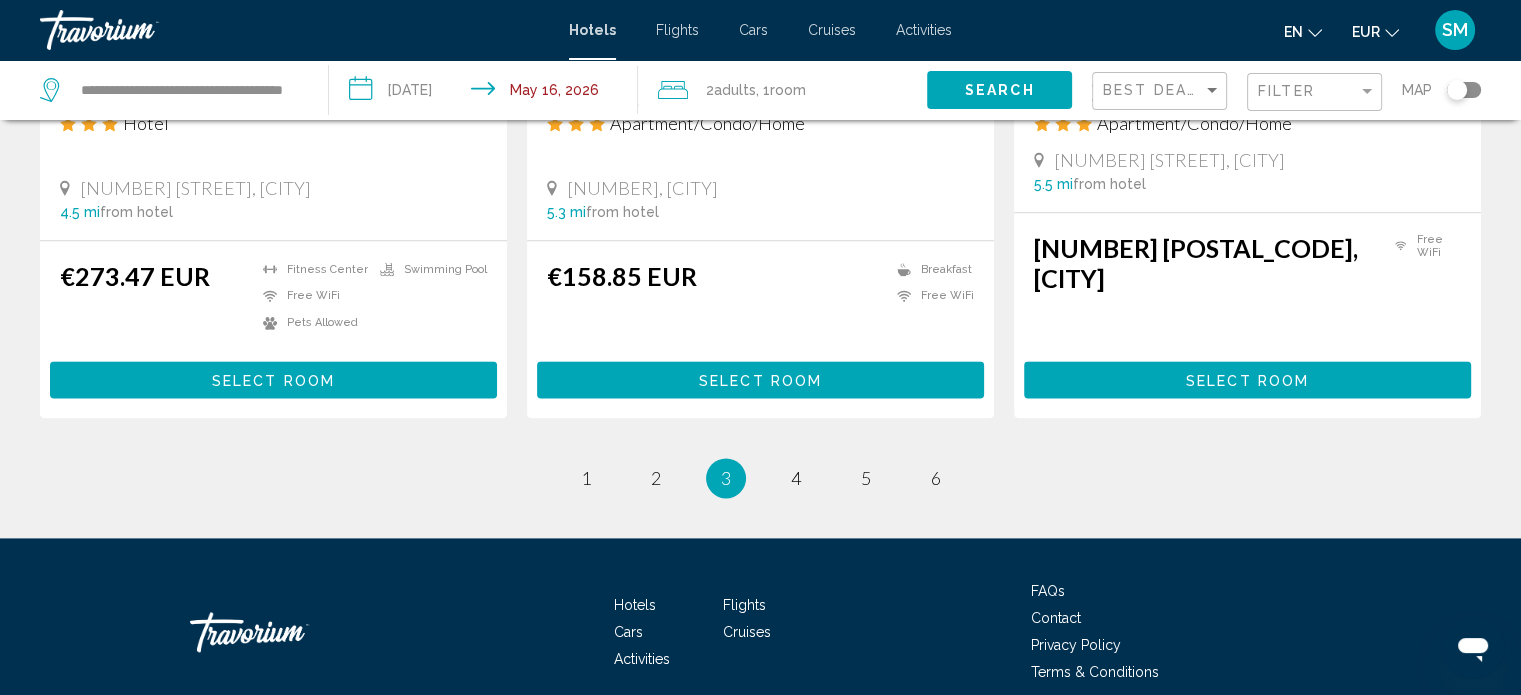 scroll, scrollTop: 2654, scrollLeft: 0, axis: vertical 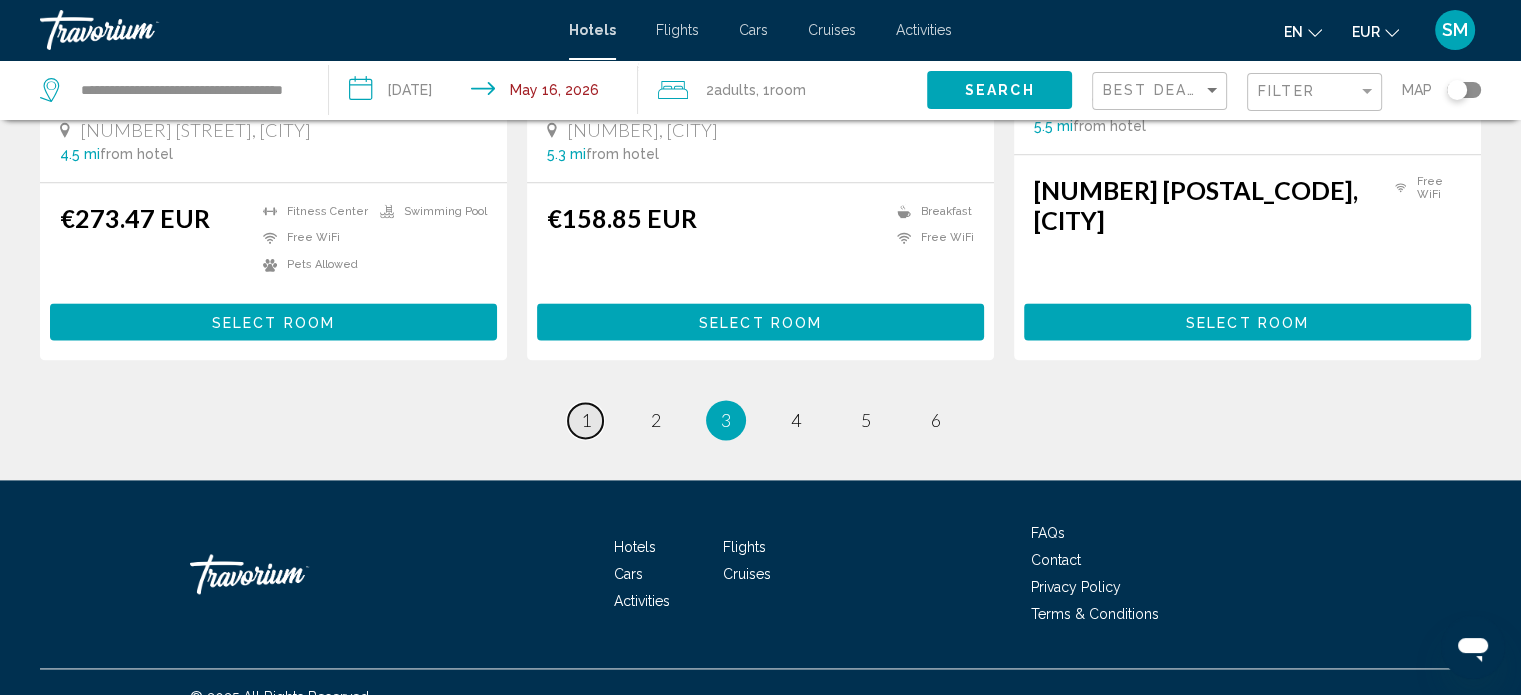 click on "page  1" at bounding box center [585, 420] 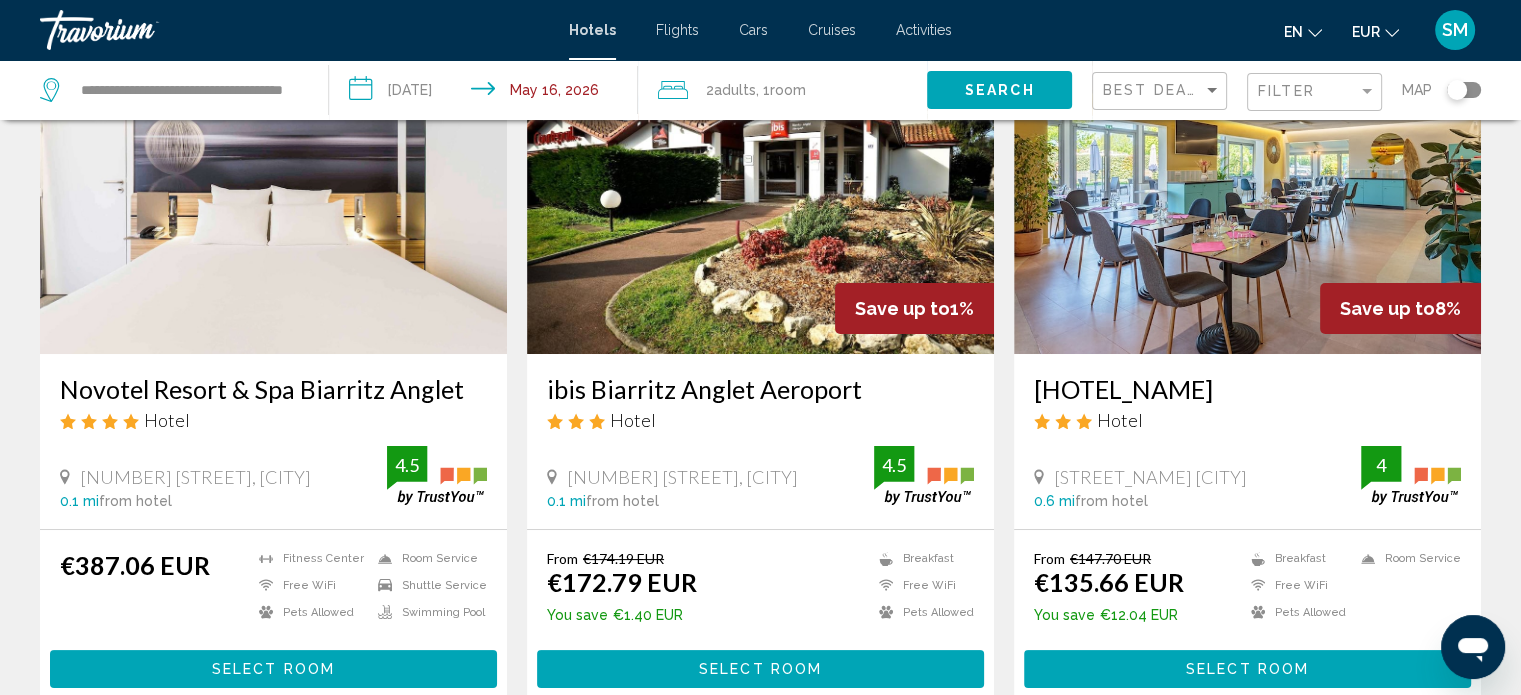 scroll, scrollTop: 158, scrollLeft: 0, axis: vertical 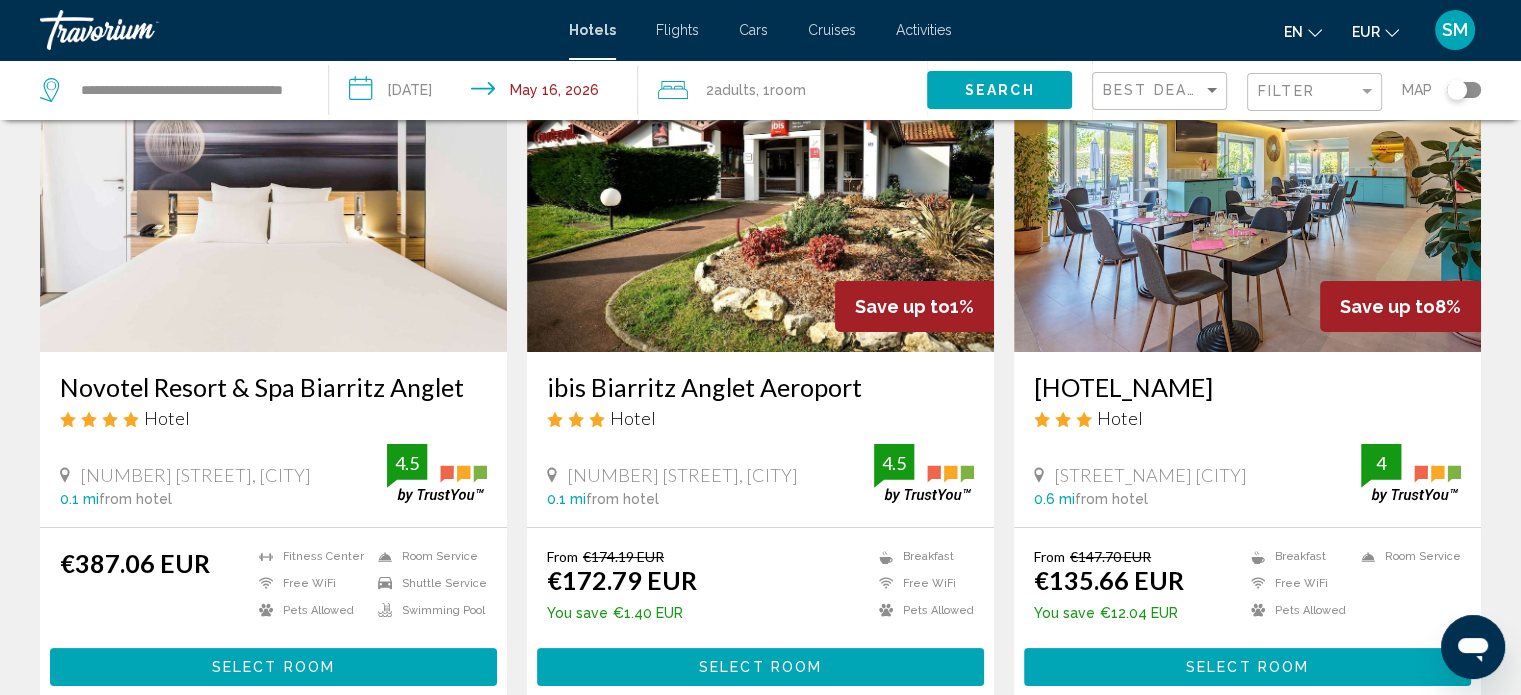 click at bounding box center (1247, 192) 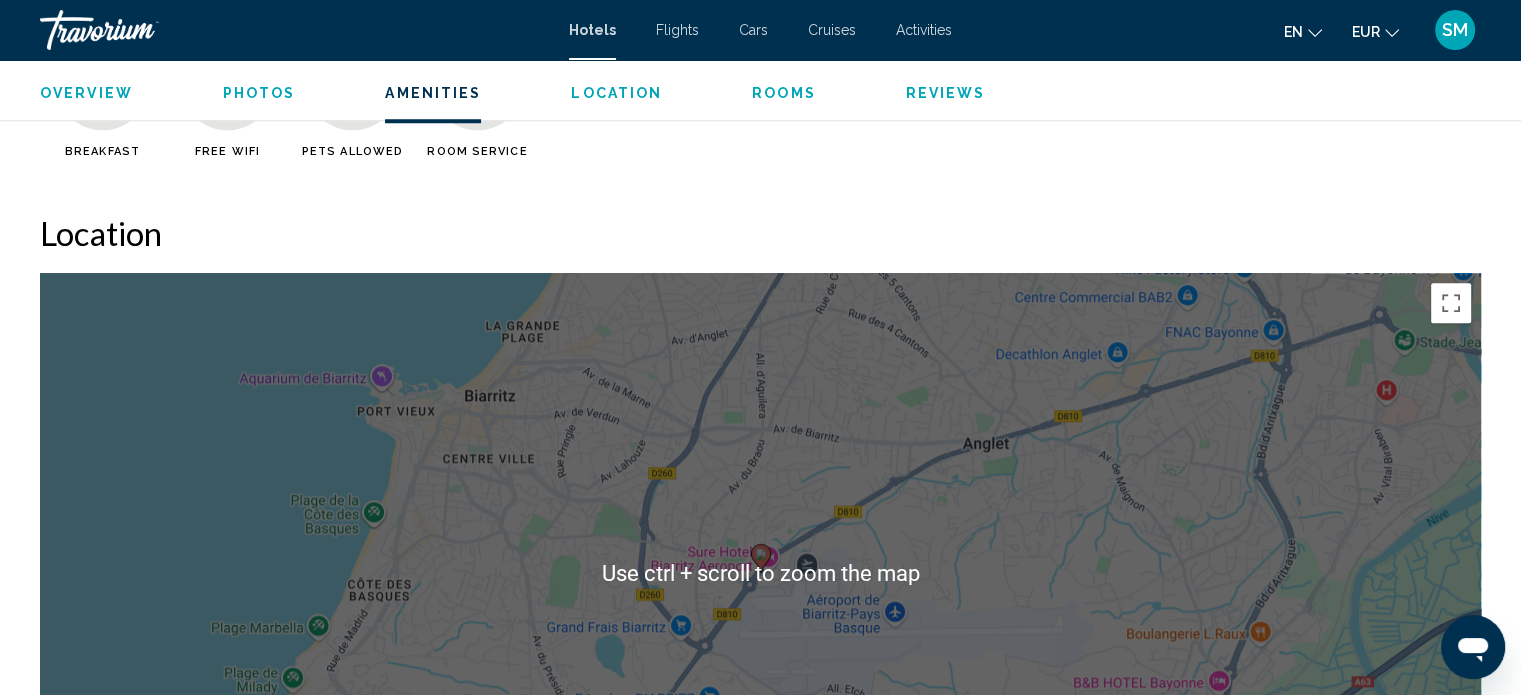 scroll, scrollTop: 1710, scrollLeft: 0, axis: vertical 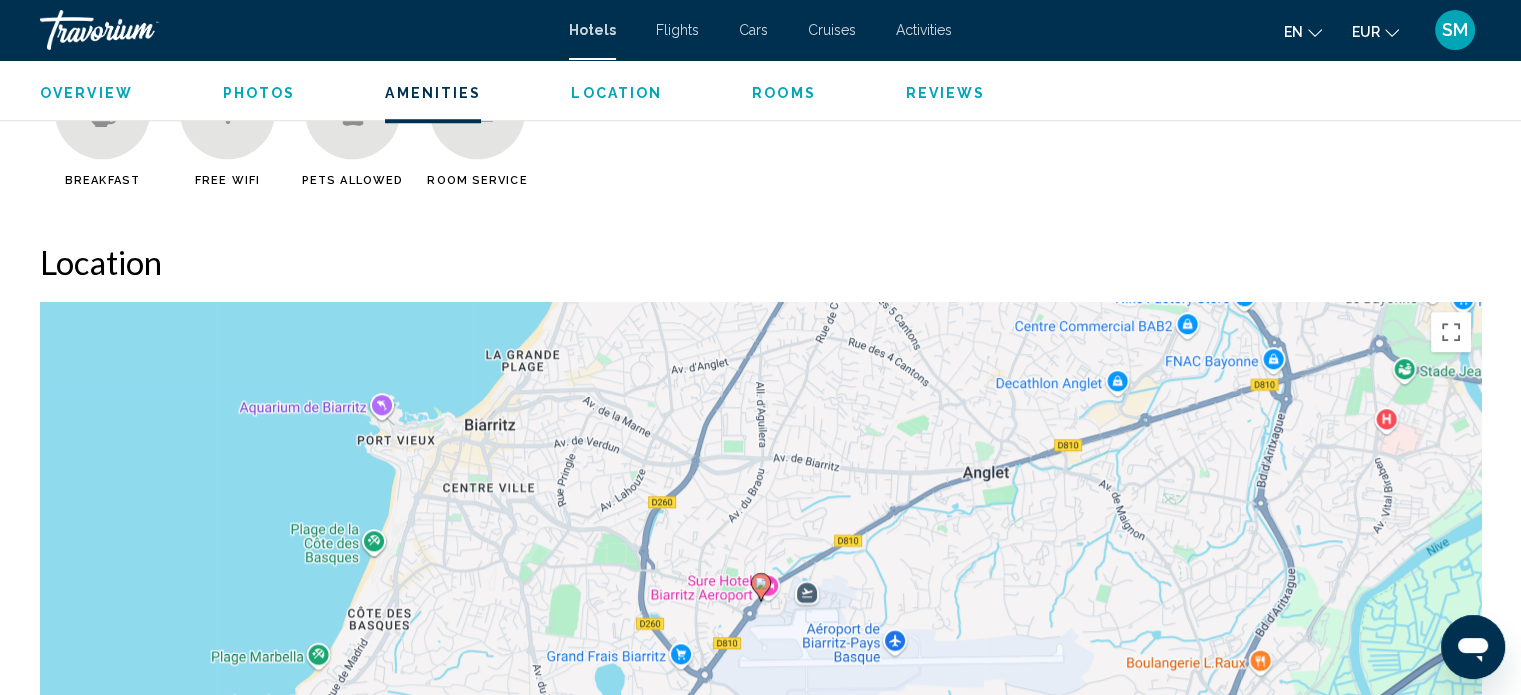 click on "Breakfast
Free WiFi
Pets Allowed
Room Service" at bounding box center [760, 133] 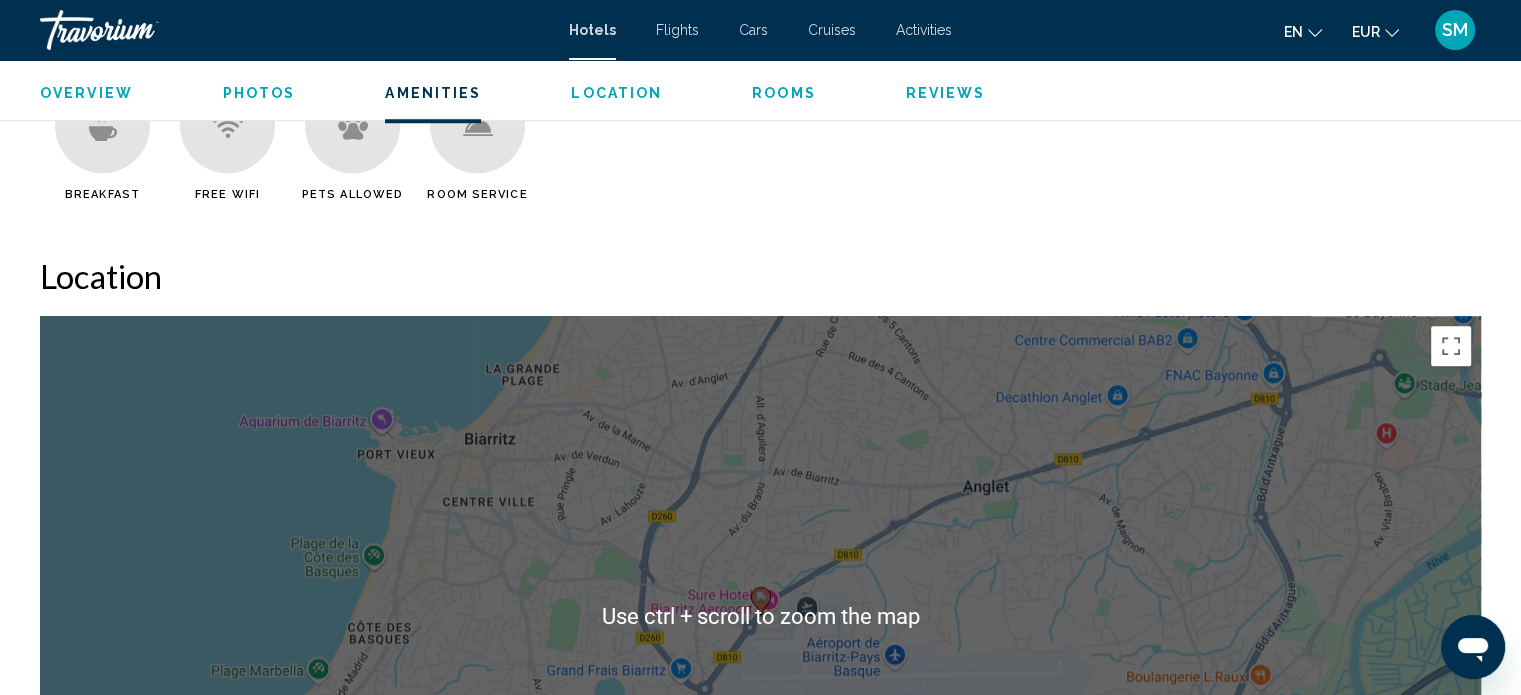 scroll, scrollTop: 1688, scrollLeft: 0, axis: vertical 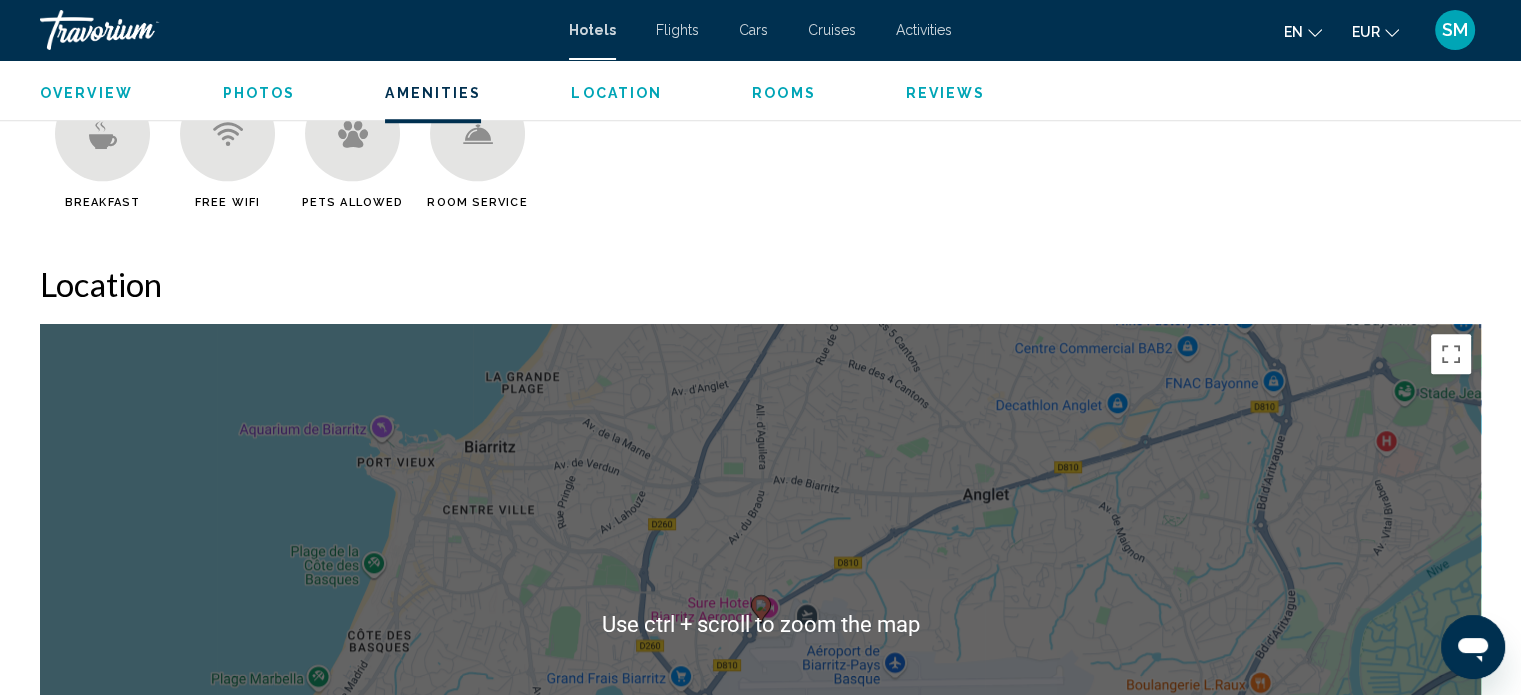 click on "Overview Type Hotel Address [STREET_NAME] [POSTAL_CODE], [COUNTRY] Description  Full Description [HOTEL_NAME] is perfectly located for both business and leisure guests in [CITY]. The hotel has everything you need for a comfortable stay. All the necessary facilities, including 24-hour room service, free Wi-Fi in all rooms, 24-hour front desk, facilities for disabled guests, Wi-Fi in public areas, are at hand. Designed for comfort, selected guestrooms offer television LCD/plasma screen, closet, internet access – wireless, internet access – wireless (complimentary), air conditioning to ensure a restful night. The hotel offers various recreational opportunities. For reliable service and professional staff, [HOTEL_NAME] caters to your needs.  Policy Description Read more
Photos Amenities
Breakfast
Free WiFi" at bounding box center (760, 2000) 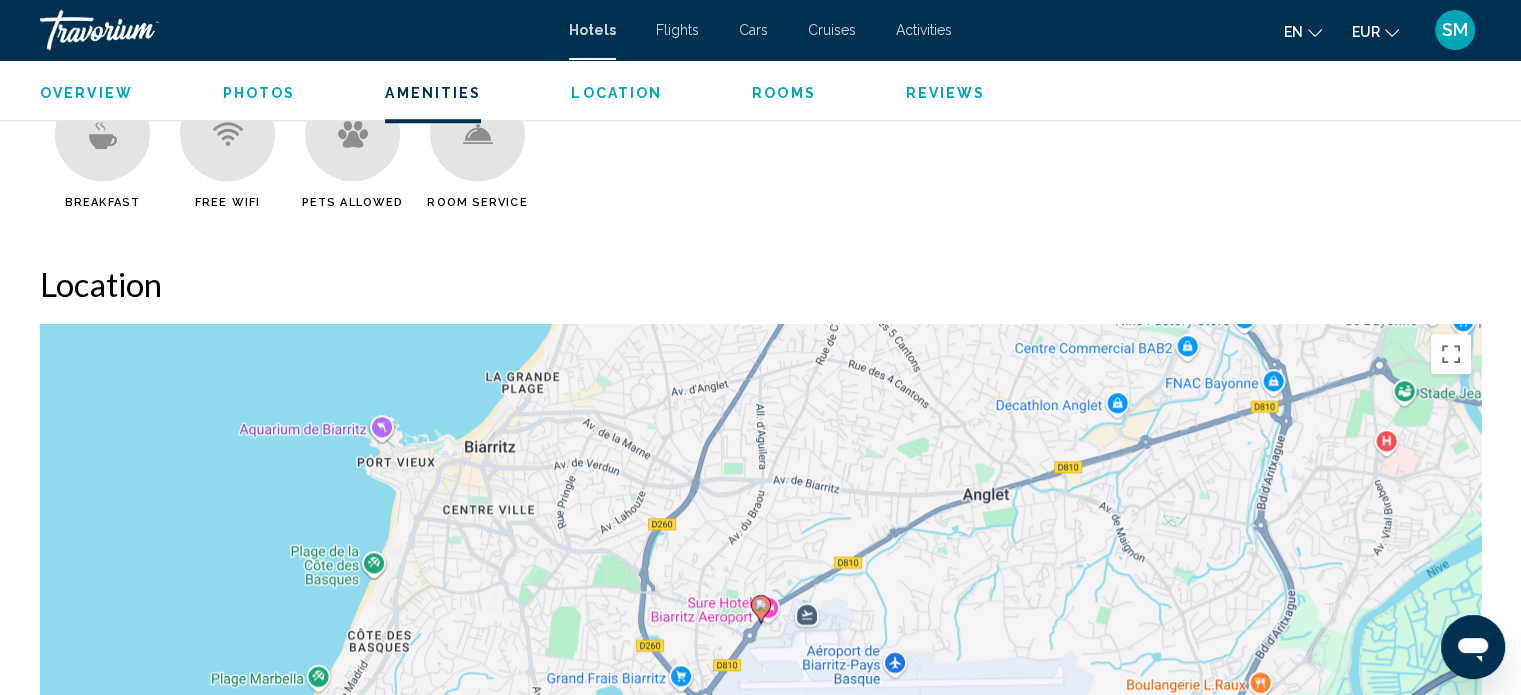 click on "Breakfast
Free WiFi
Pets Allowed
Room Service" at bounding box center [760, 155] 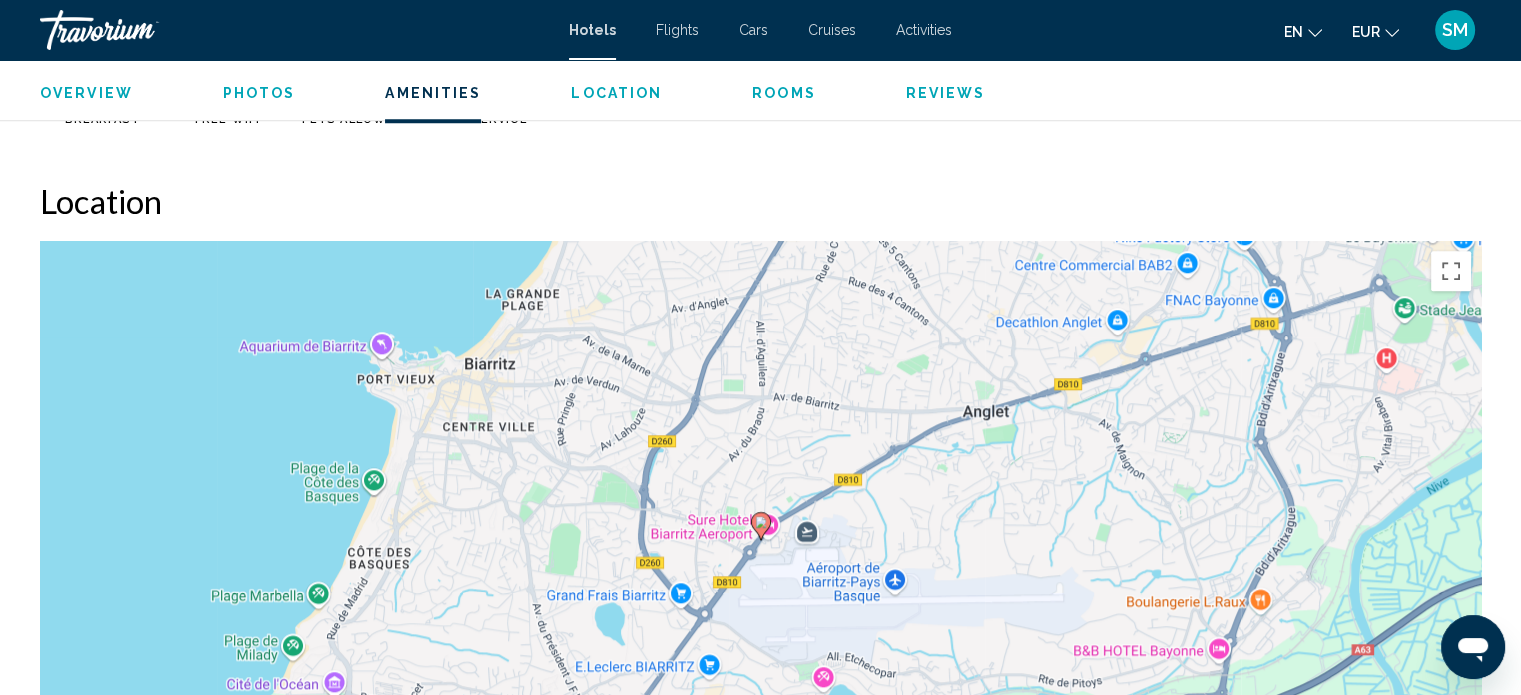scroll, scrollTop: 1773, scrollLeft: 0, axis: vertical 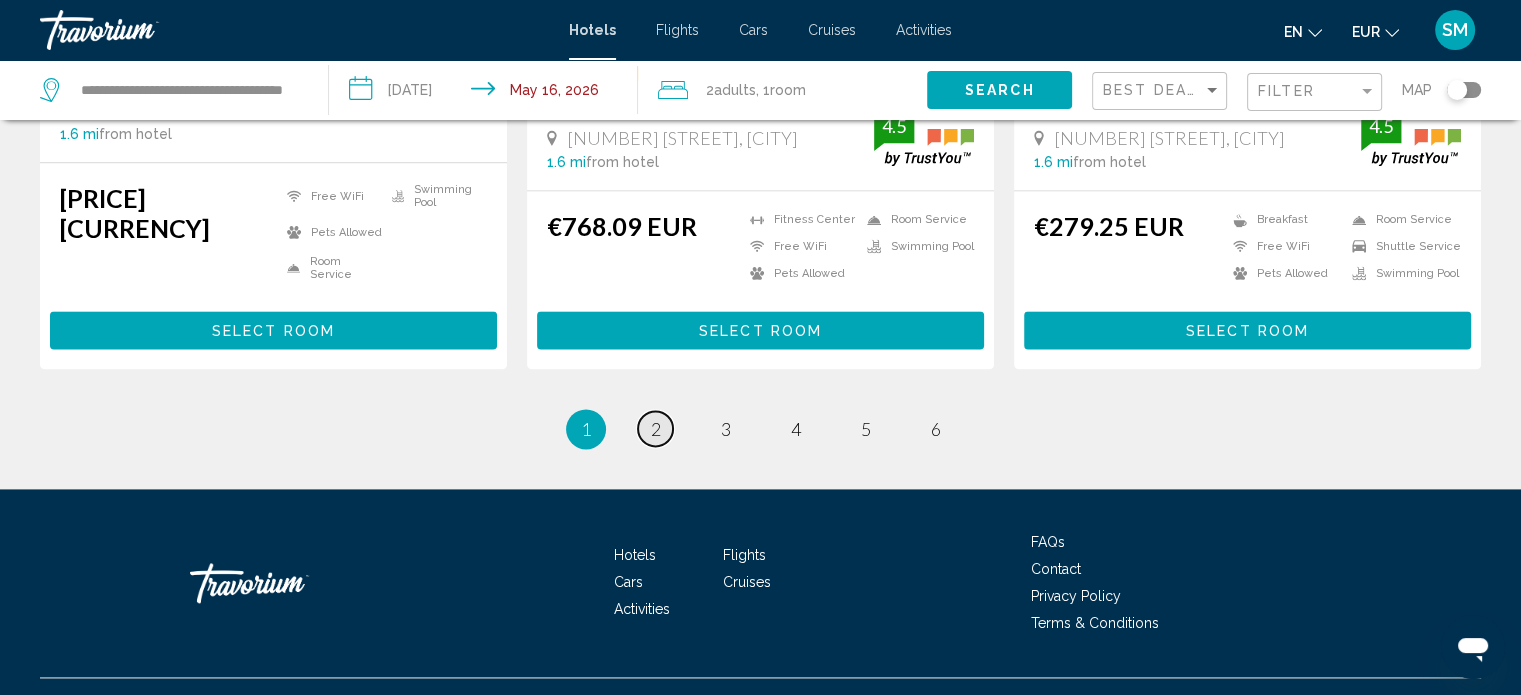 click on "page  2" at bounding box center [655, 428] 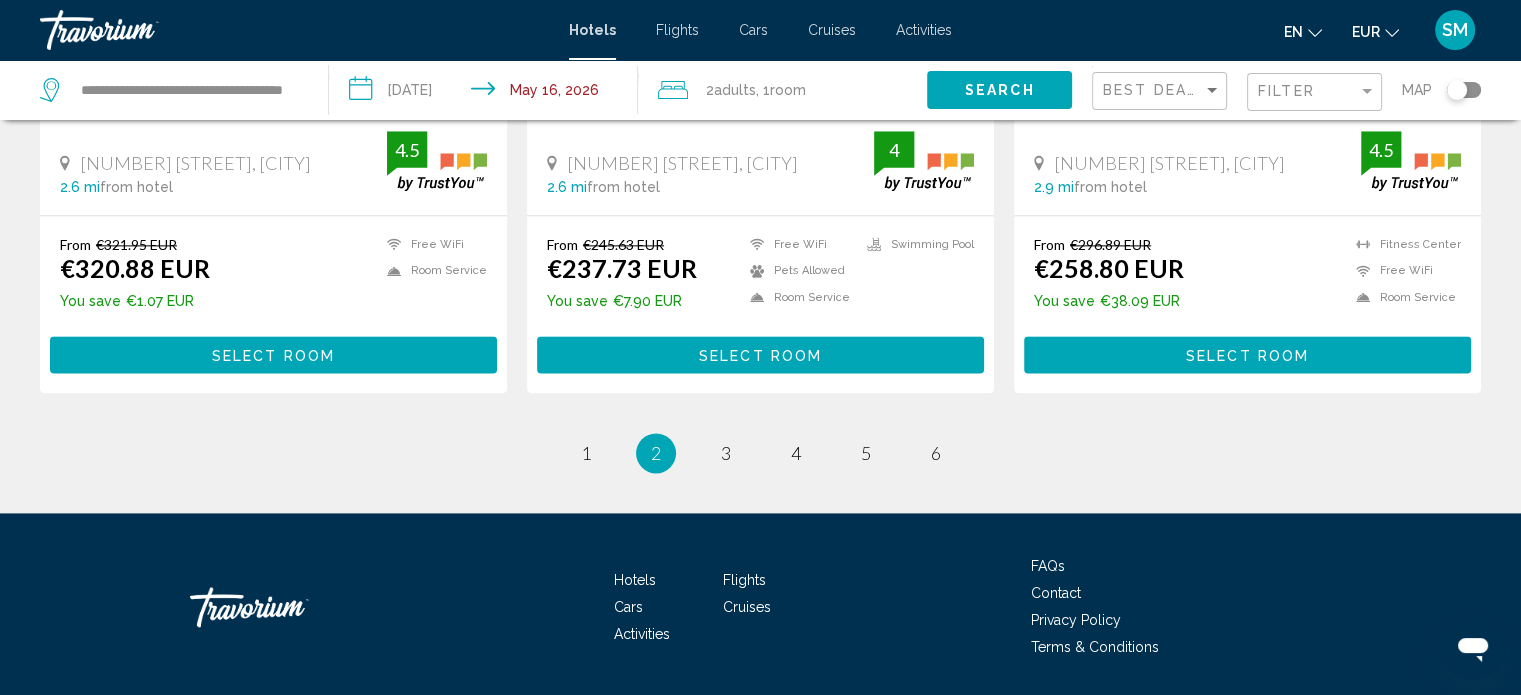scroll, scrollTop: 2704, scrollLeft: 0, axis: vertical 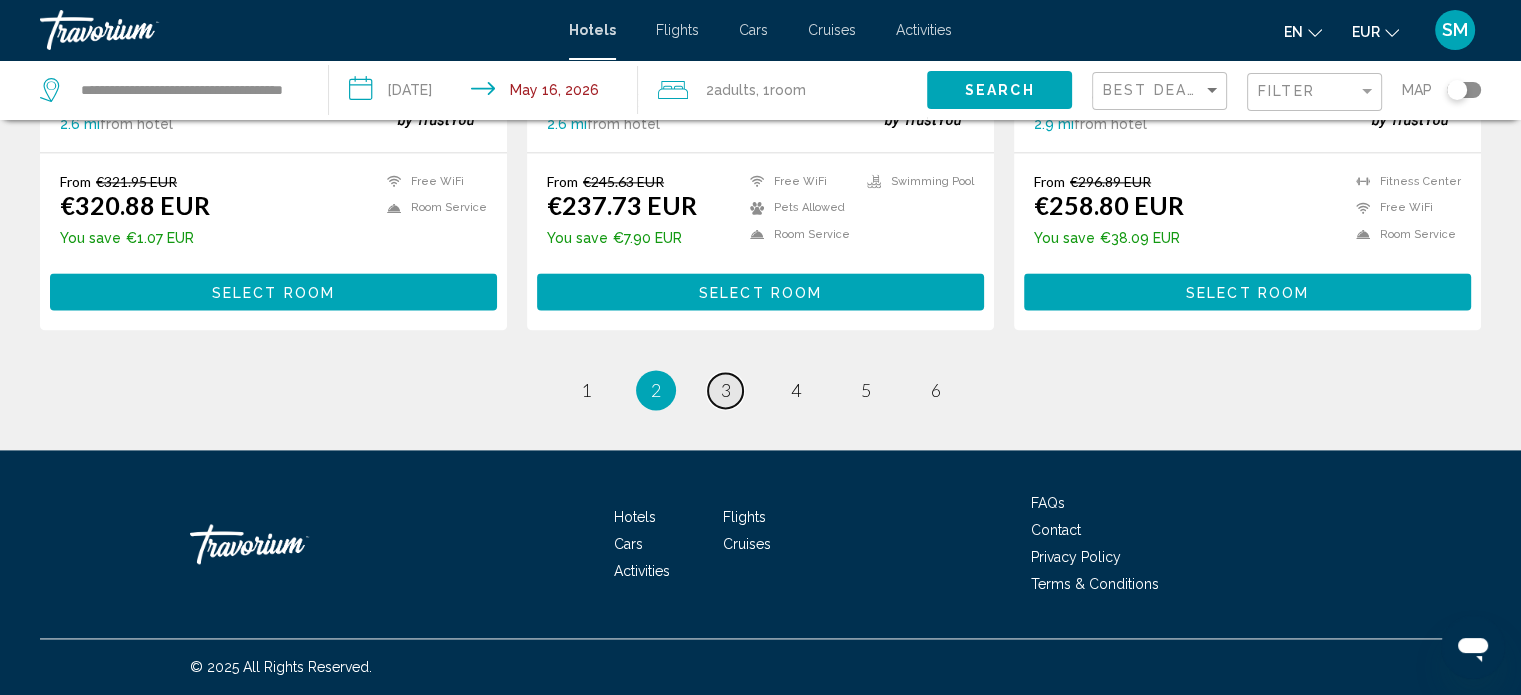 click on "3" at bounding box center [726, 390] 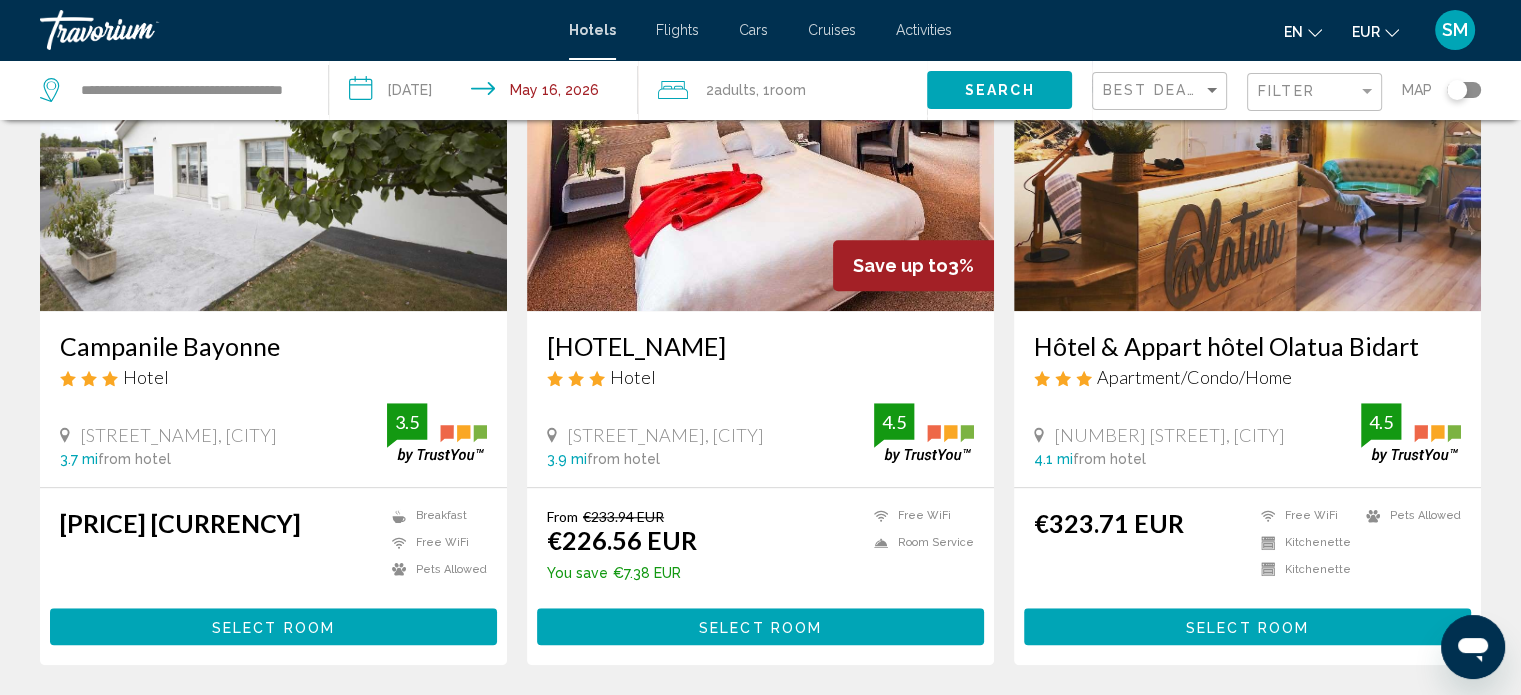 scroll, scrollTop: 1632, scrollLeft: 0, axis: vertical 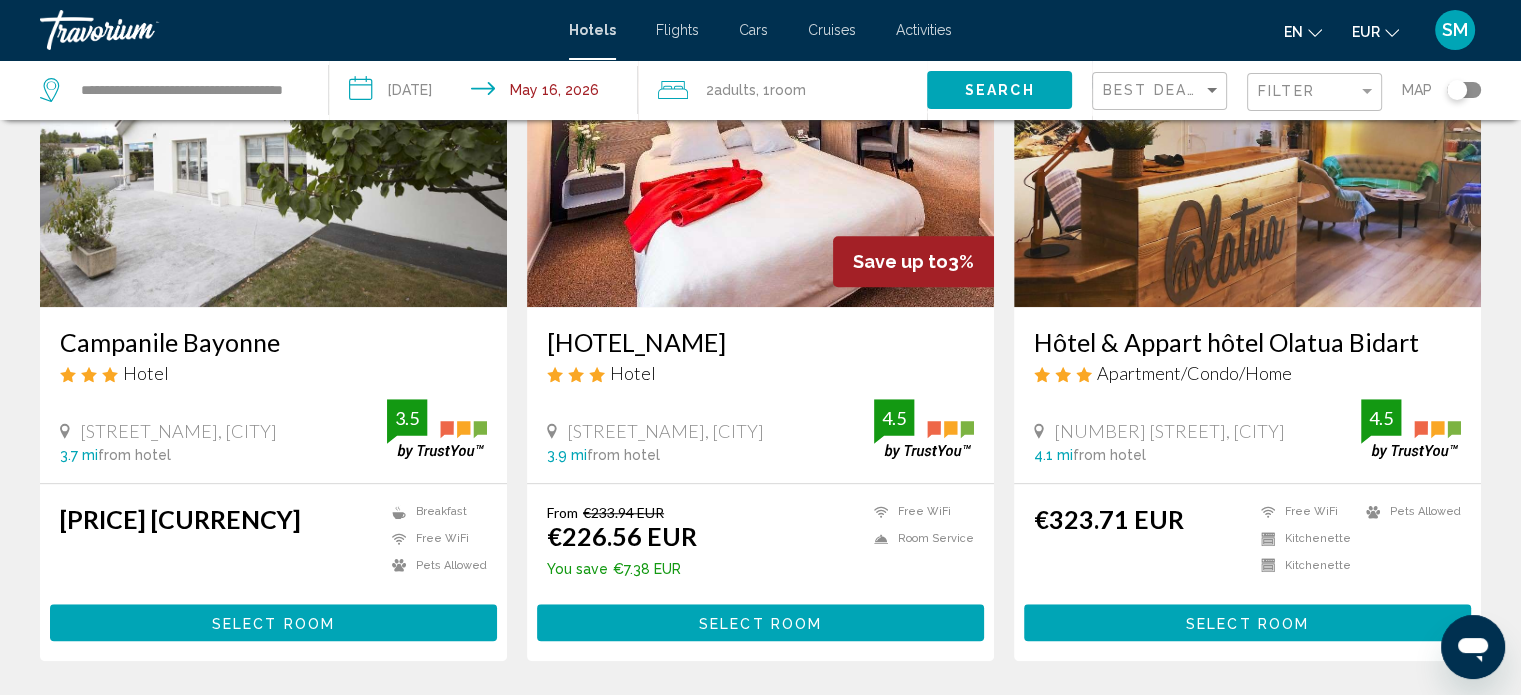 click at bounding box center [273, 147] 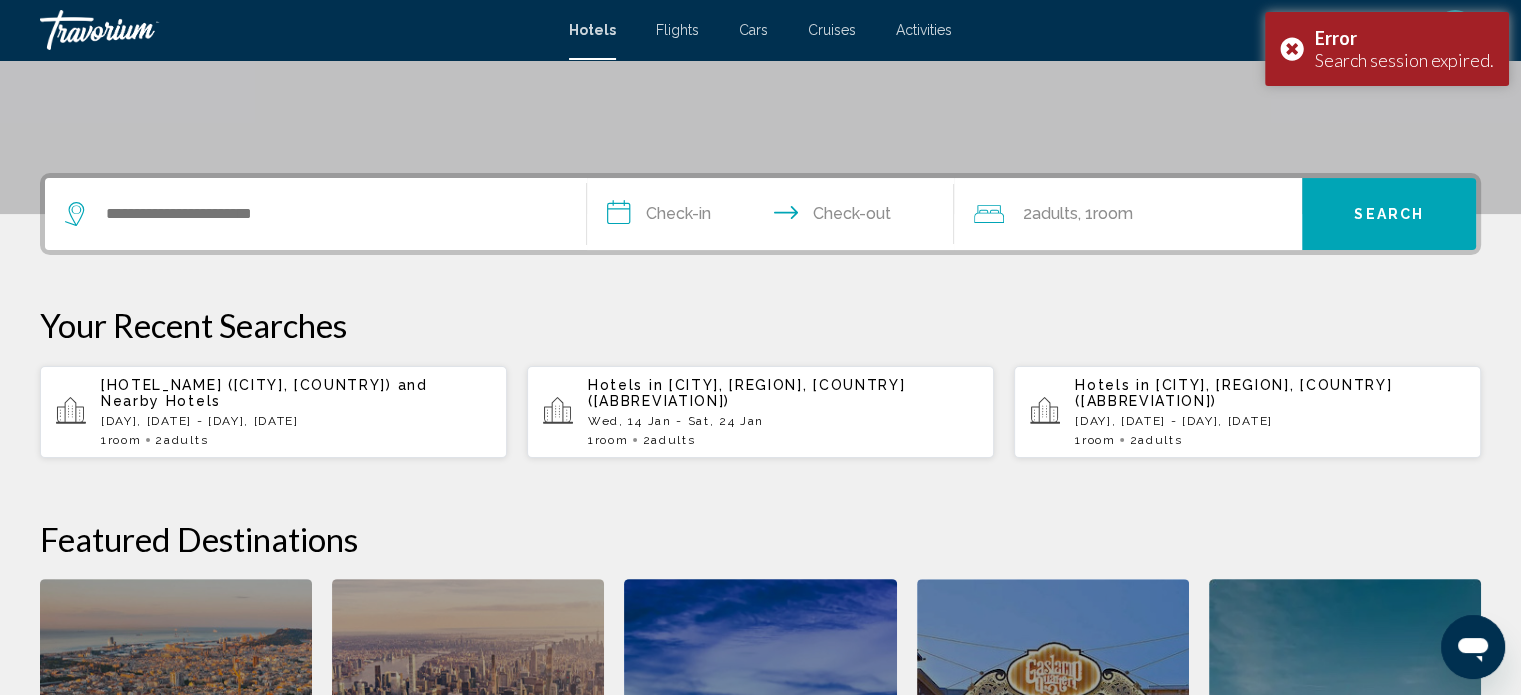 scroll, scrollTop: 380, scrollLeft: 0, axis: vertical 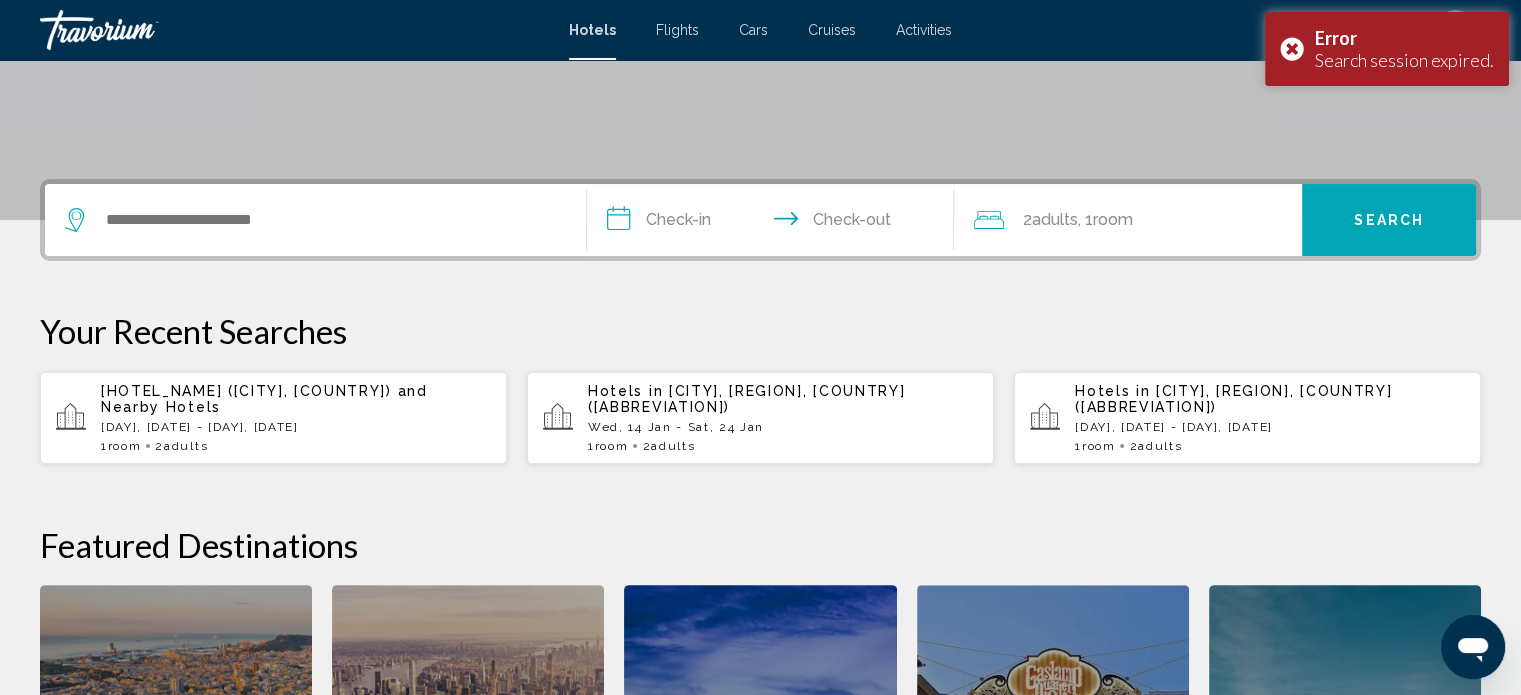 click on "[HOTEL_NAME] ([CITY], [COUNTRY])" at bounding box center (246, 391) 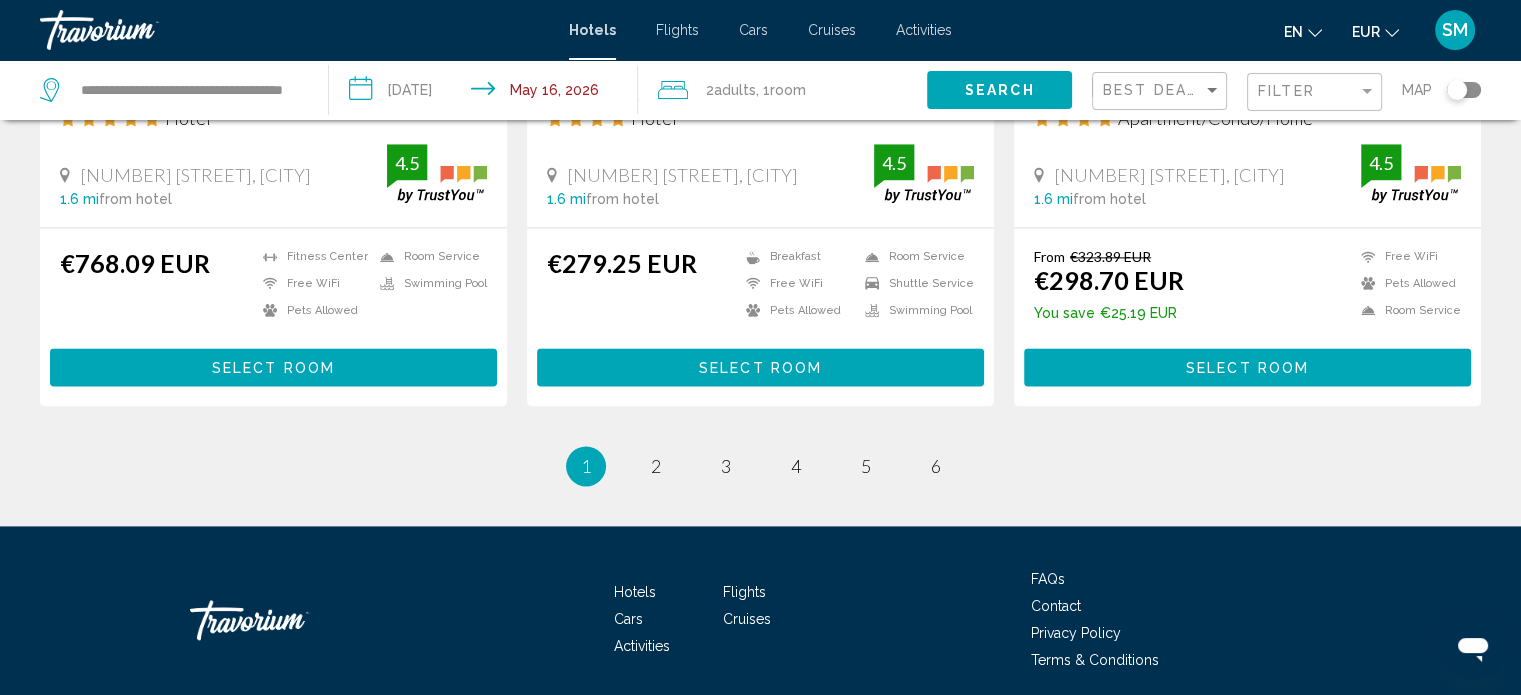 scroll, scrollTop: 2756, scrollLeft: 0, axis: vertical 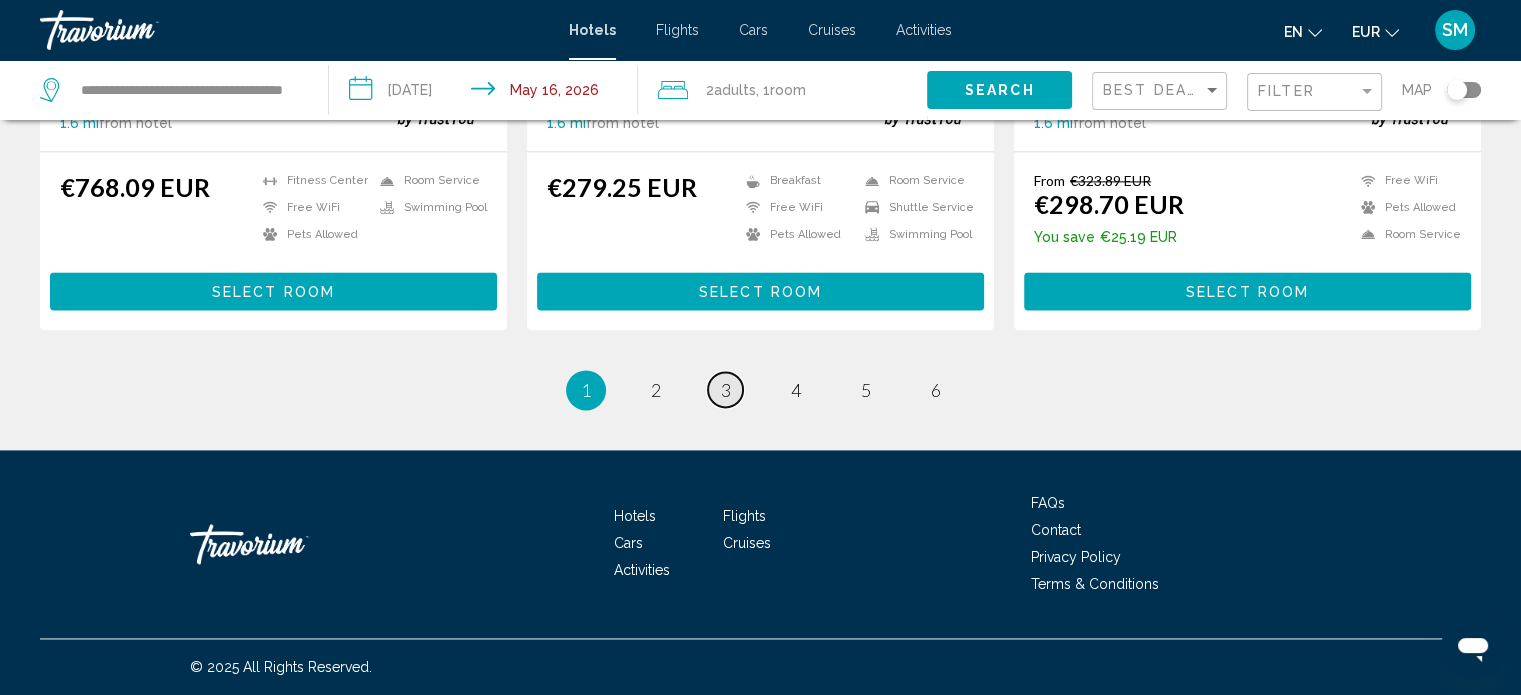 click on "3" at bounding box center [726, 390] 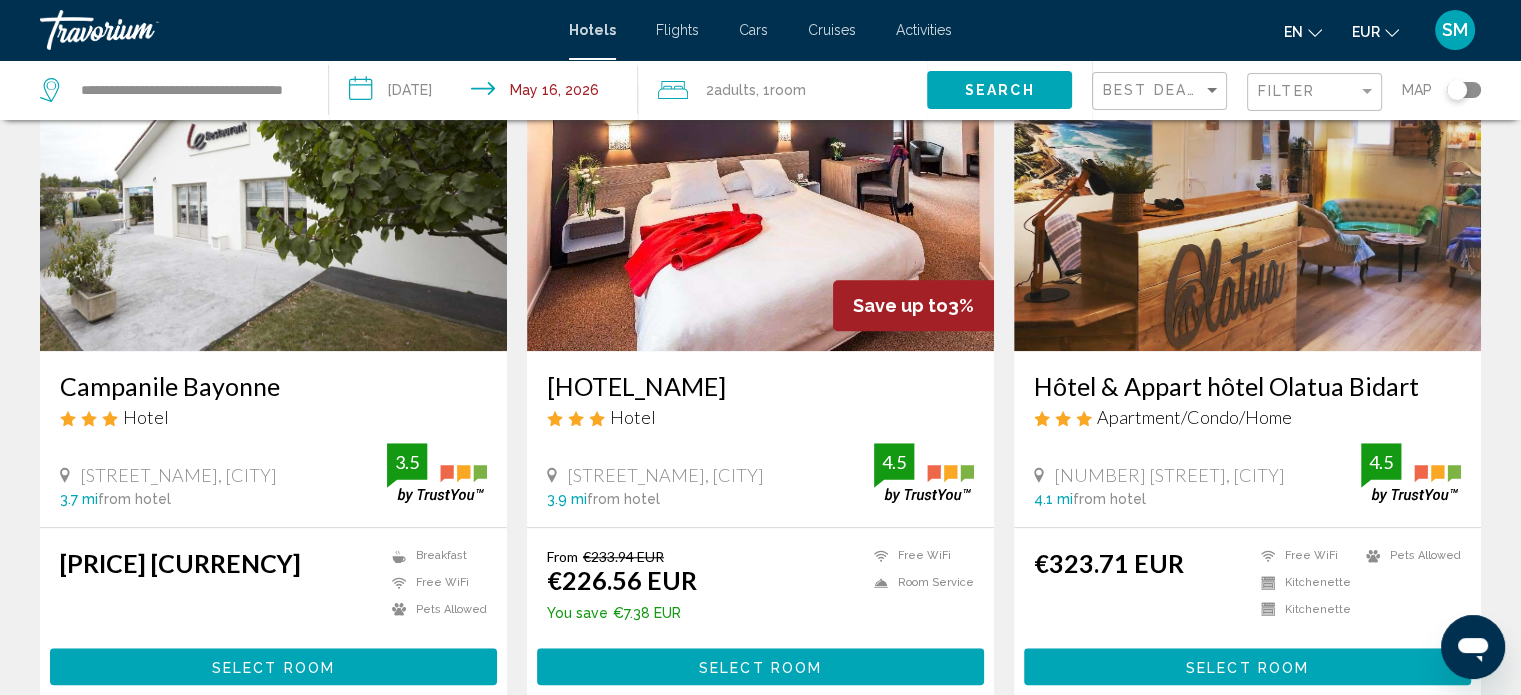scroll, scrollTop: 1588, scrollLeft: 0, axis: vertical 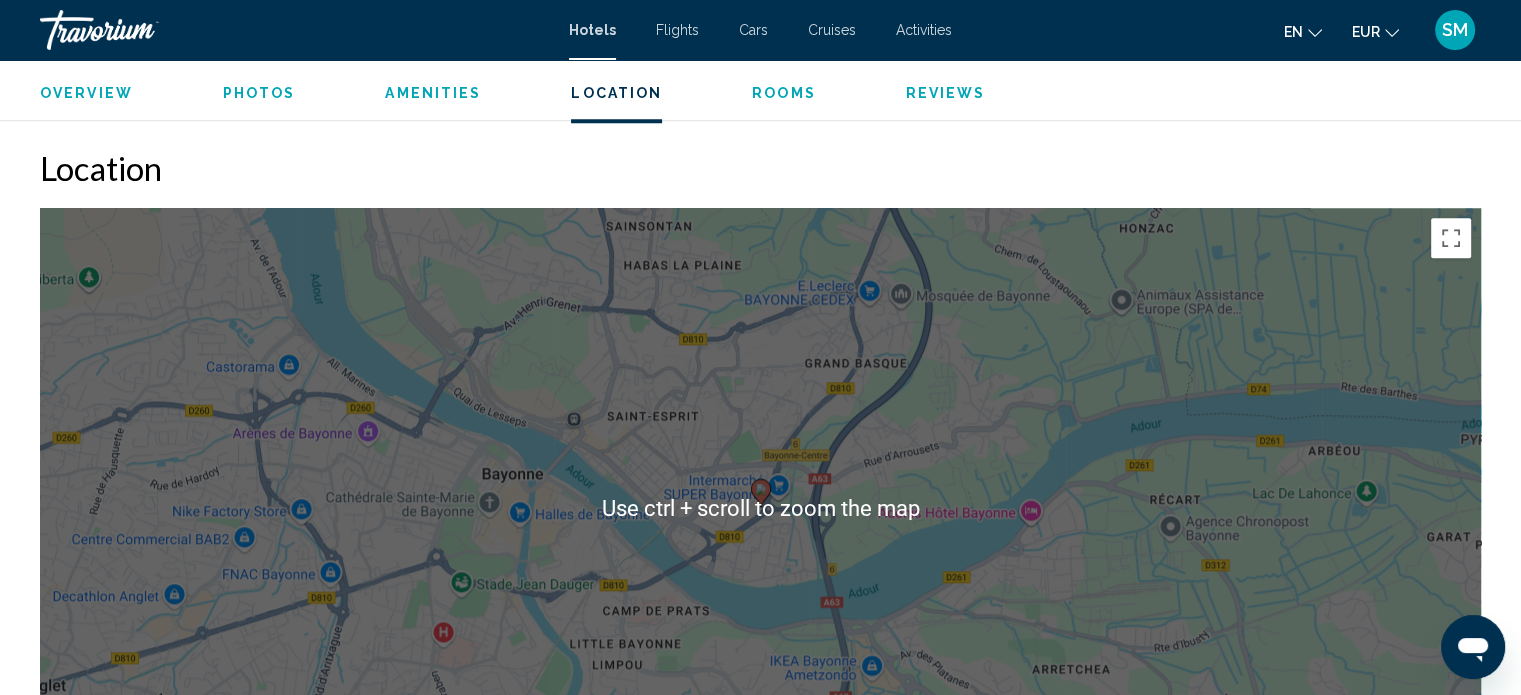 click on "To activate drag with keyboard, press Alt + Enter. Once in keyboard drag state, use the arrow keys to move the marker. To complete the drag, press the Enter key. To cancel, press Escape." at bounding box center (760, 508) 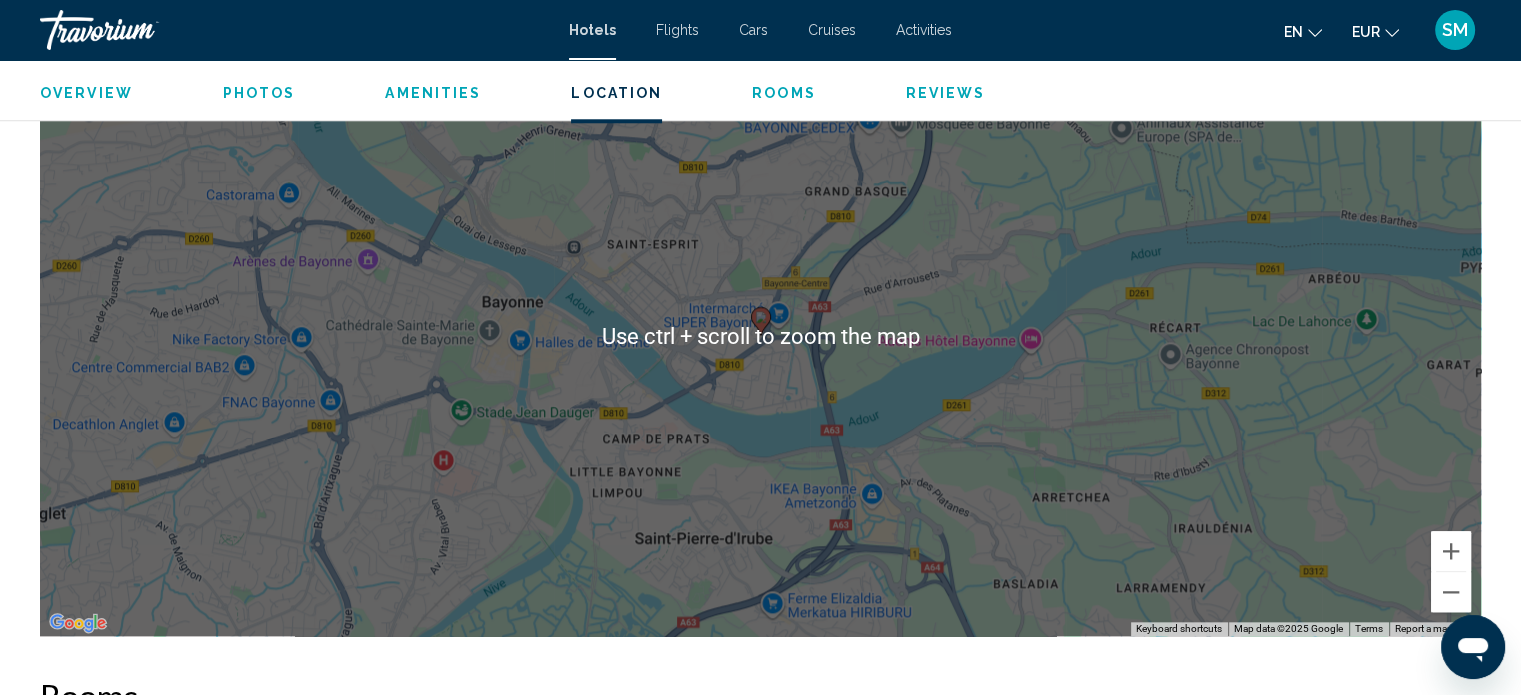 scroll, scrollTop: 1982, scrollLeft: 0, axis: vertical 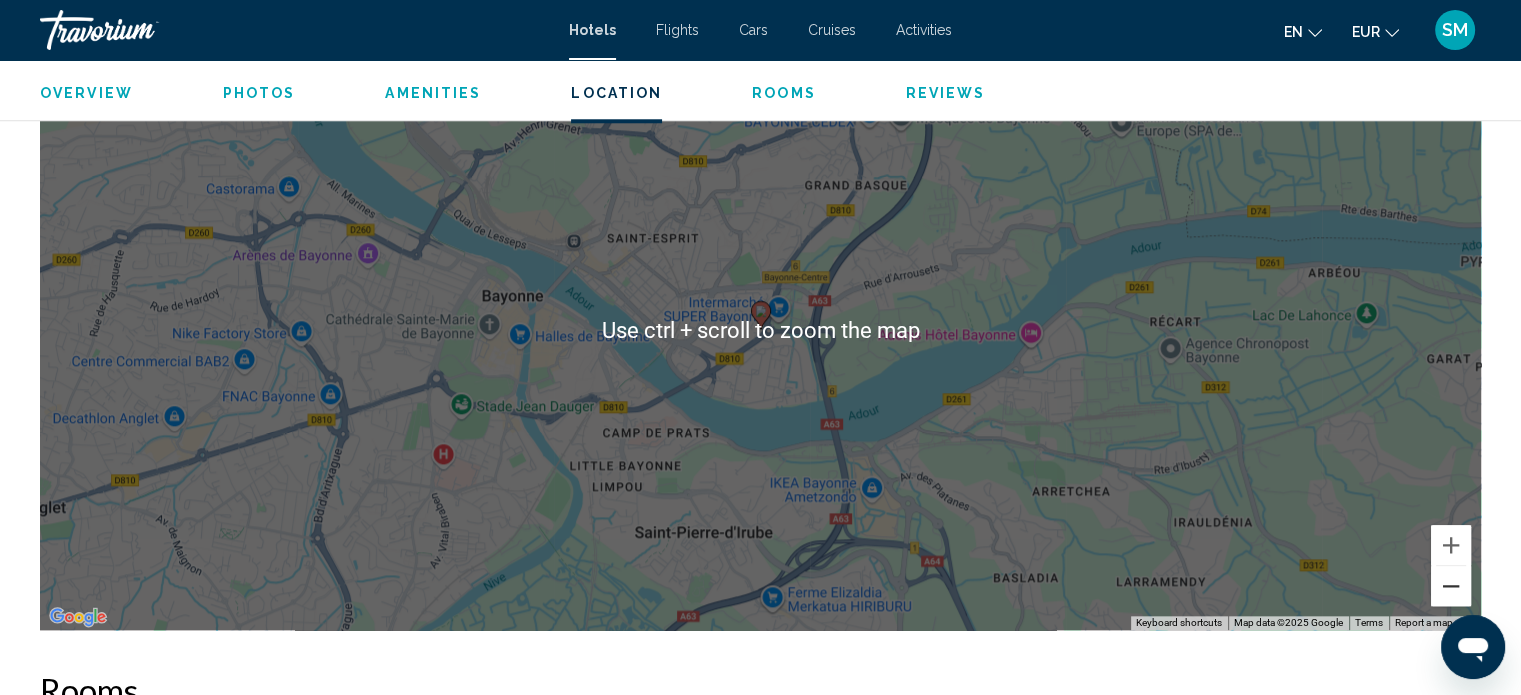 click at bounding box center [1451, 586] 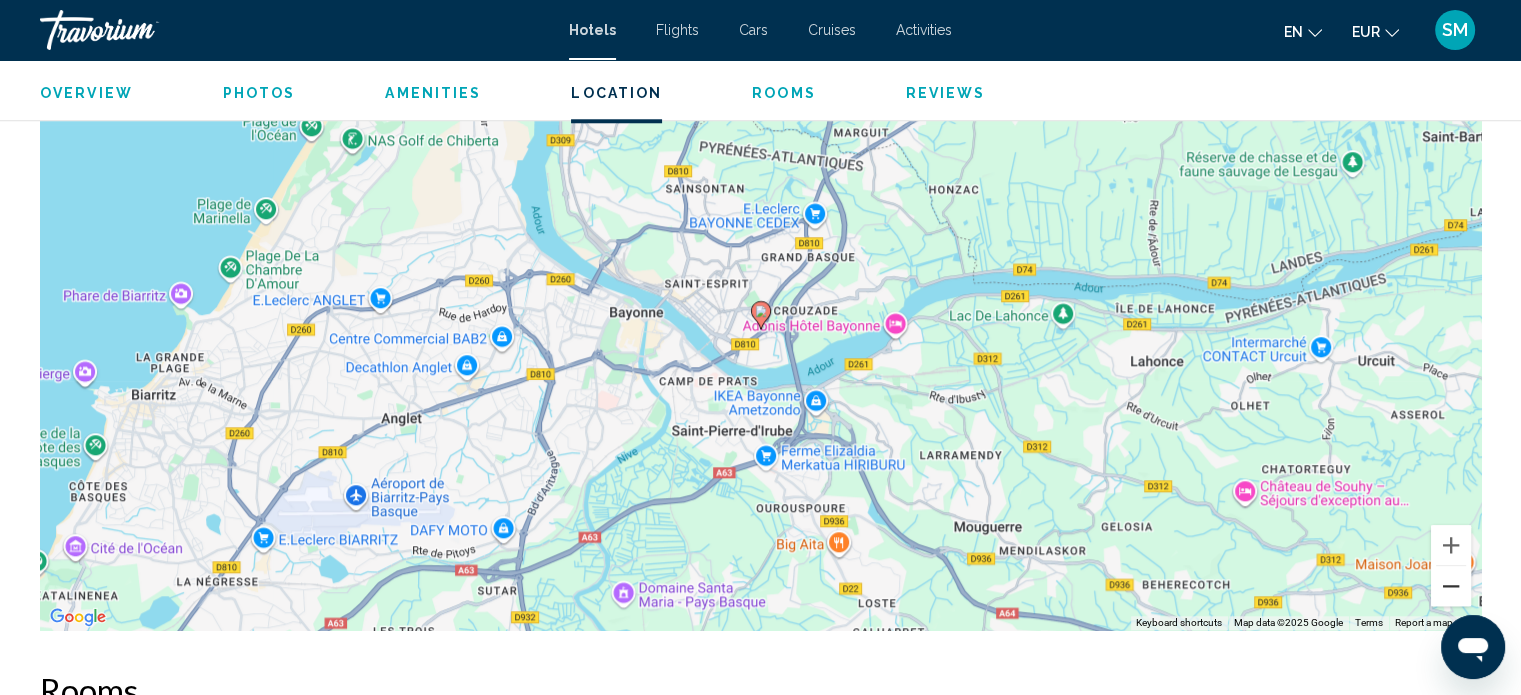 click at bounding box center (1451, 586) 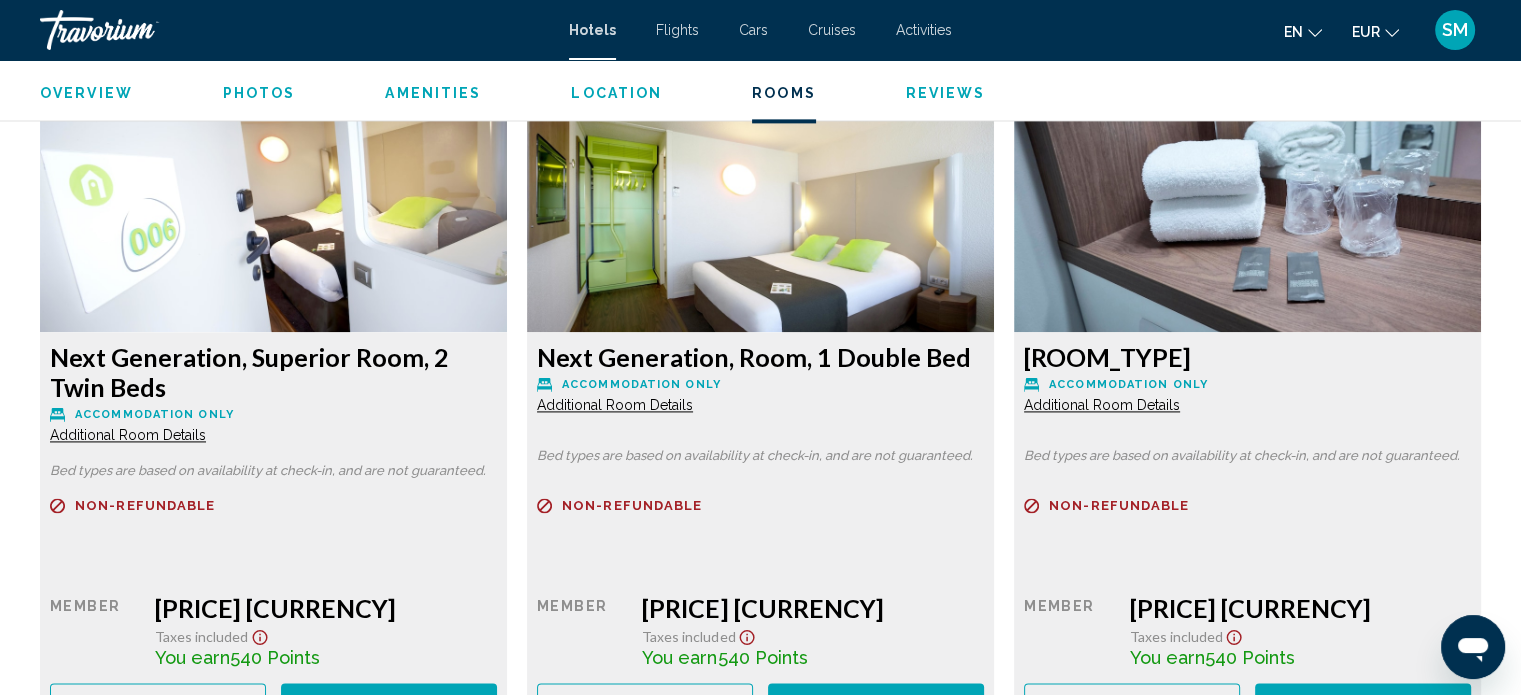 scroll, scrollTop: 2799, scrollLeft: 0, axis: vertical 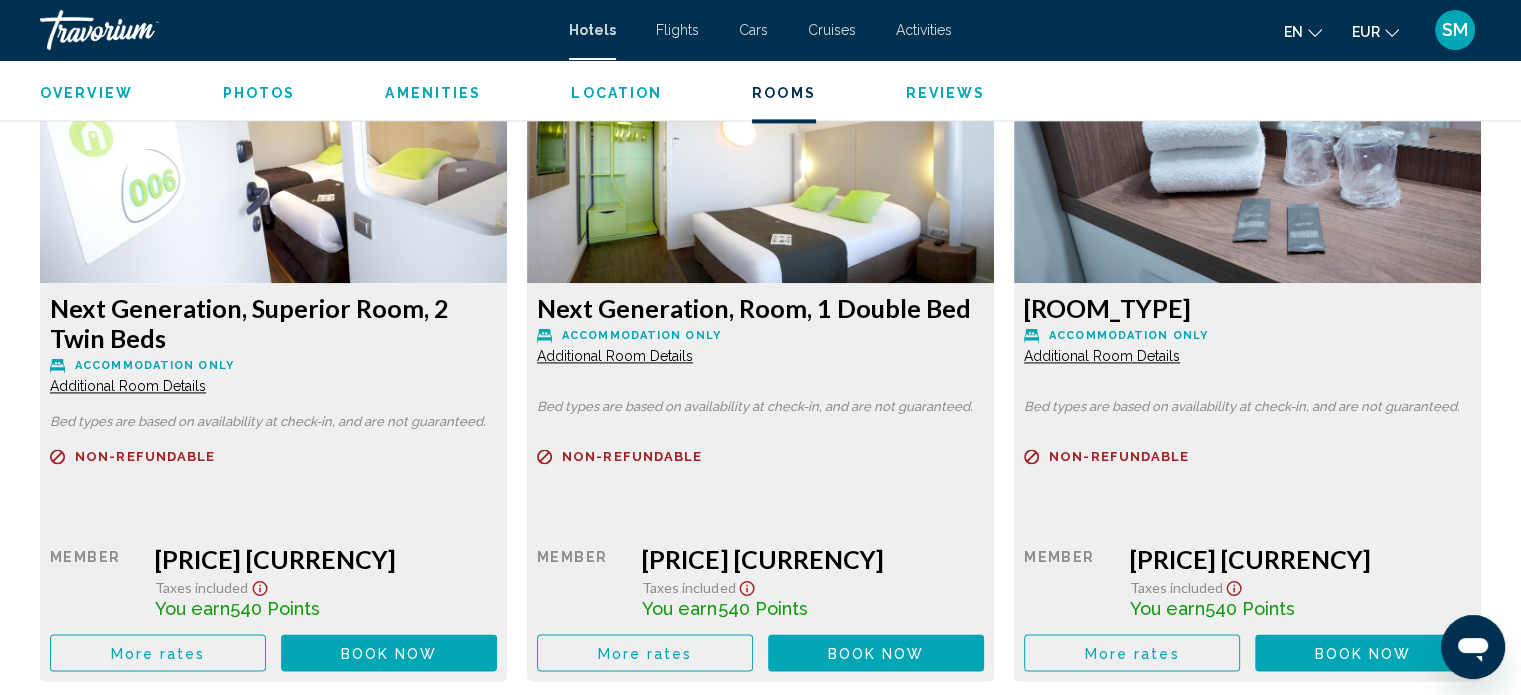 click on "More rates" at bounding box center [158, 652] 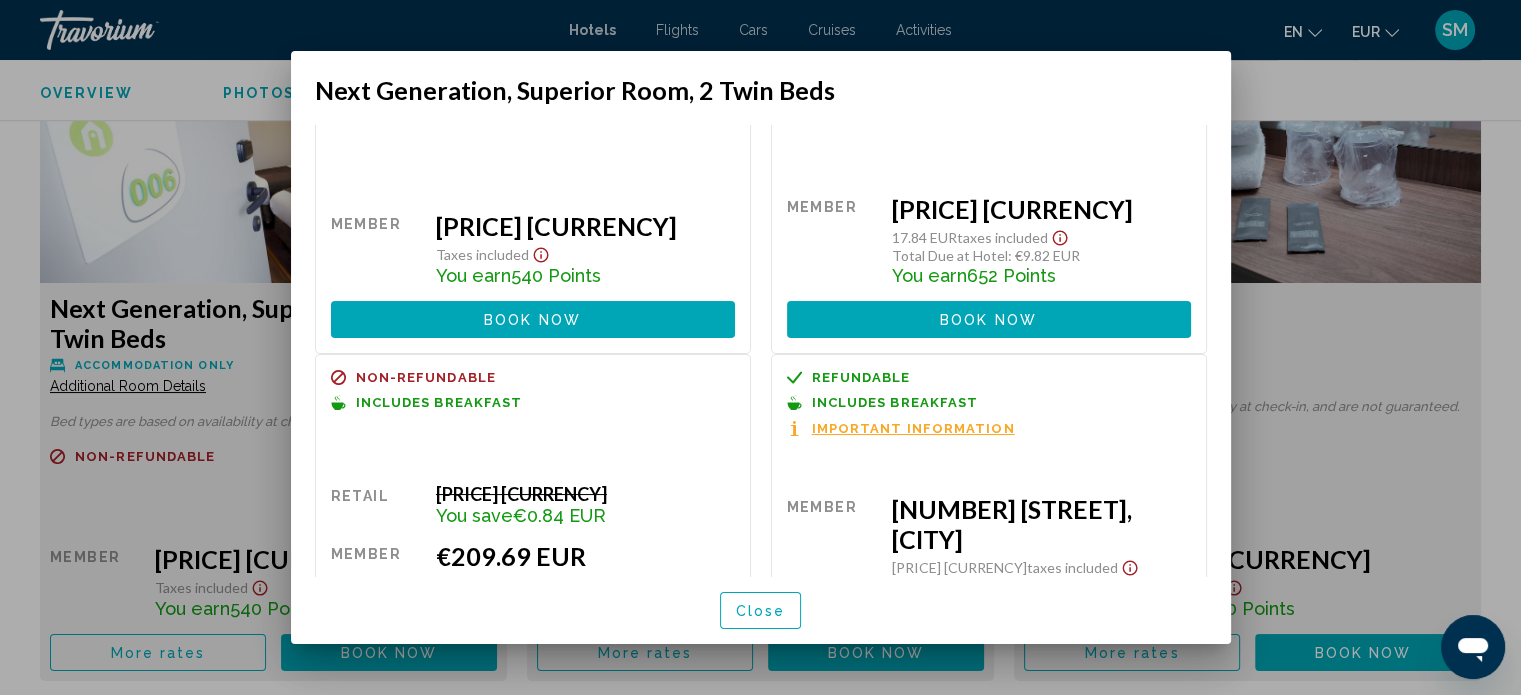 scroll, scrollTop: 0, scrollLeft: 0, axis: both 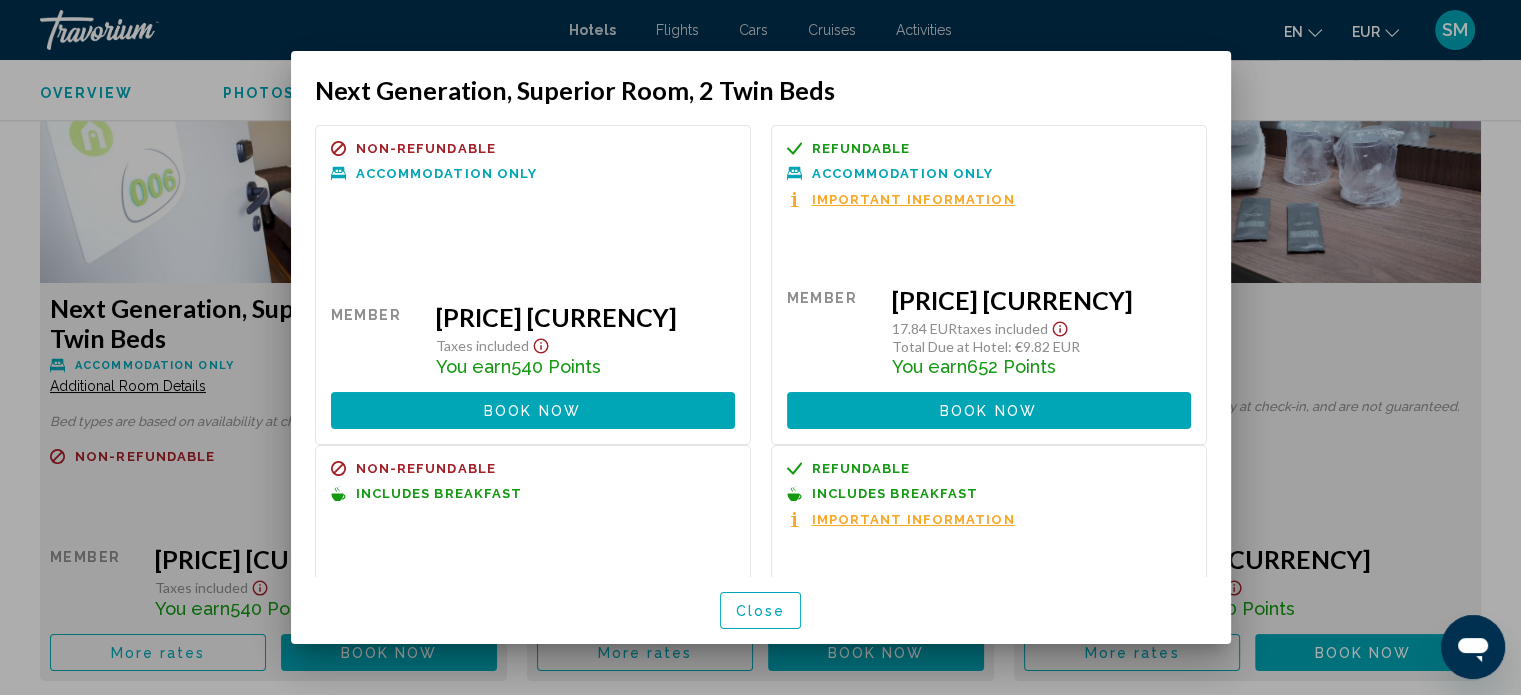 click at bounding box center (760, 347) 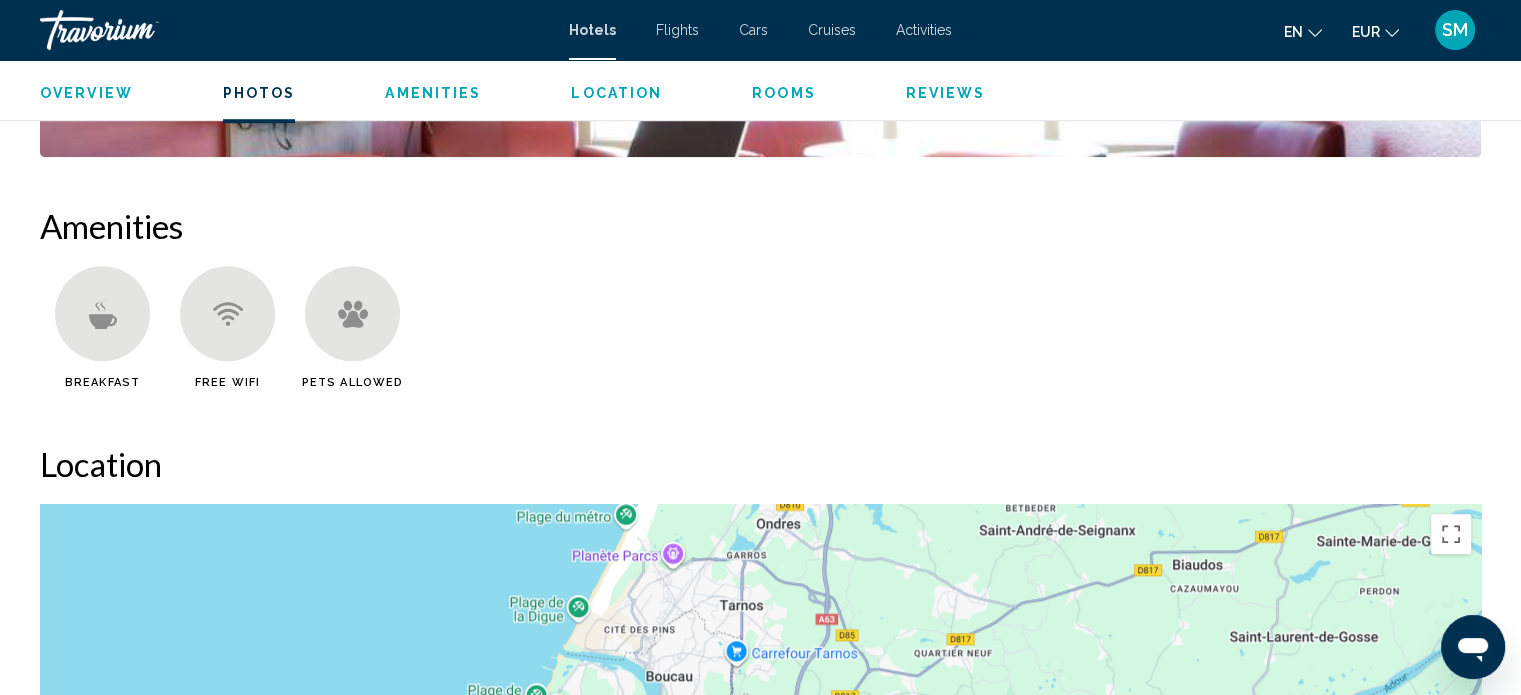 scroll, scrollTop: 1487, scrollLeft: 0, axis: vertical 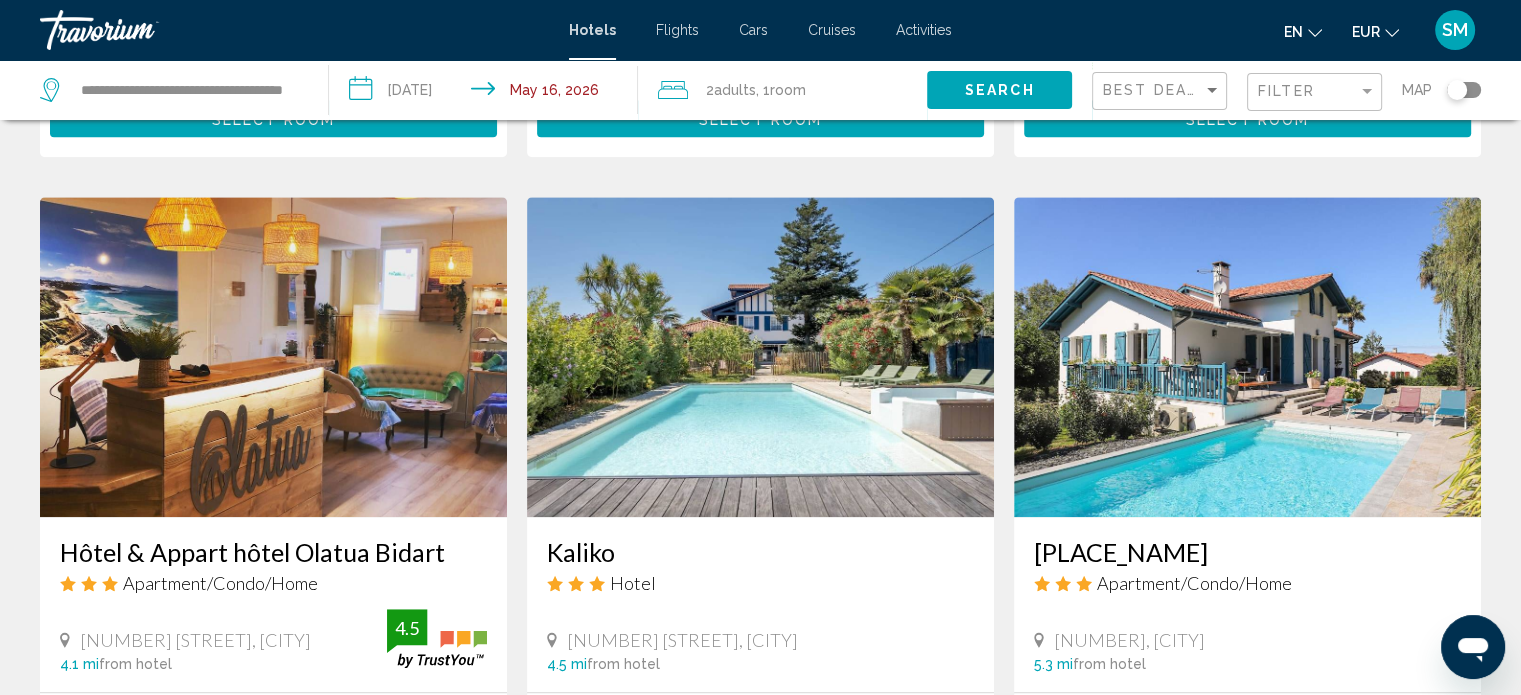 click at bounding box center [1247, 357] 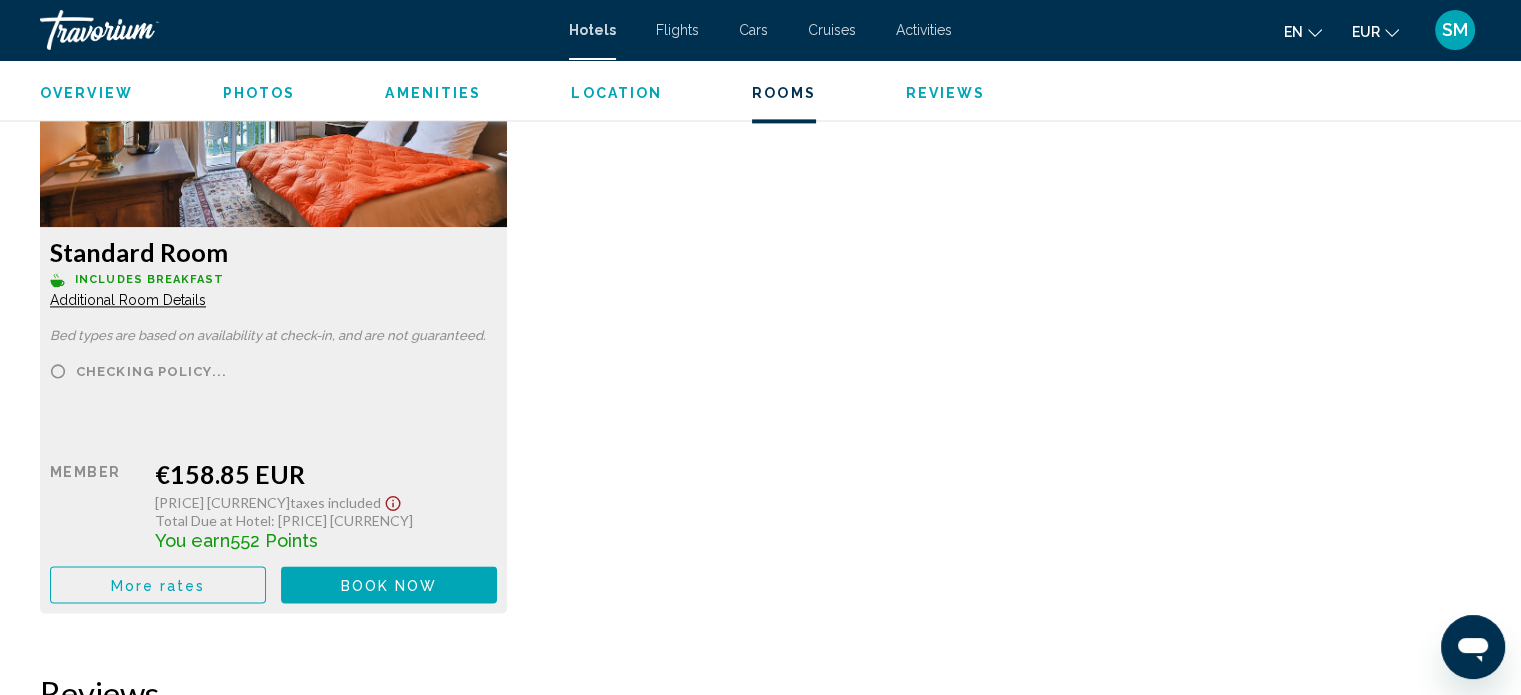 scroll, scrollTop: 2856, scrollLeft: 0, axis: vertical 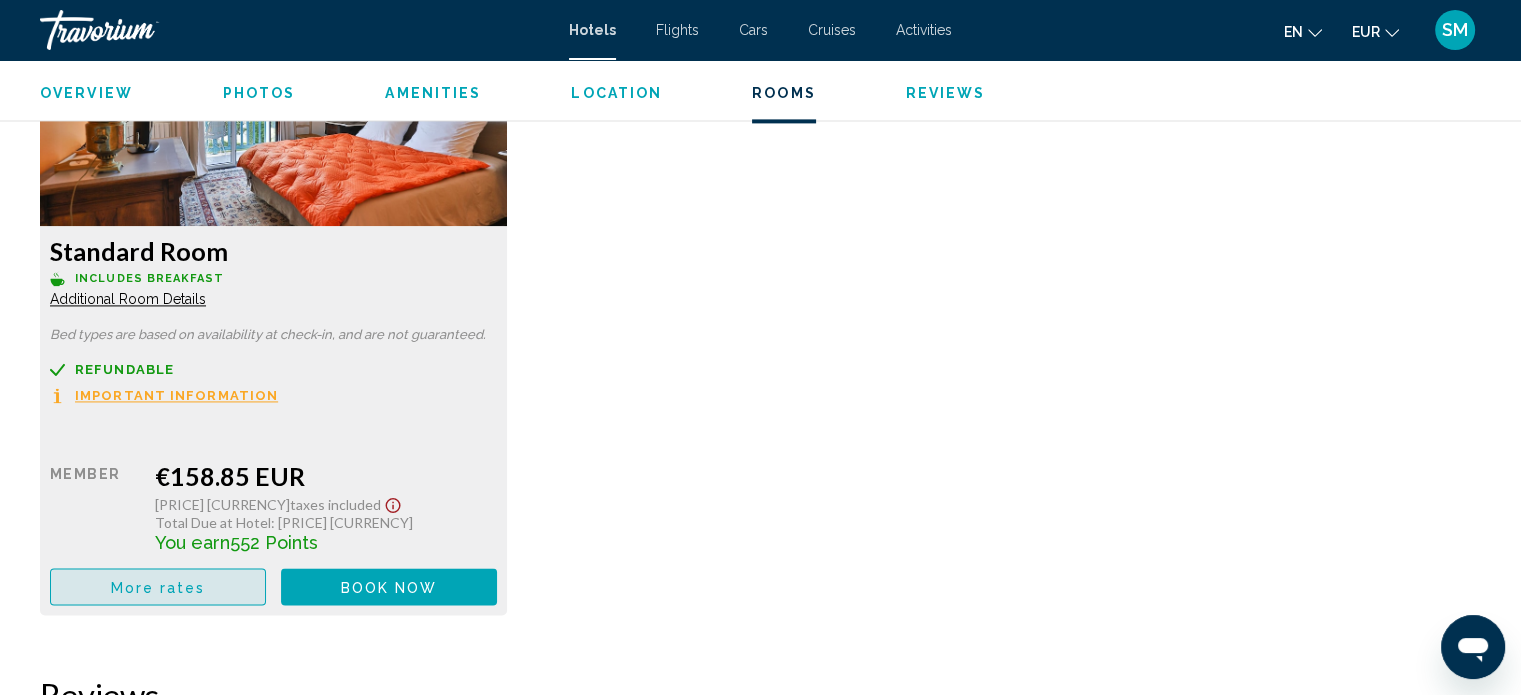 click on "More rates" at bounding box center [158, 587] 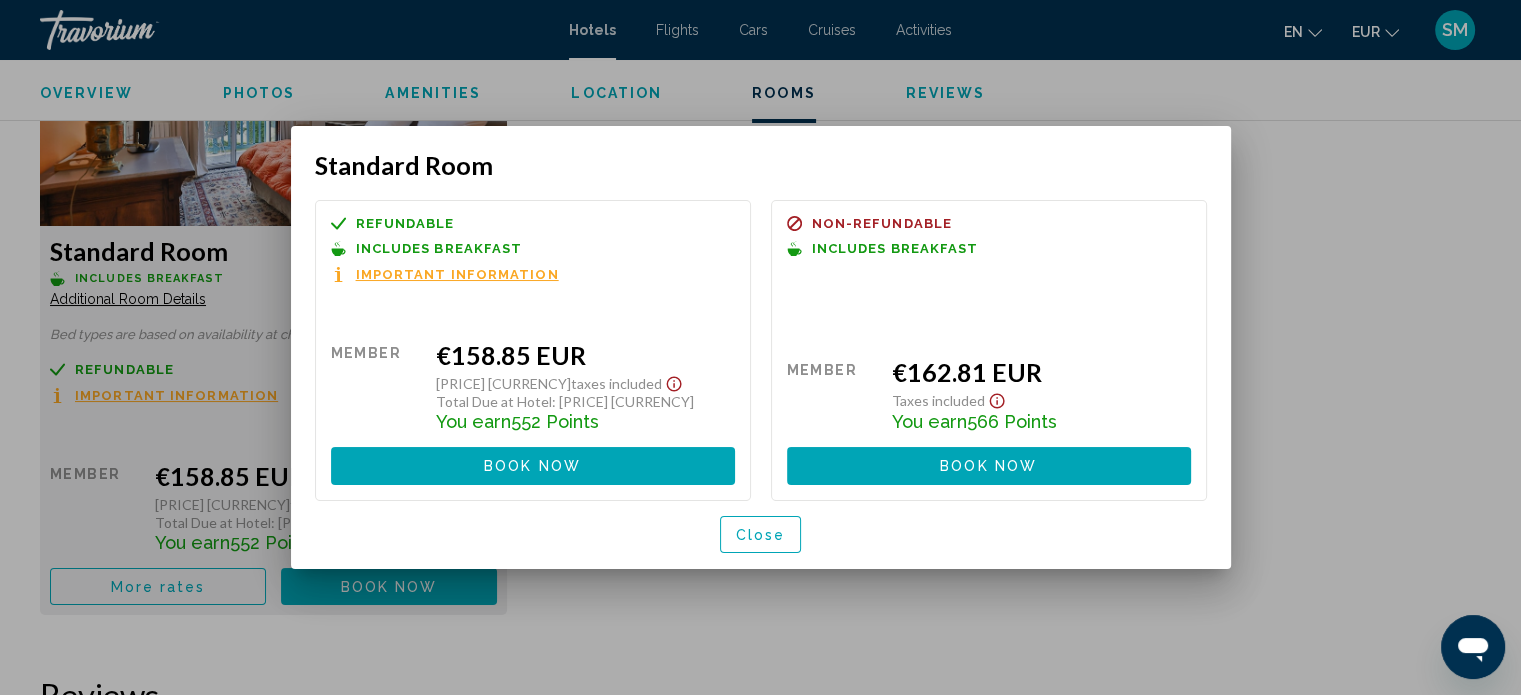 click at bounding box center (760, 347) 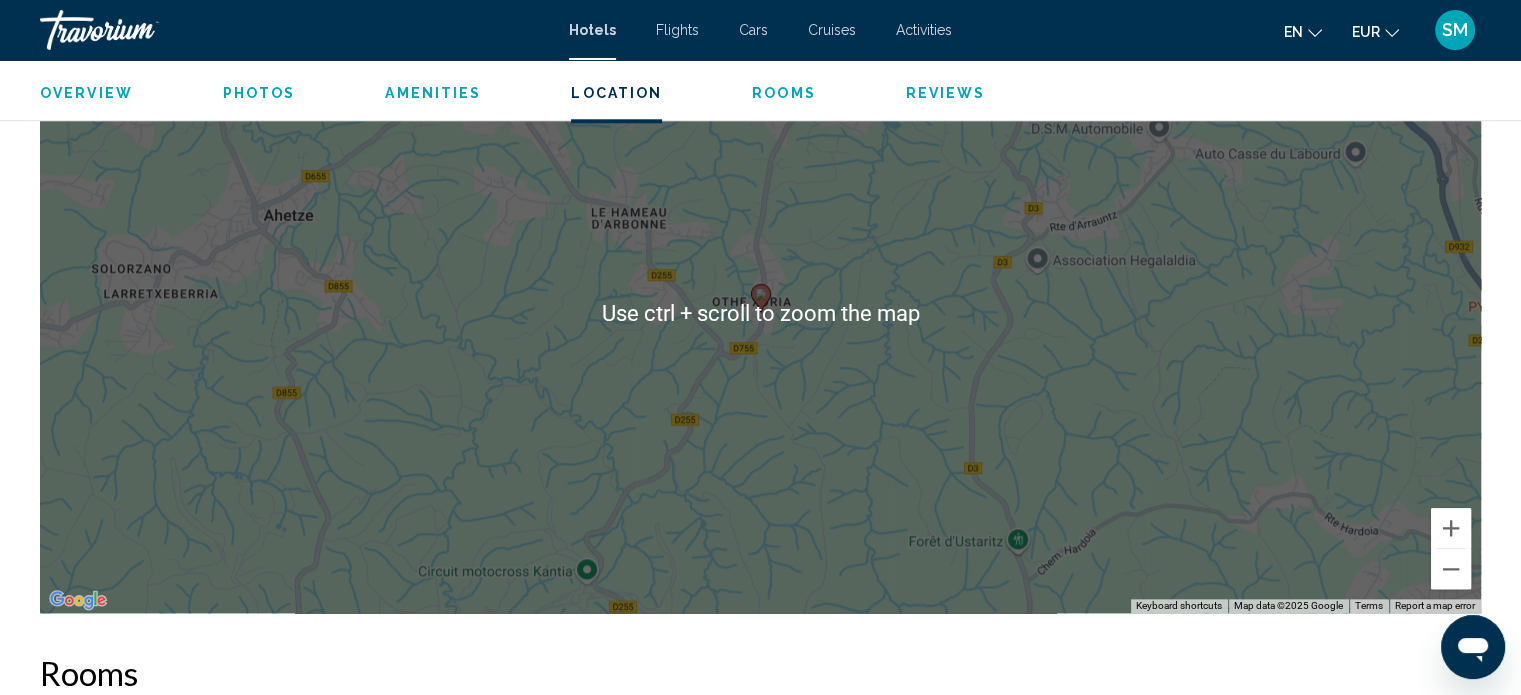 scroll, scrollTop: 2003, scrollLeft: 0, axis: vertical 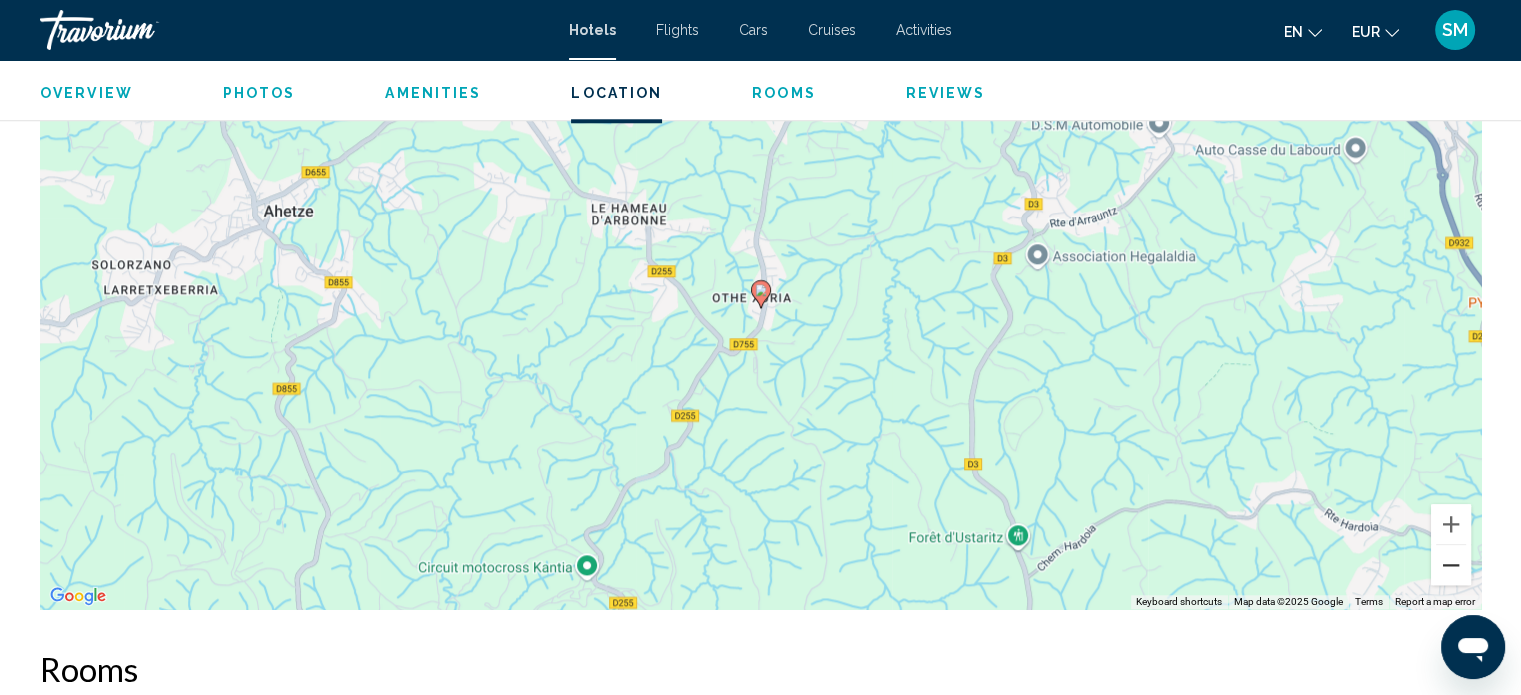 click at bounding box center [1451, 565] 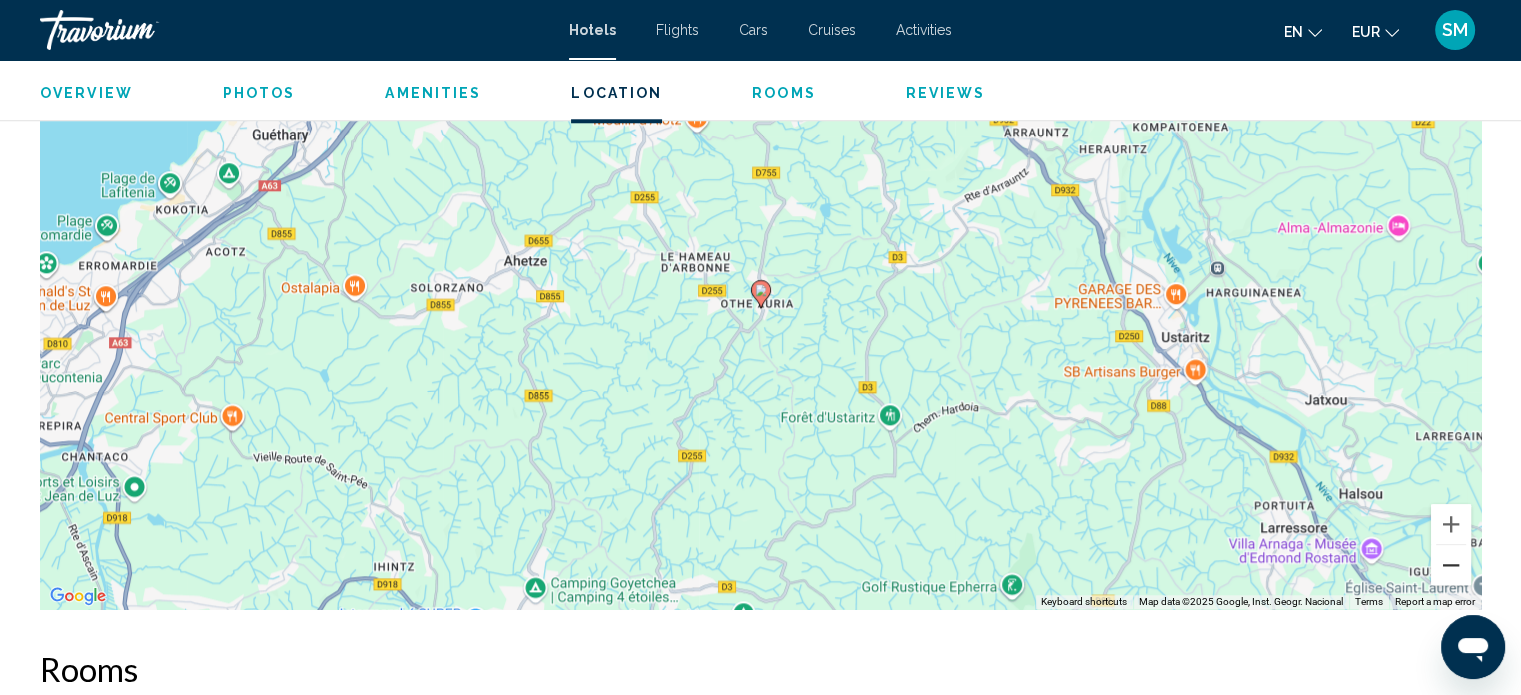 click at bounding box center (1451, 565) 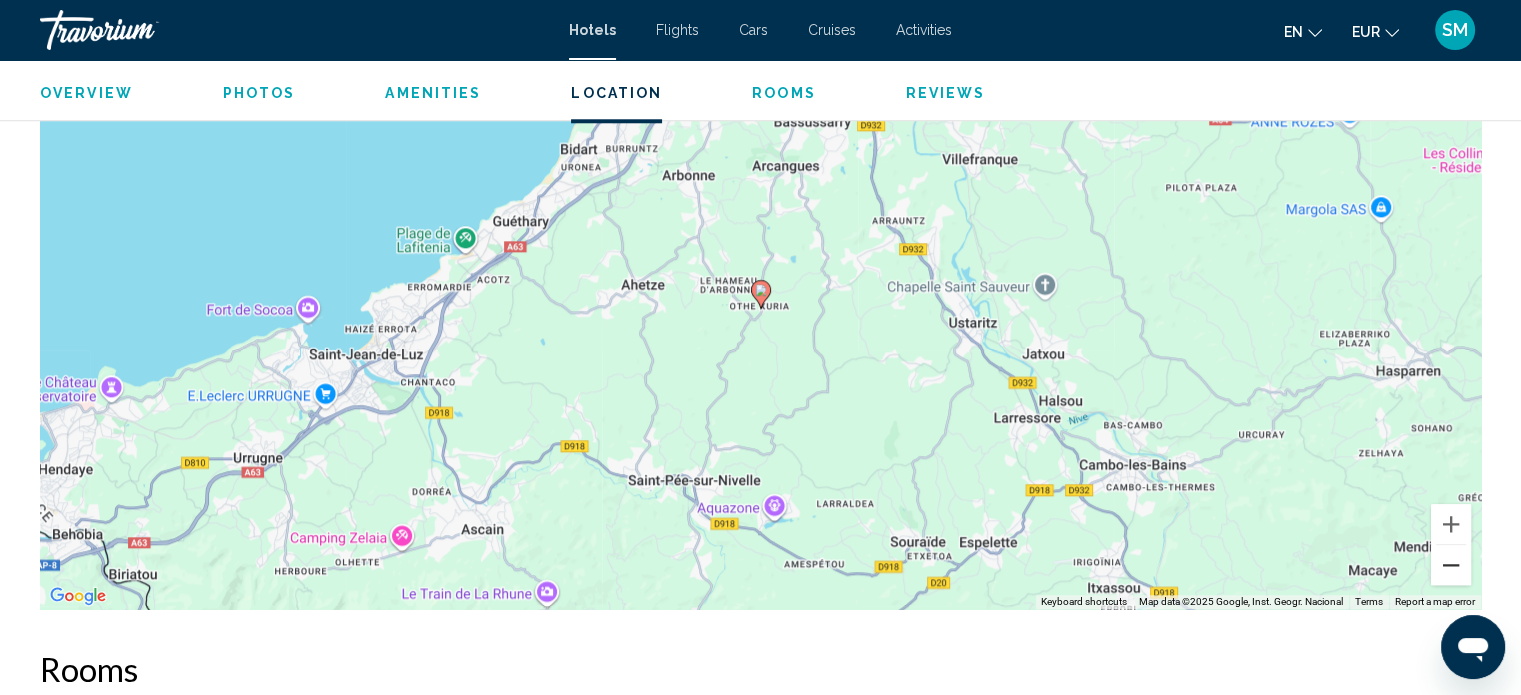 click at bounding box center (1451, 565) 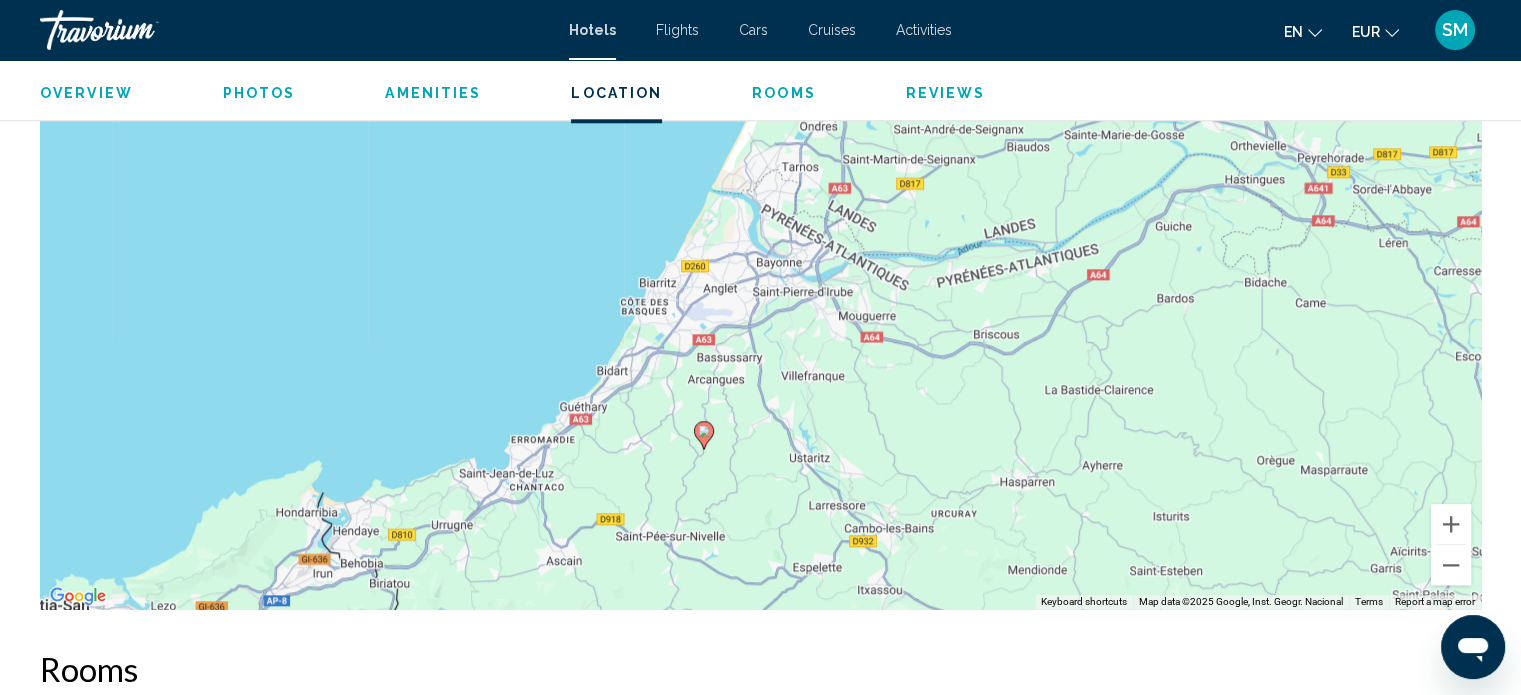 drag, startPoint x: 1106, startPoint y: 392, endPoint x: 1048, endPoint y: 535, distance: 154.31462 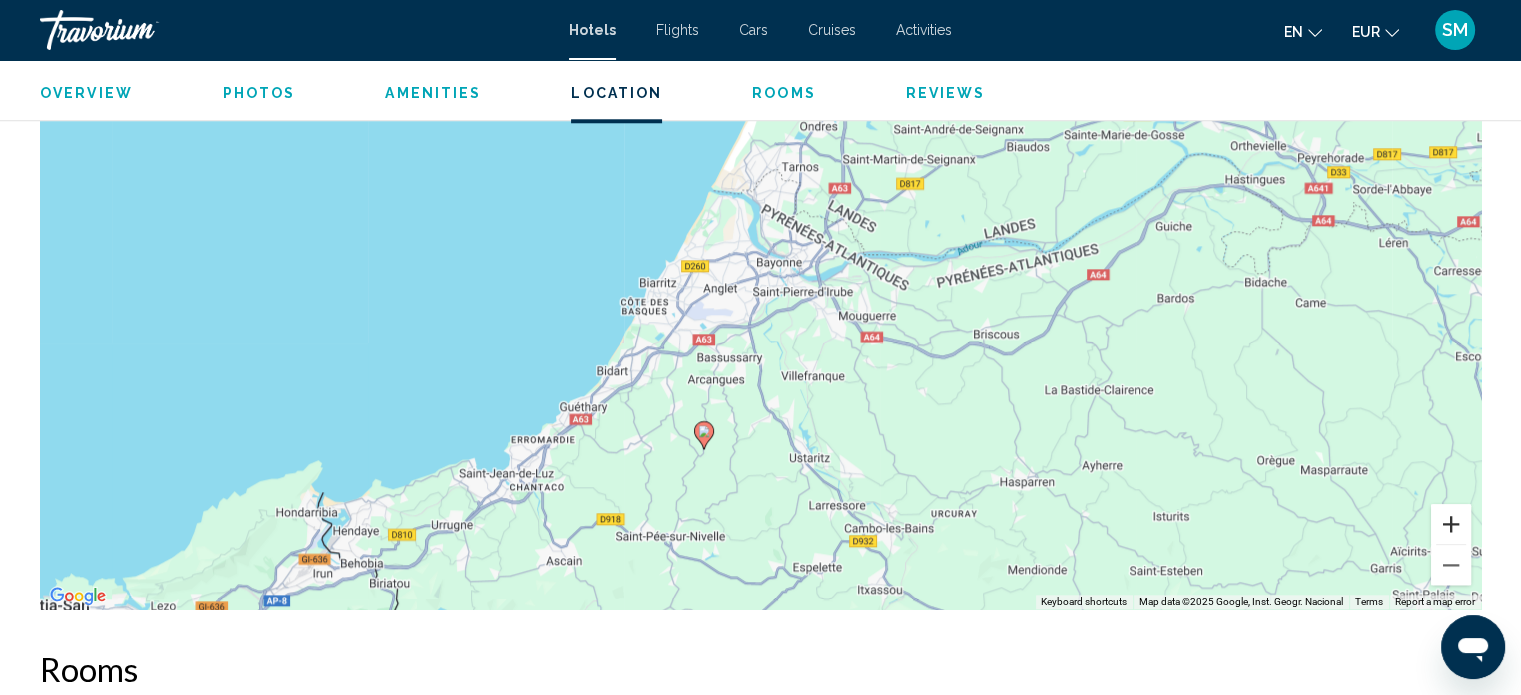 click at bounding box center (1451, 524) 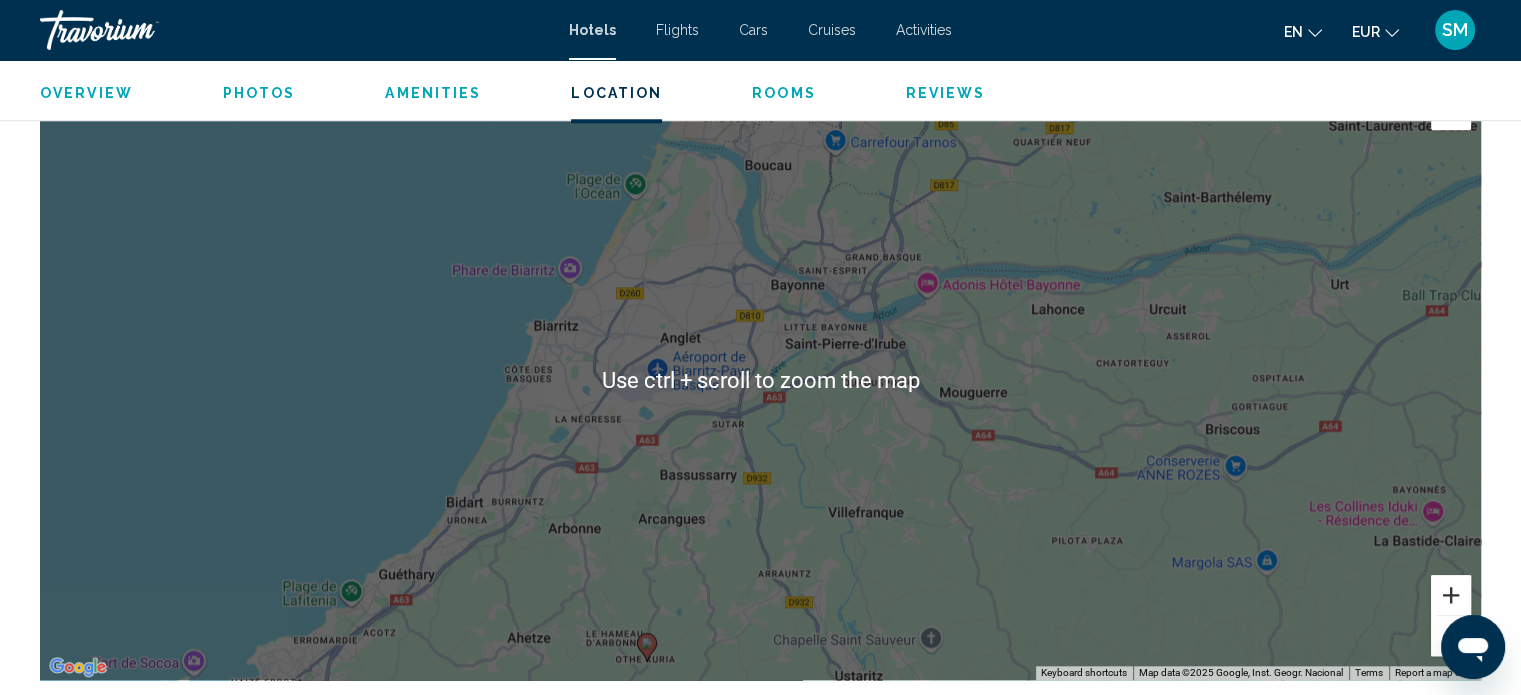 scroll, scrollTop: 1932, scrollLeft: 0, axis: vertical 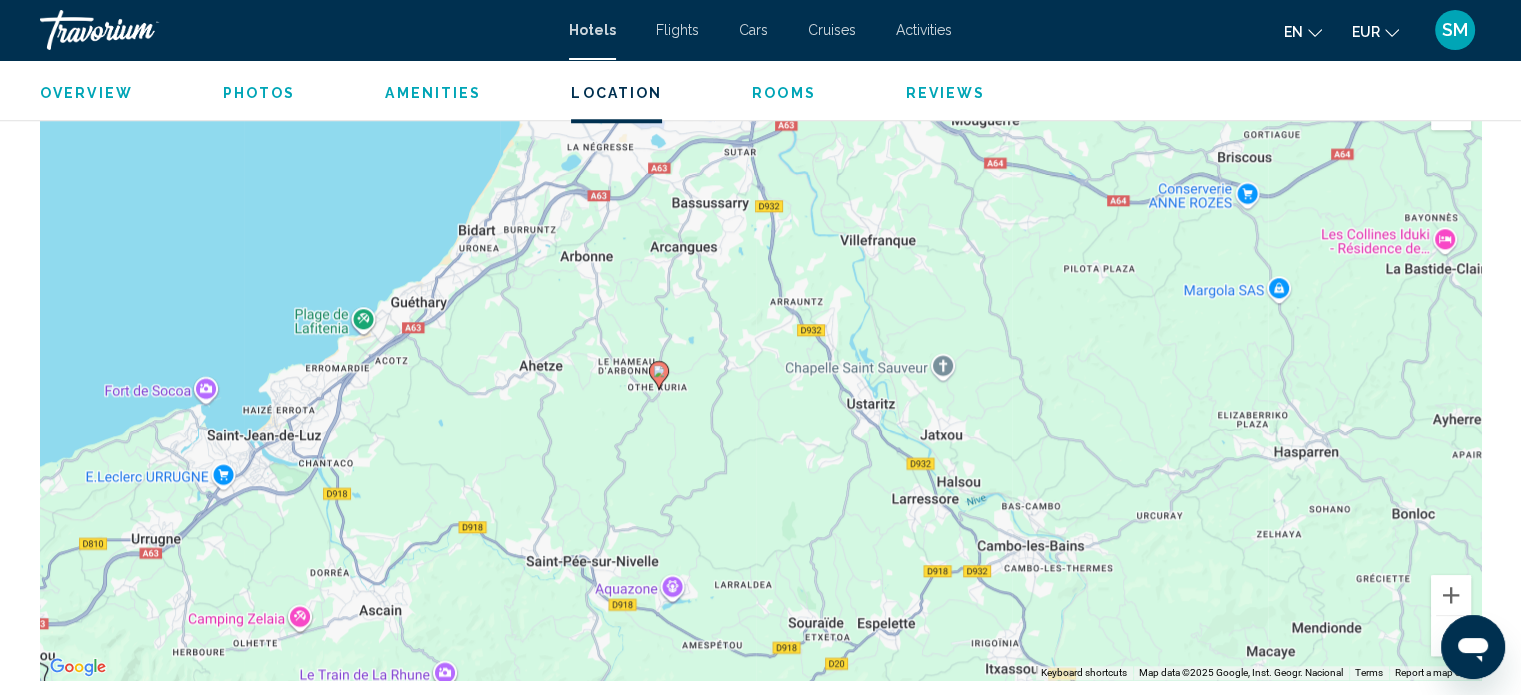 drag, startPoint x: 888, startPoint y: 553, endPoint x: 900, endPoint y: 278, distance: 275.2617 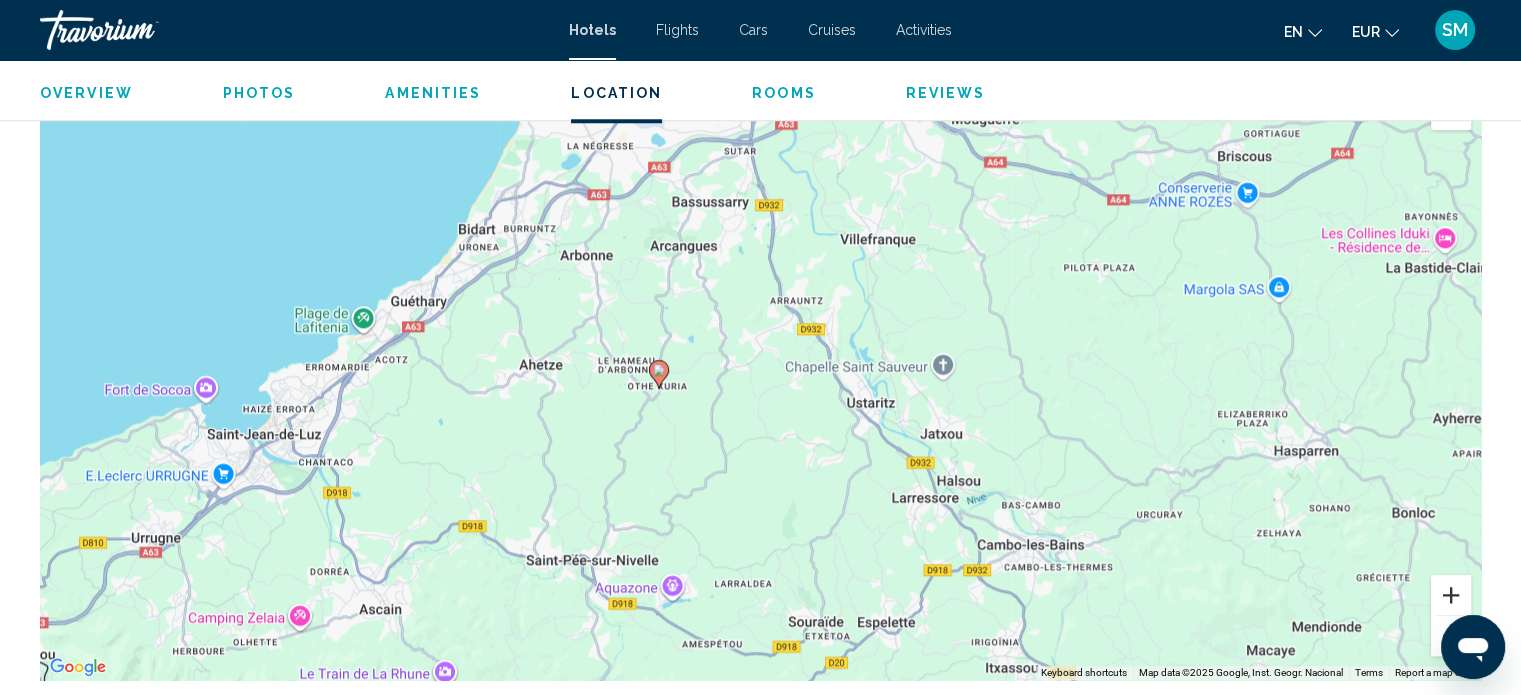click at bounding box center [1451, 595] 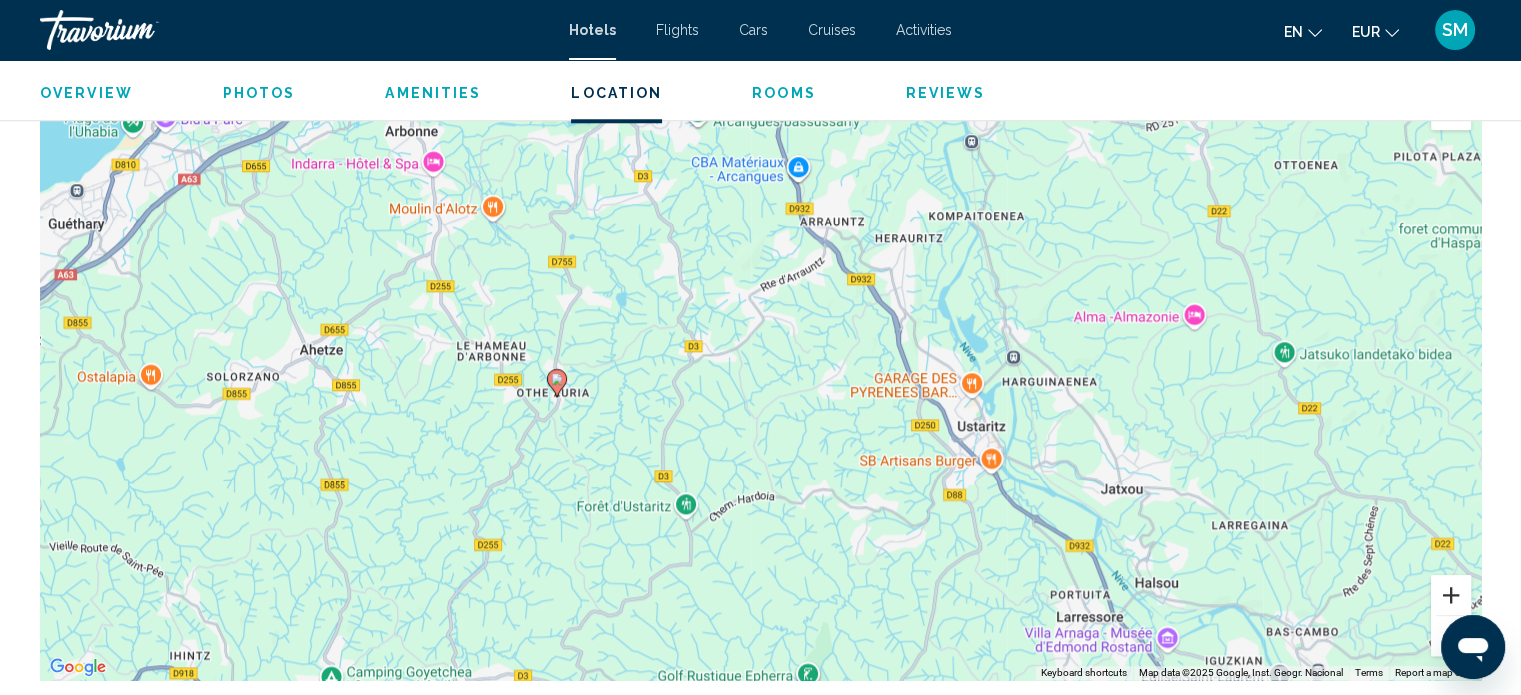 click at bounding box center (1451, 595) 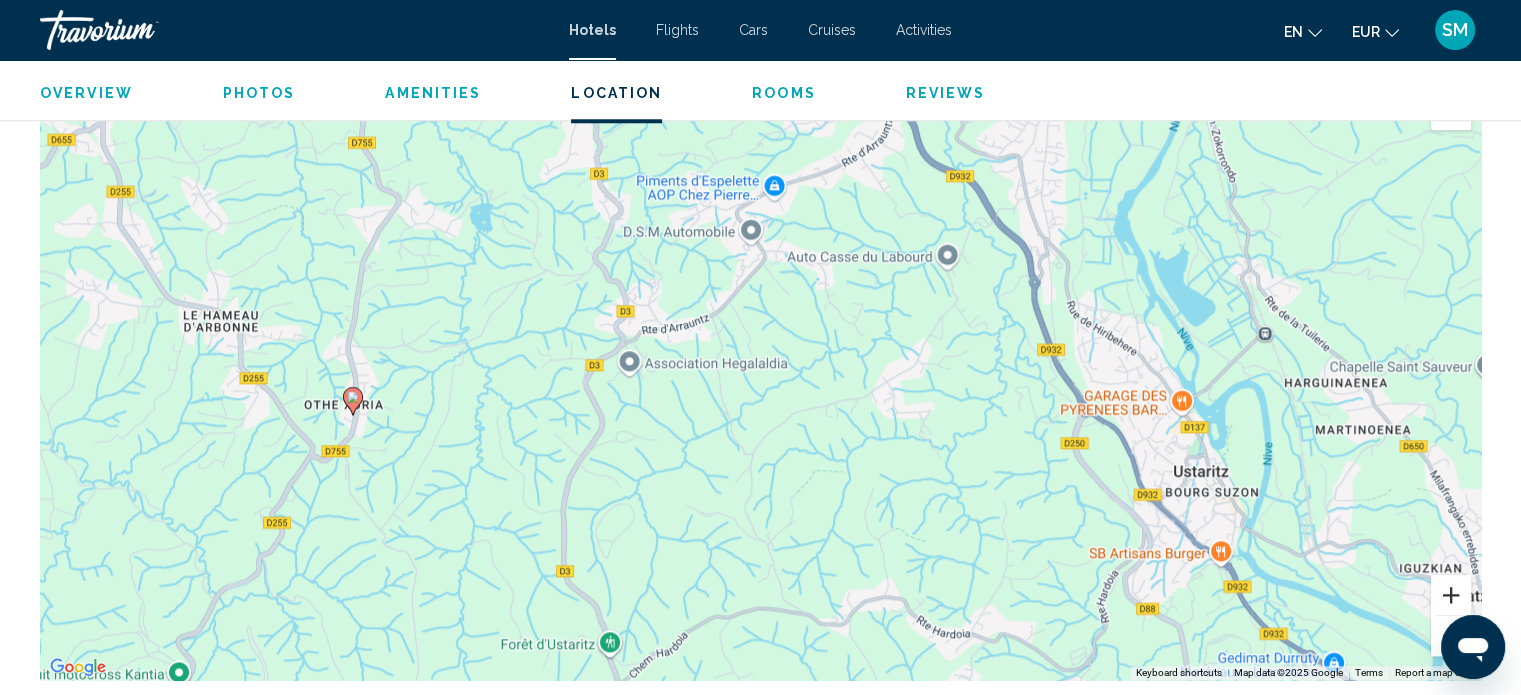 click at bounding box center [1451, 595] 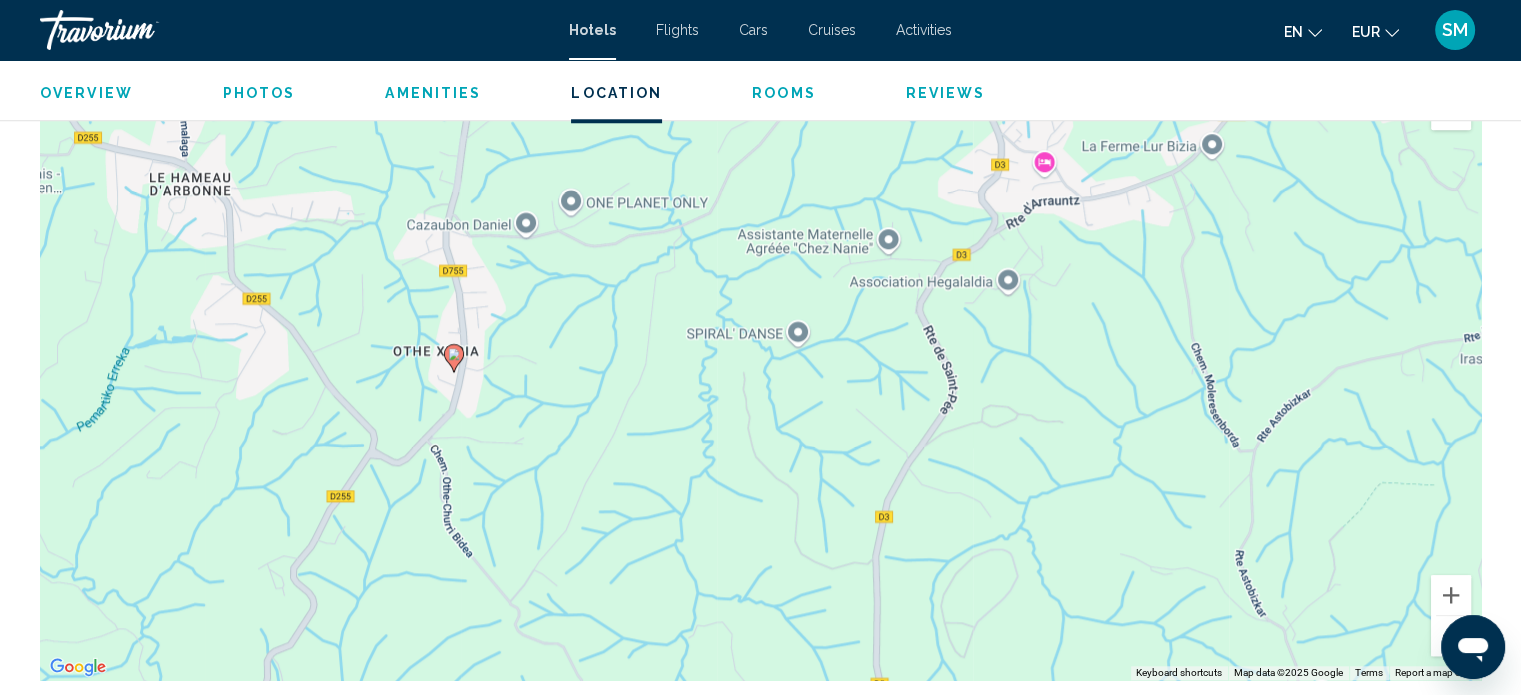 drag, startPoint x: 737, startPoint y: 547, endPoint x: 1279, endPoint y: 450, distance: 550.61145 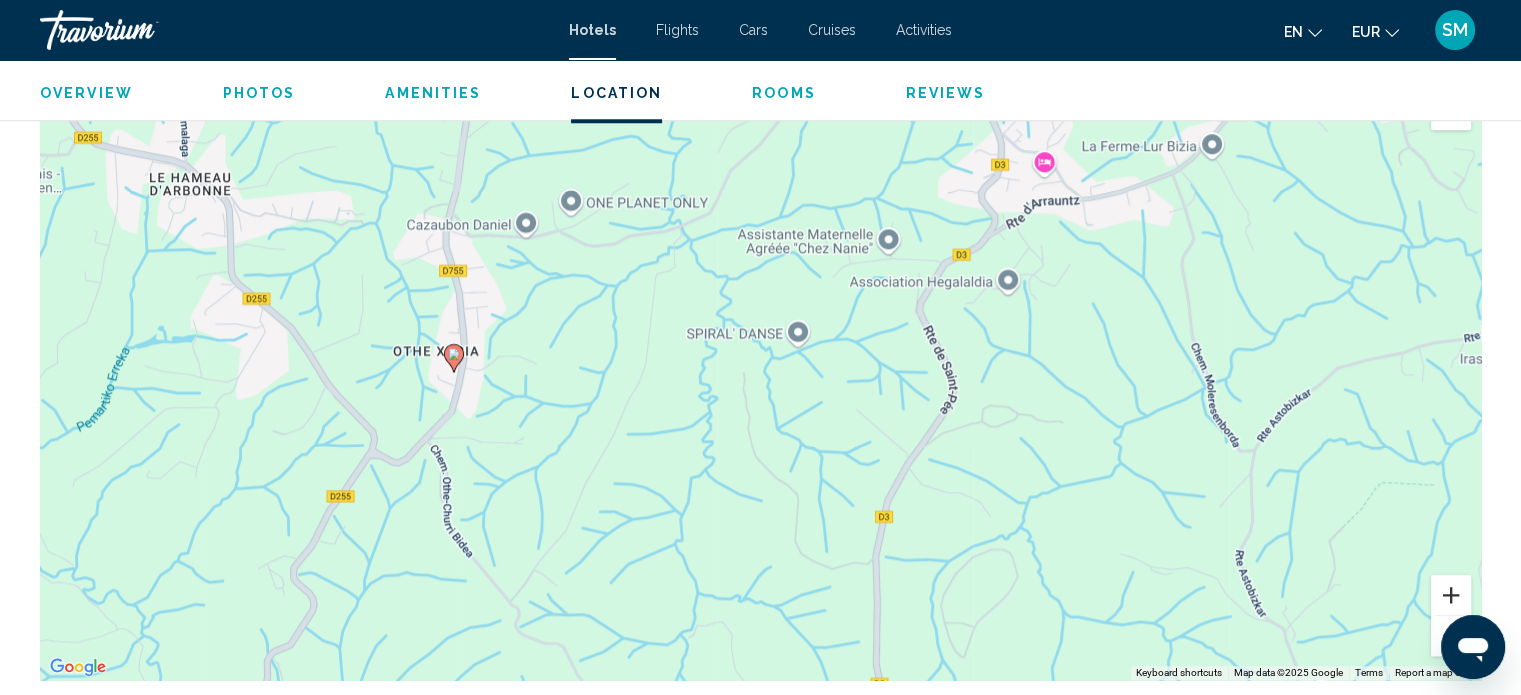 click at bounding box center [1451, 595] 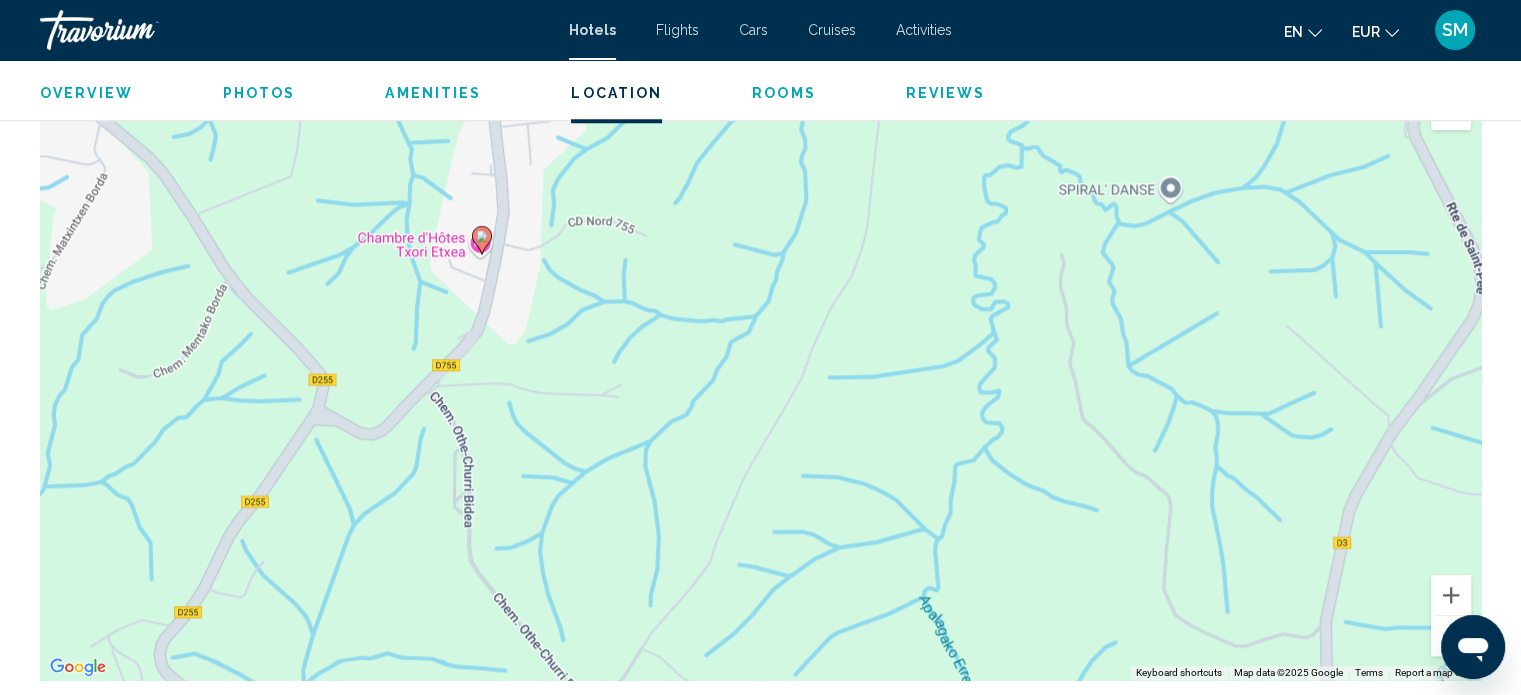 drag, startPoint x: 376, startPoint y: 532, endPoint x: 721, endPoint y: 411, distance: 365.6036 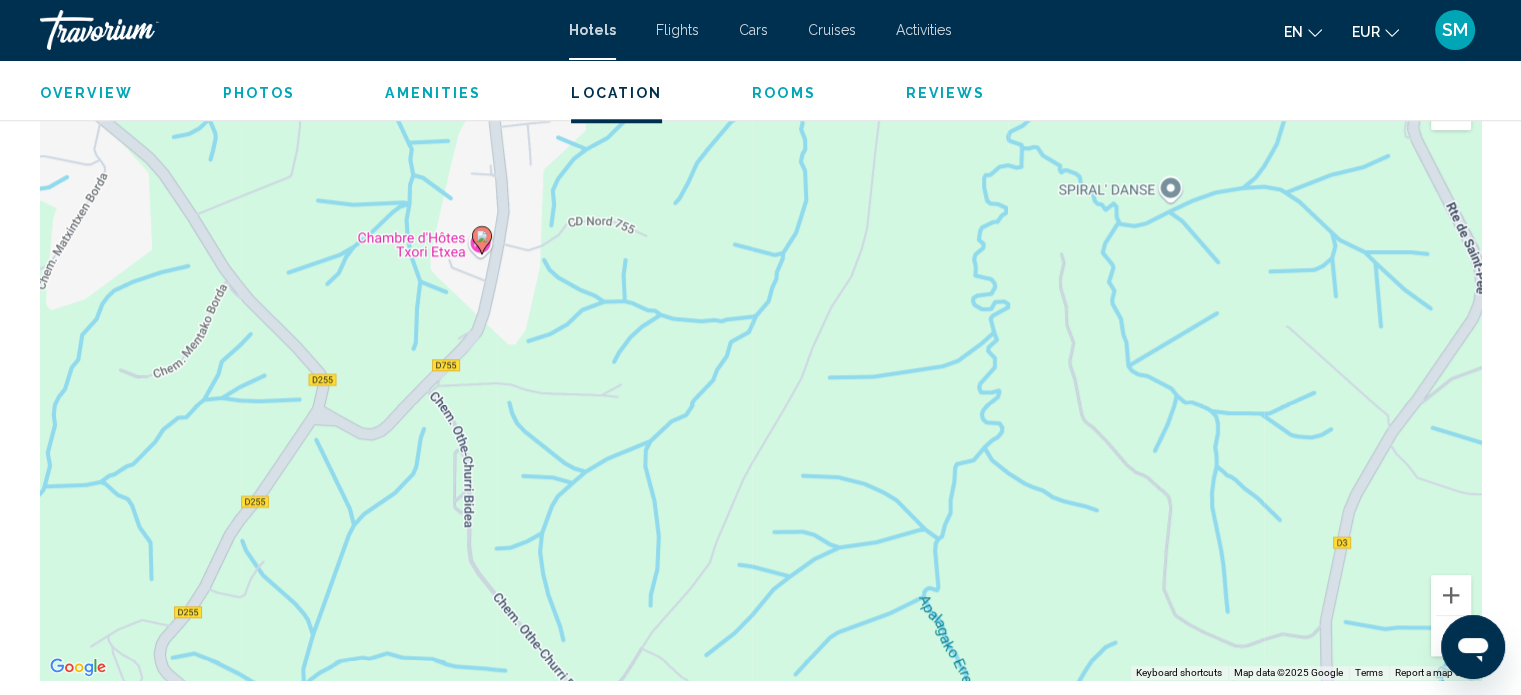click at bounding box center [1451, 636] 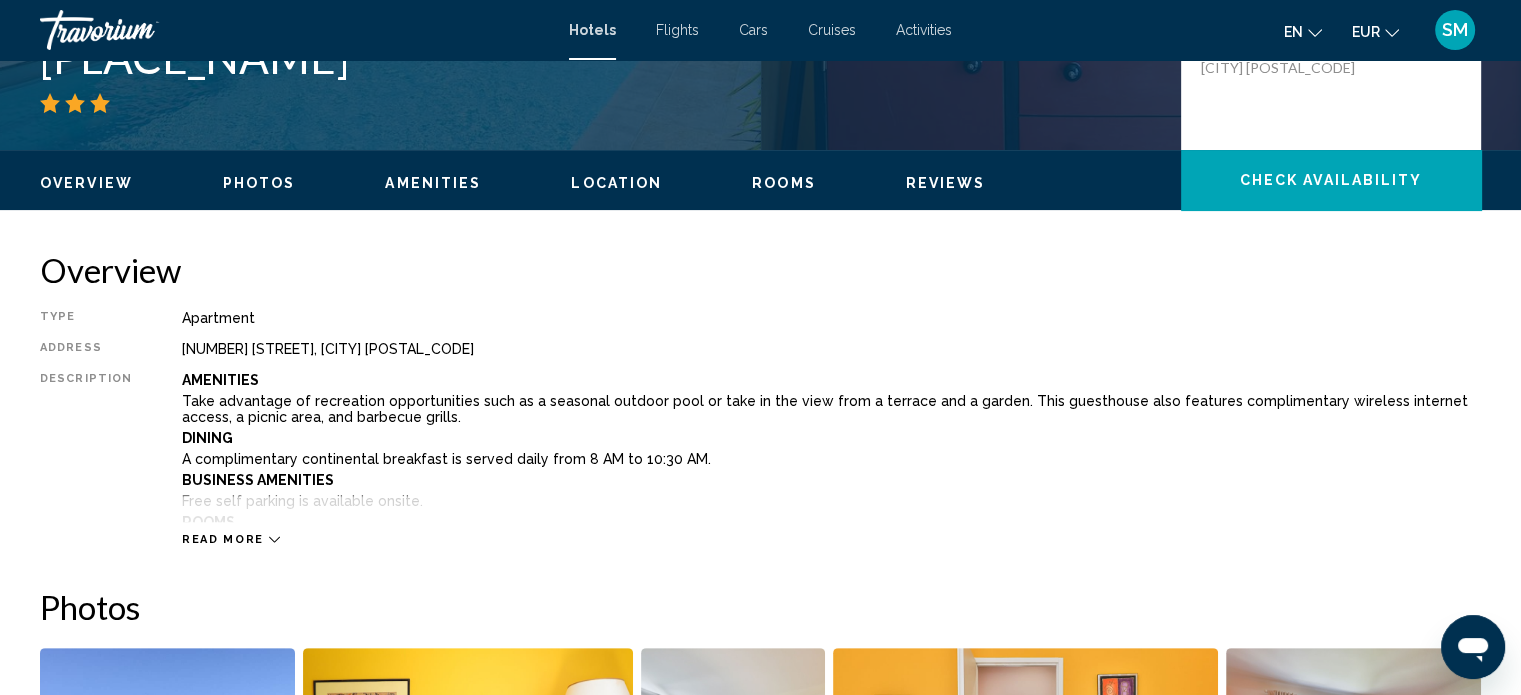 scroll, scrollTop: 500, scrollLeft: 0, axis: vertical 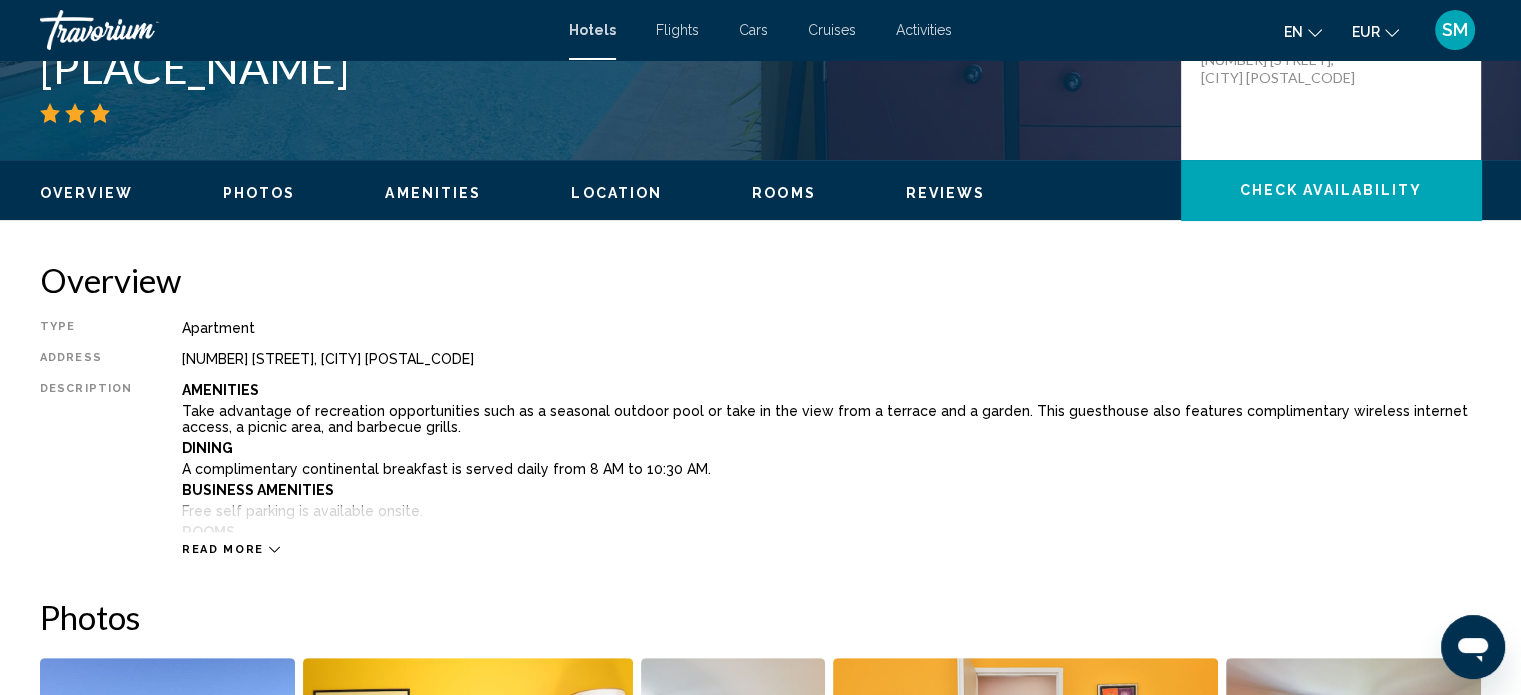 drag, startPoint x: 264, startPoint y: 355, endPoint x: 373, endPoint y: 355, distance: 109 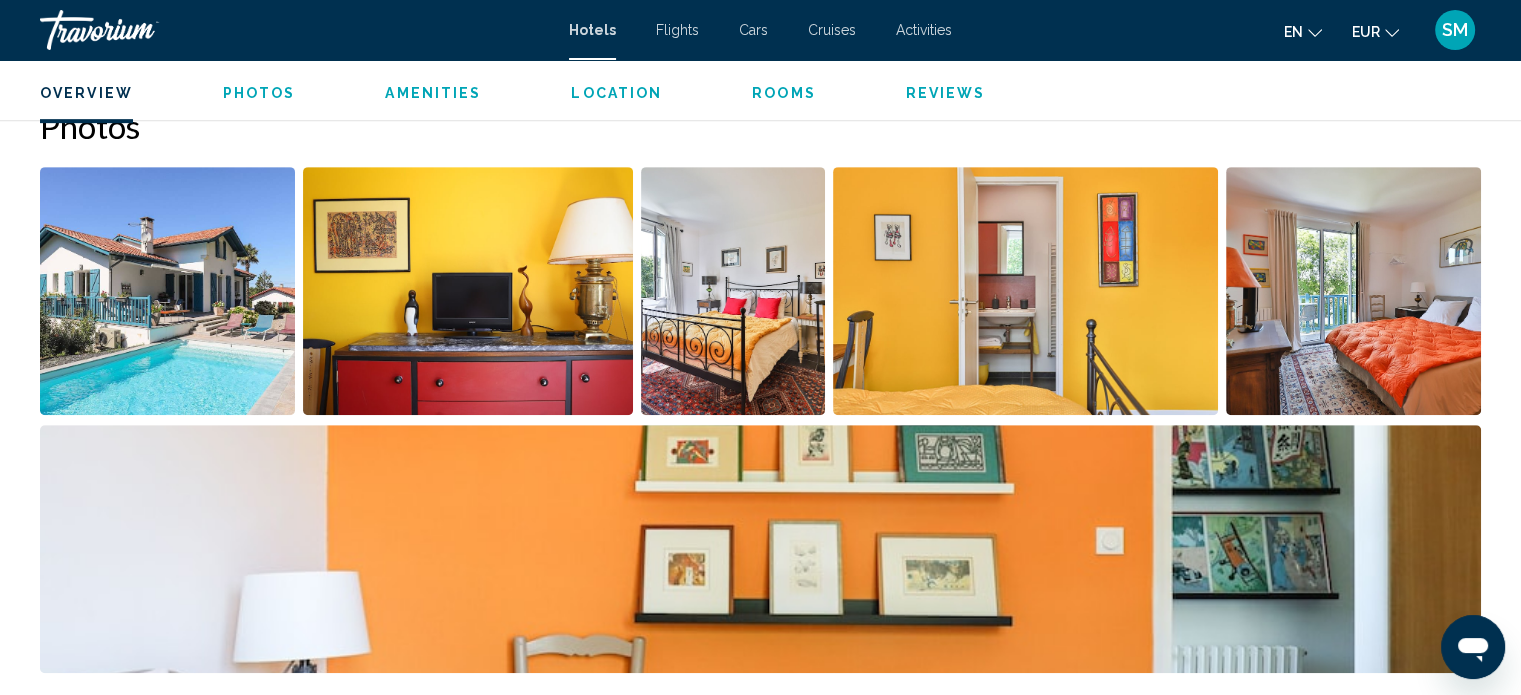 scroll, scrollTop: 1024, scrollLeft: 0, axis: vertical 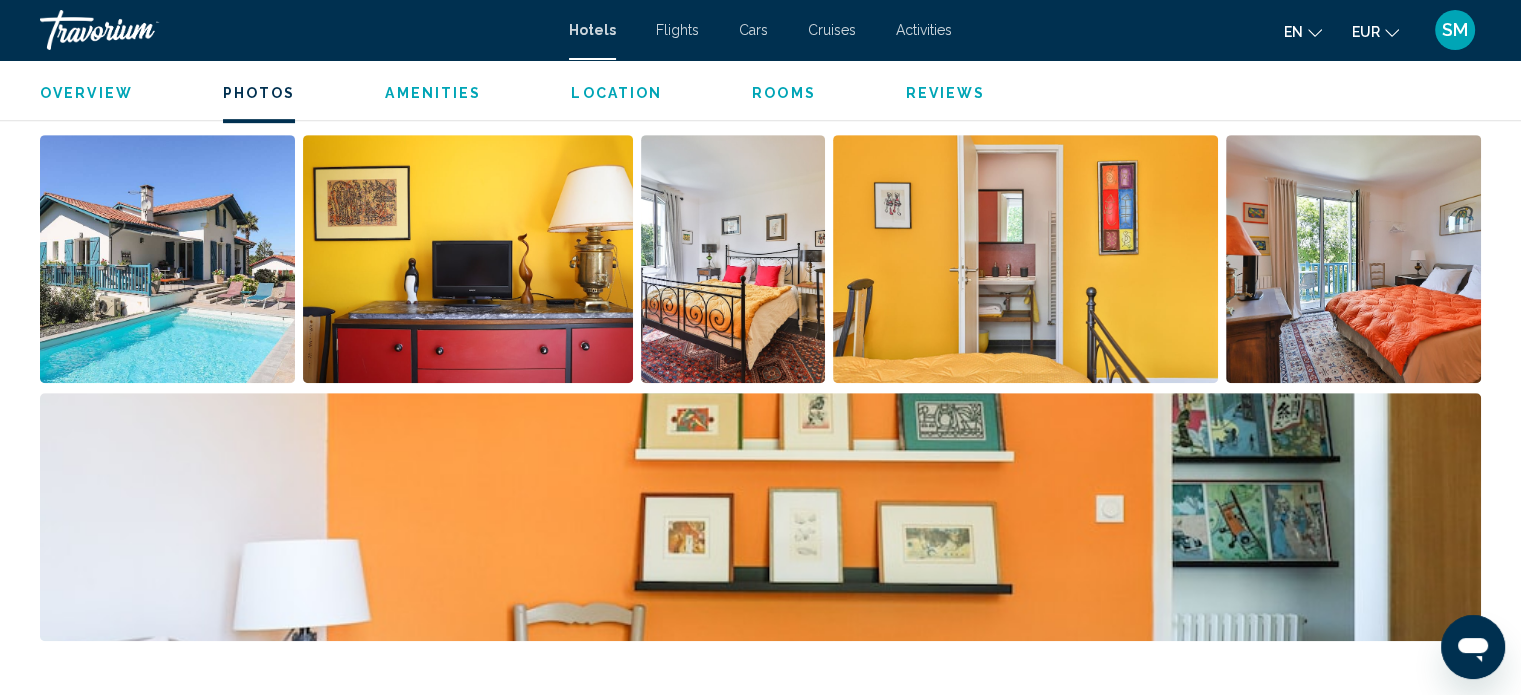 click at bounding box center [167, 259] 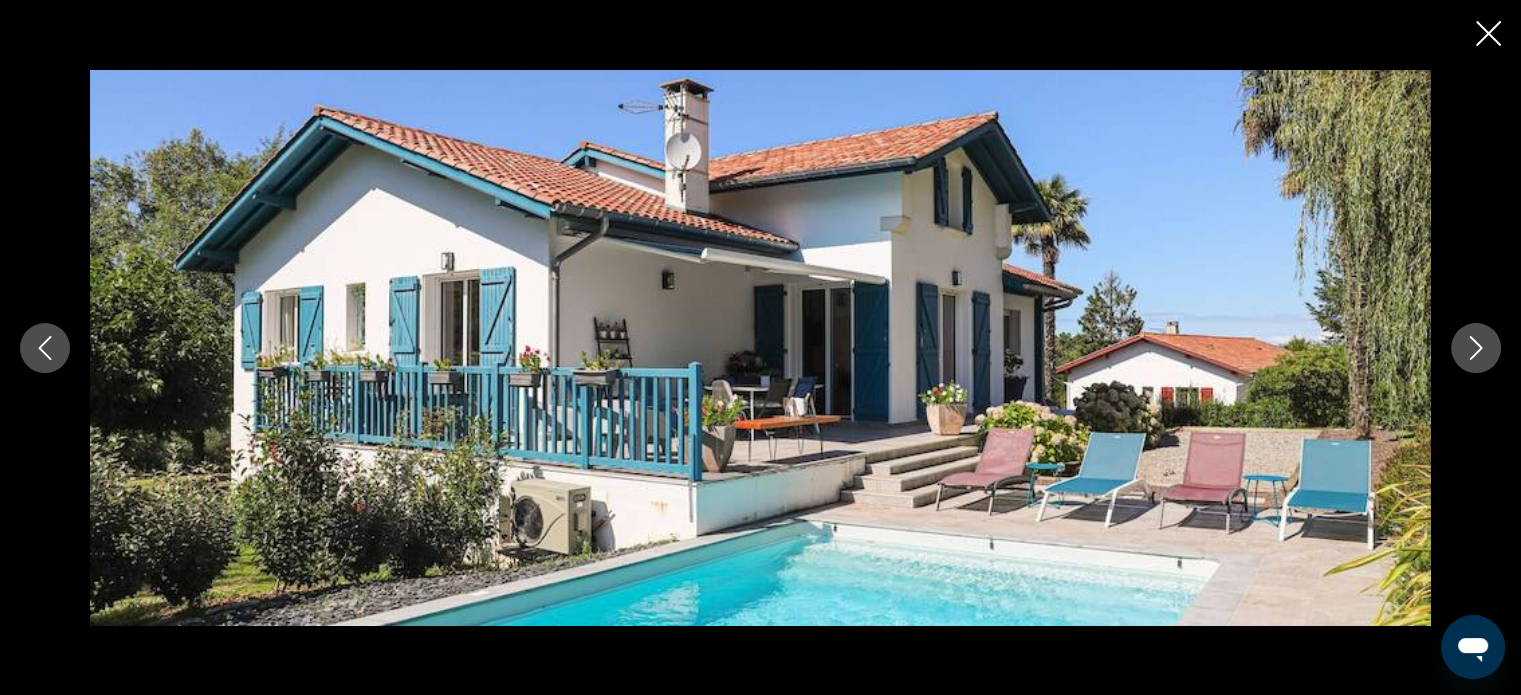 click 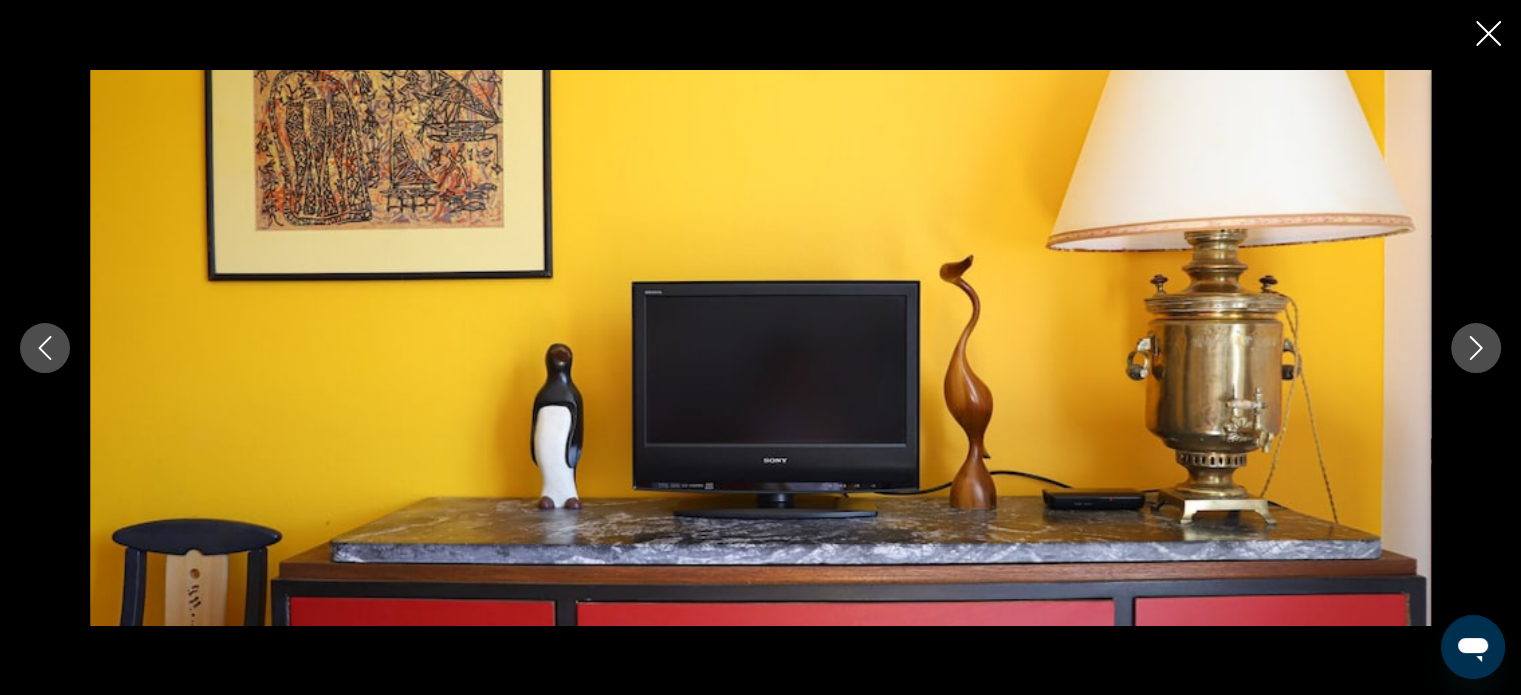 click 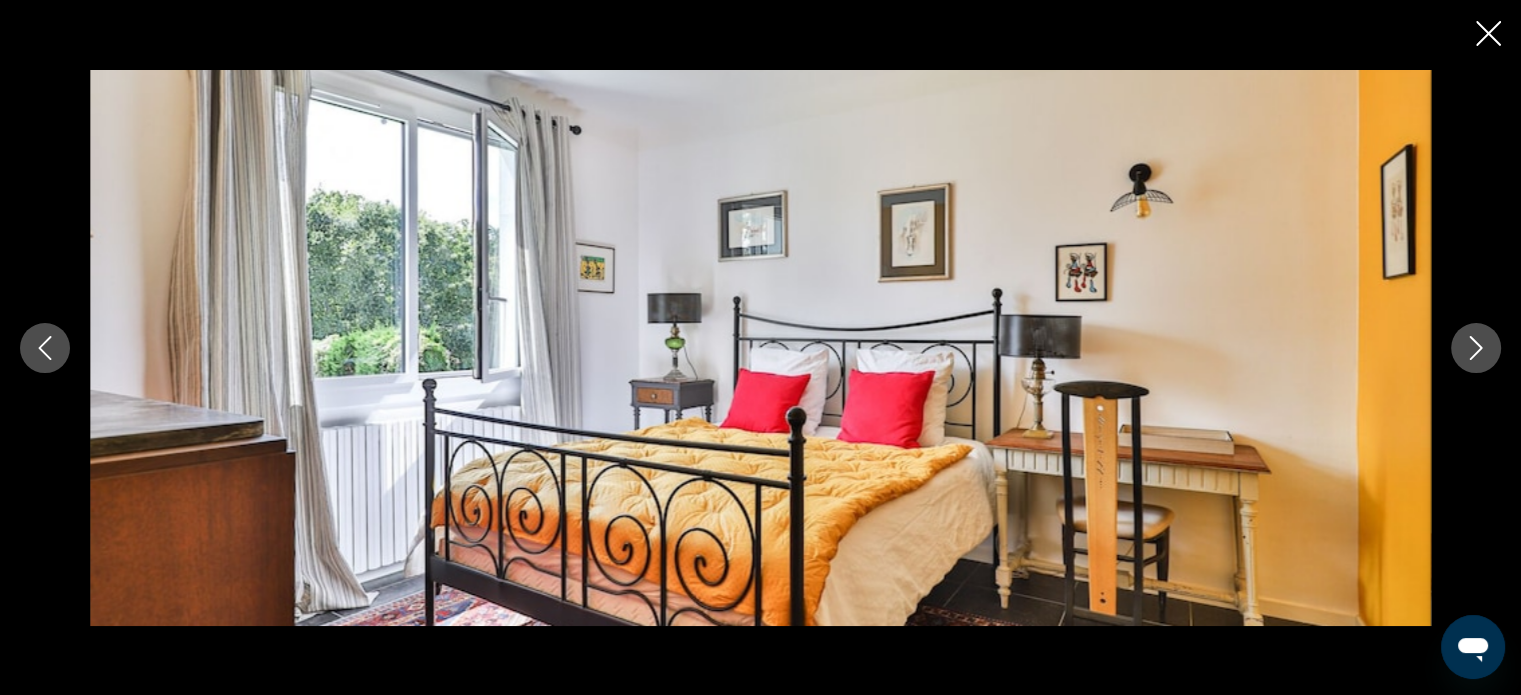 click 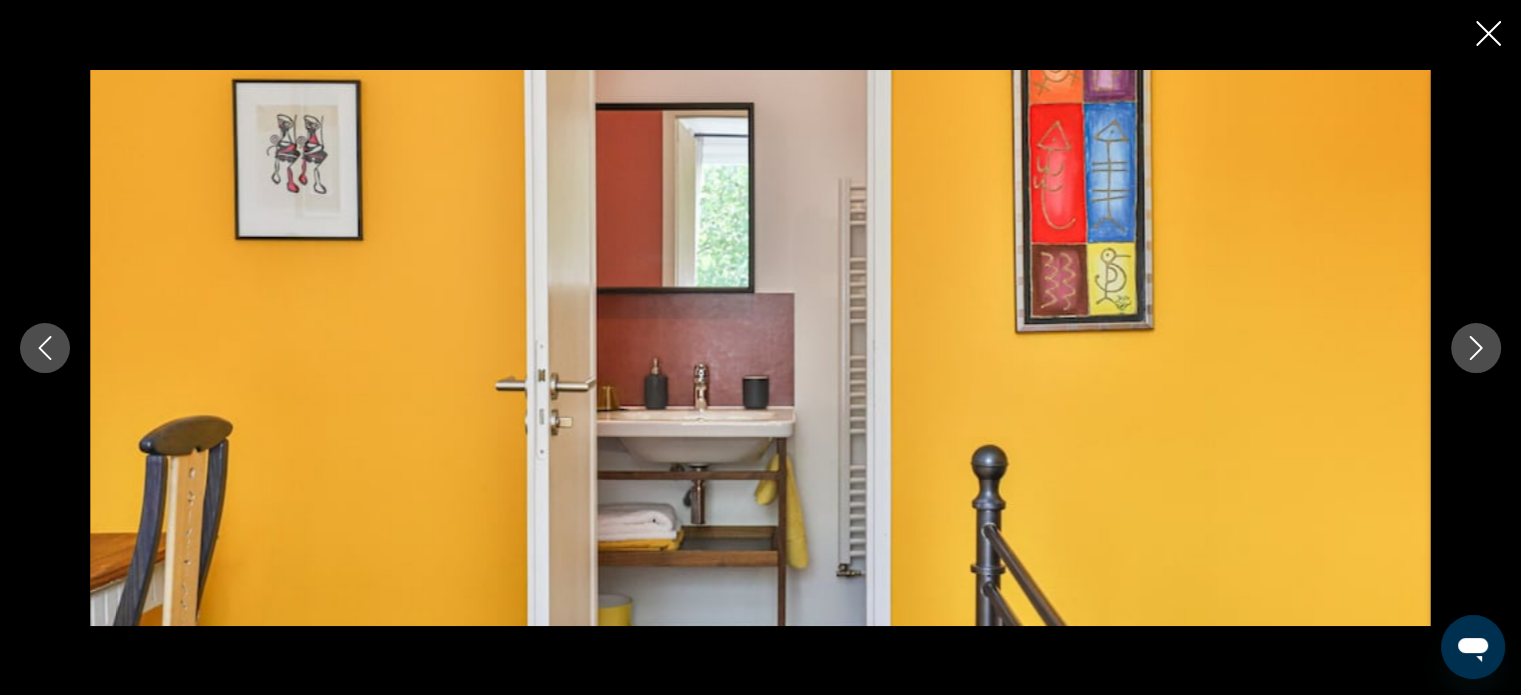 click 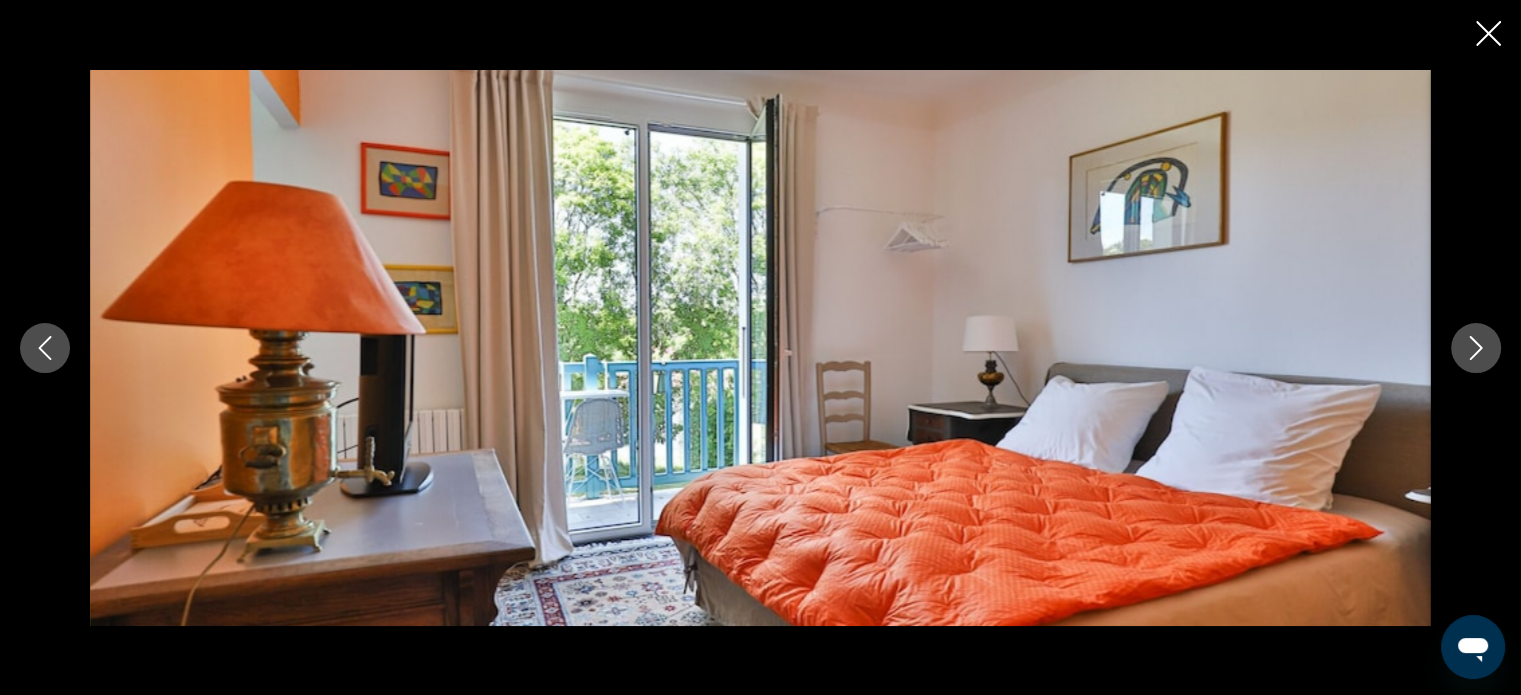 click 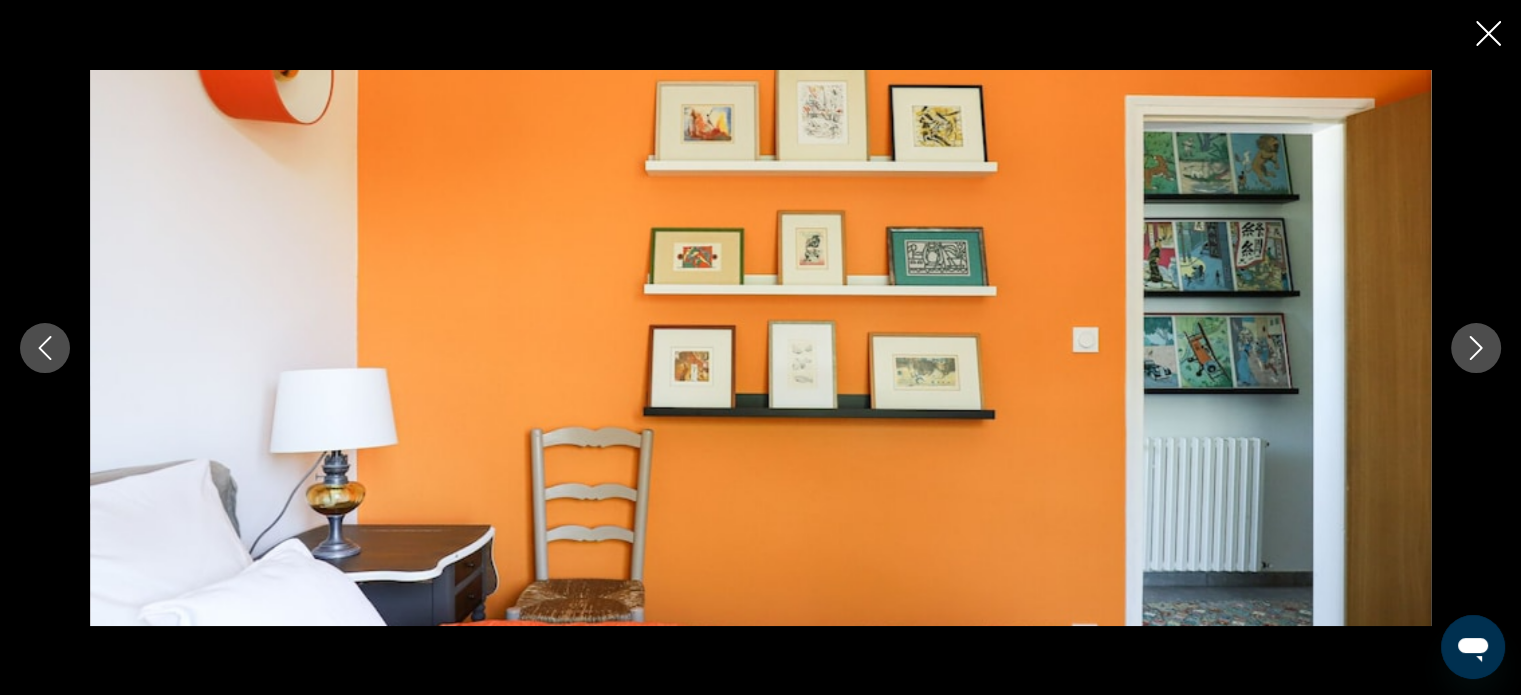 click 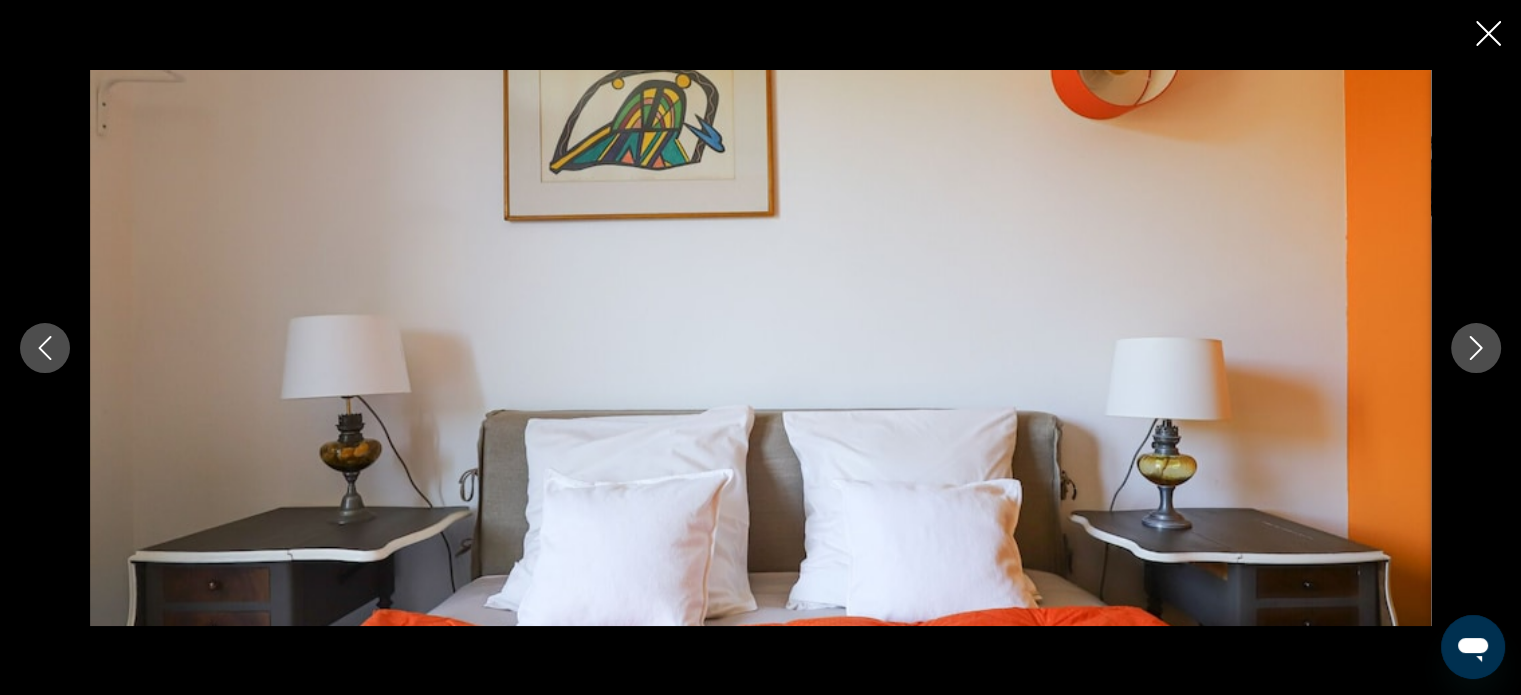 click 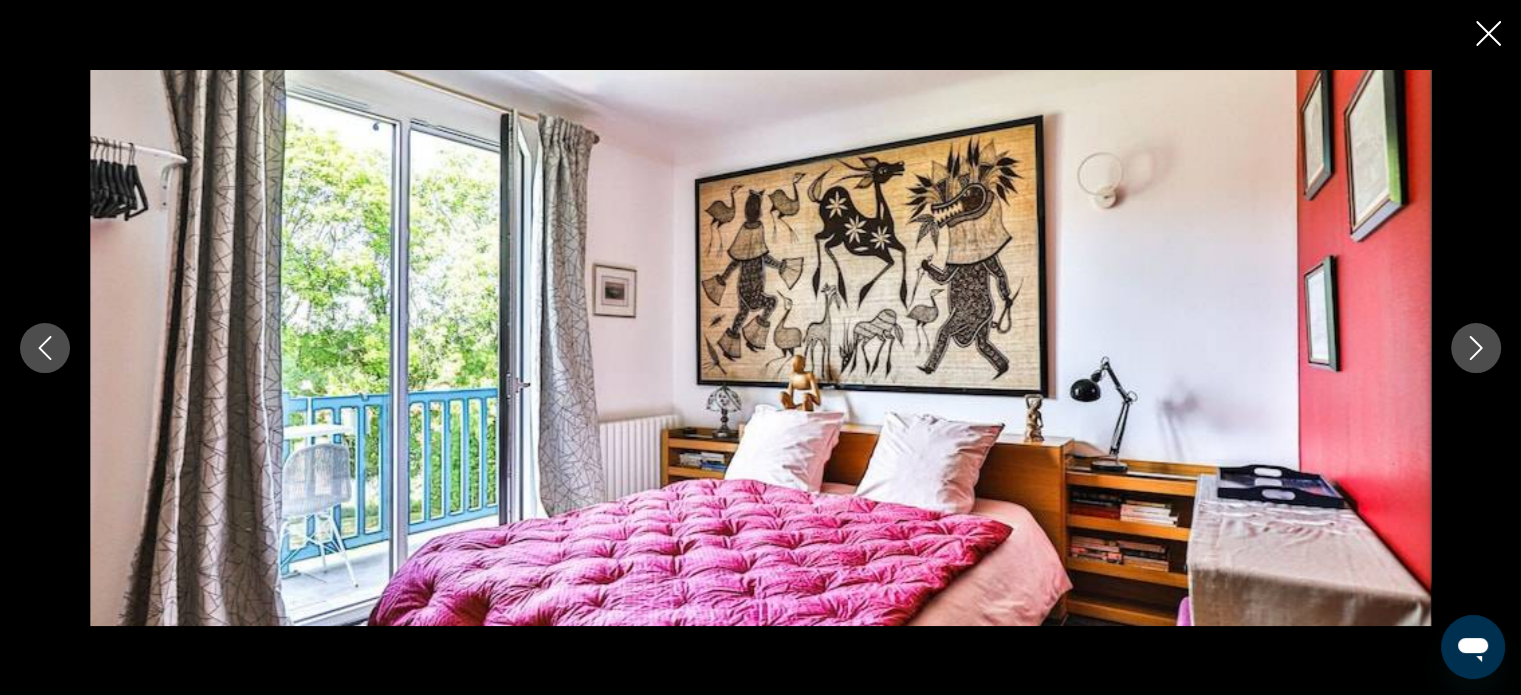 click 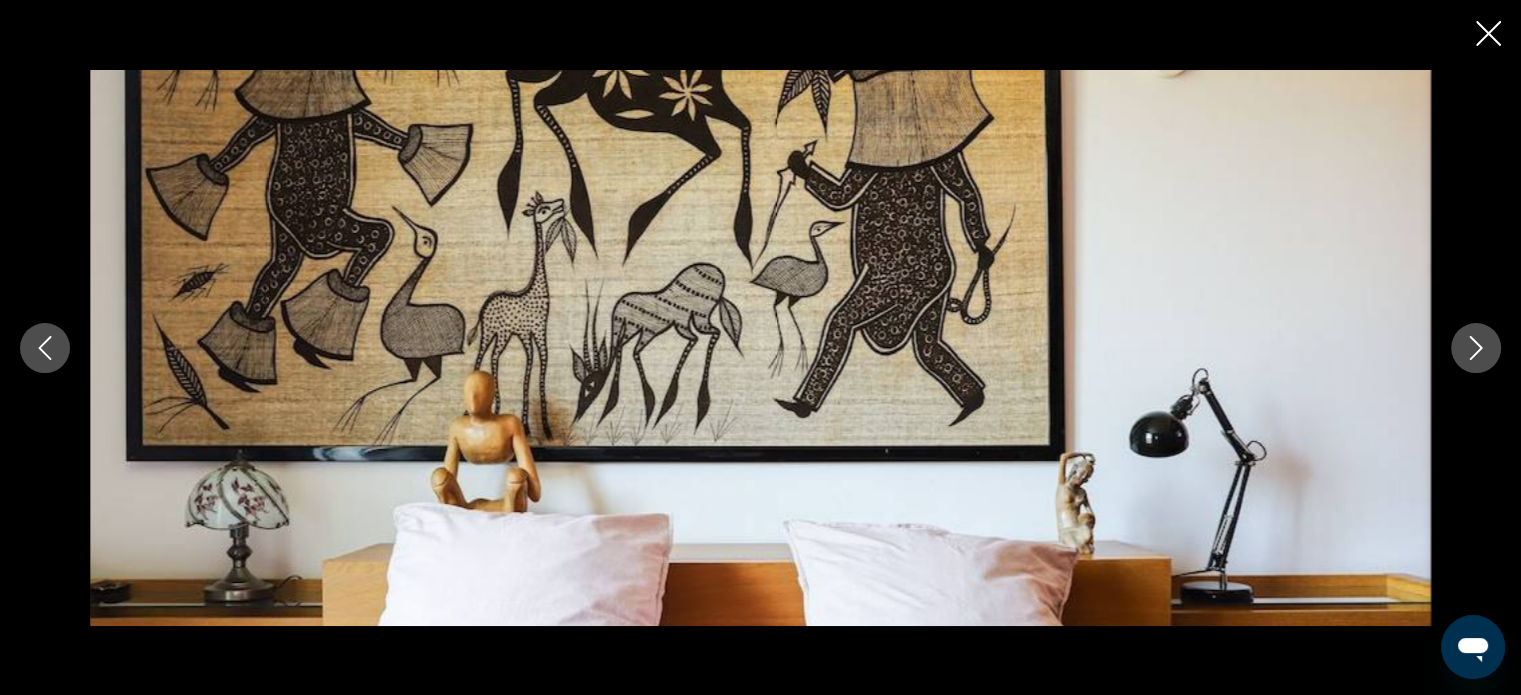 click 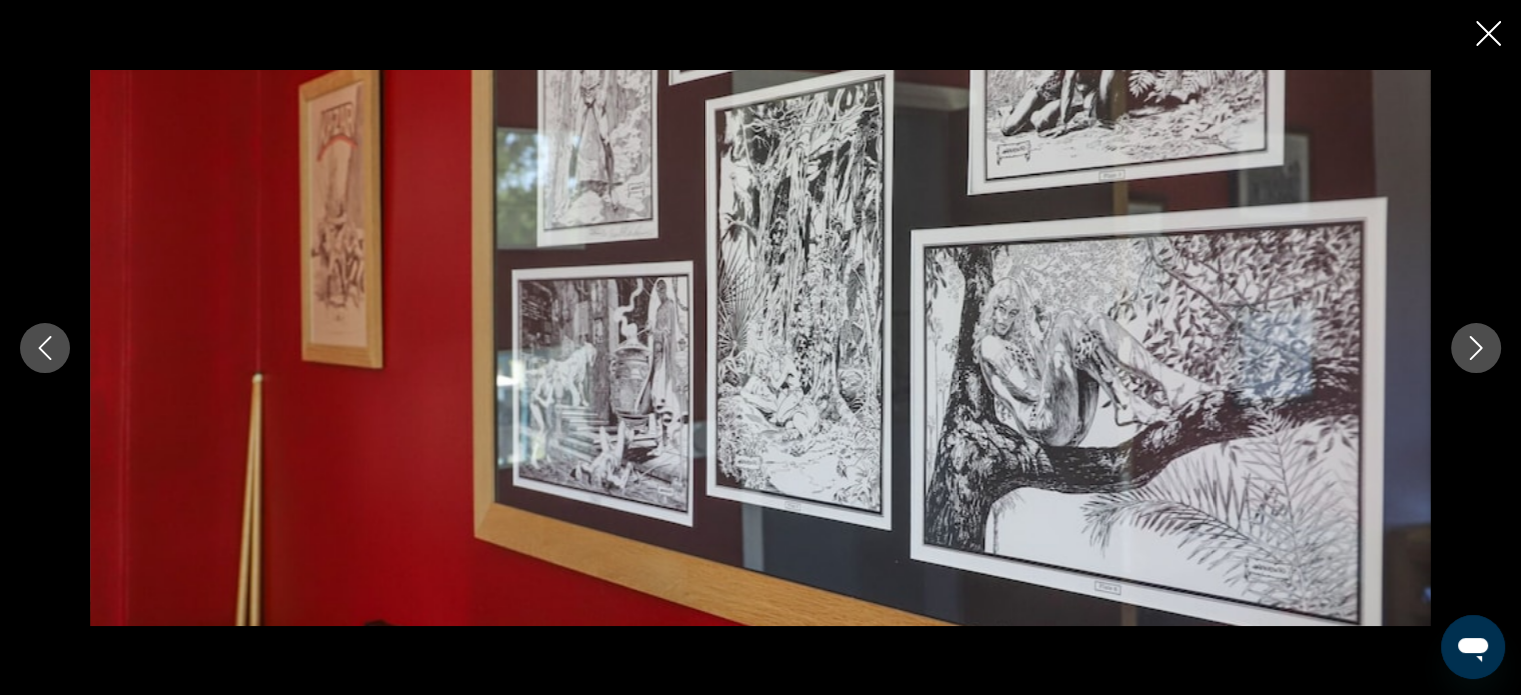 click 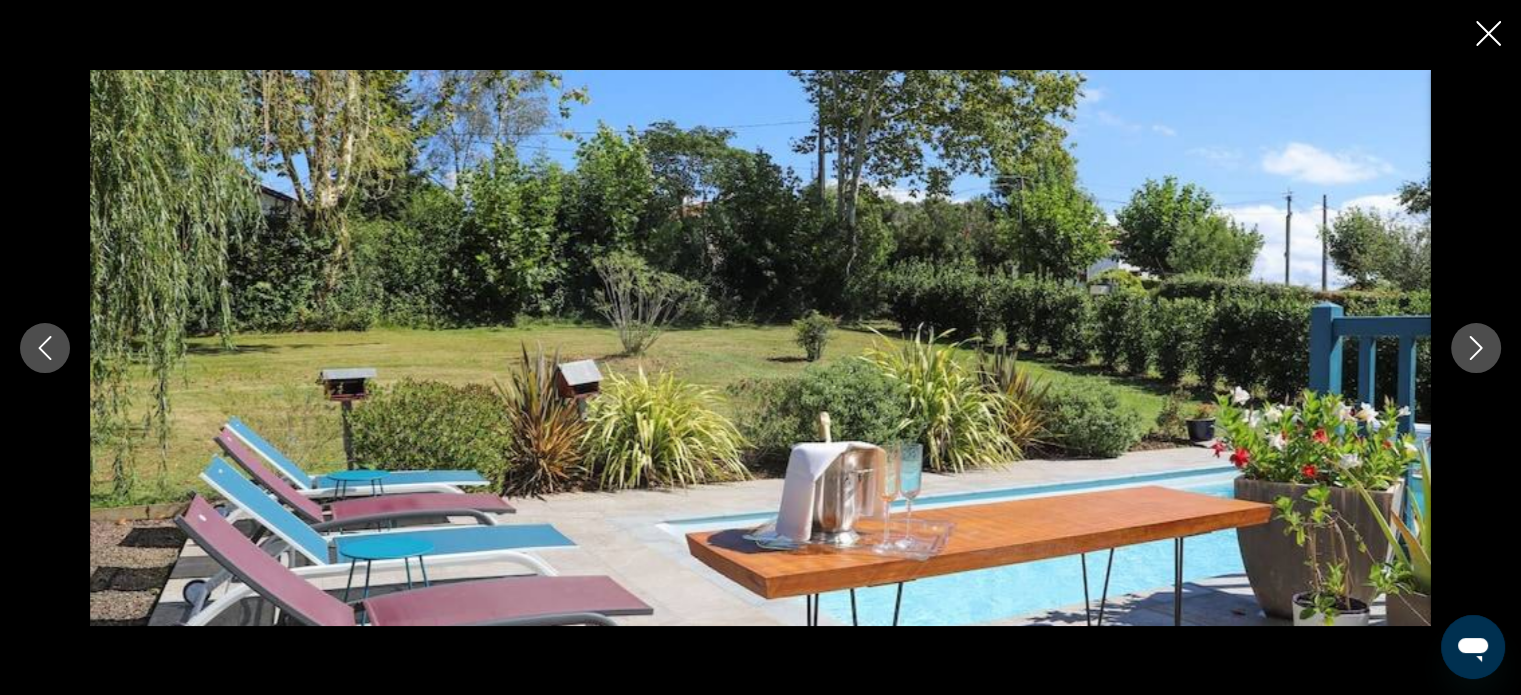 click 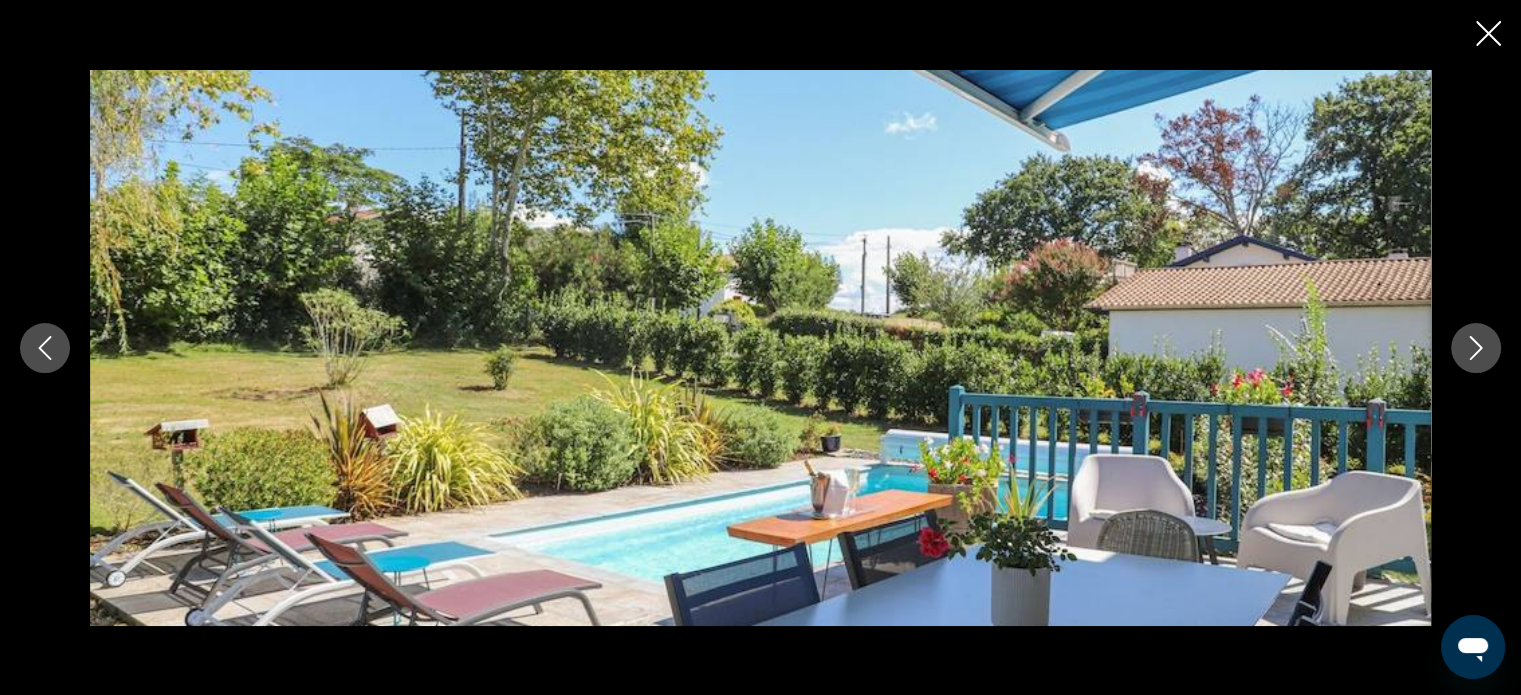 click 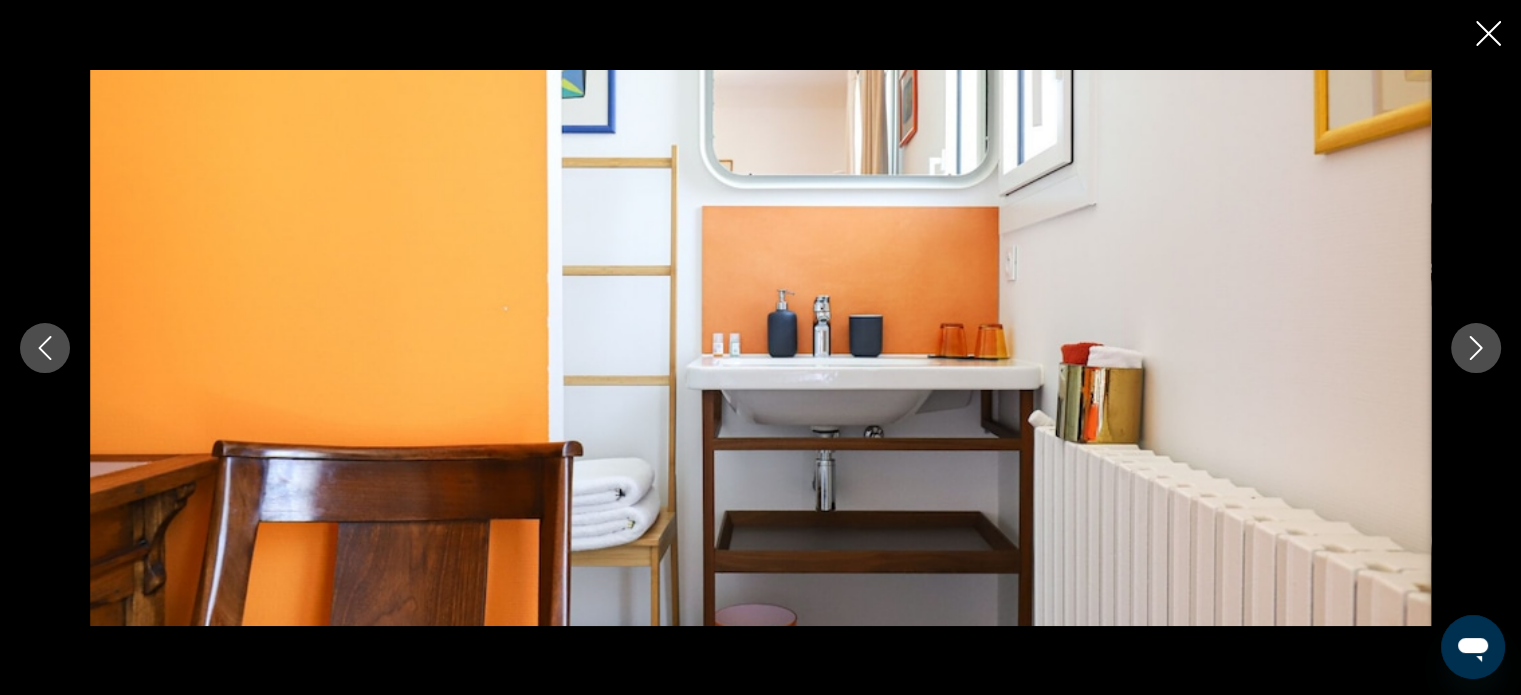 click 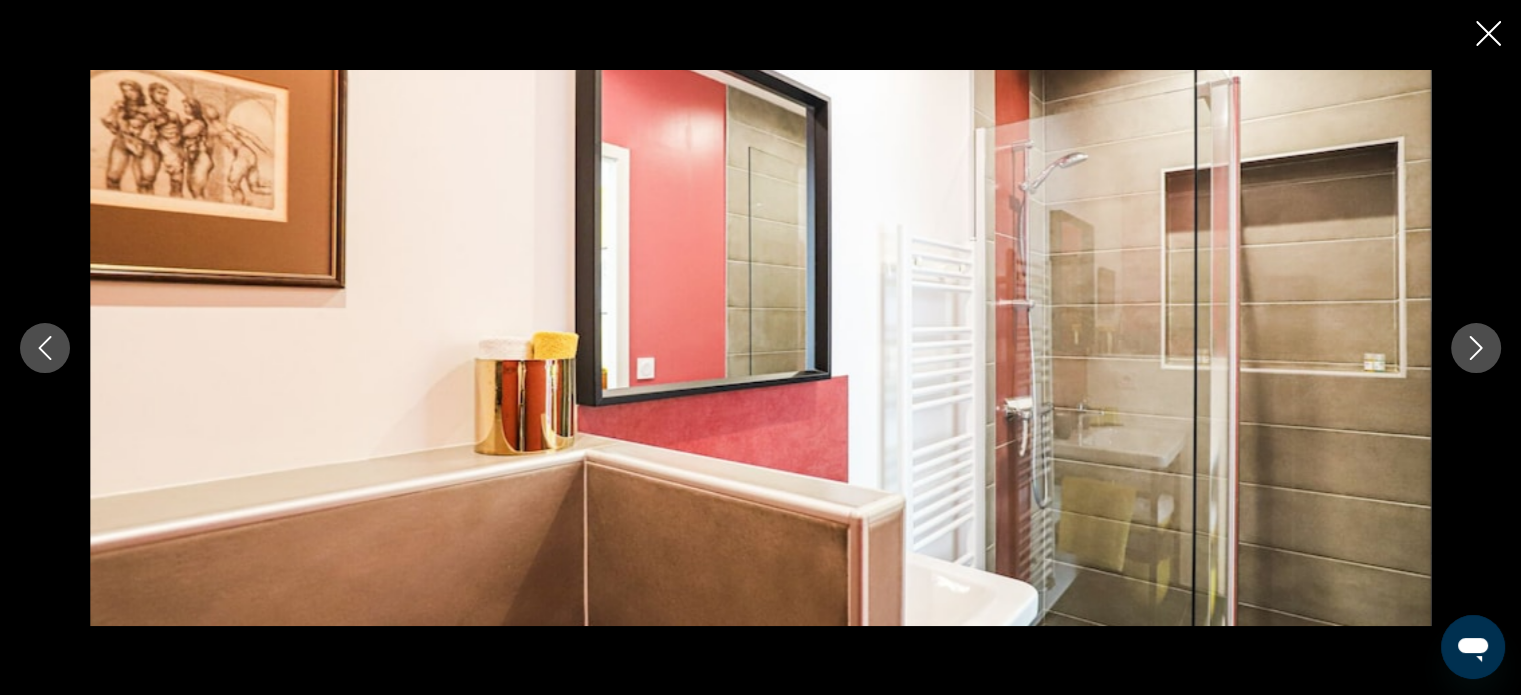 click 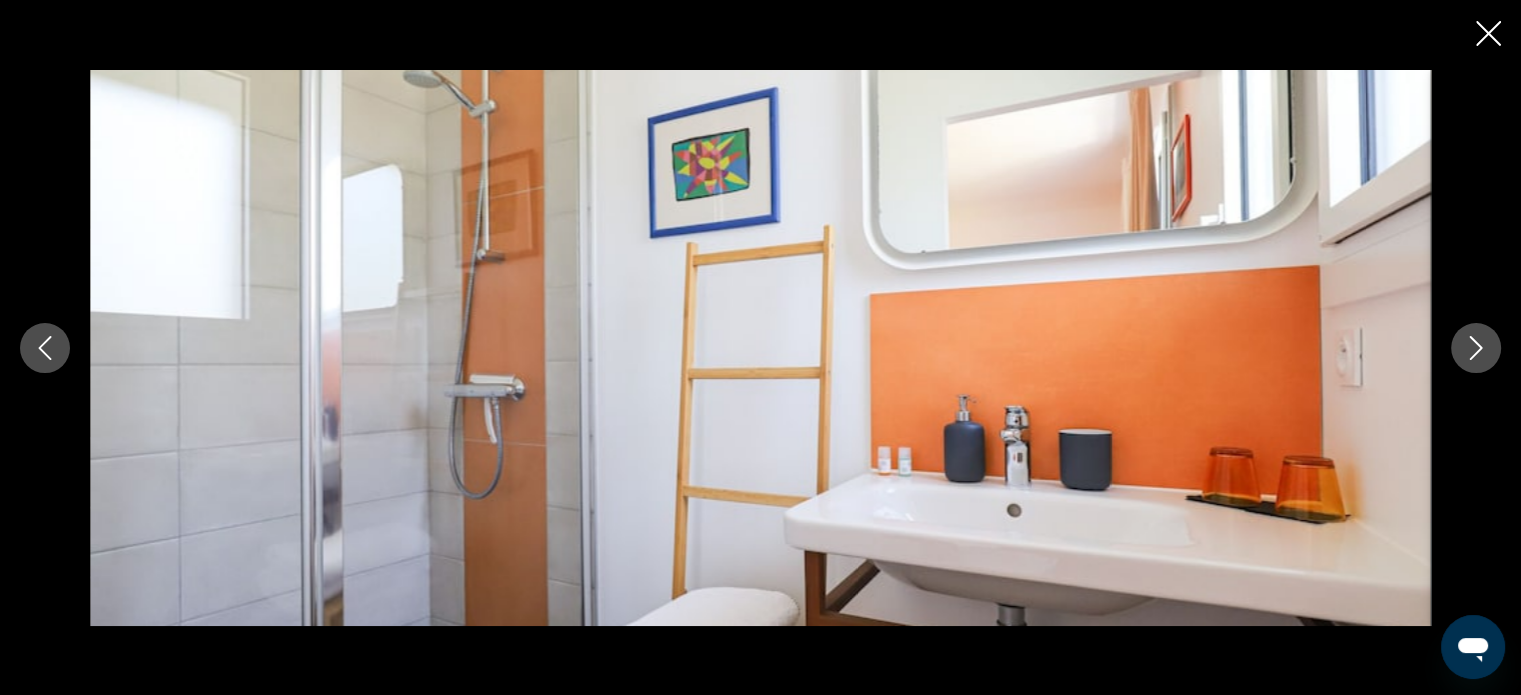 click 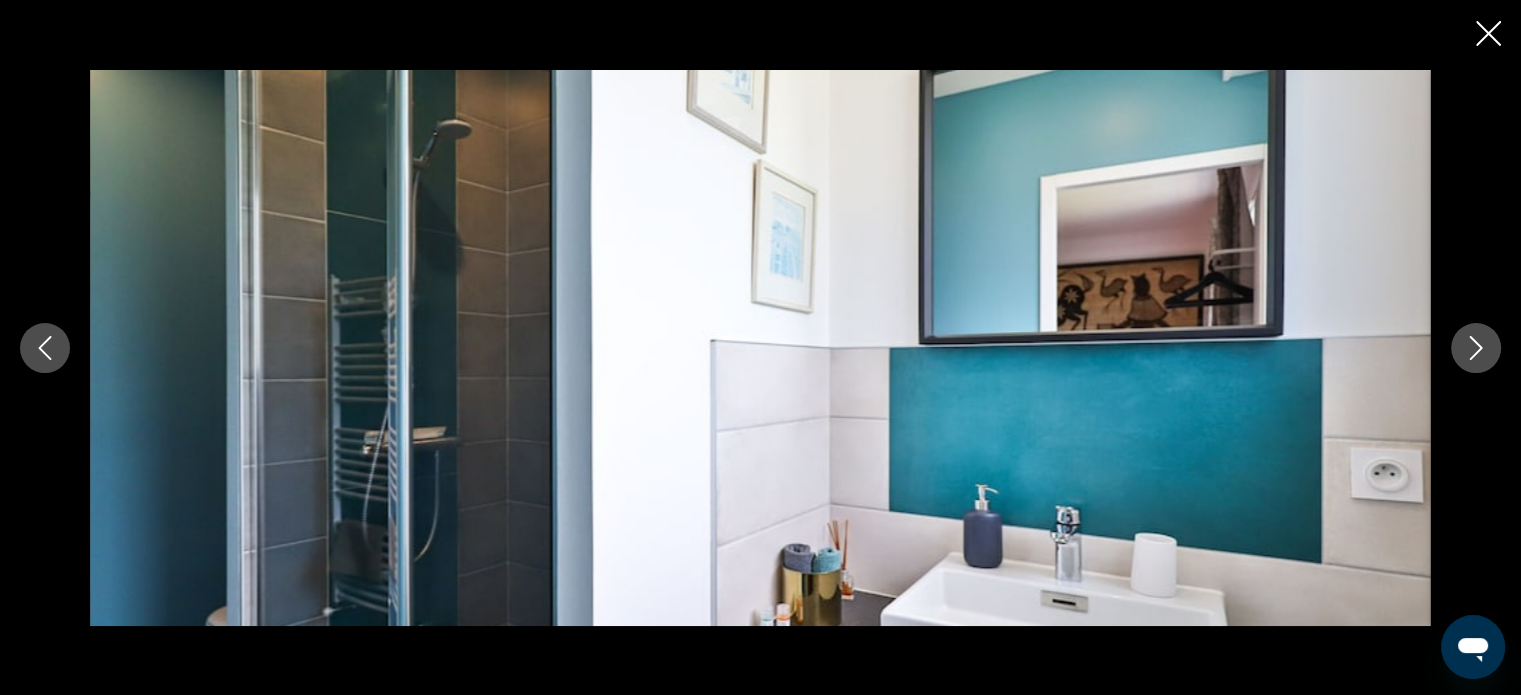 click 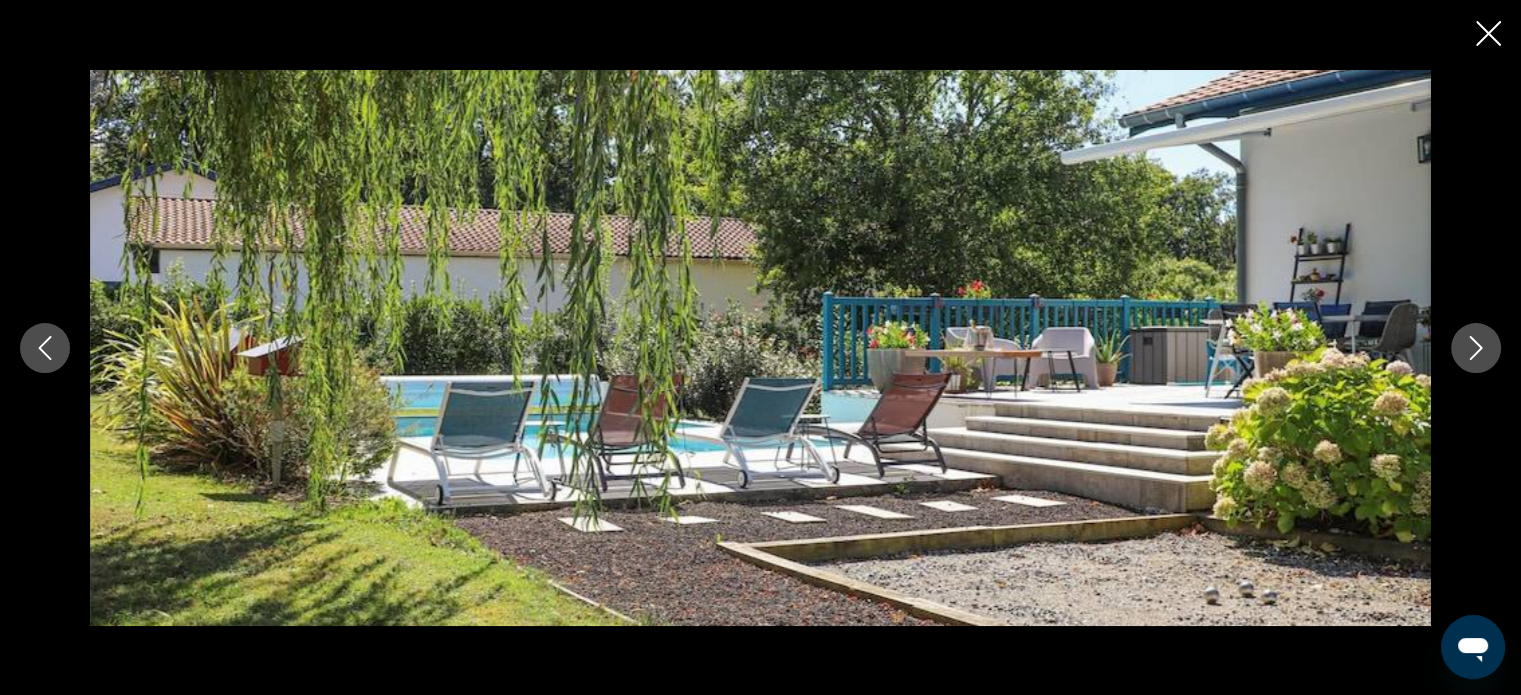 click 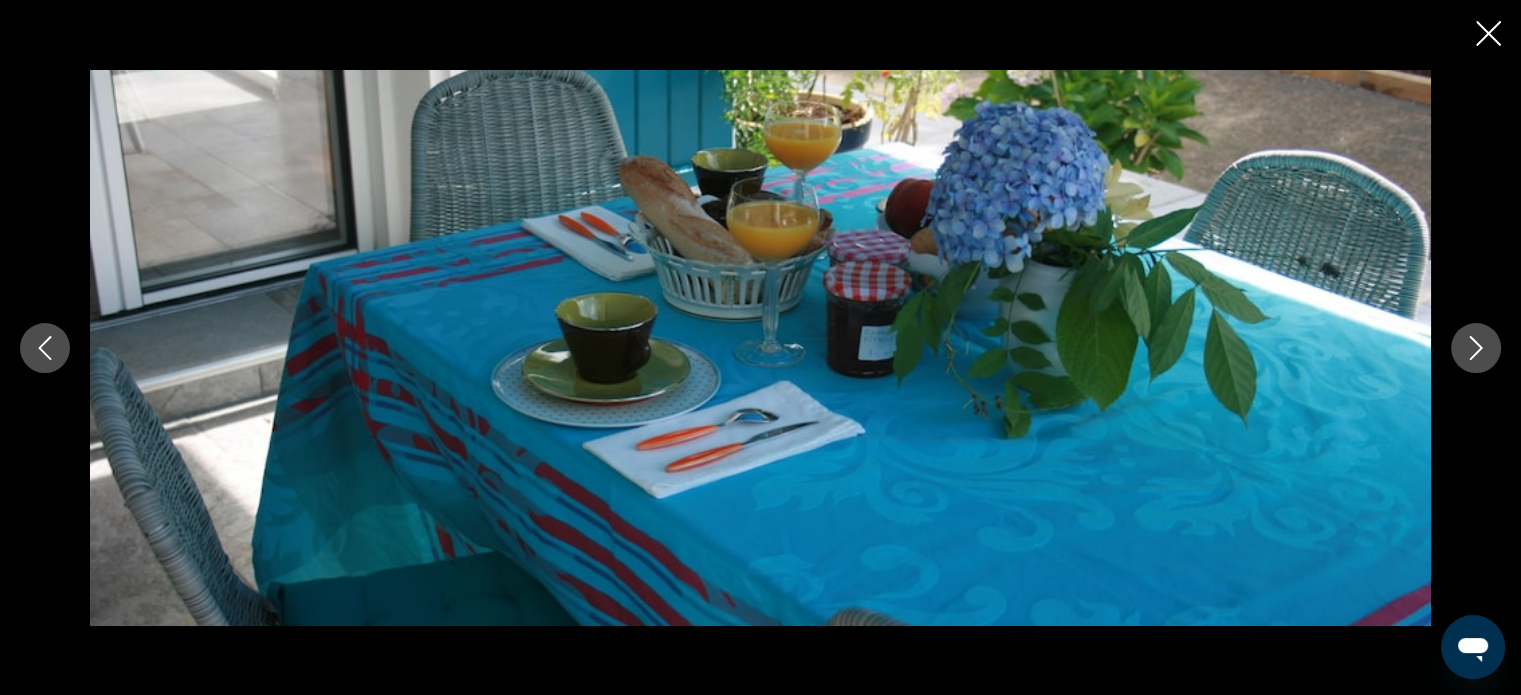 click 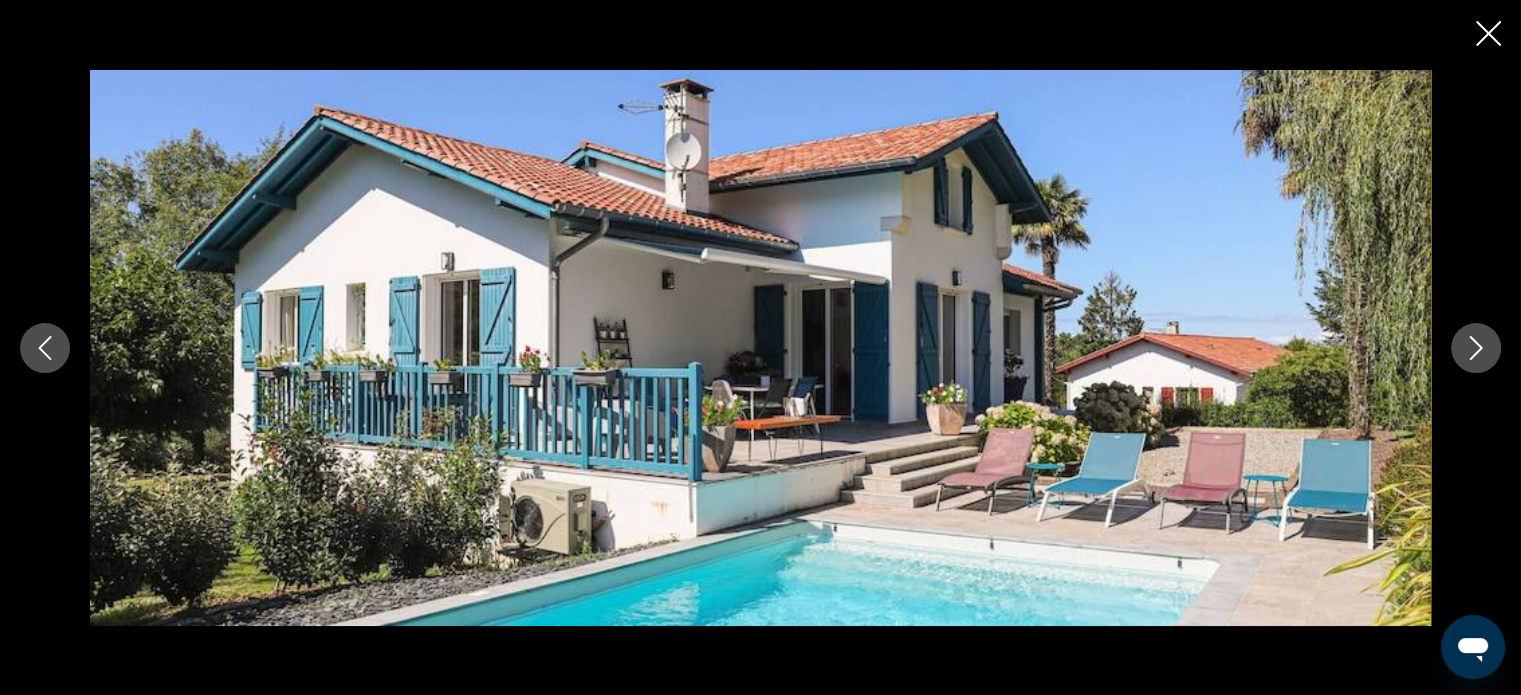 click 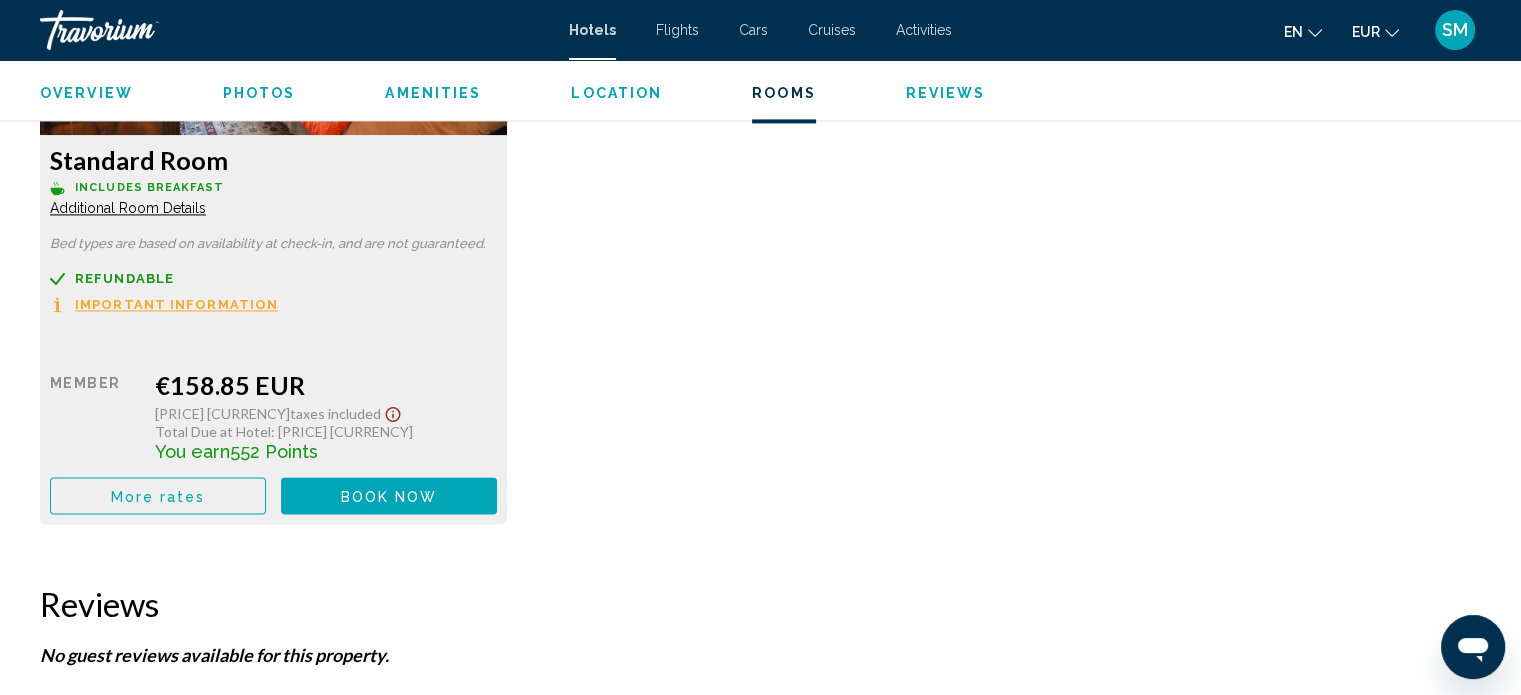 scroll, scrollTop: 2948, scrollLeft: 0, axis: vertical 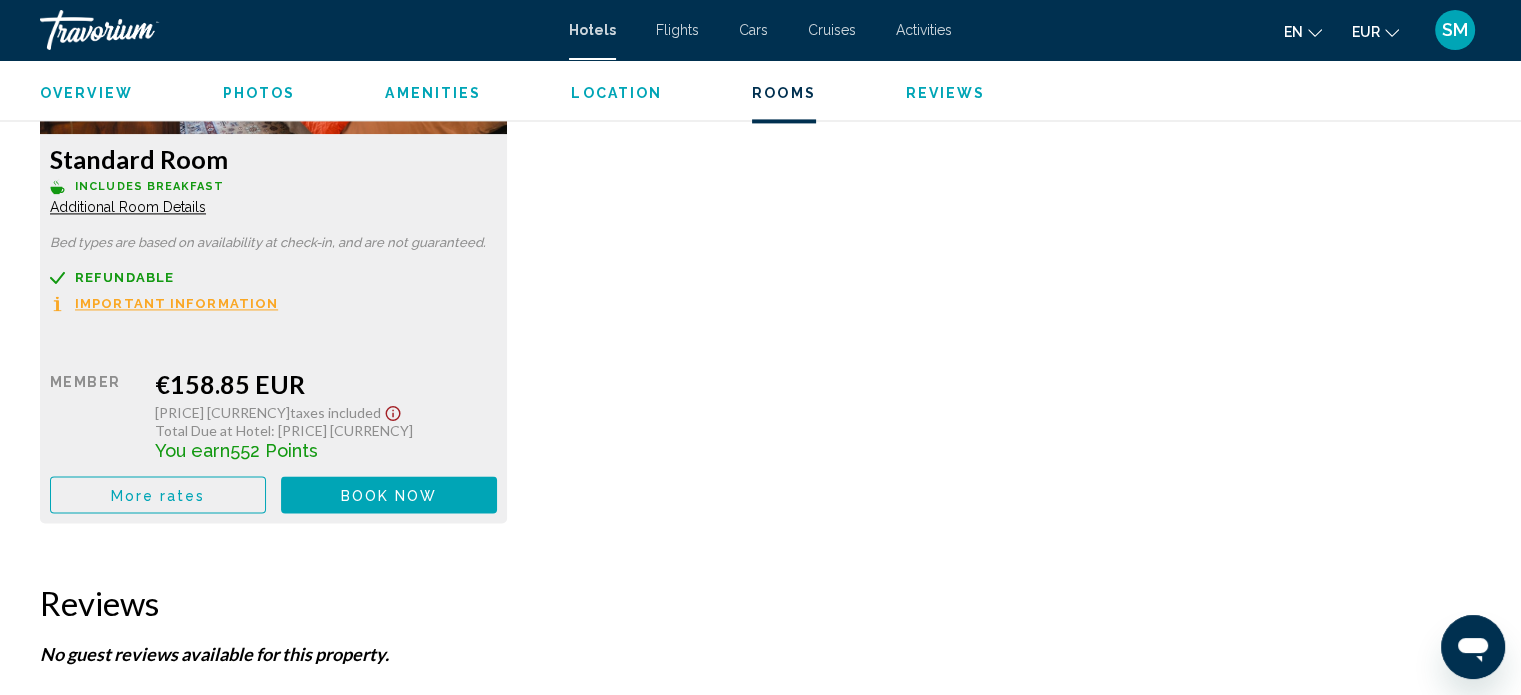 click on "More rates" at bounding box center [158, 495] 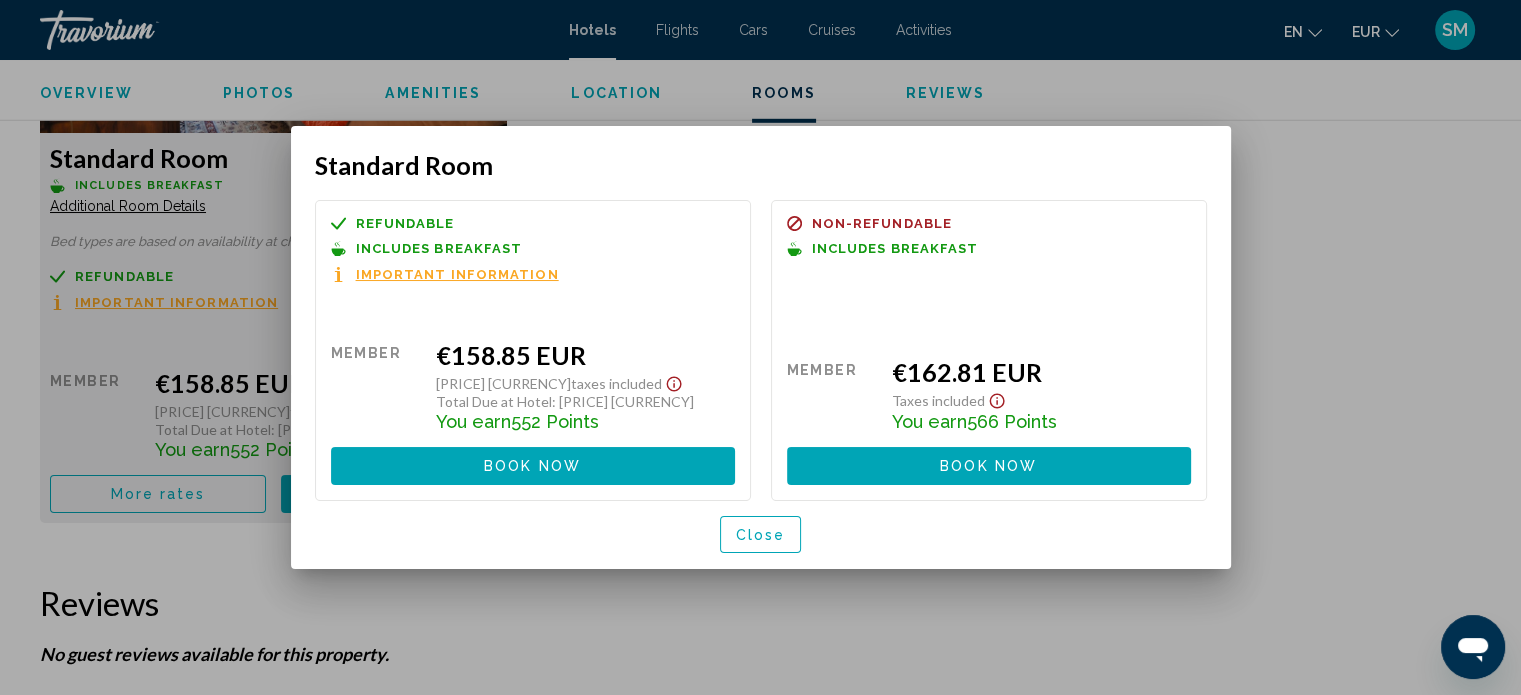 click on "Close" at bounding box center [761, 535] 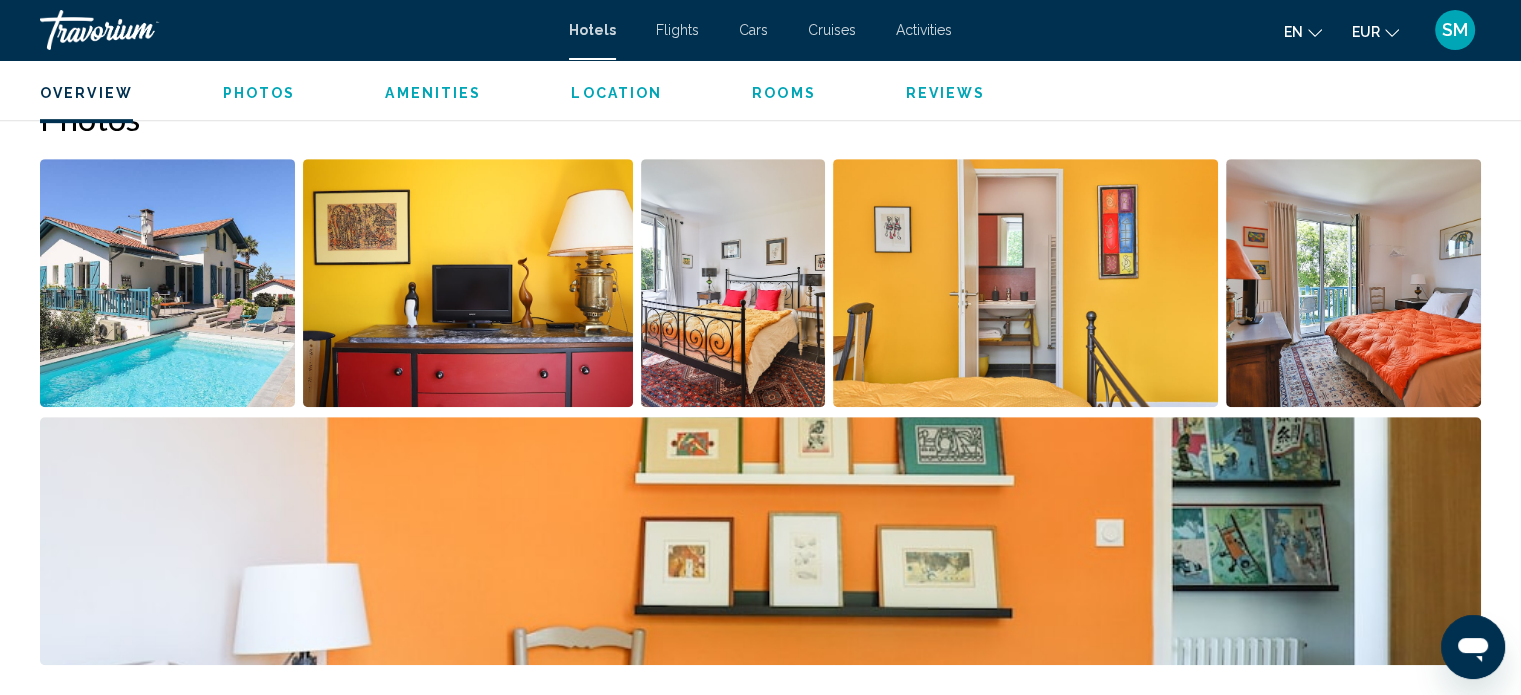 scroll, scrollTop: 901, scrollLeft: 0, axis: vertical 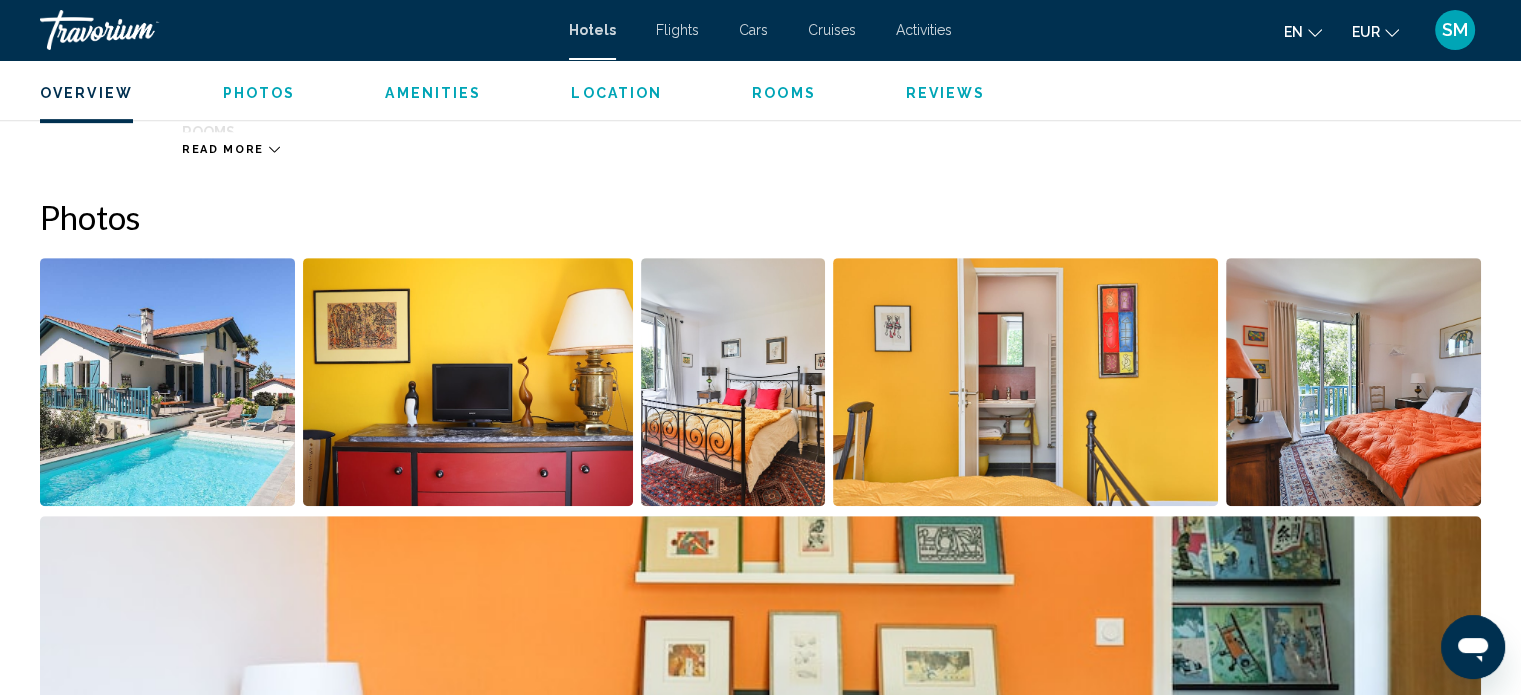 click at bounding box center (167, 382) 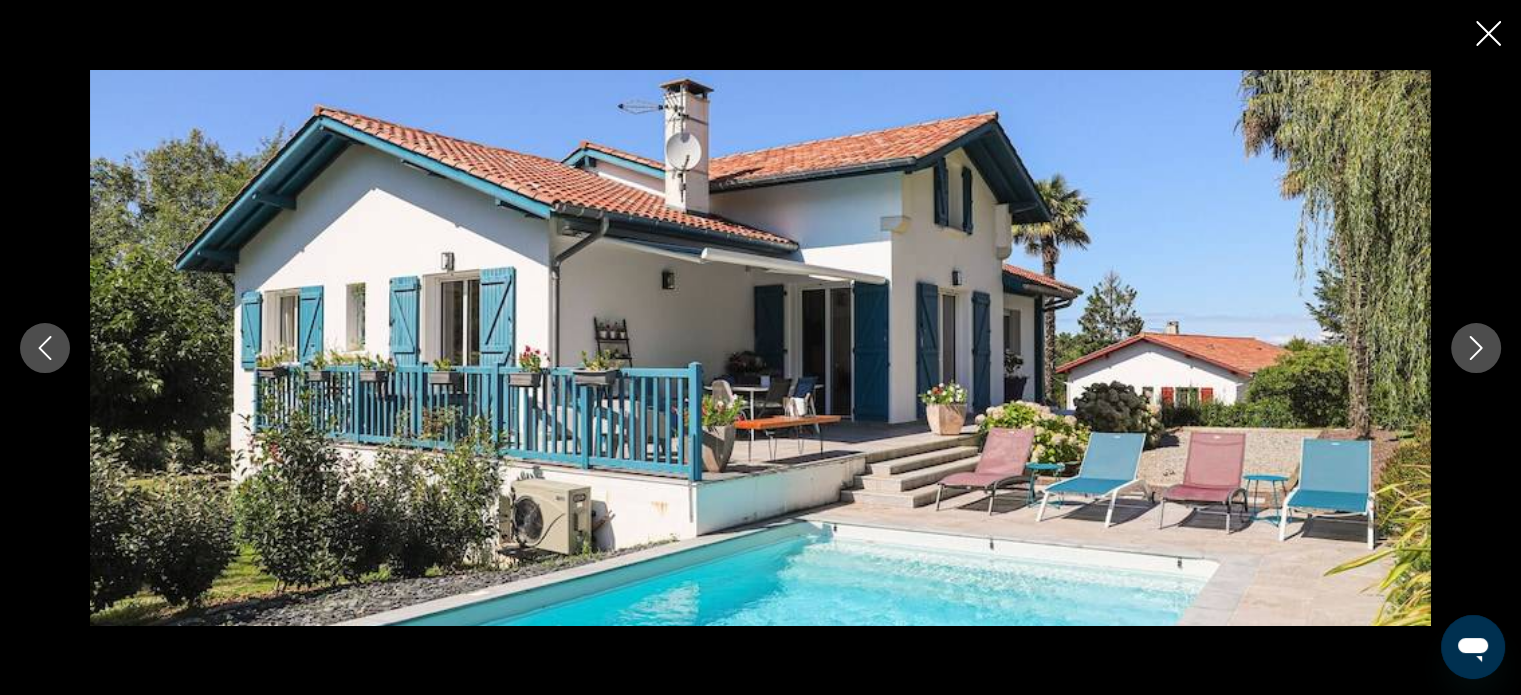 click 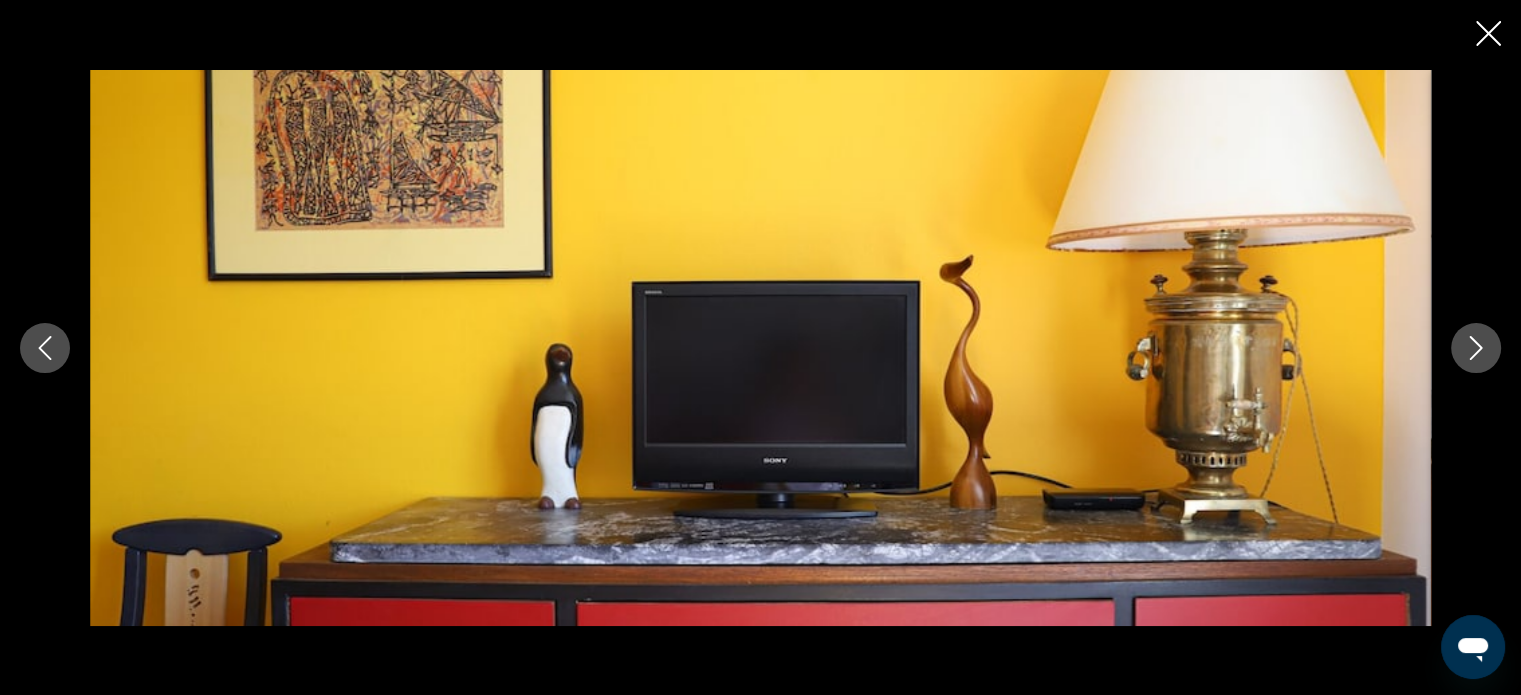 click 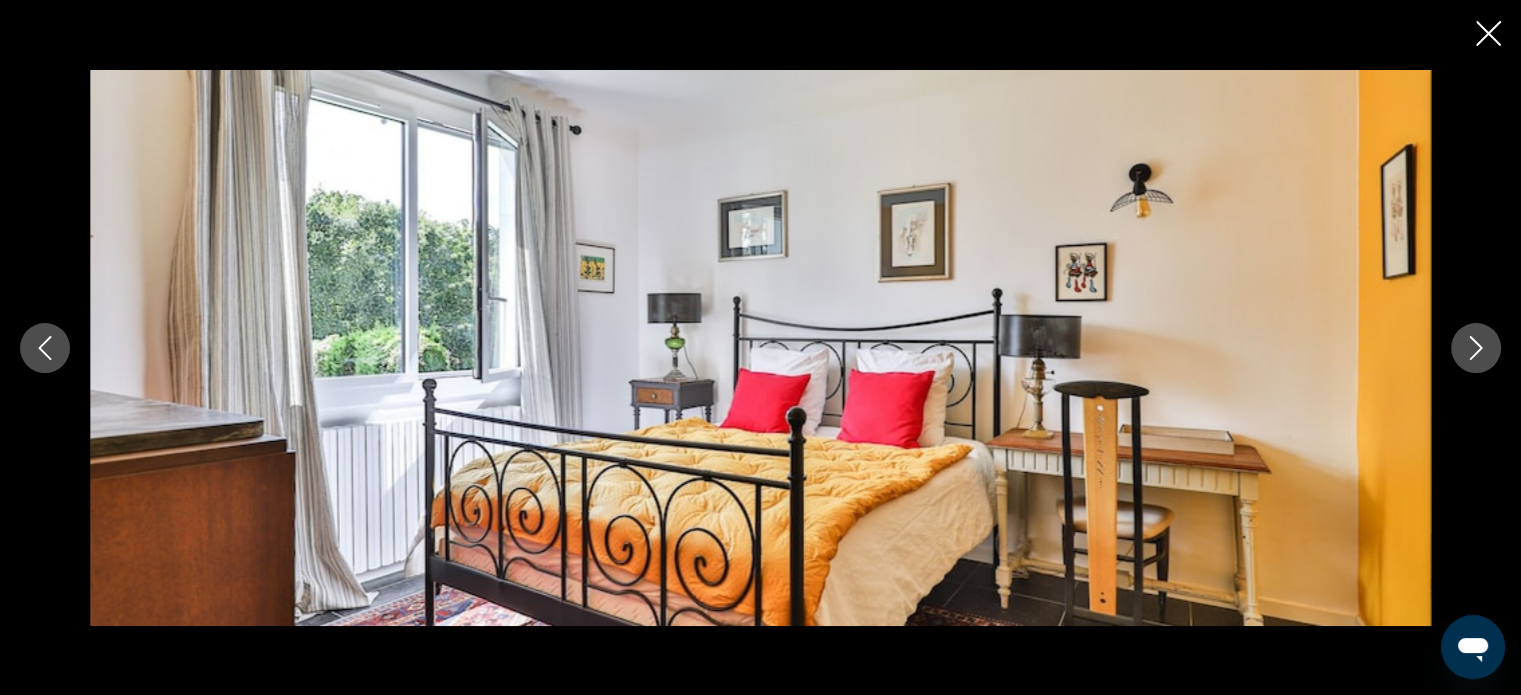 click 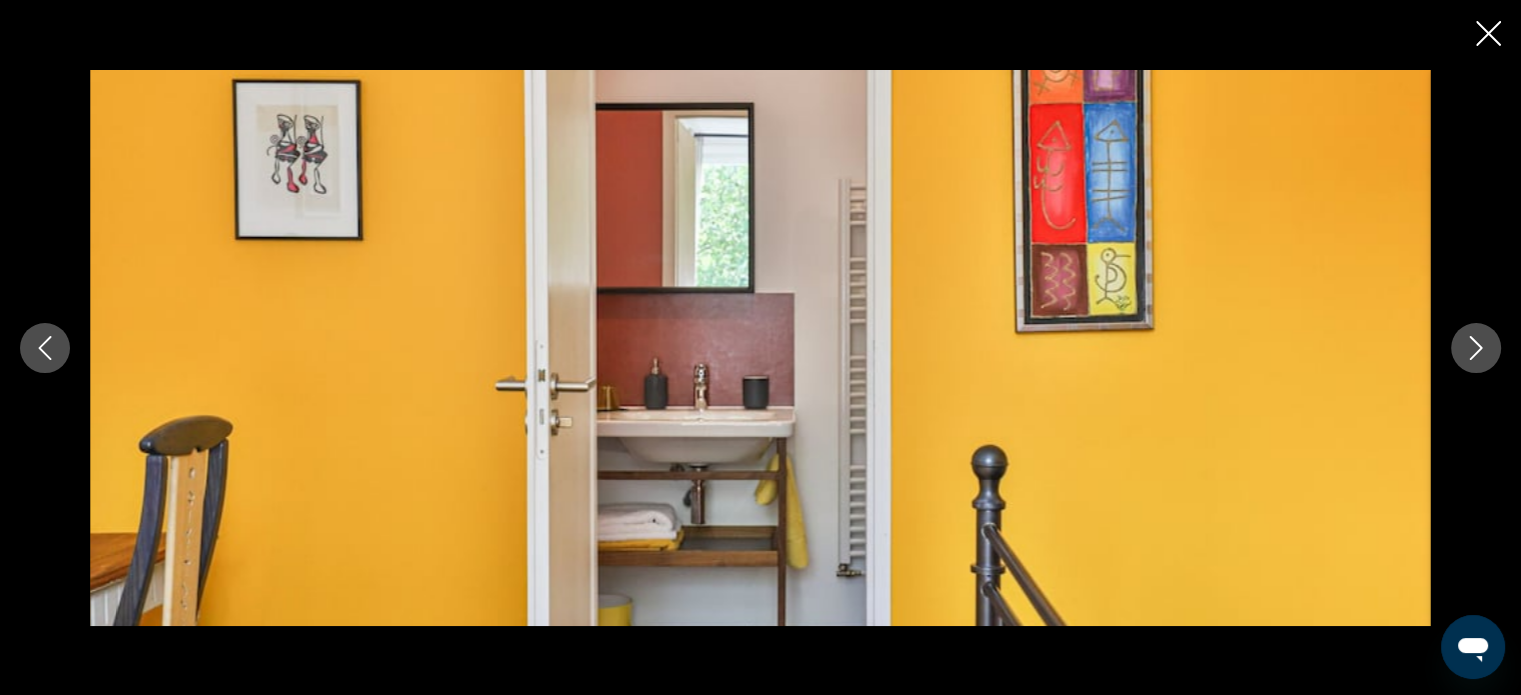 click at bounding box center [45, 348] 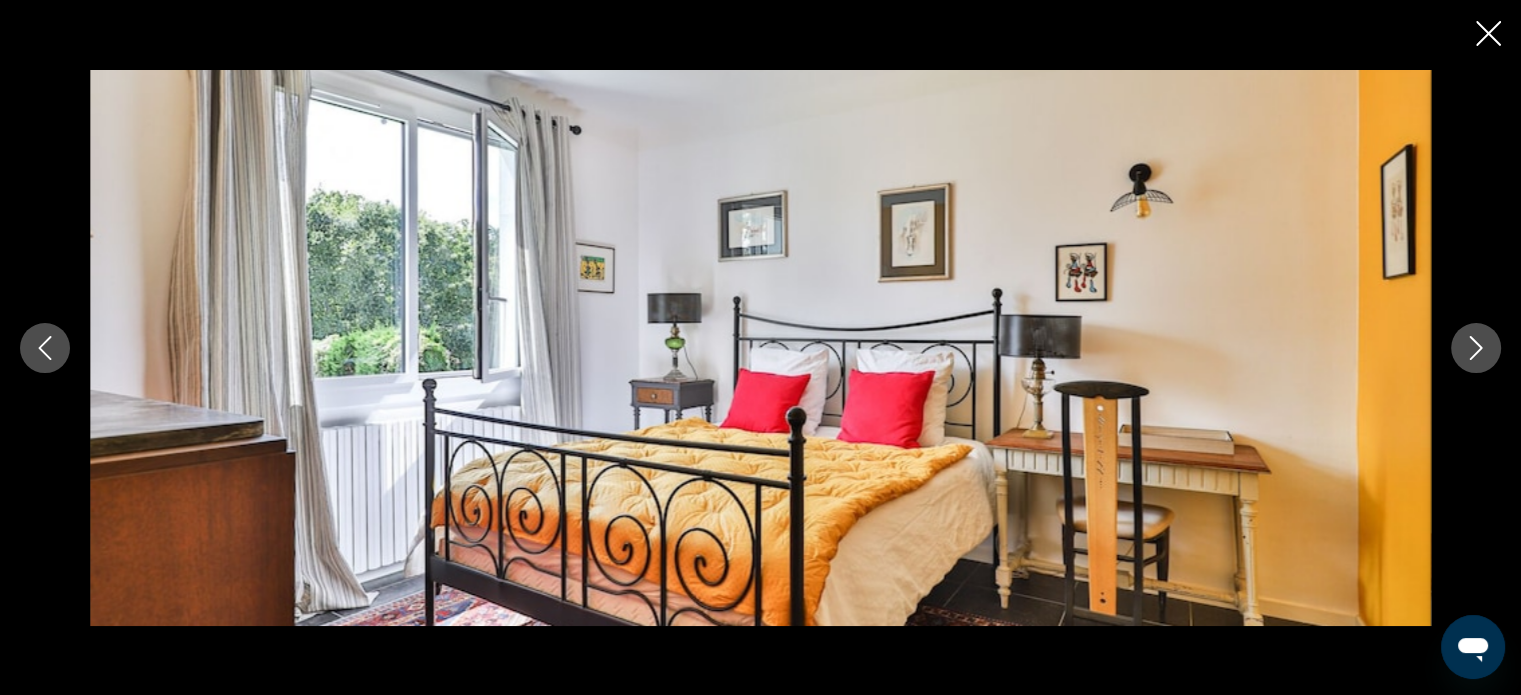 click at bounding box center (1476, 348) 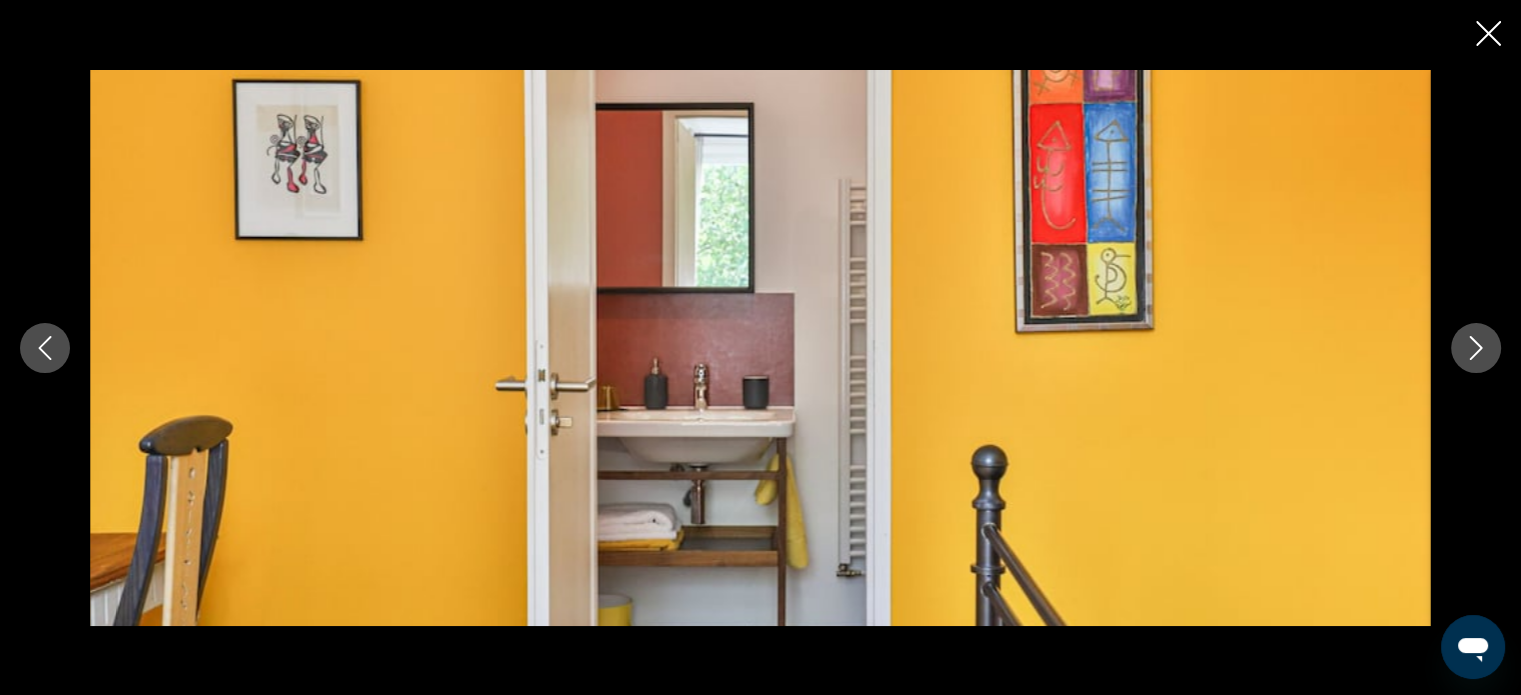 click at bounding box center [1476, 348] 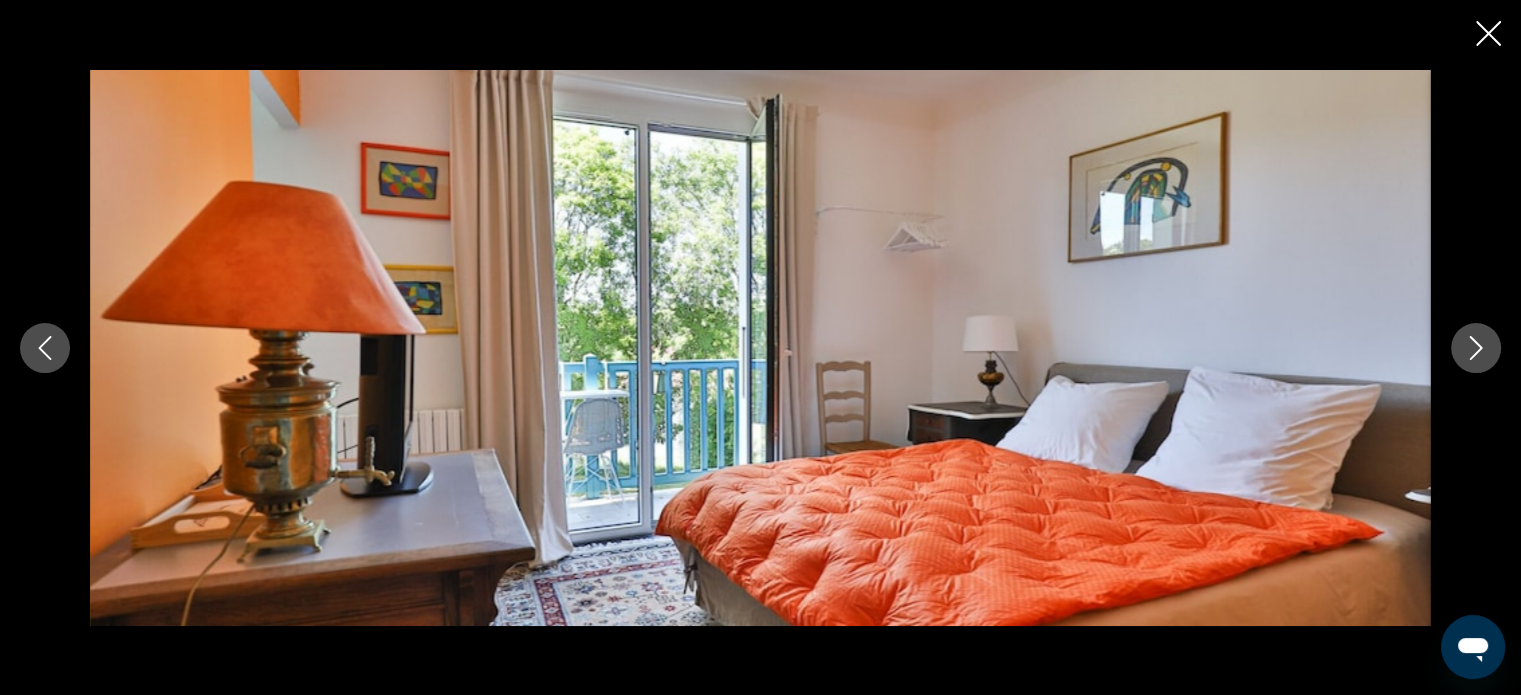 click at bounding box center (1476, 348) 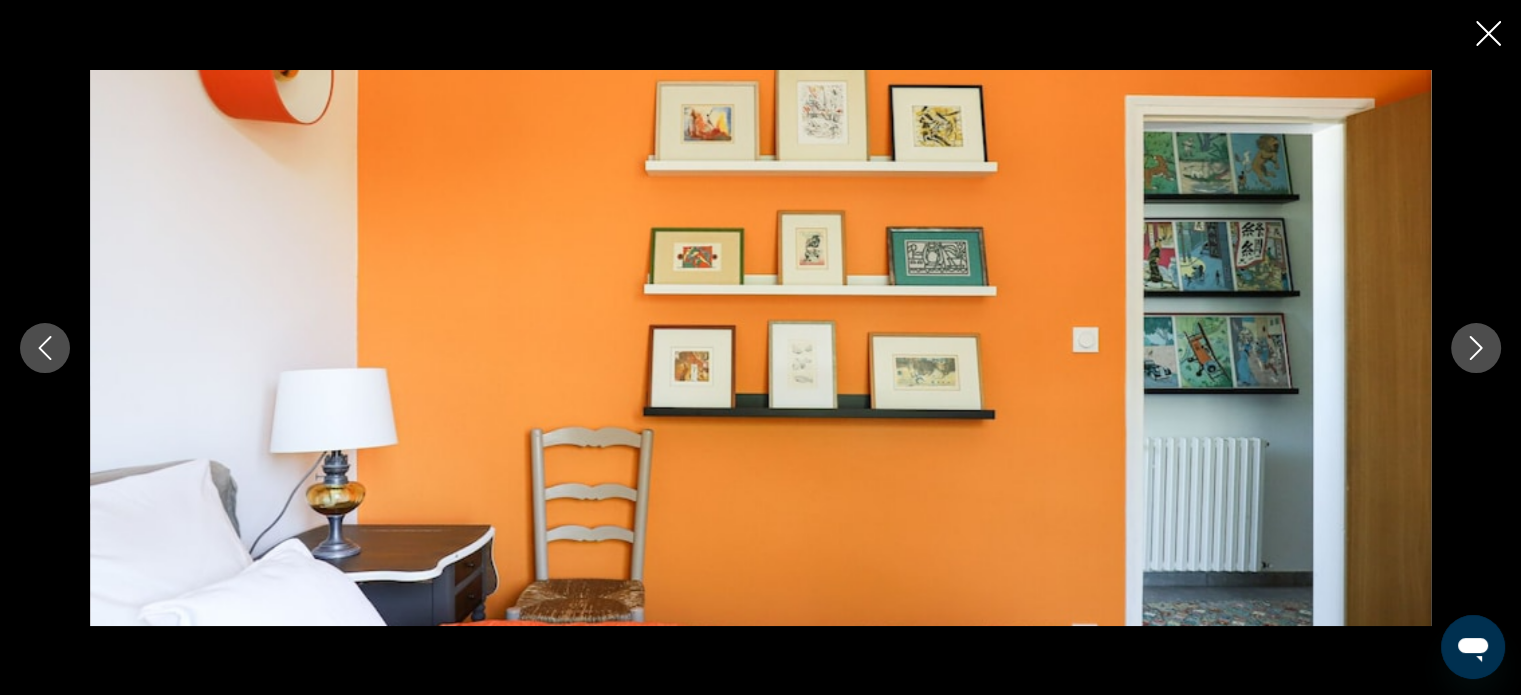click at bounding box center [1476, 348] 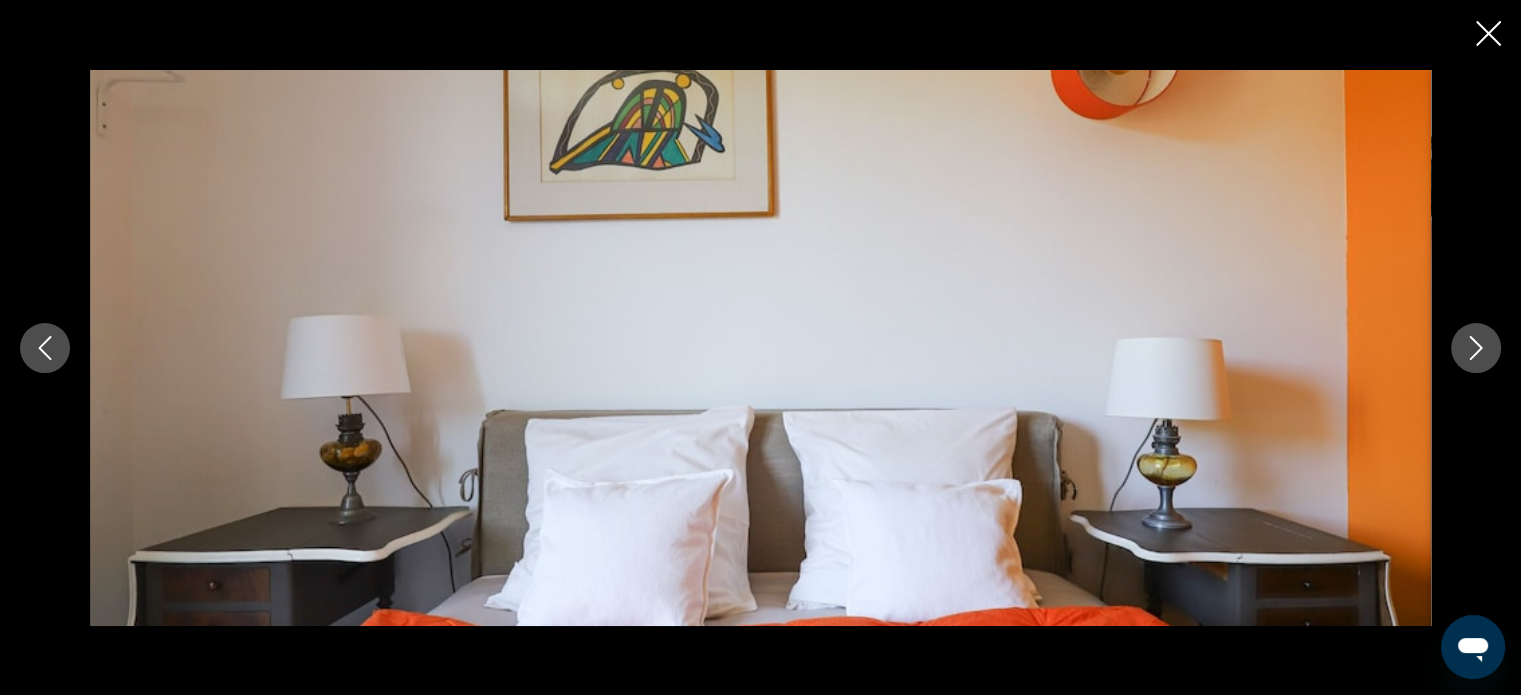 click at bounding box center (1476, 348) 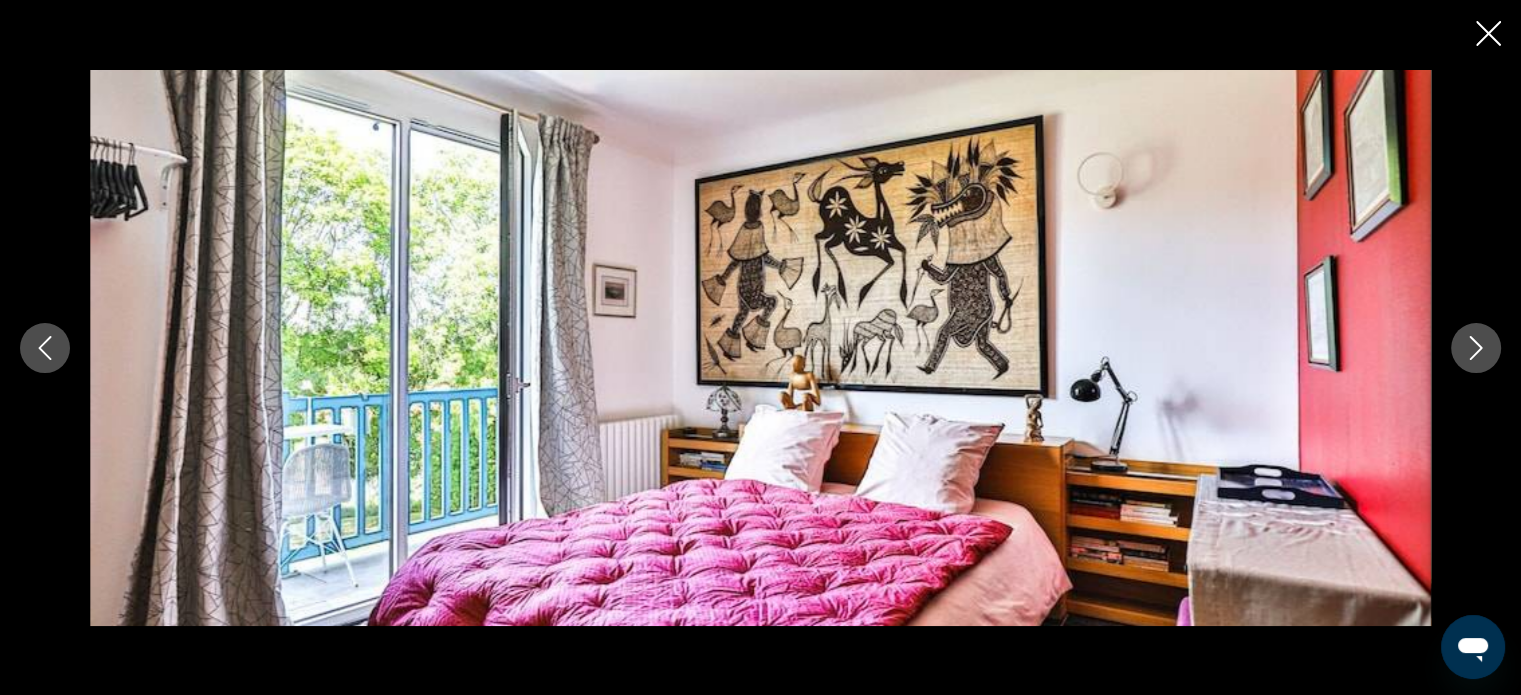 click at bounding box center [1476, 348] 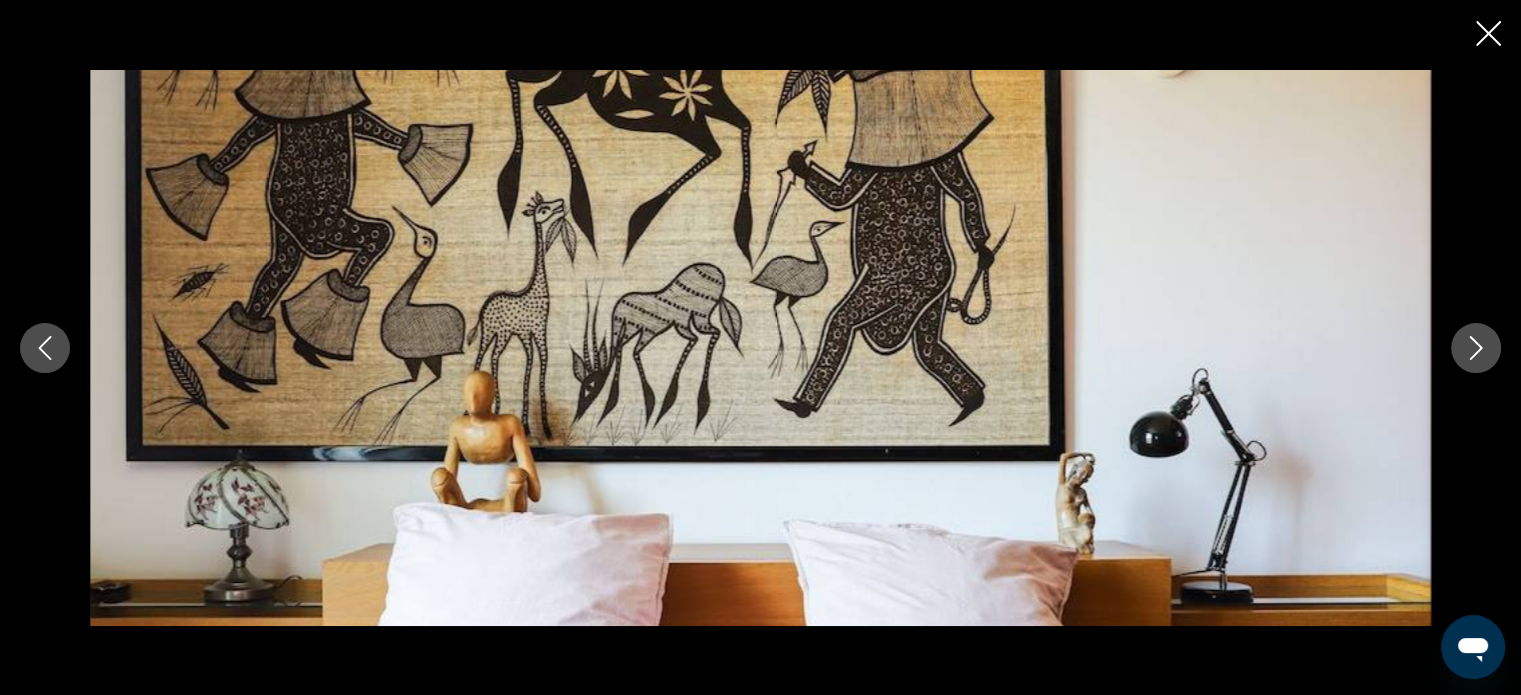 click at bounding box center [1476, 348] 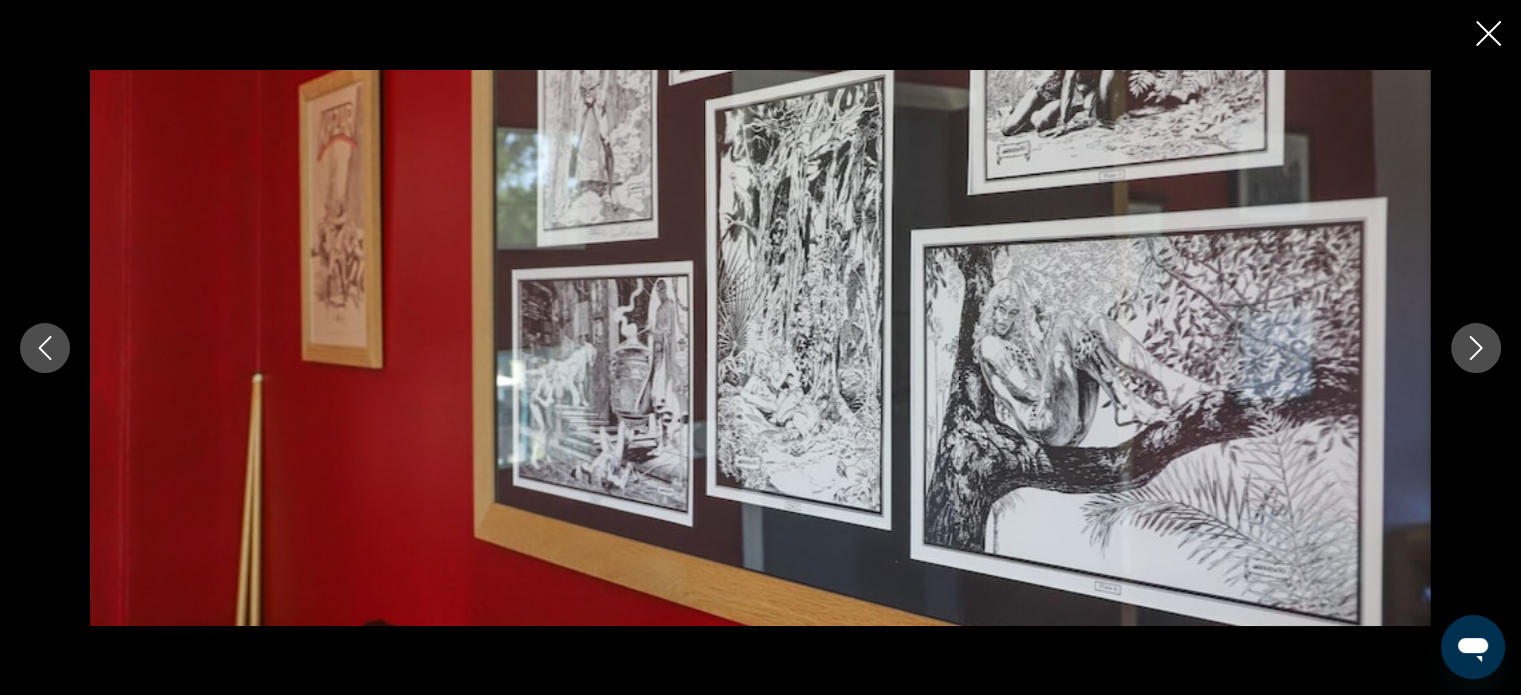 click at bounding box center [1476, 348] 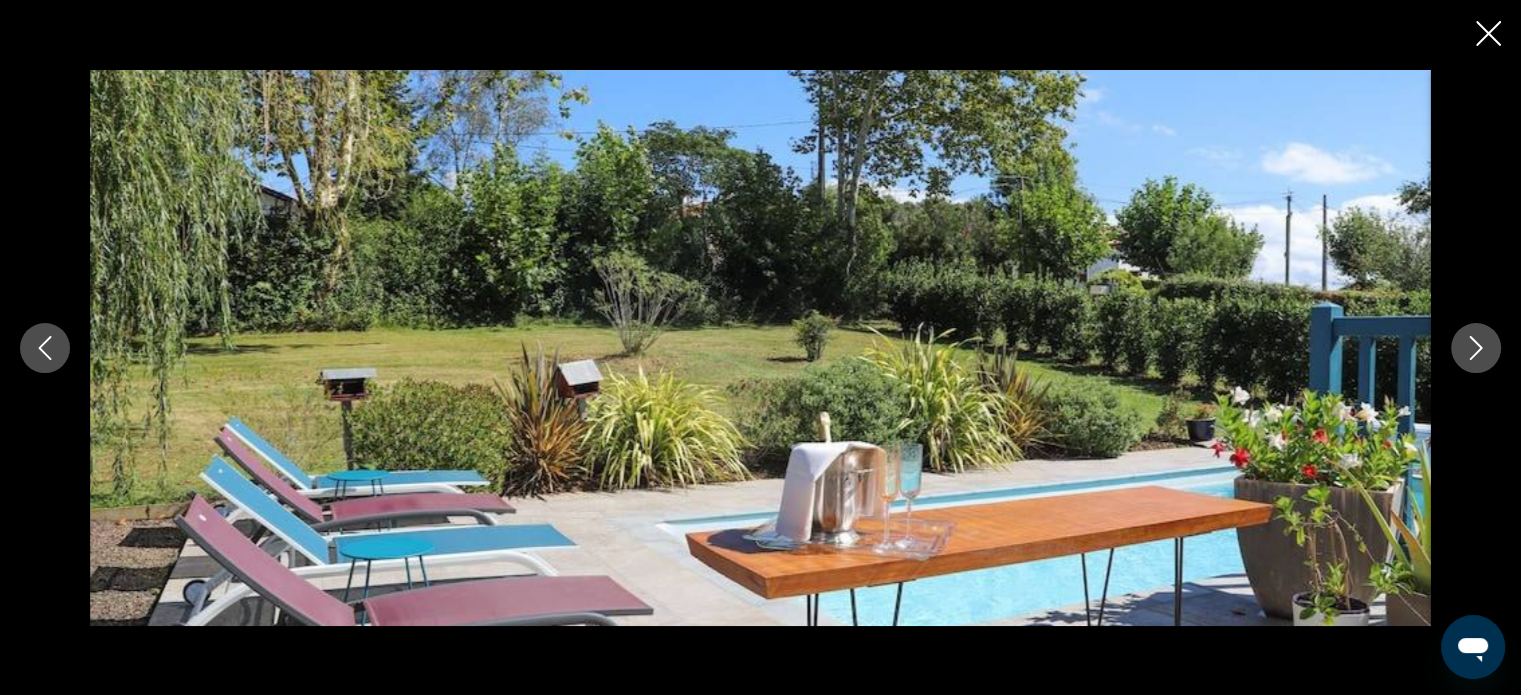 click at bounding box center (1476, 348) 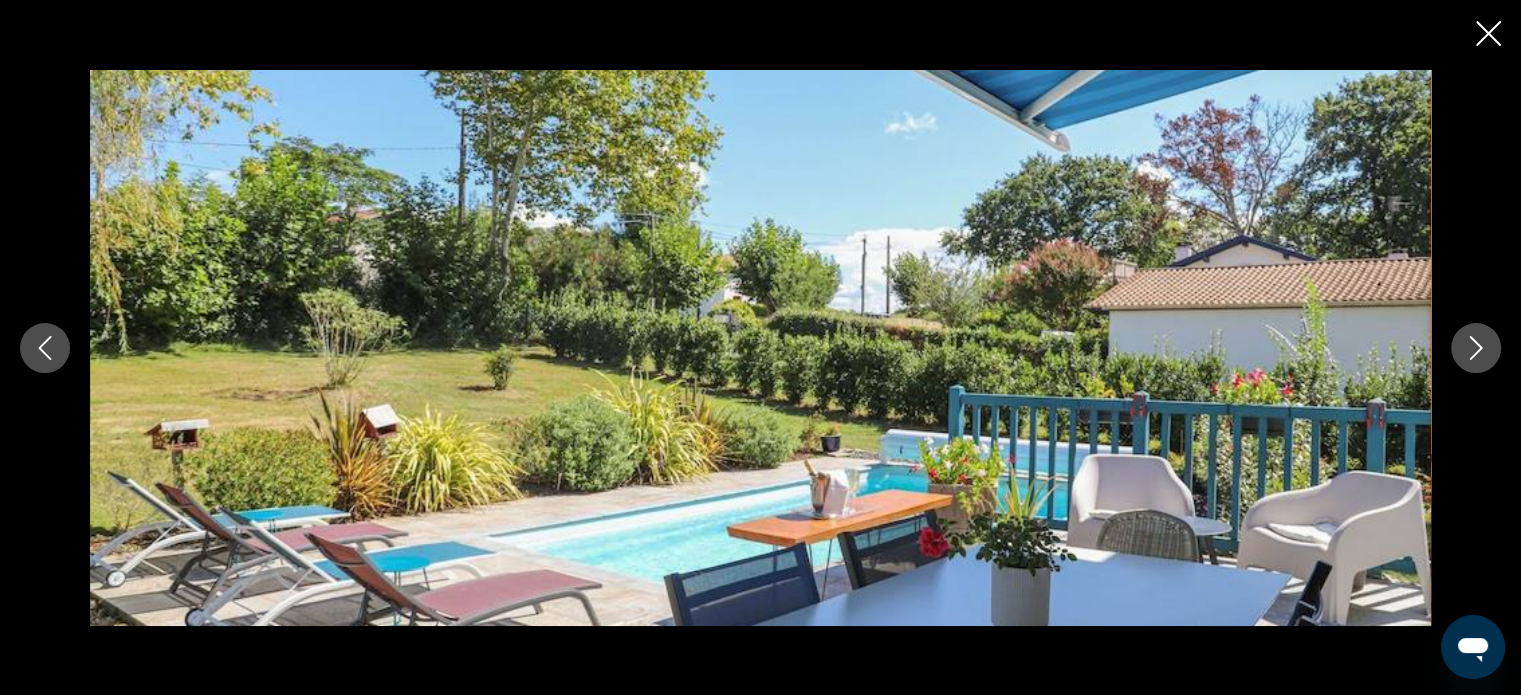 click at bounding box center [1476, 348] 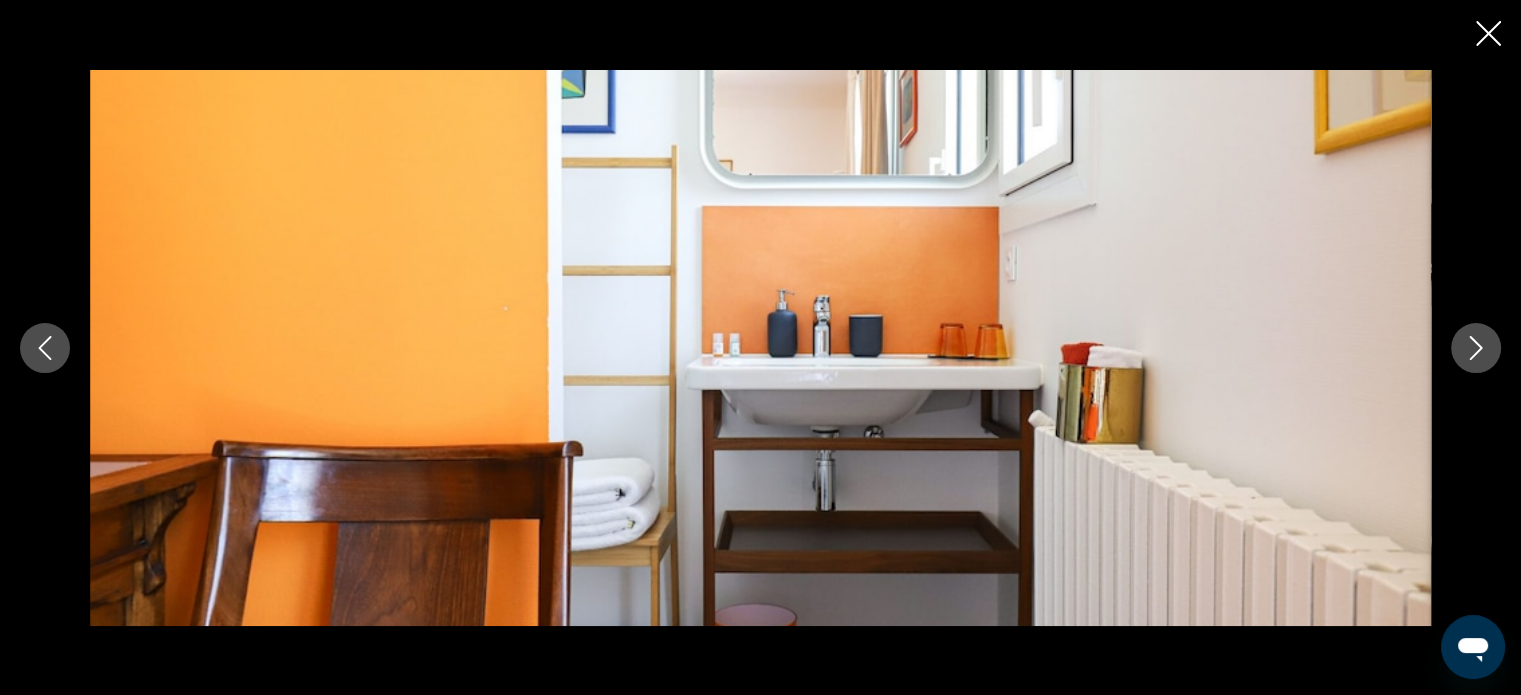 click at bounding box center (1476, 348) 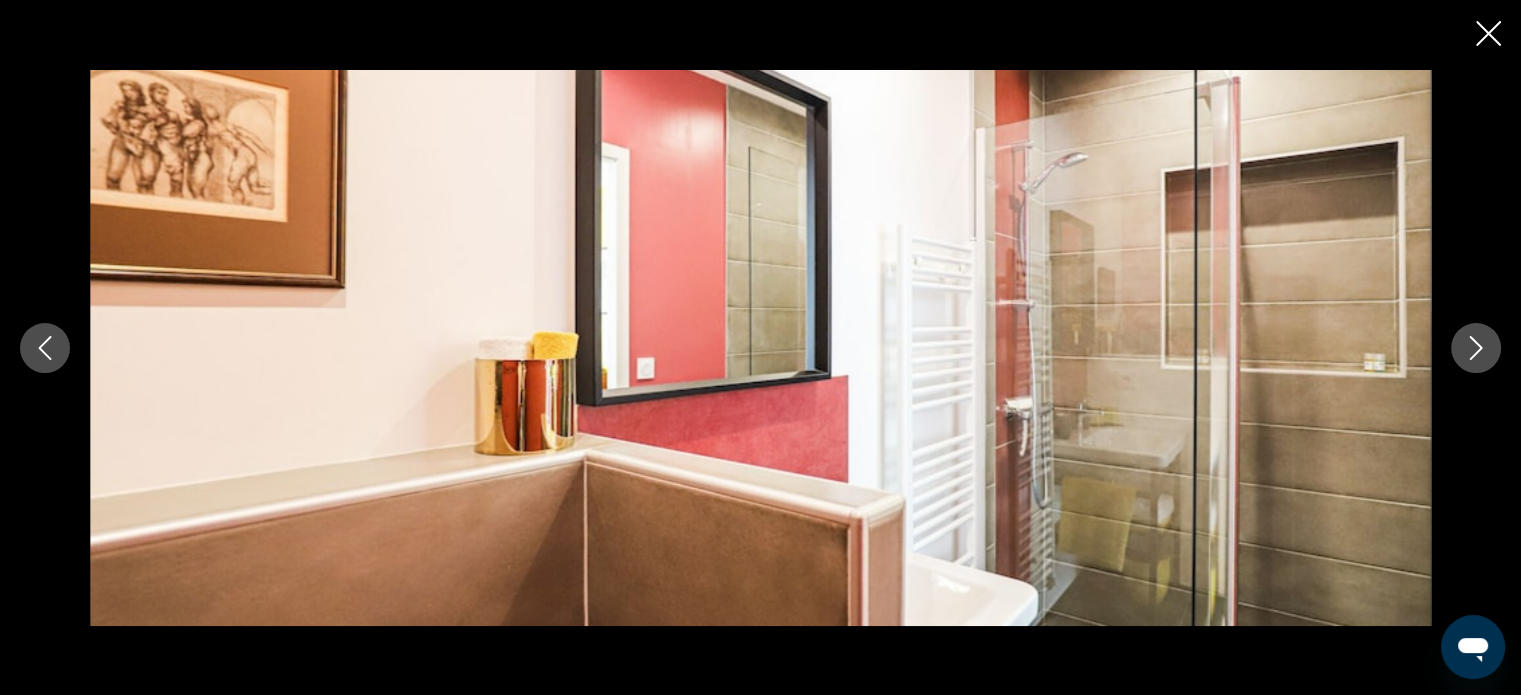 click 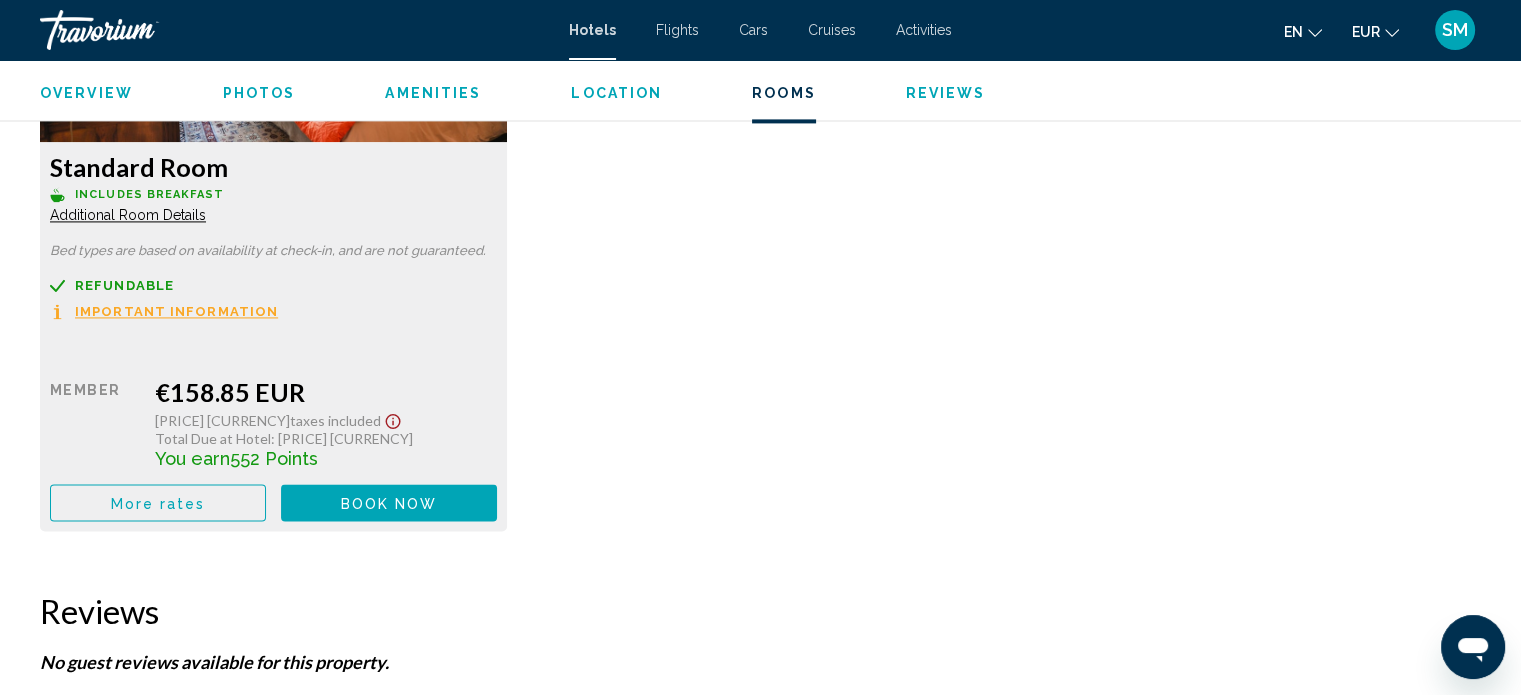 scroll, scrollTop: 2939, scrollLeft: 0, axis: vertical 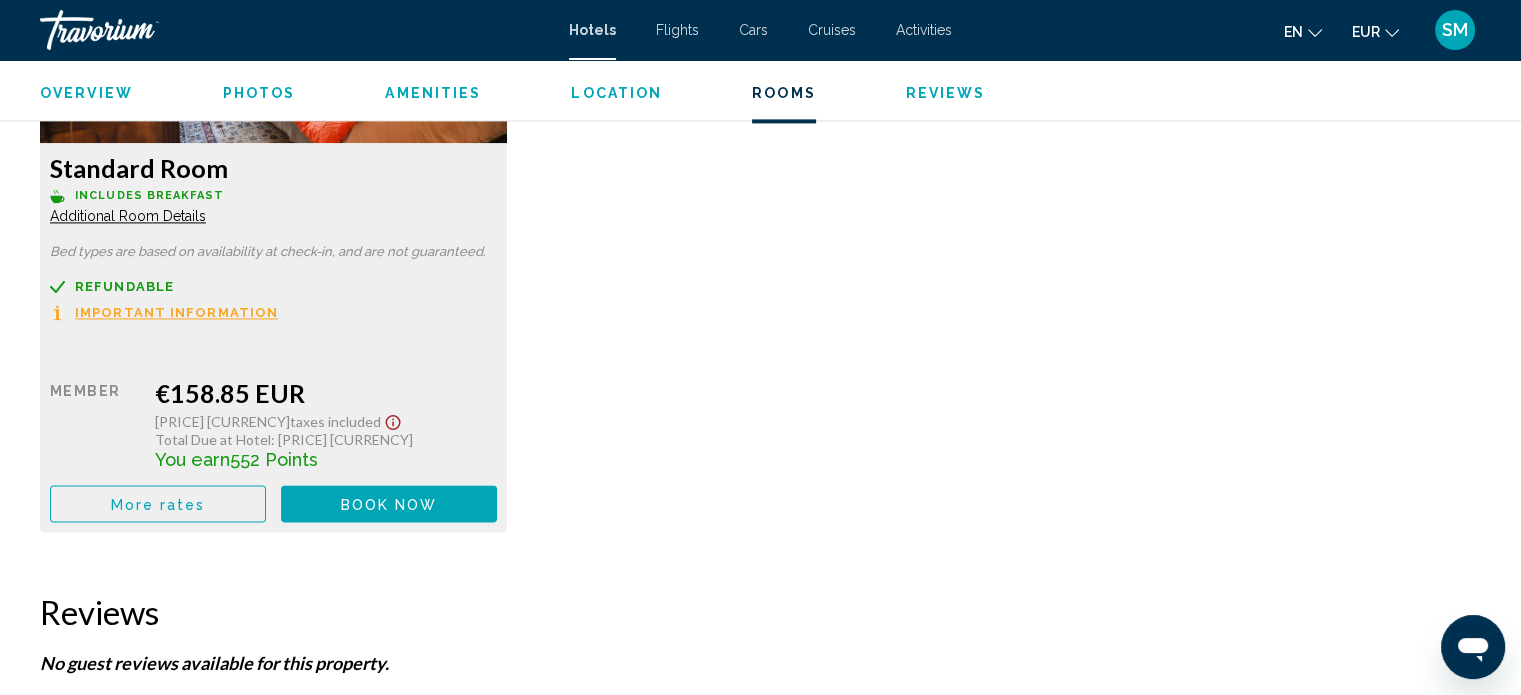 click on "Book now" at bounding box center (389, 504) 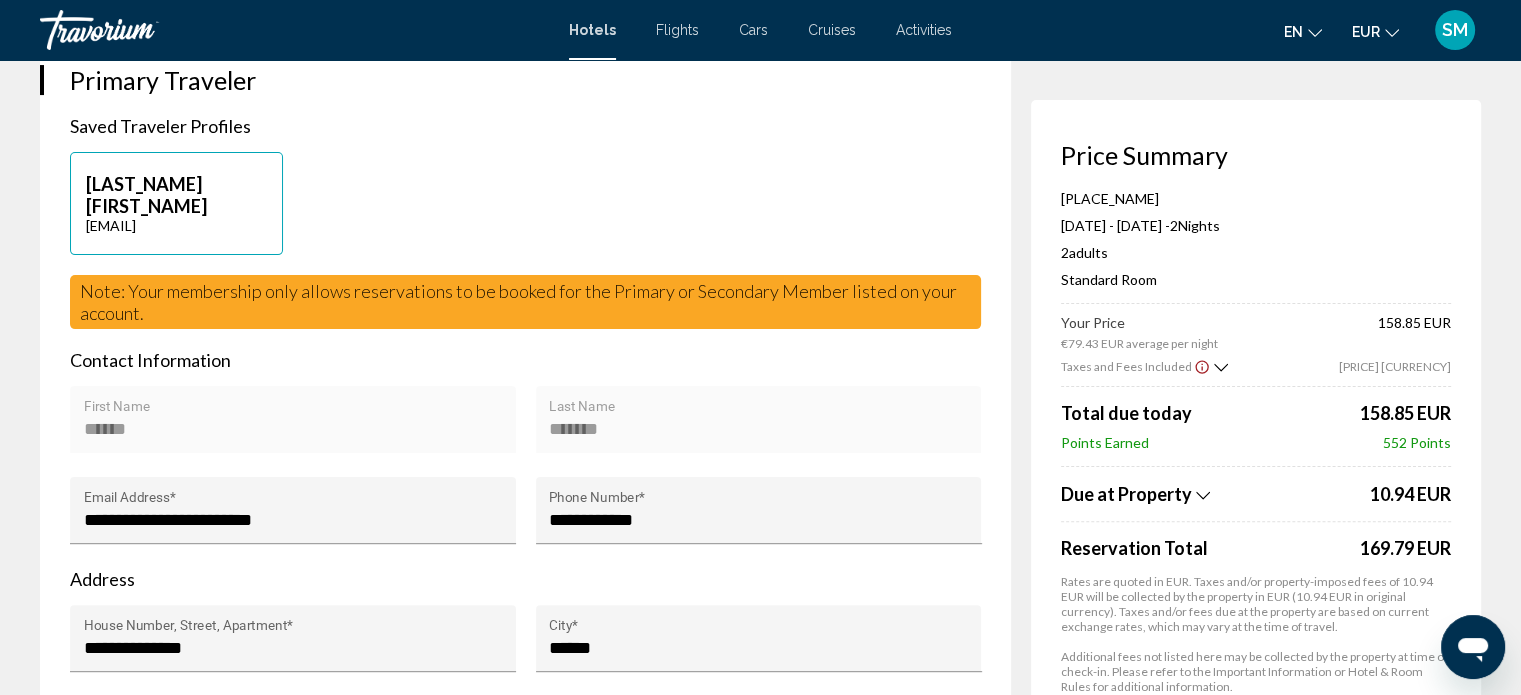 scroll, scrollTop: 0, scrollLeft: 0, axis: both 